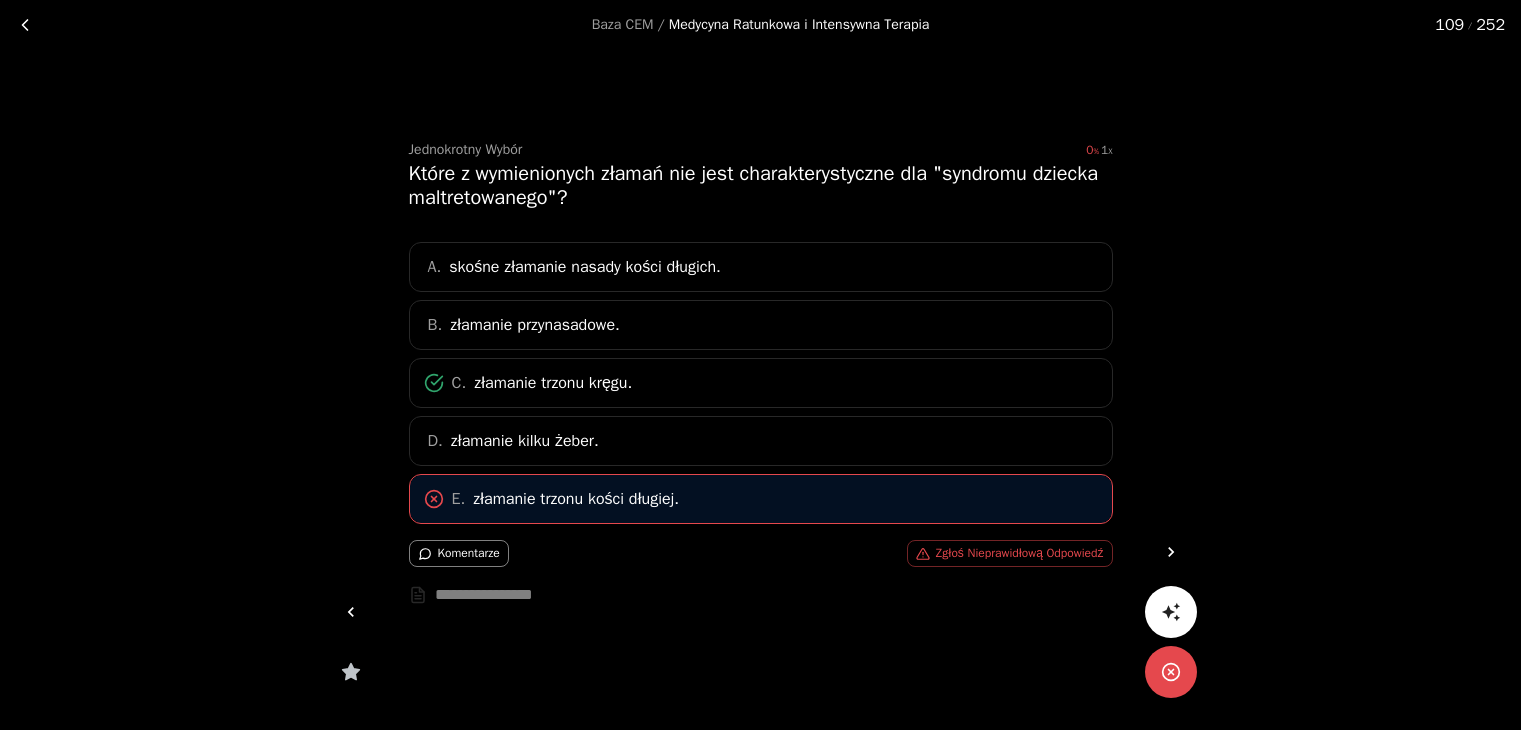 scroll, scrollTop: 0, scrollLeft: 0, axis: both 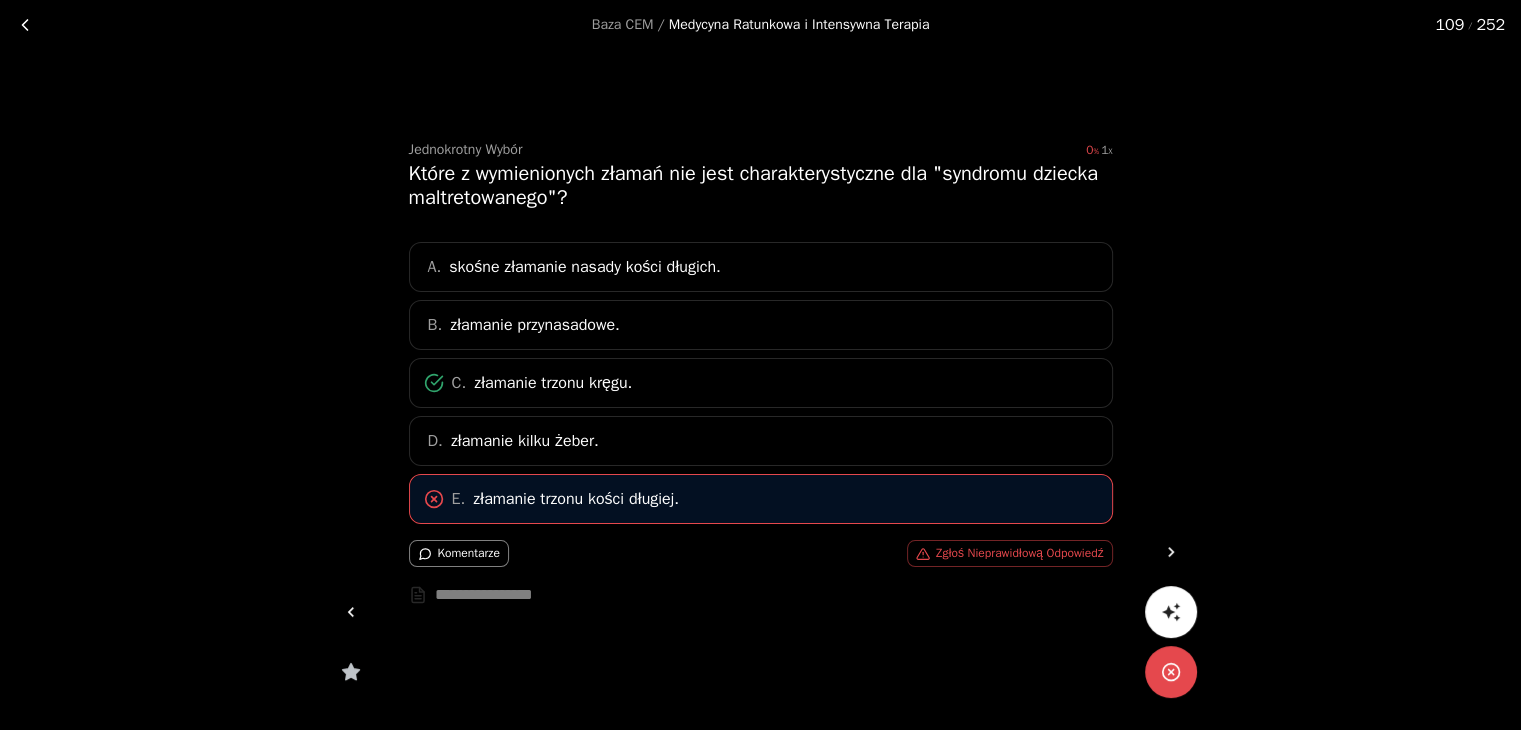 click 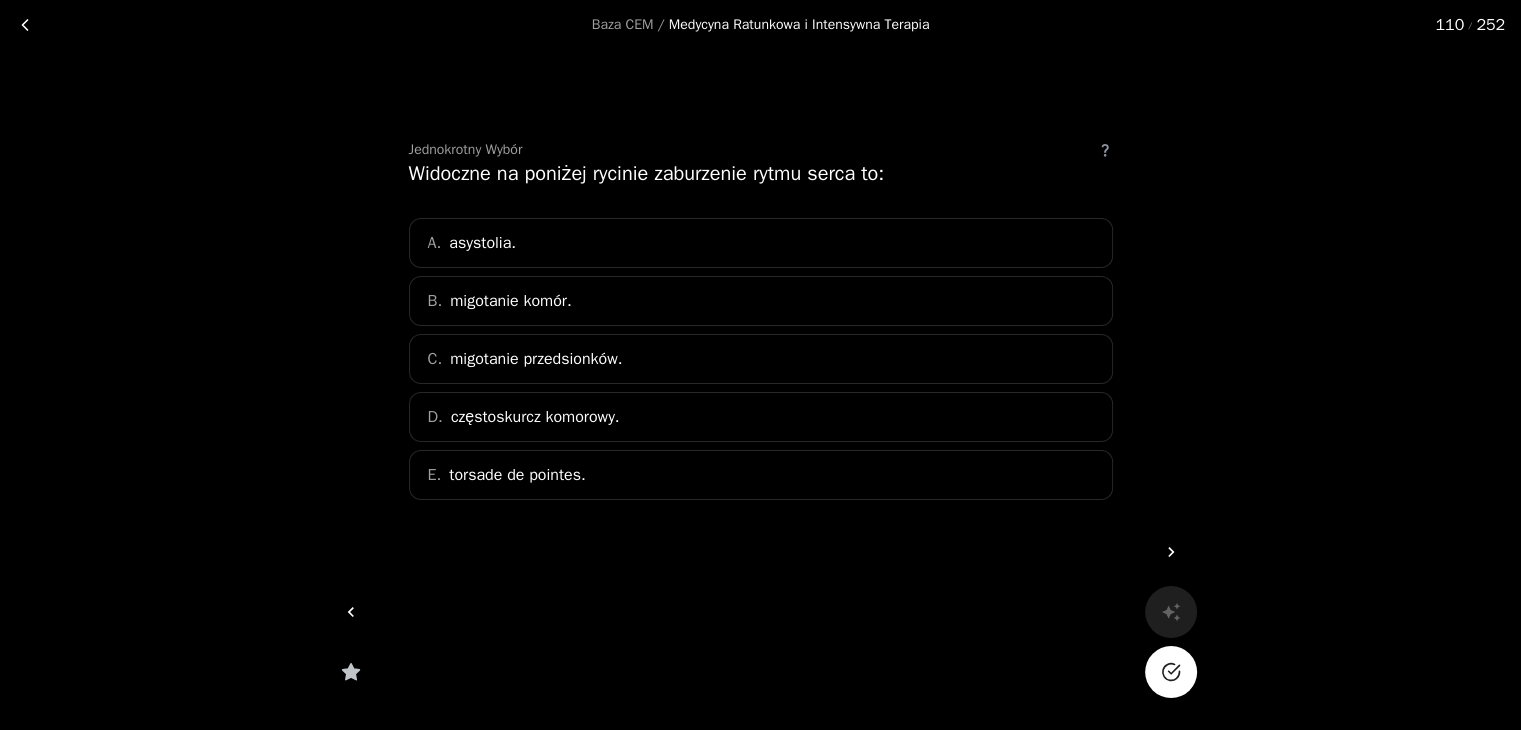 click at bounding box center [1171, 672] 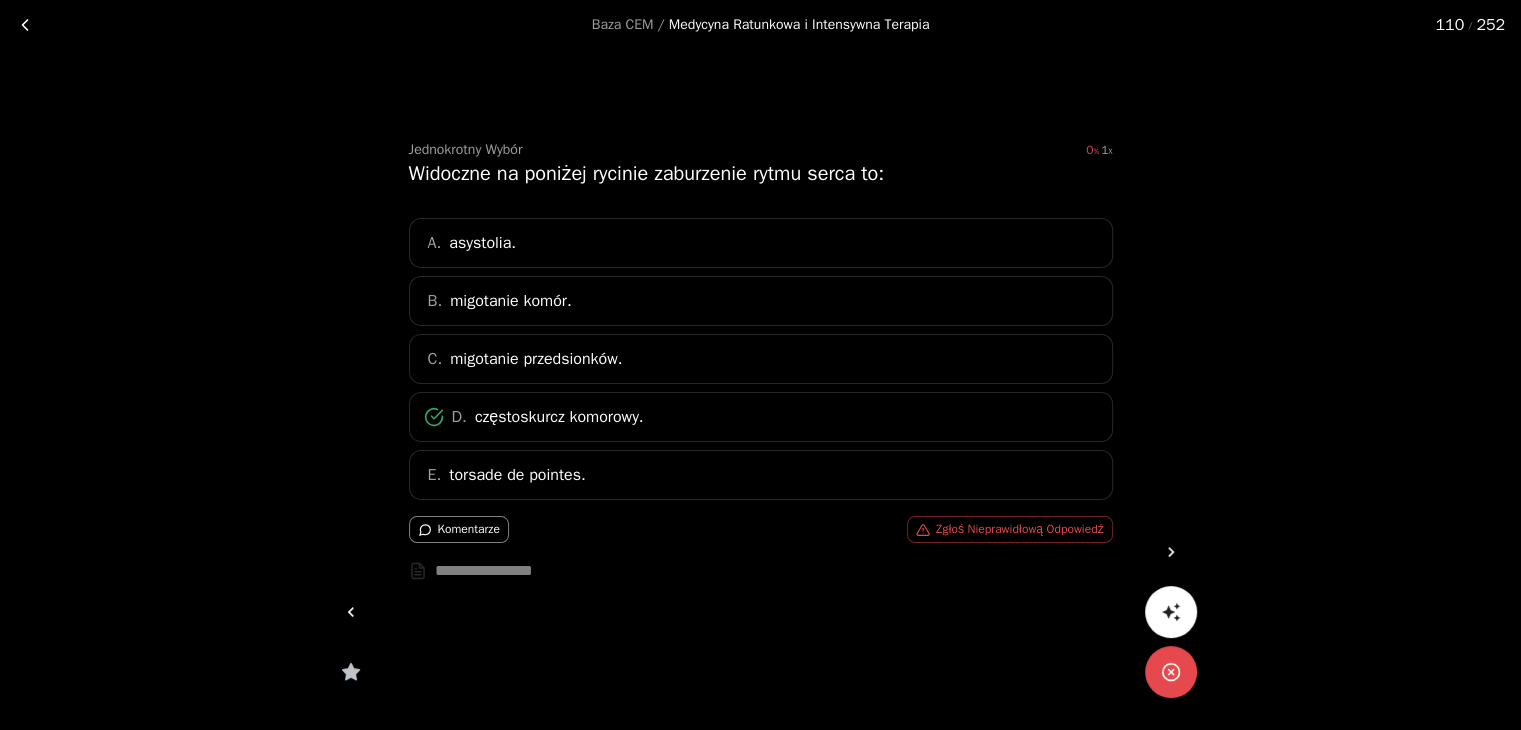 click 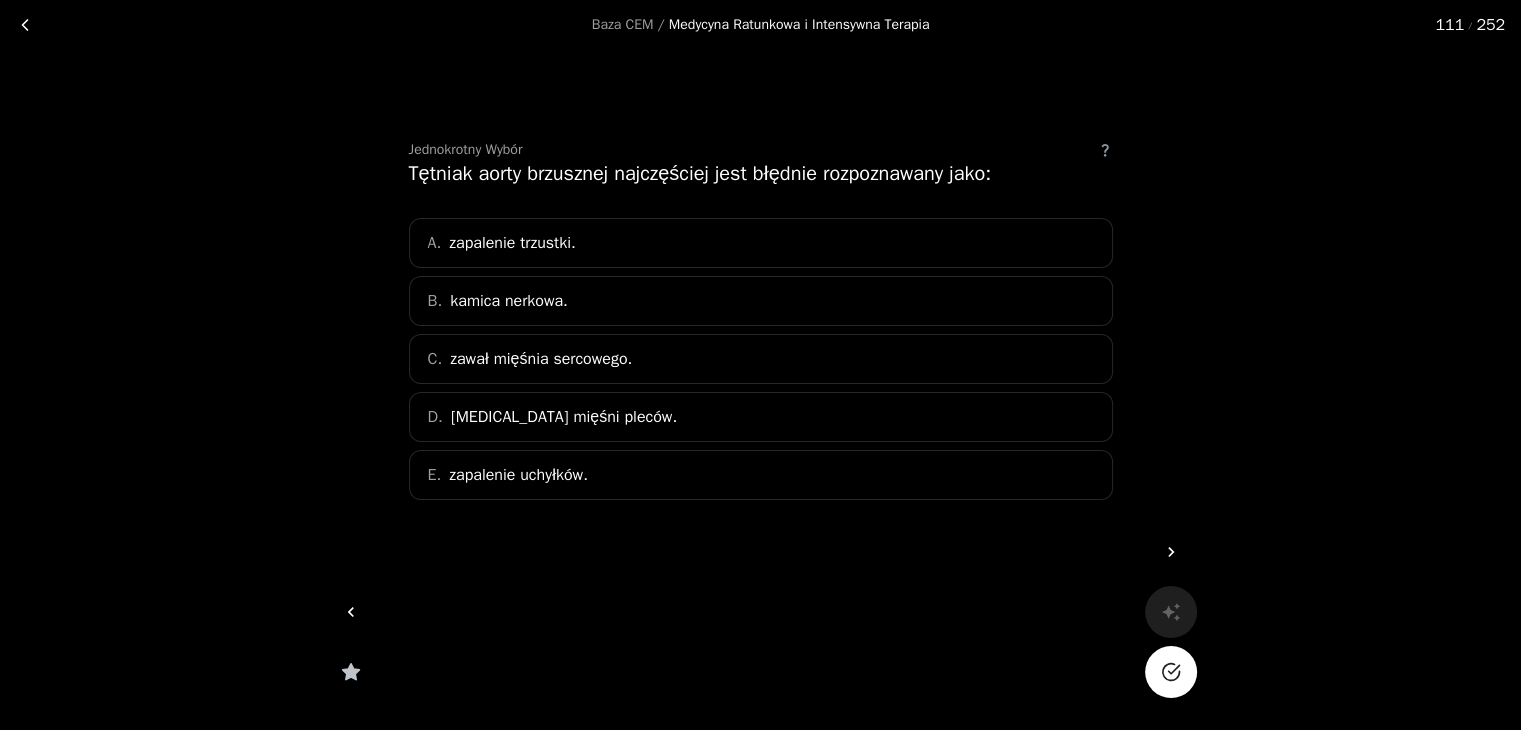 click on "C.   zawał mięśnia sercowego." at bounding box center (761, 359) 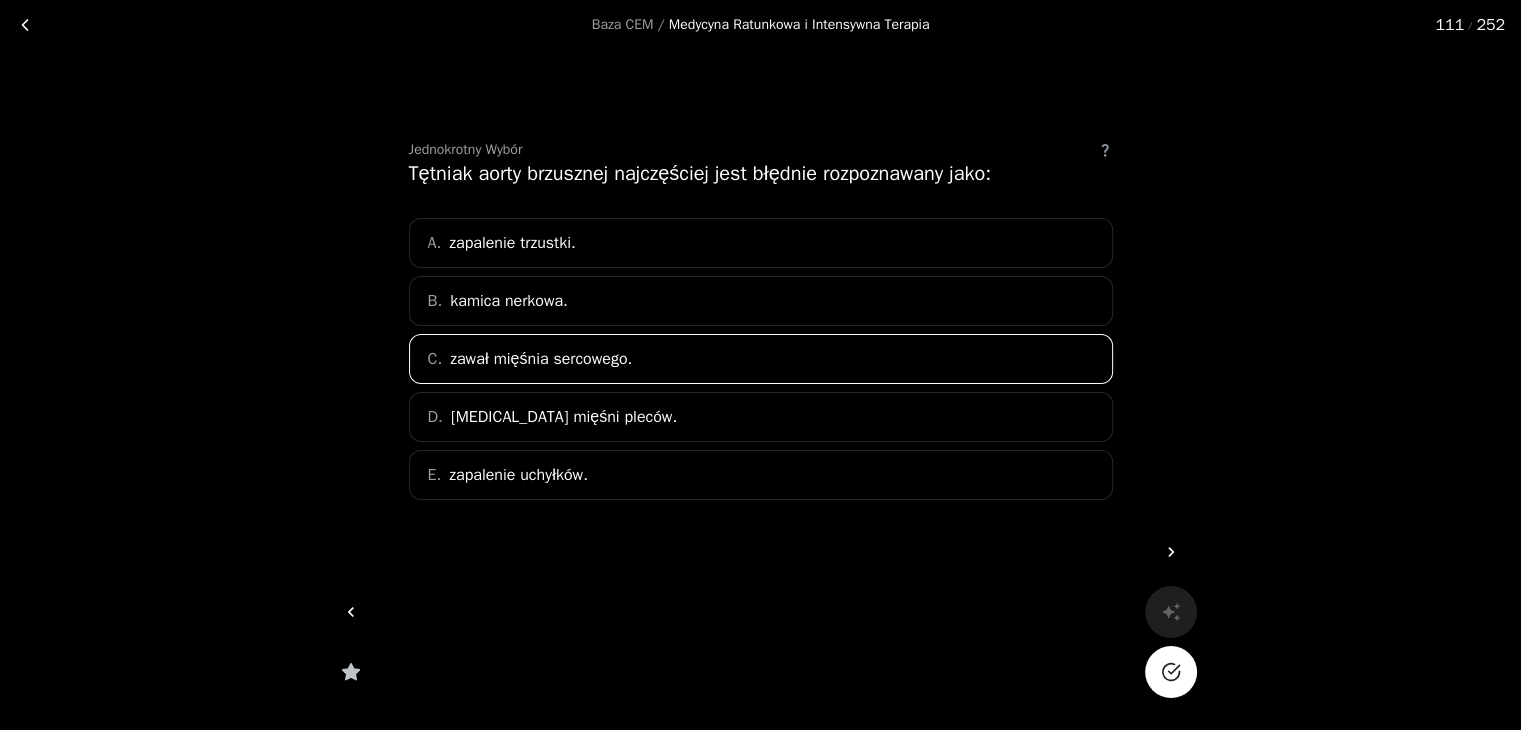 click at bounding box center [1171, 672] 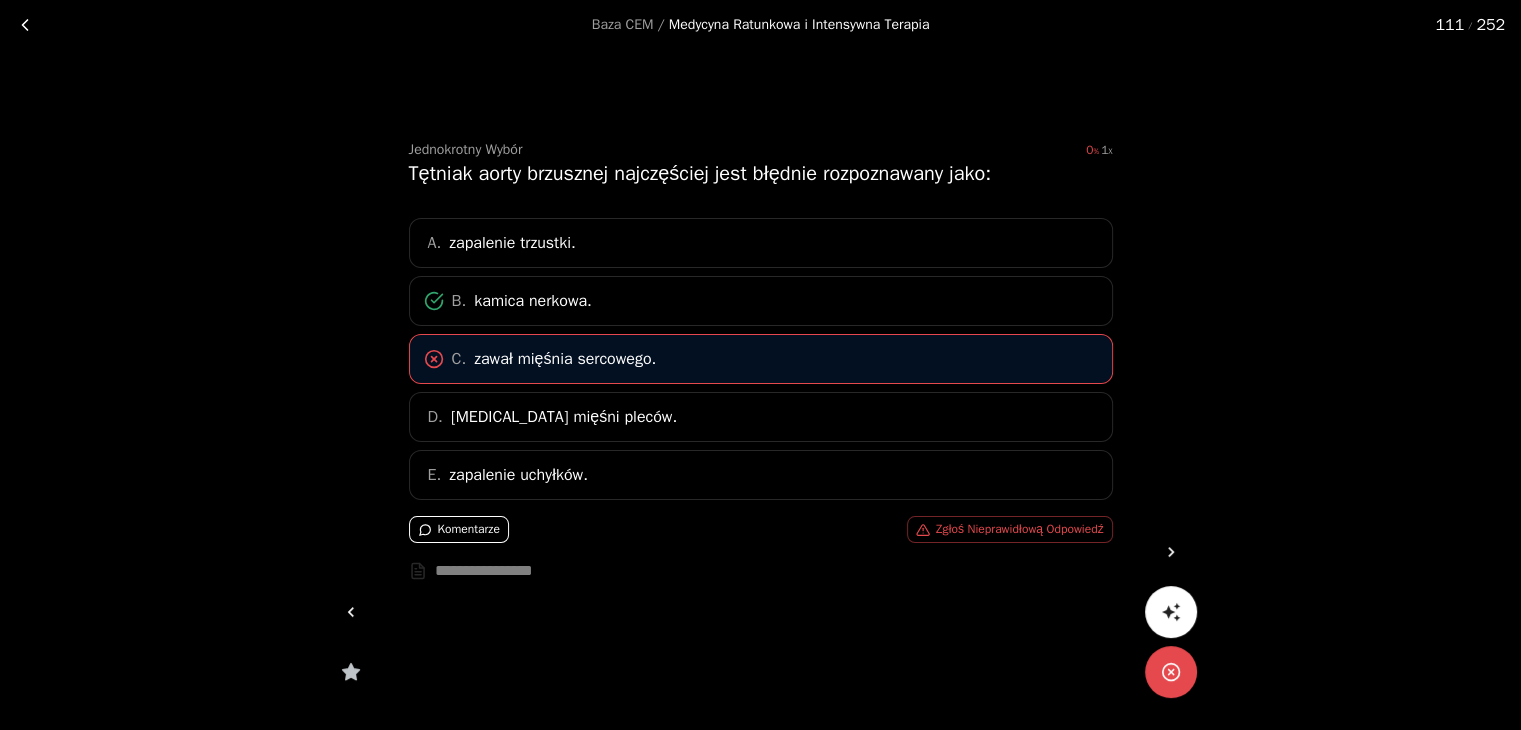 click on "Komentarze" at bounding box center (459, 529) 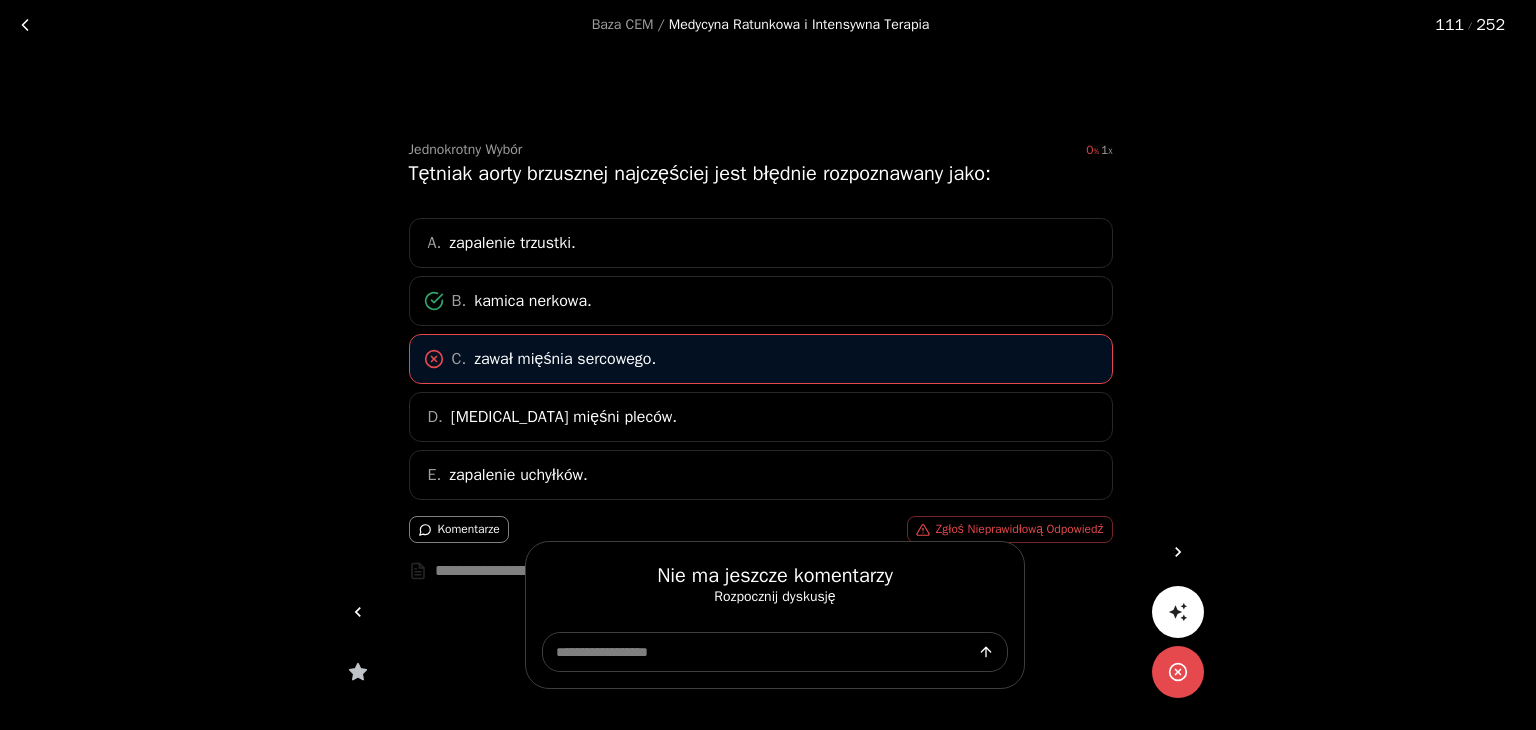 click at bounding box center (768, 365) 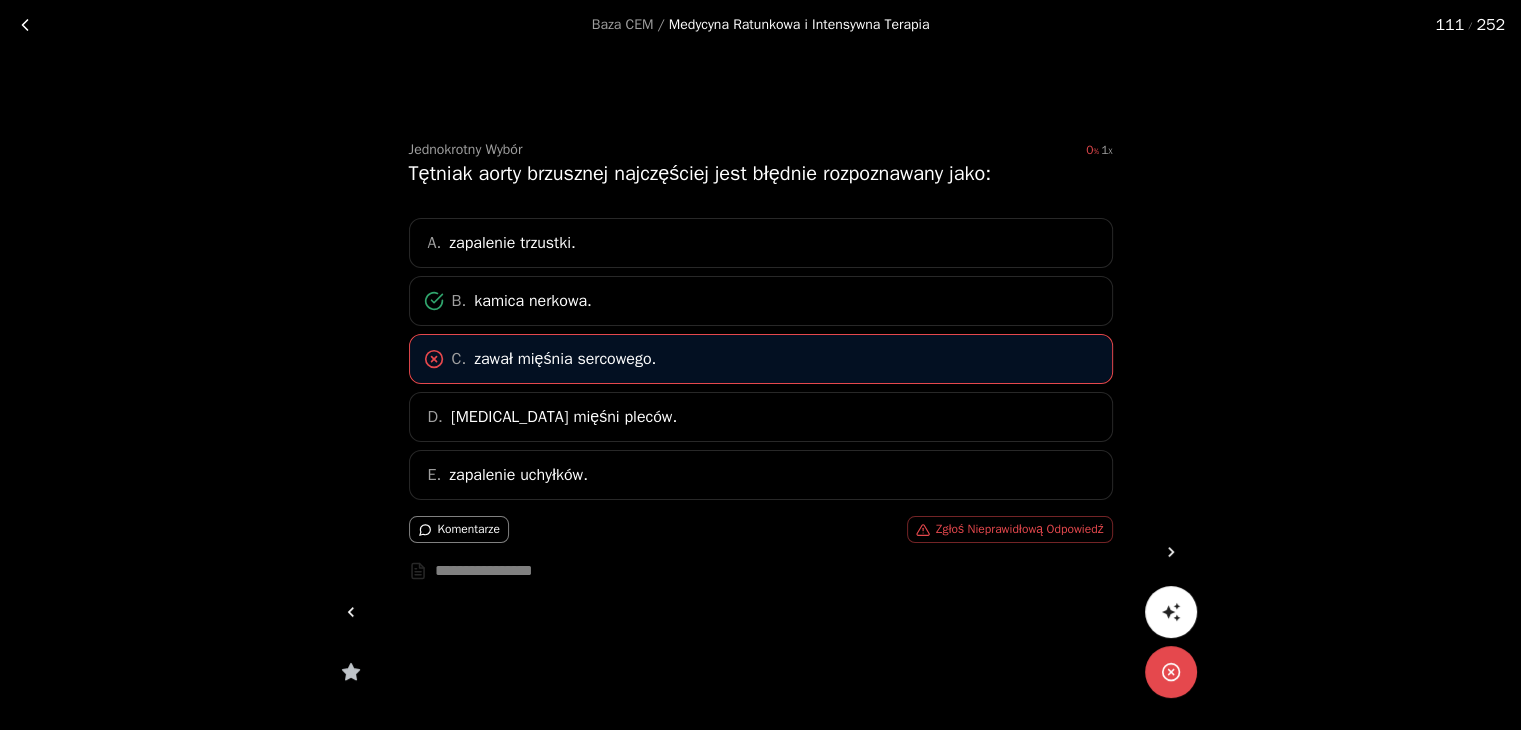 click 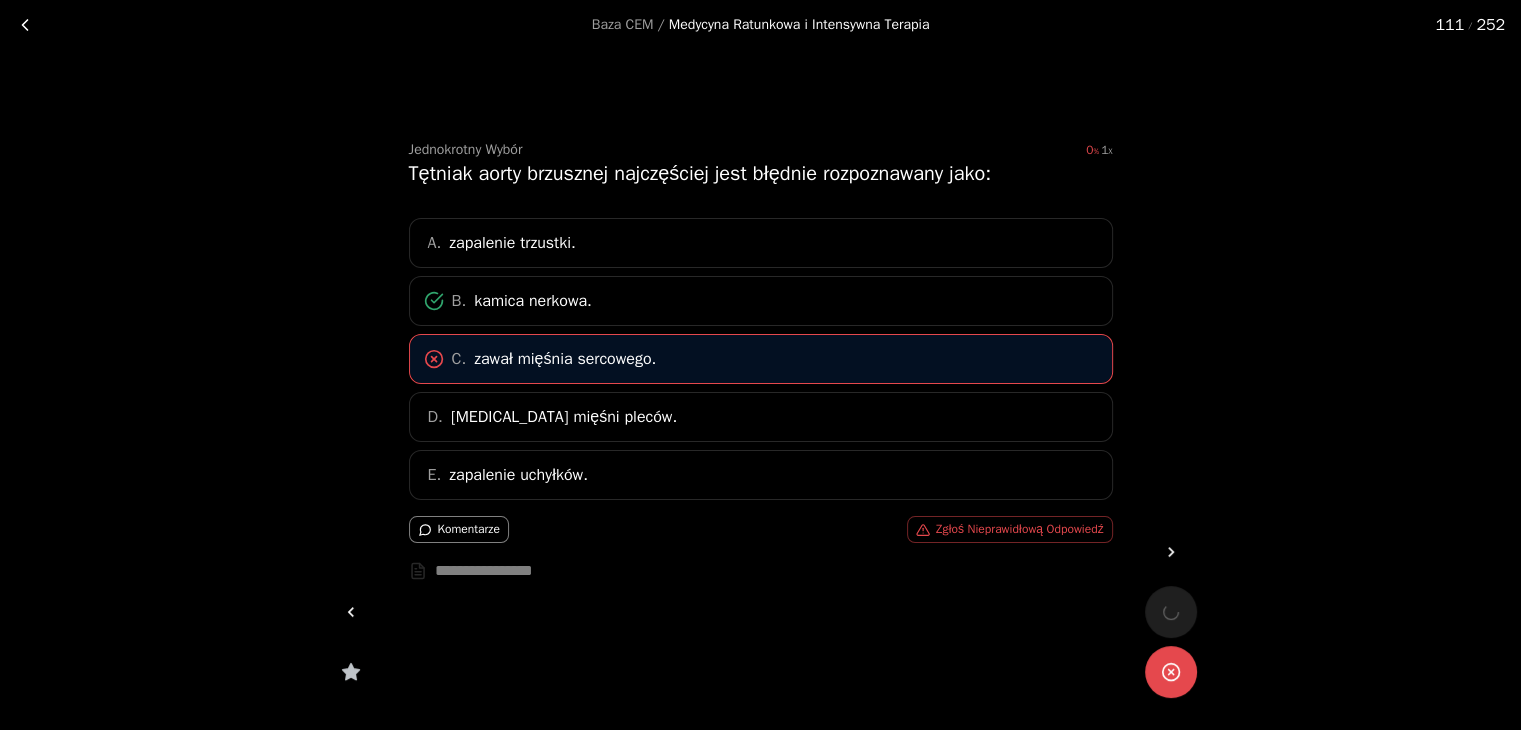 click at bounding box center [1171, 552] 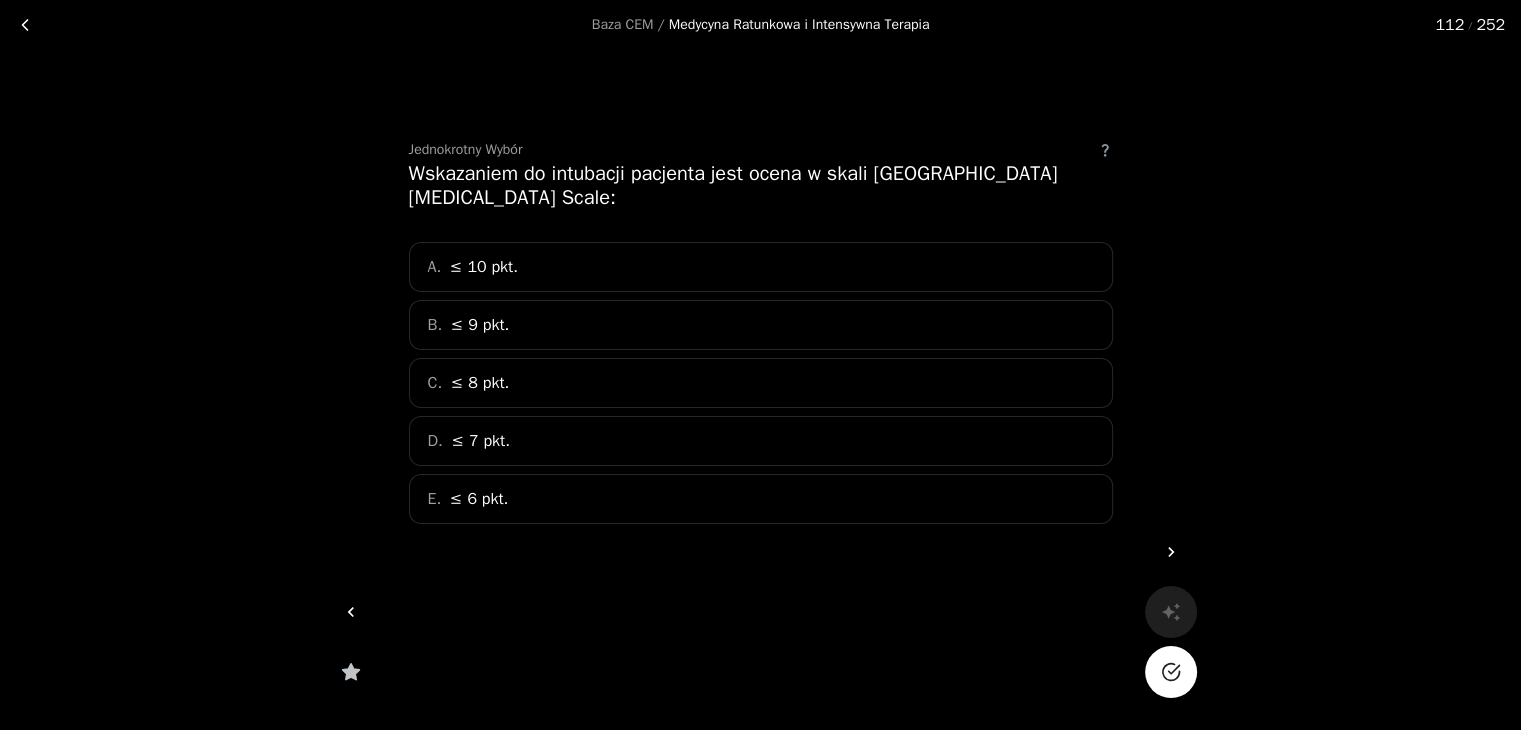 click on "C.   ≤ 8 pkt." at bounding box center (761, 383) 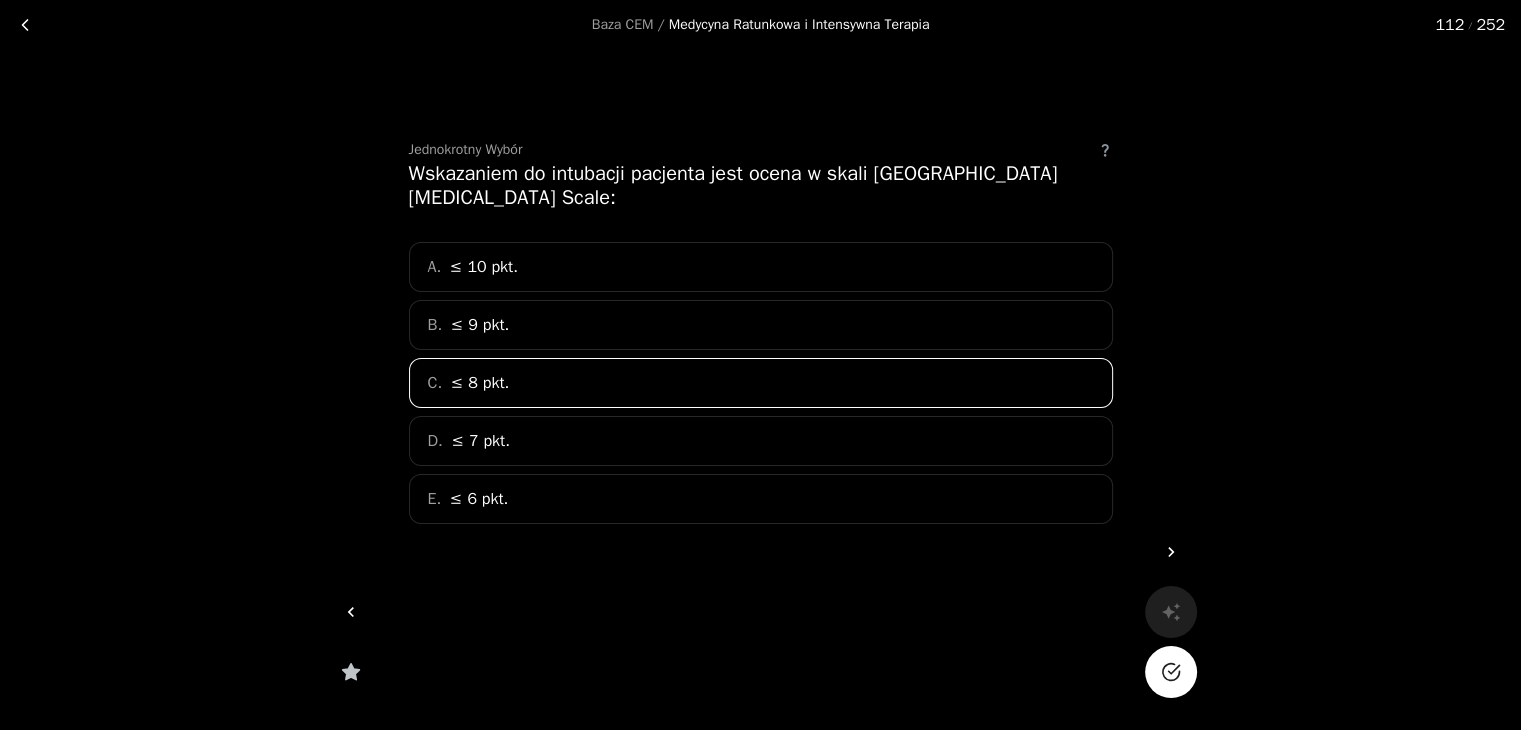 click 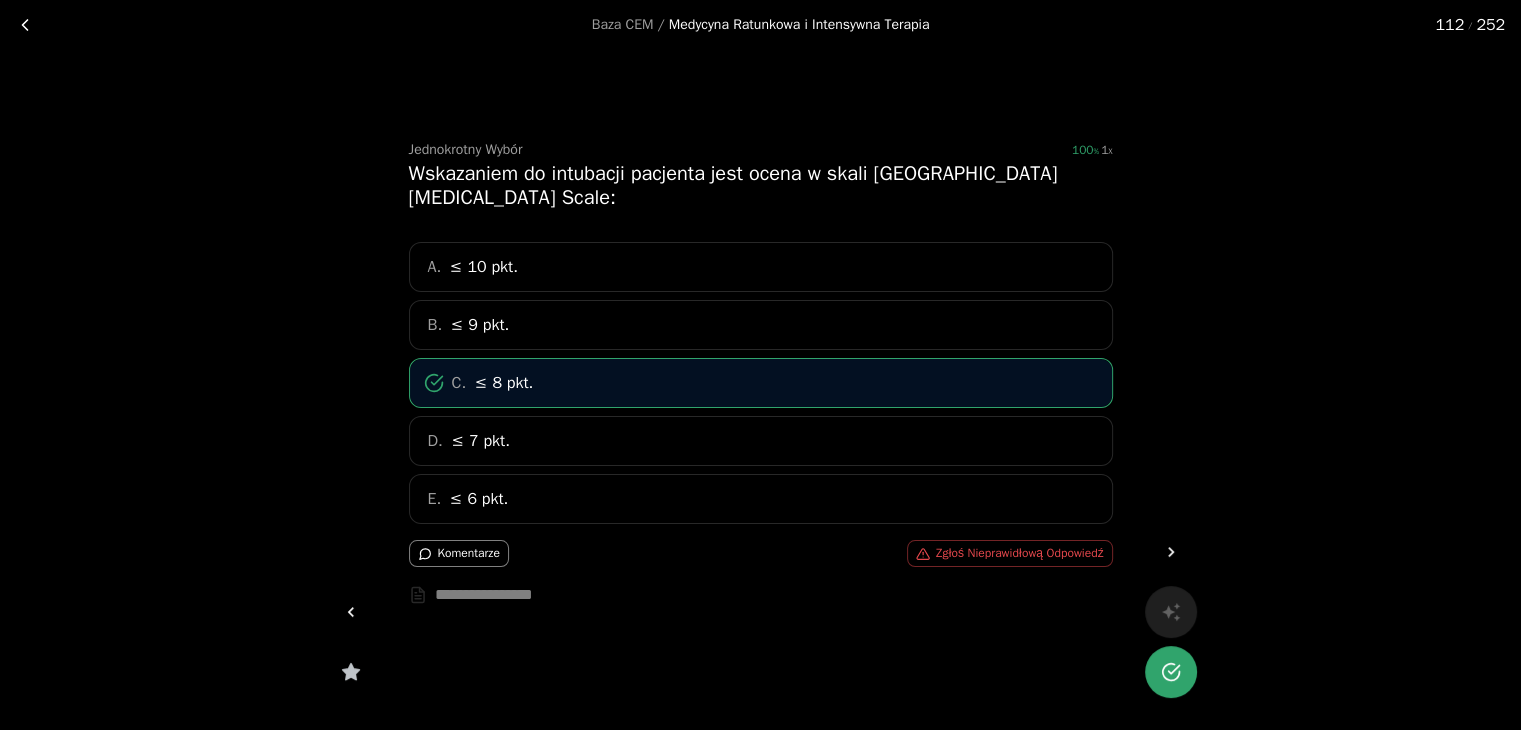 click 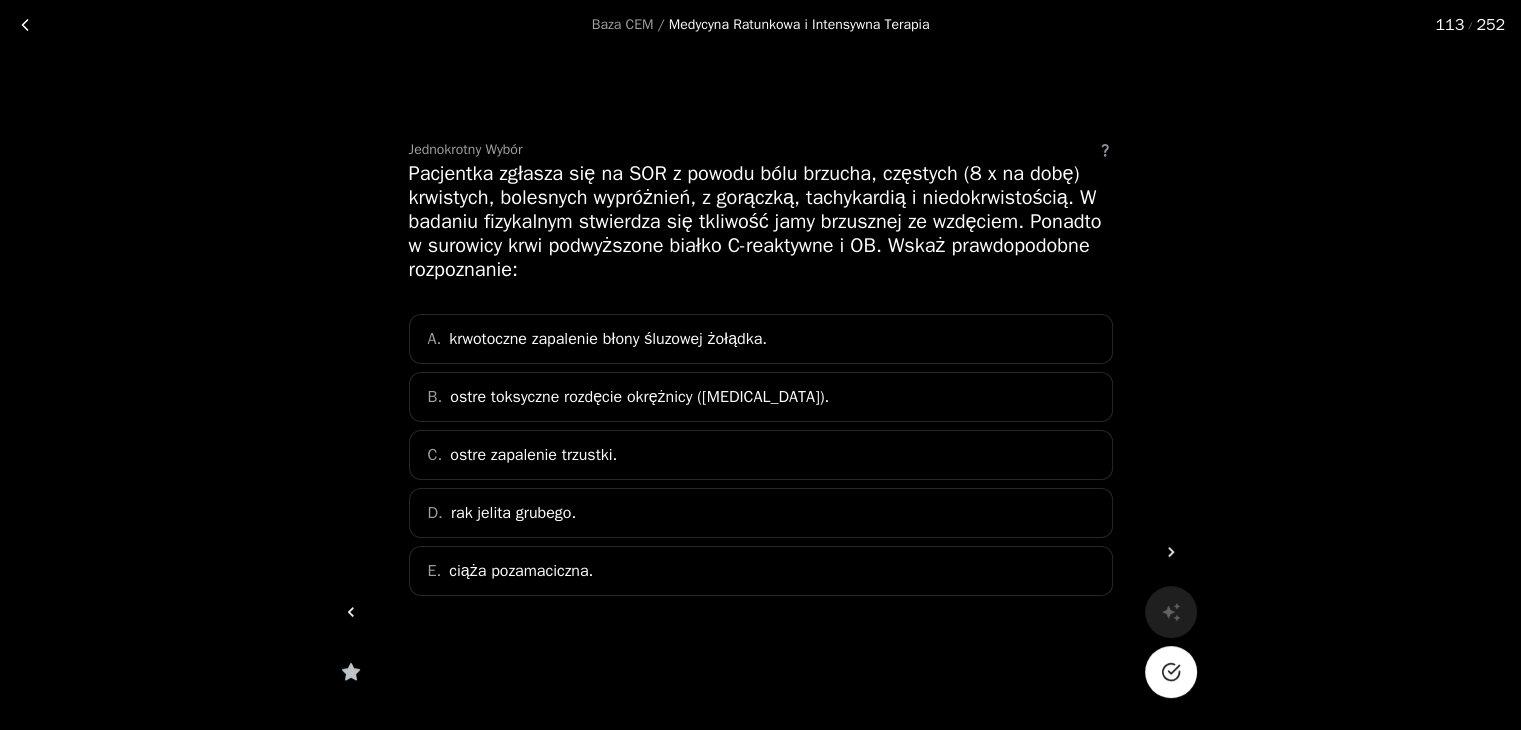 click on "D.   rak jelita grubego." at bounding box center (761, 513) 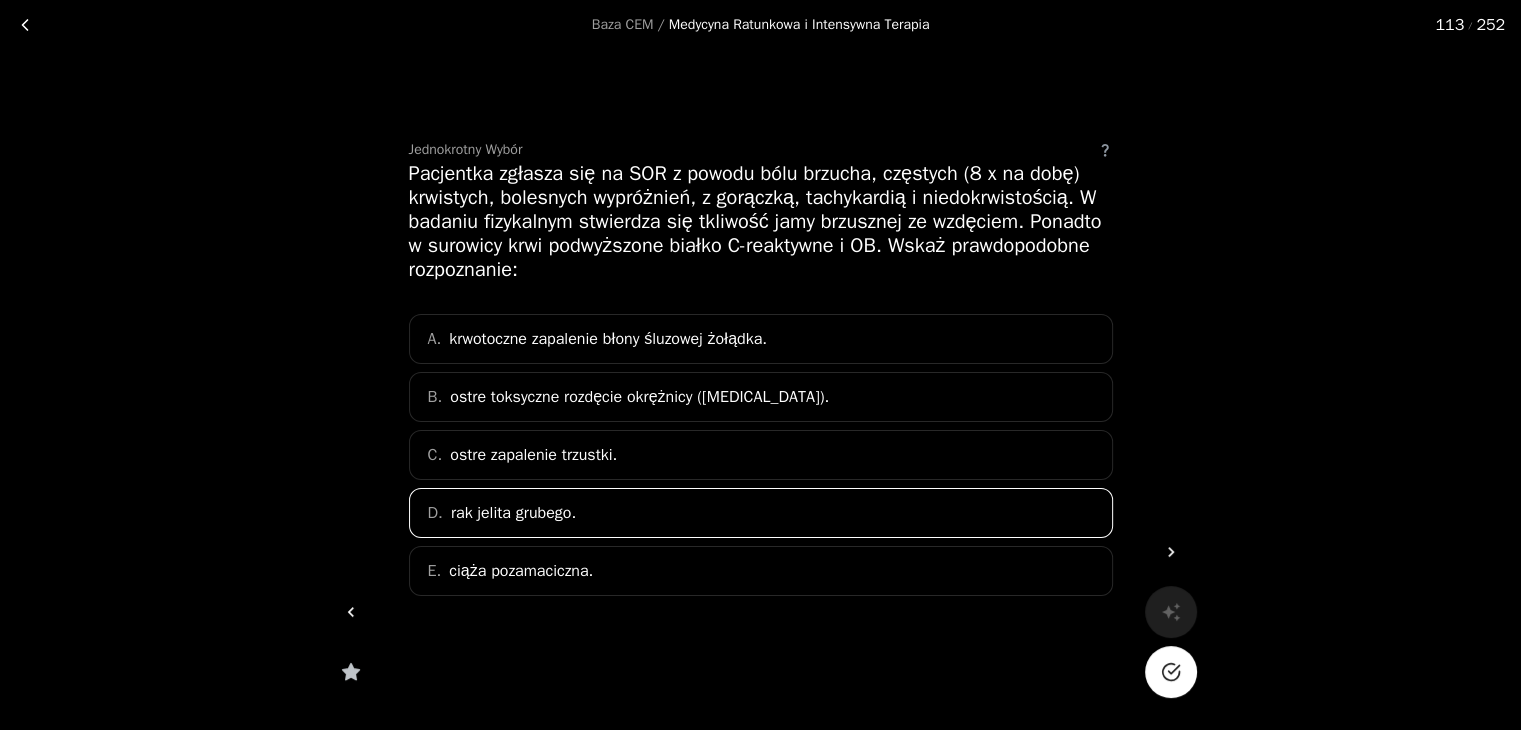 click 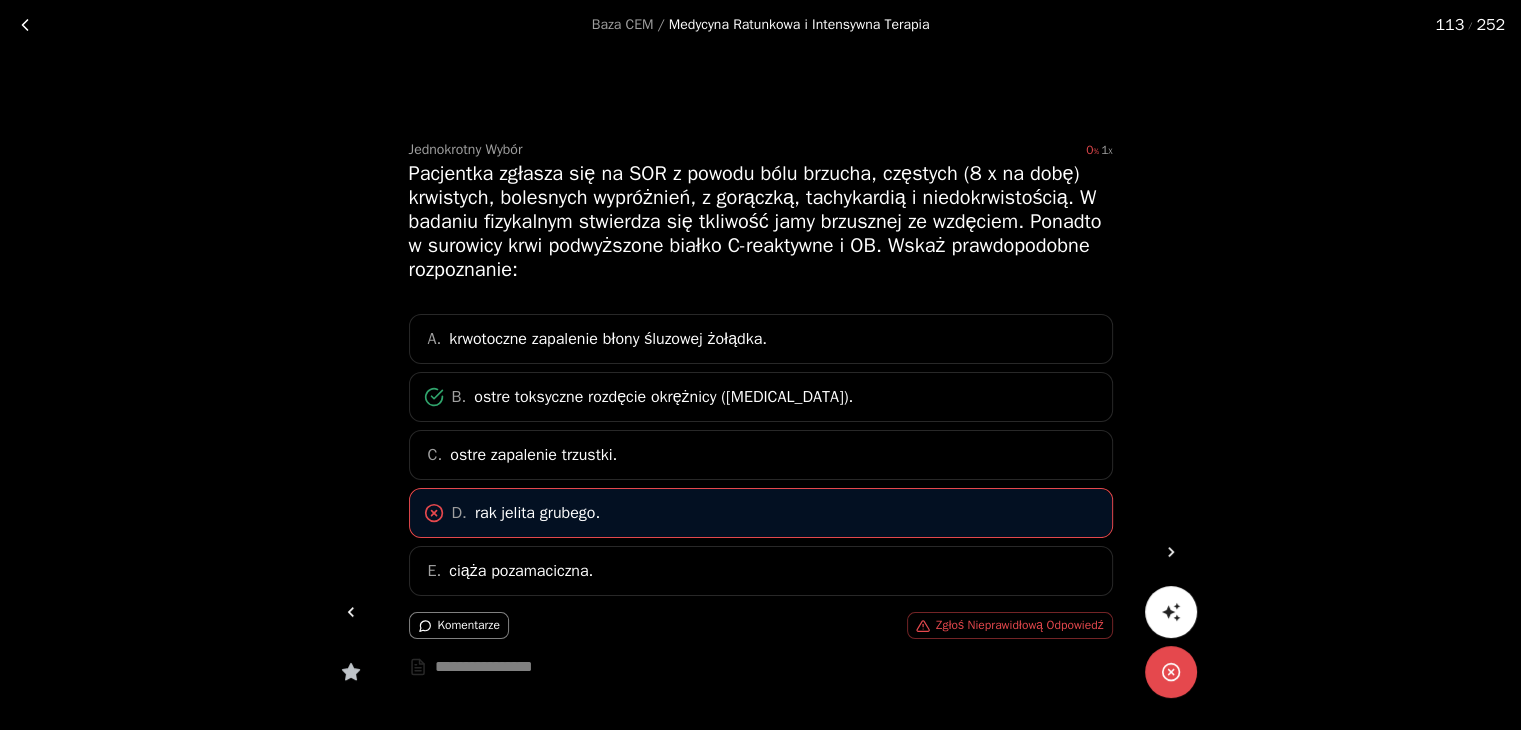 click 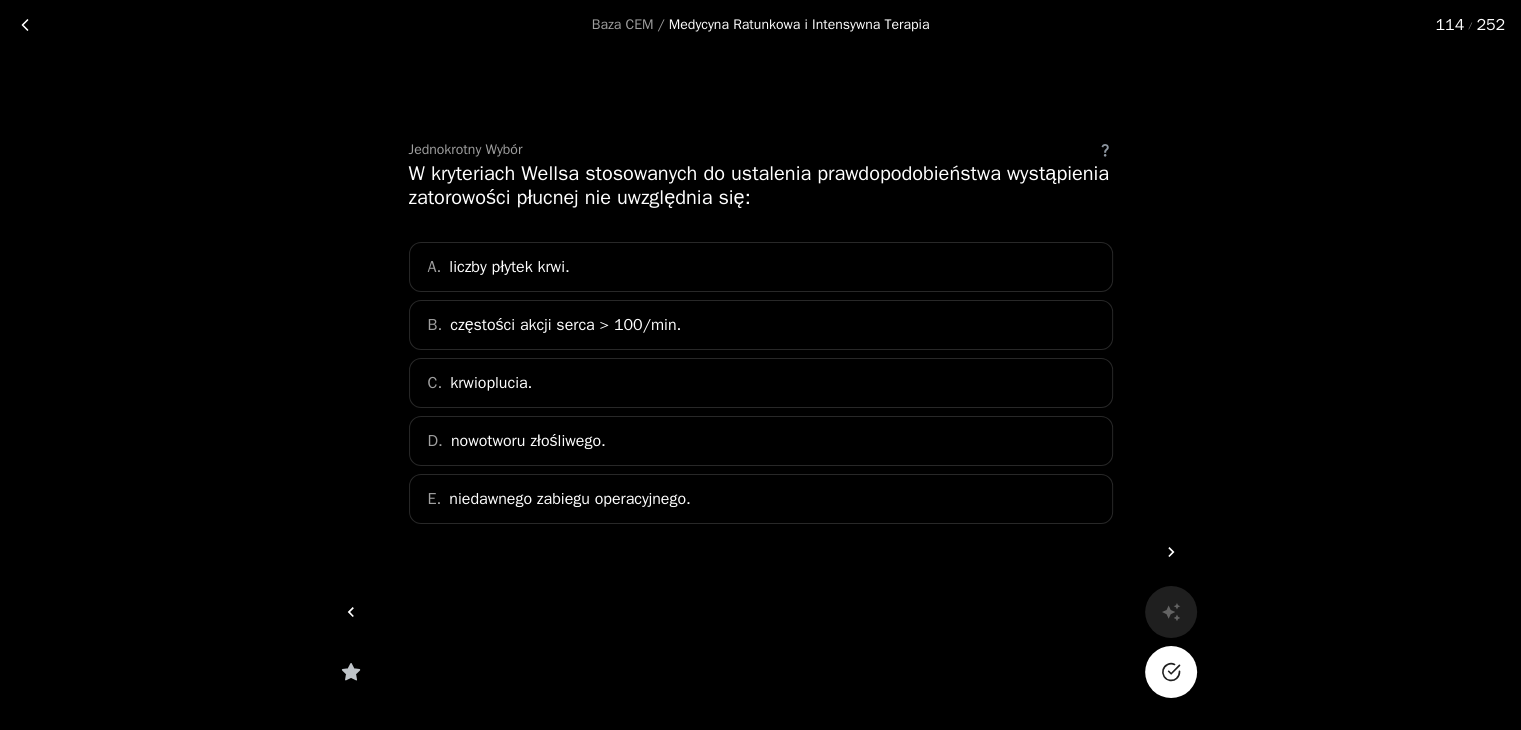 click on "A.   liczby płytek krwi." at bounding box center (761, 267) 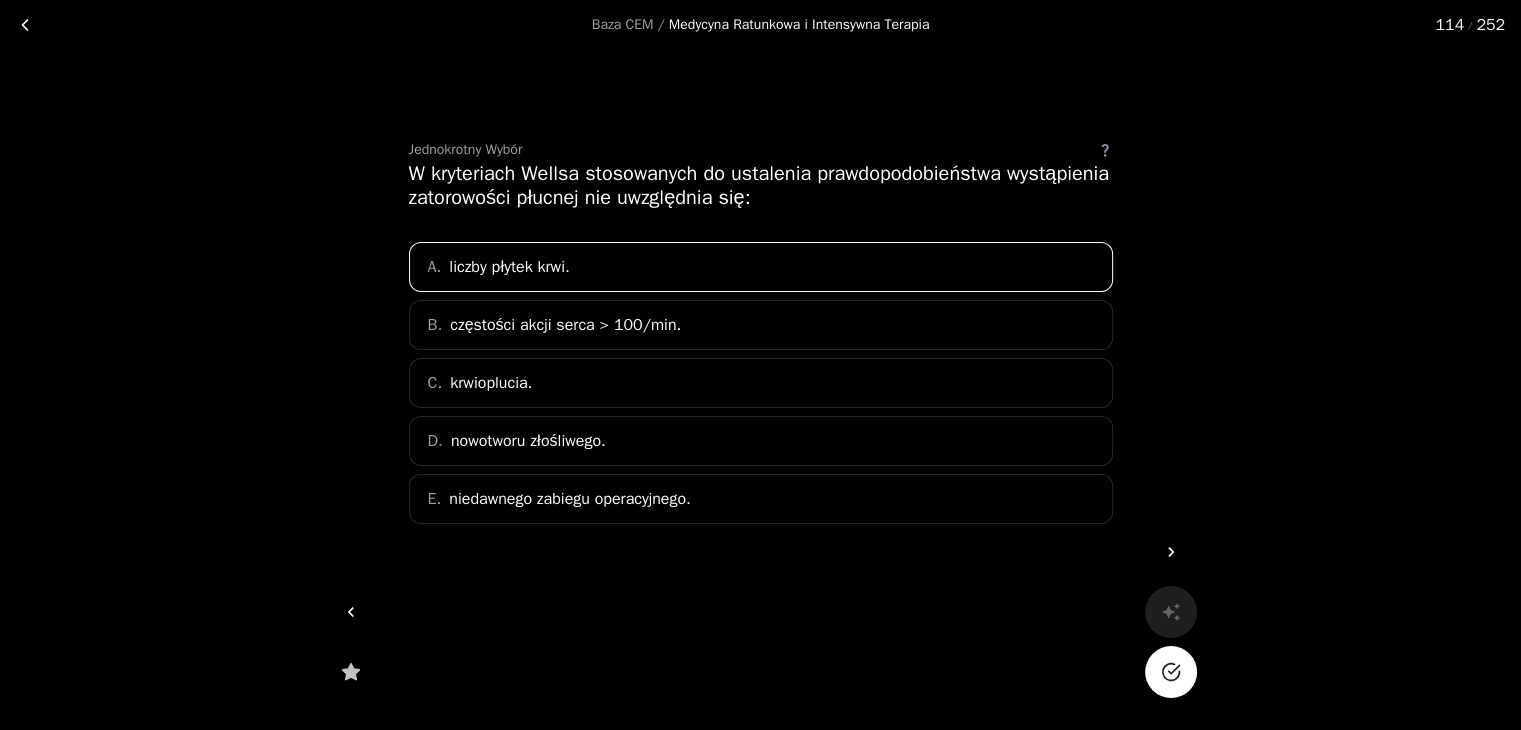 click 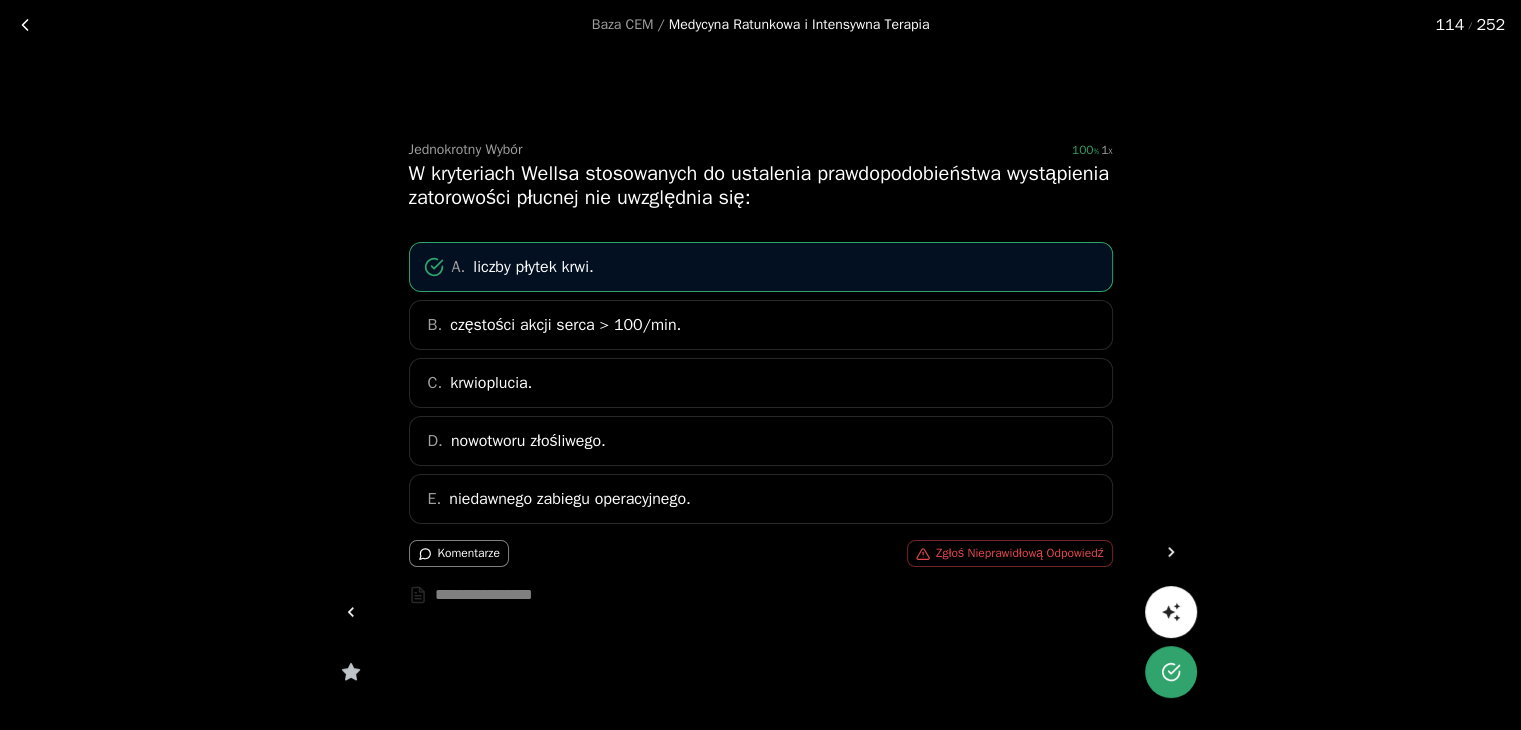 click 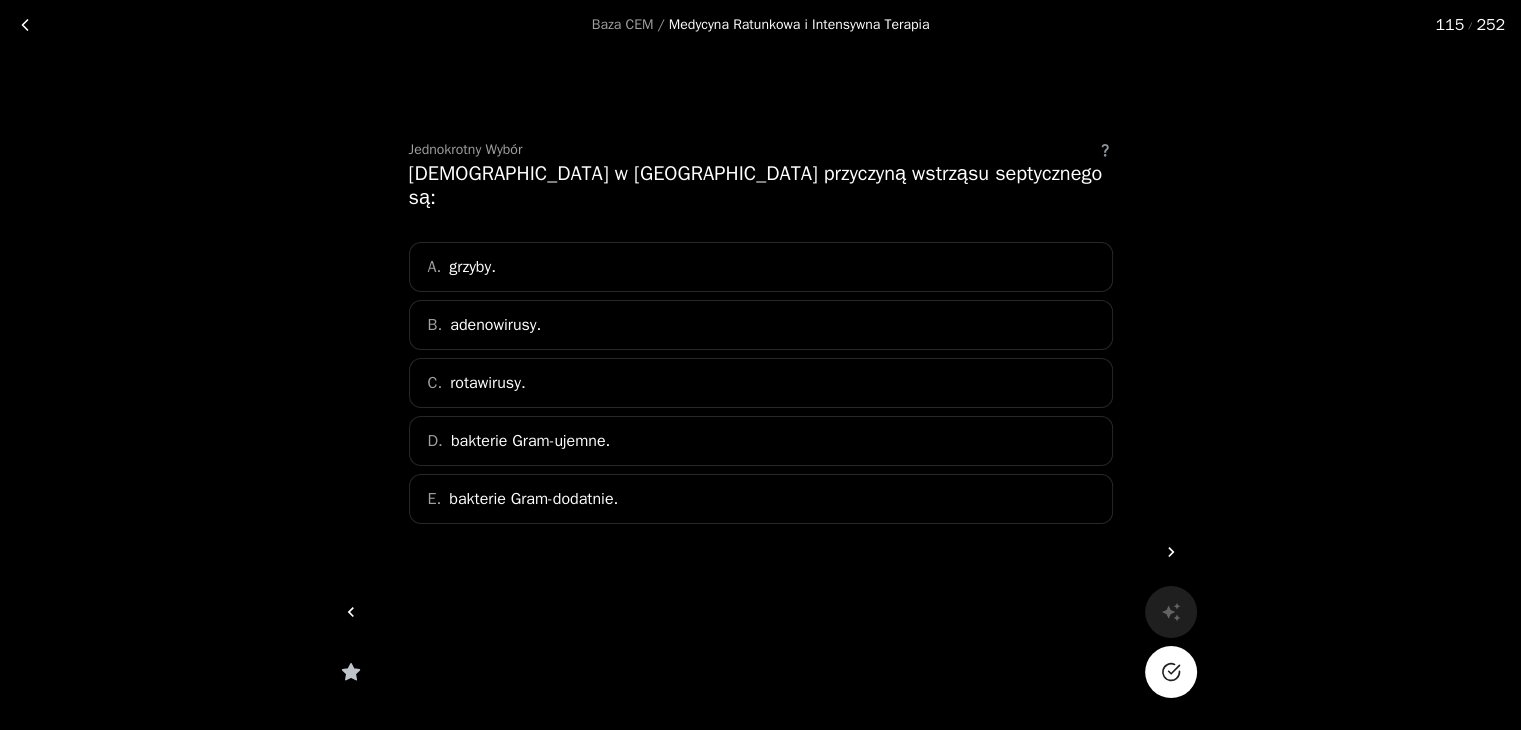 click on "B.   adenowirusy." at bounding box center [761, 325] 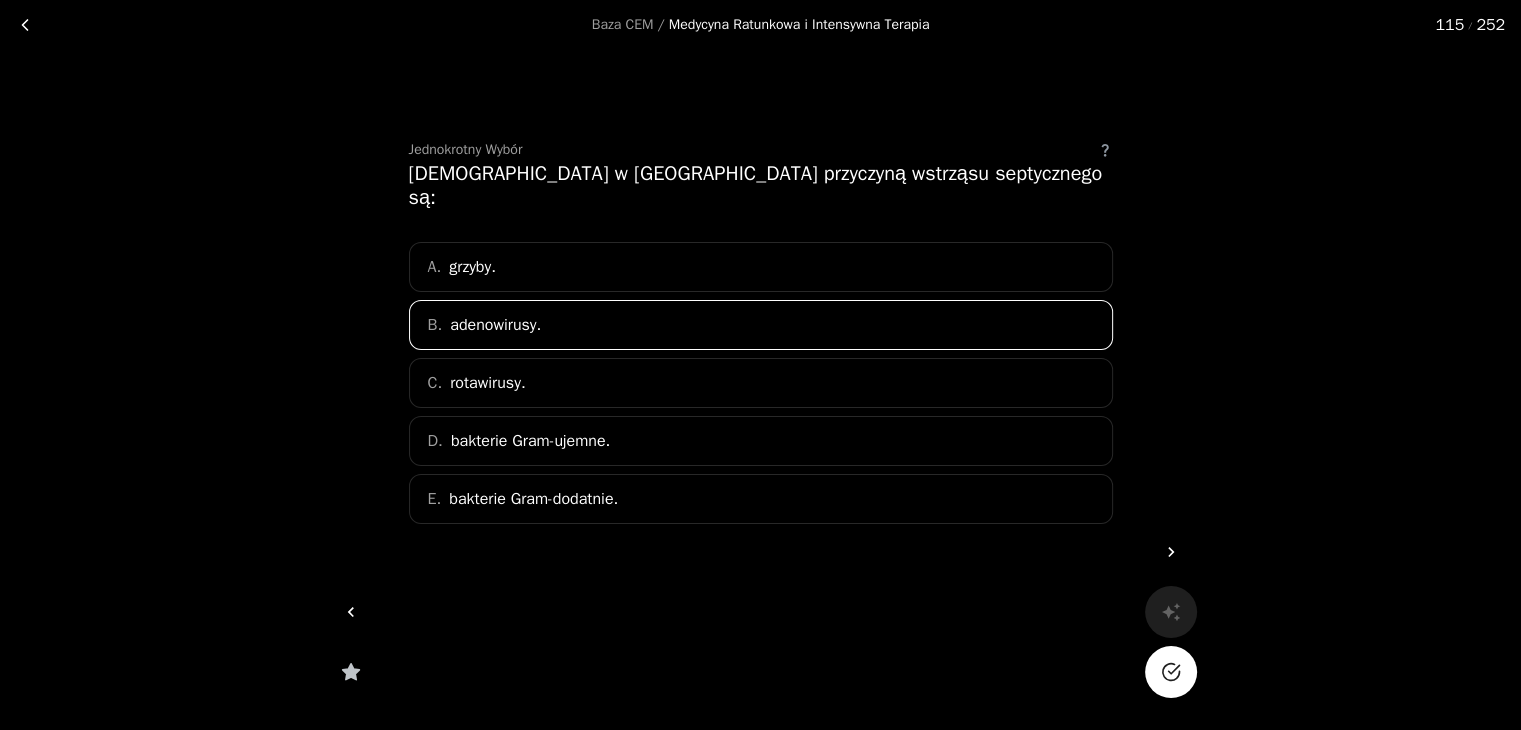 click 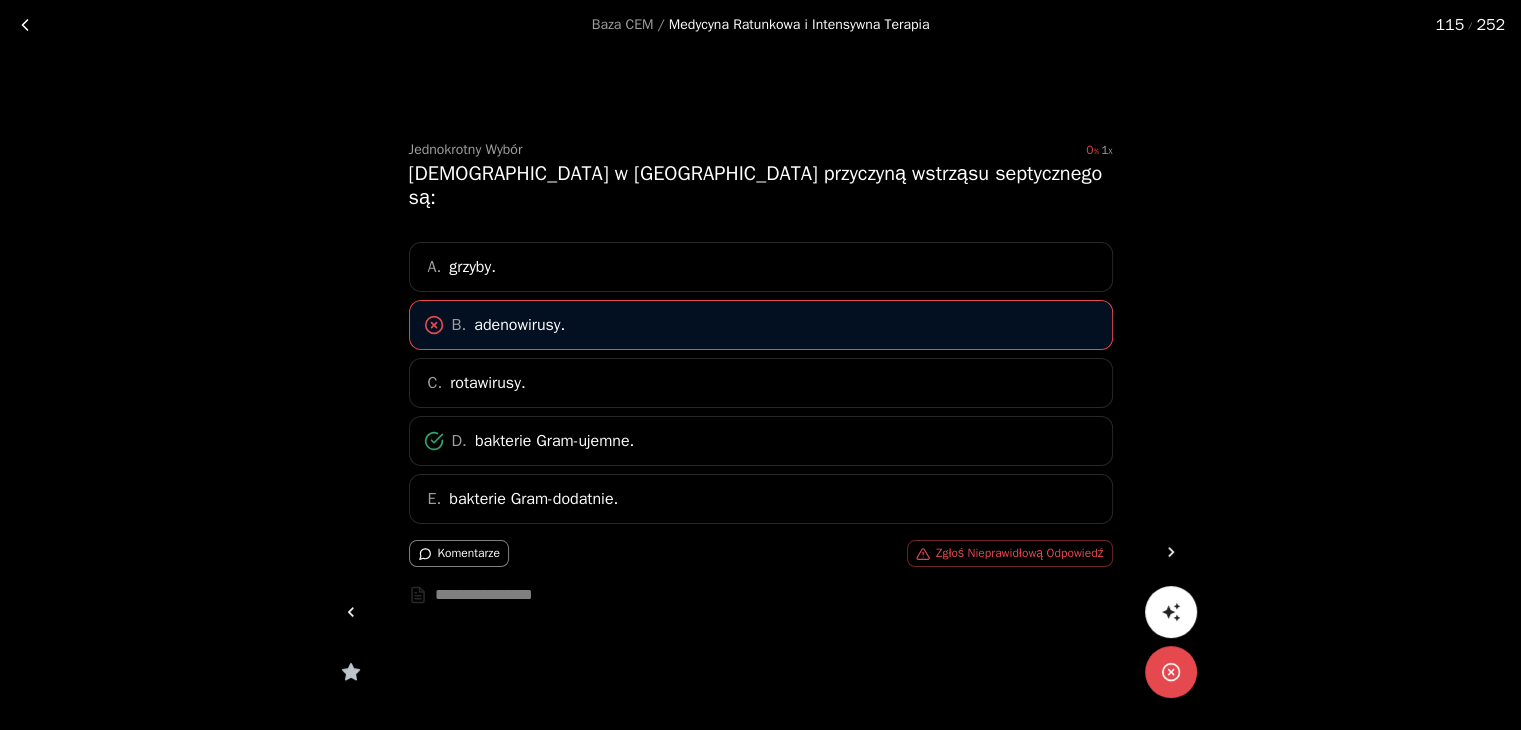 click 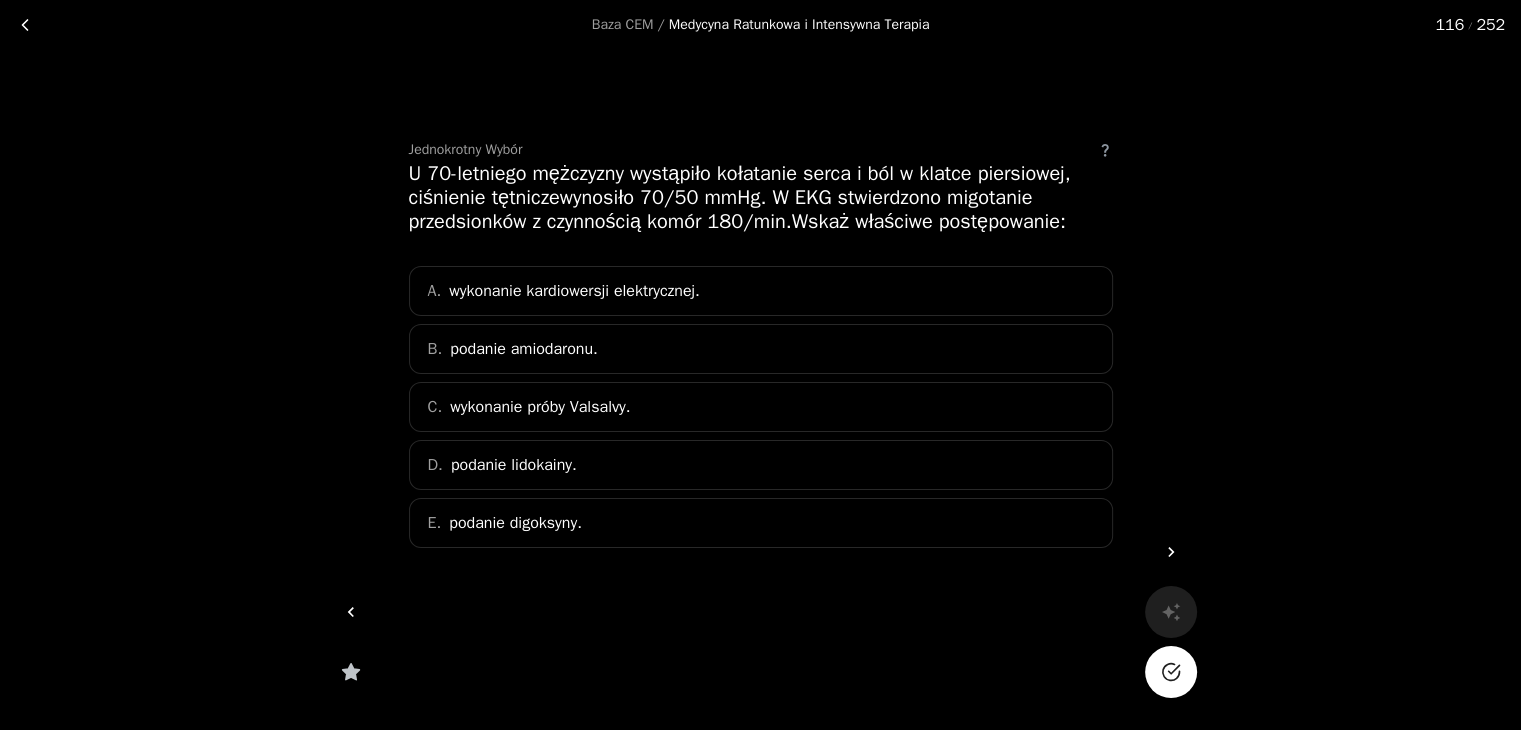 click on "wykonanie kardiowersji elektrycznej." at bounding box center [574, 291] 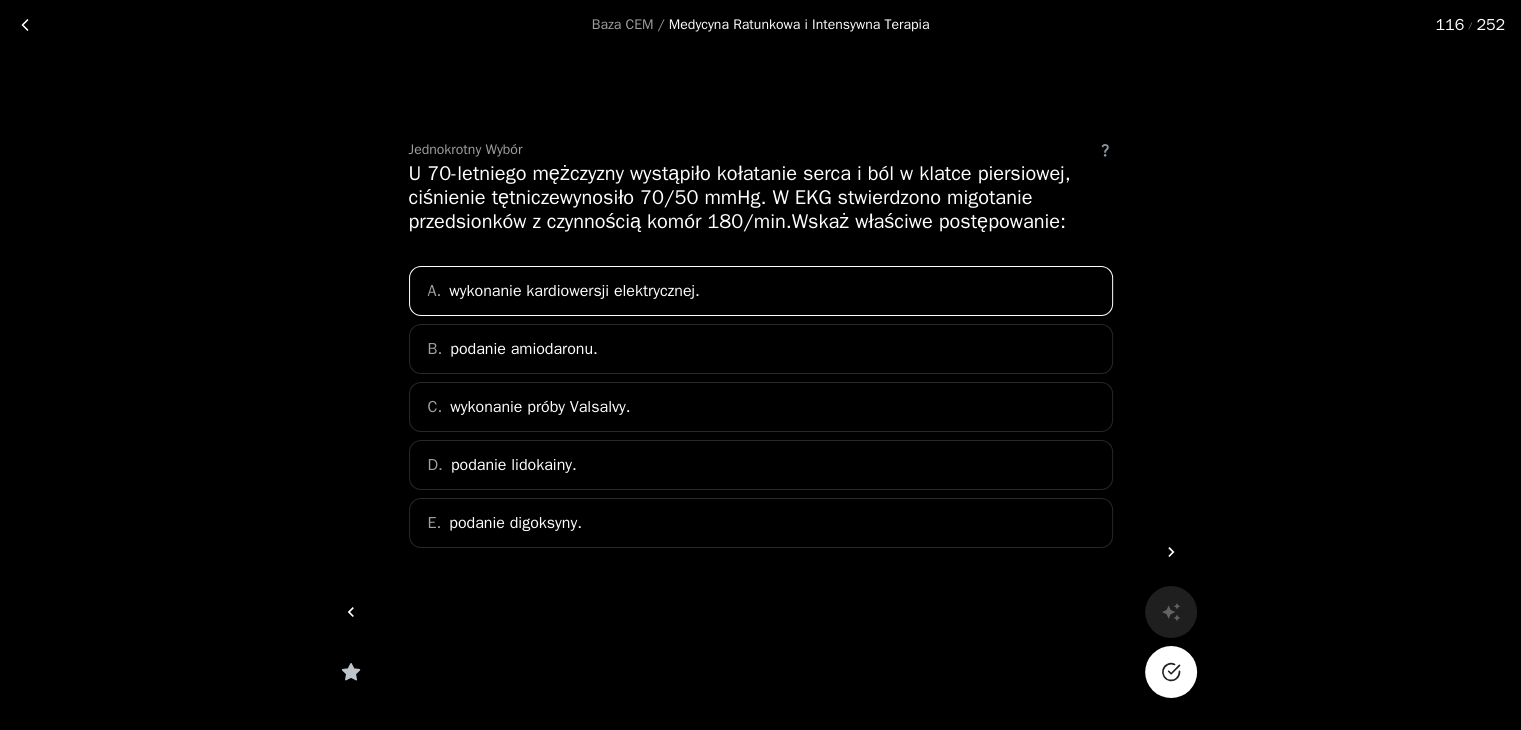 click 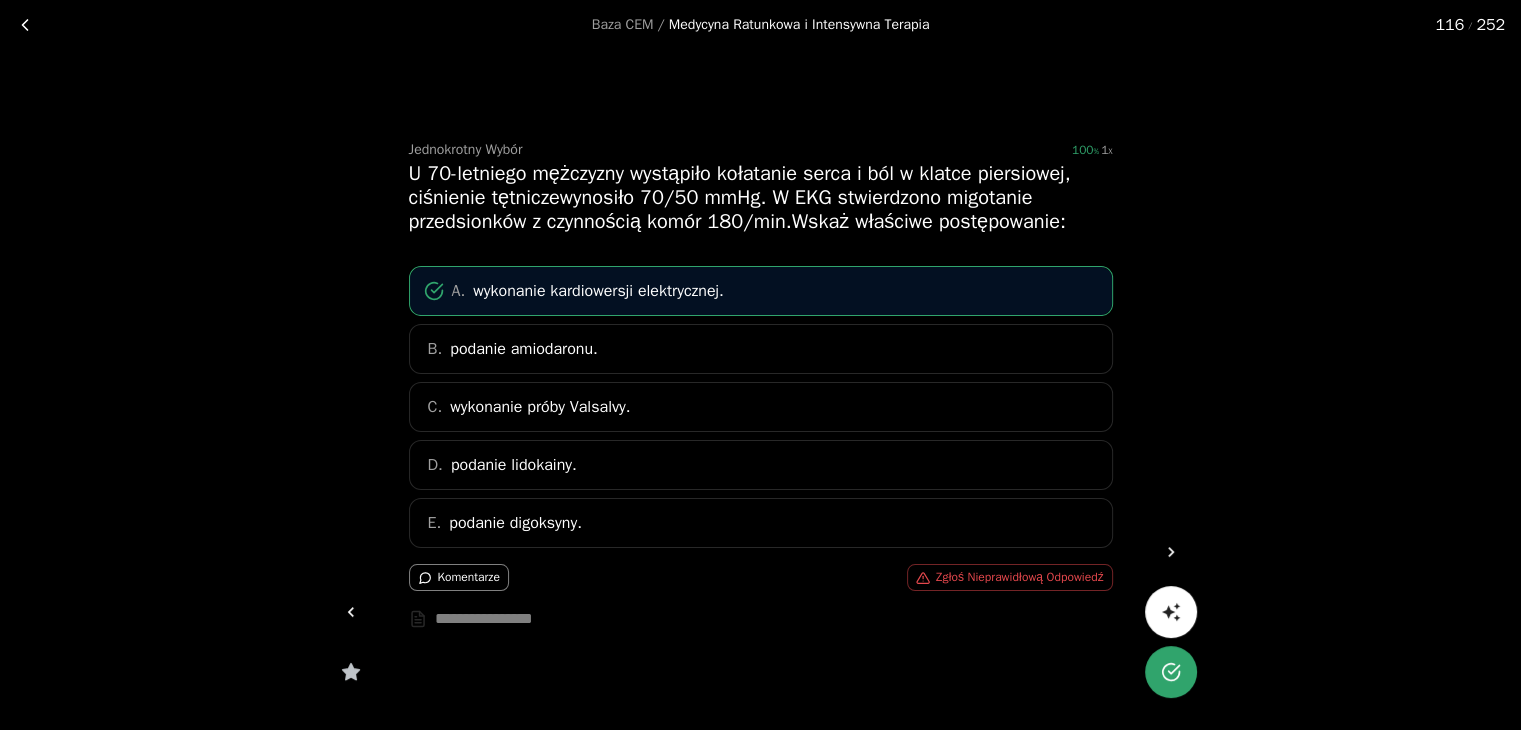 click at bounding box center (1171, 552) 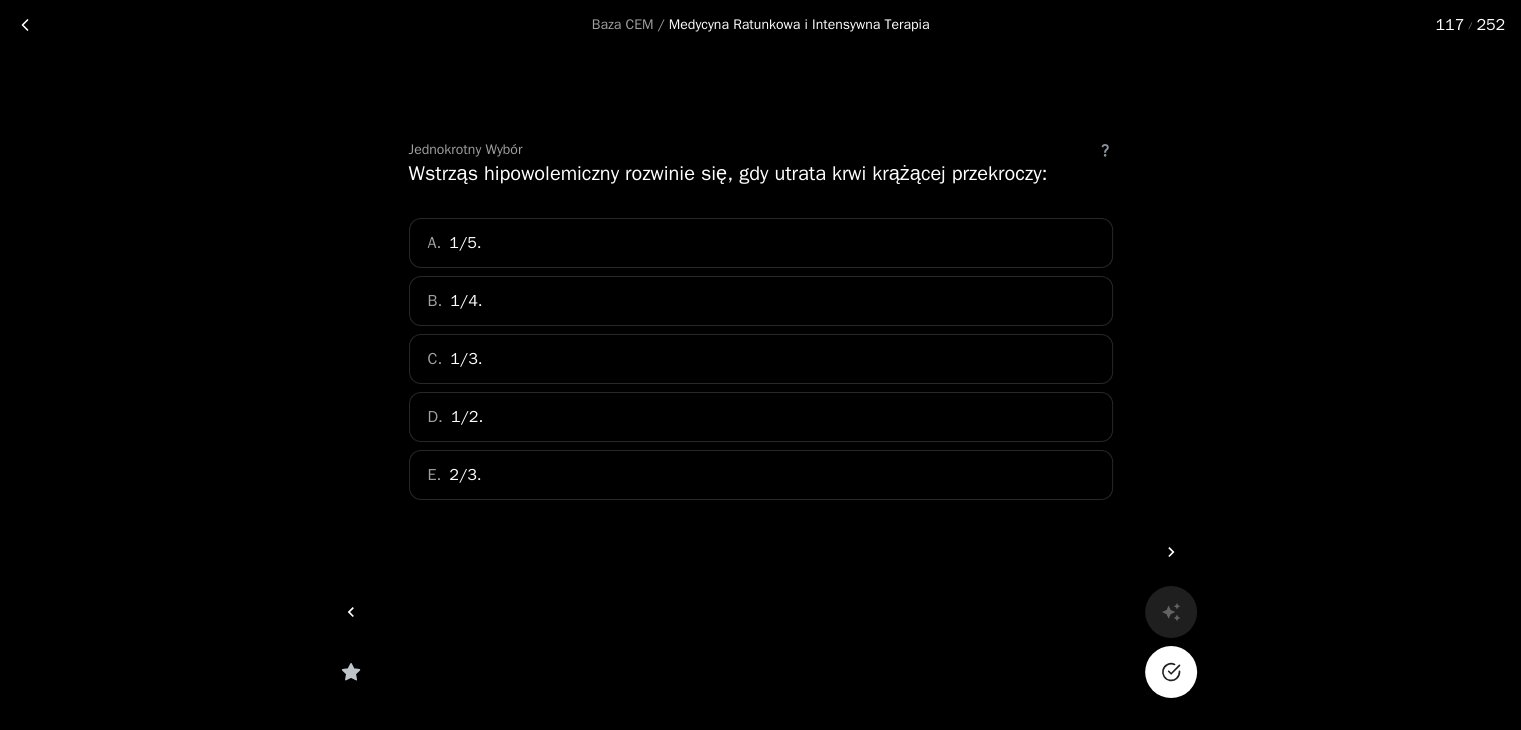 click on "A.   1/5." at bounding box center (761, 243) 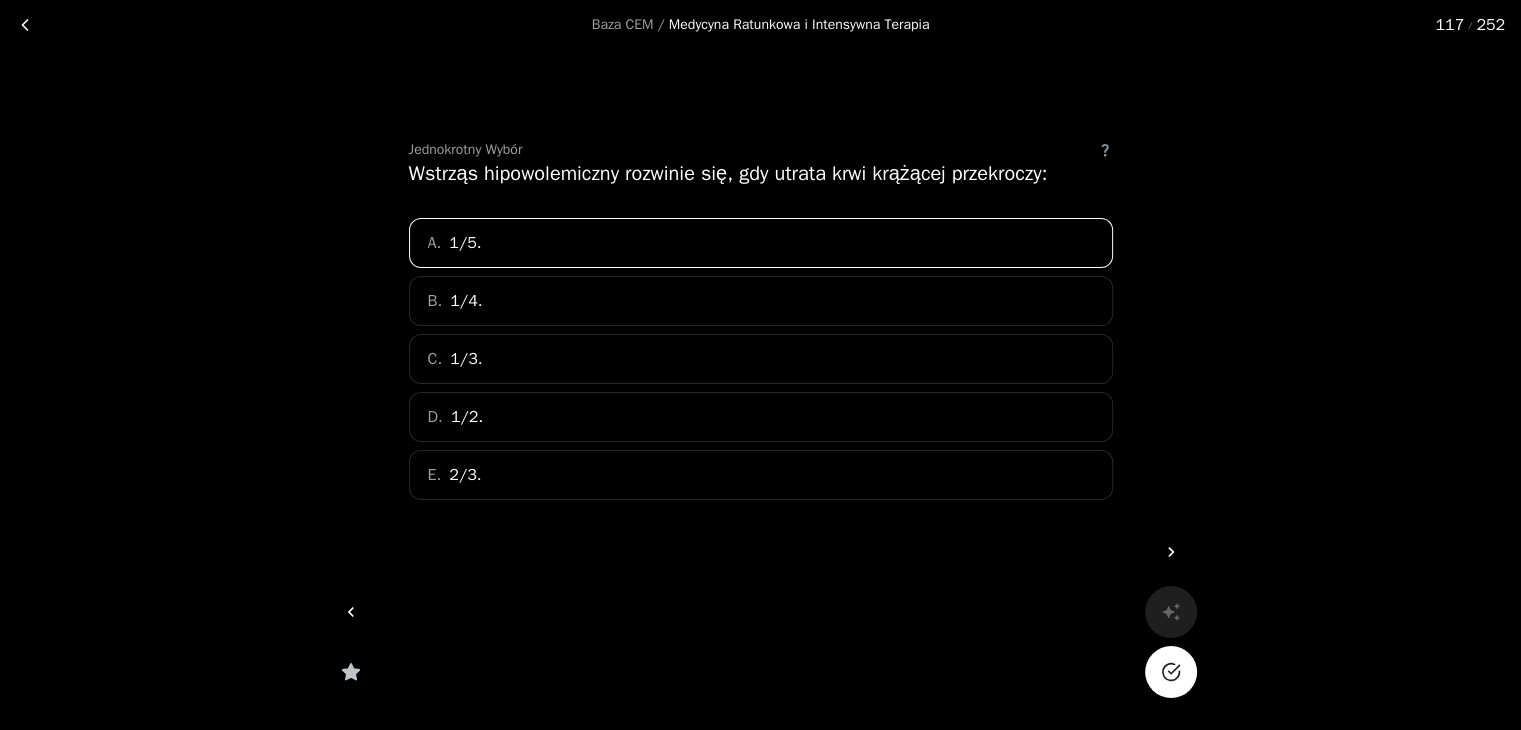 click 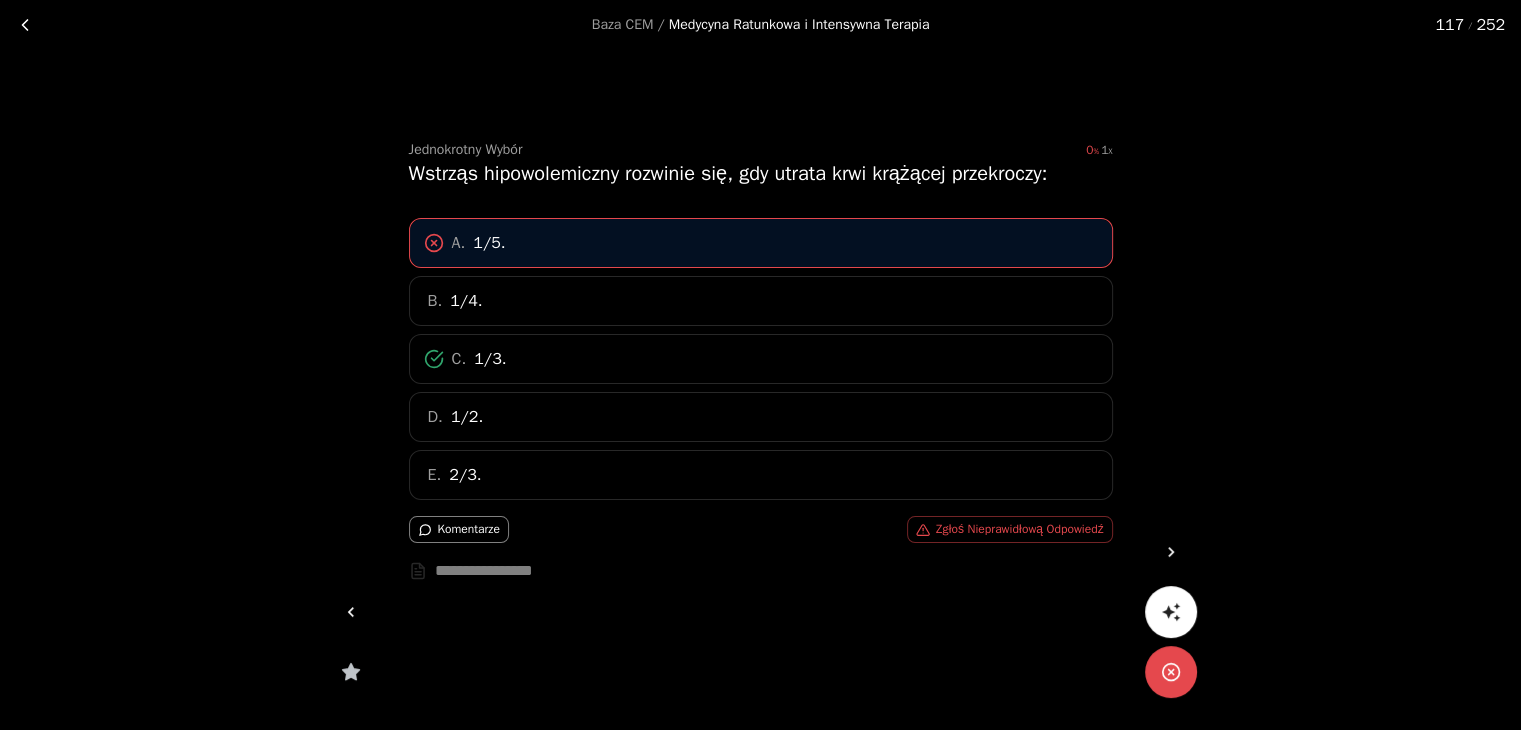 click 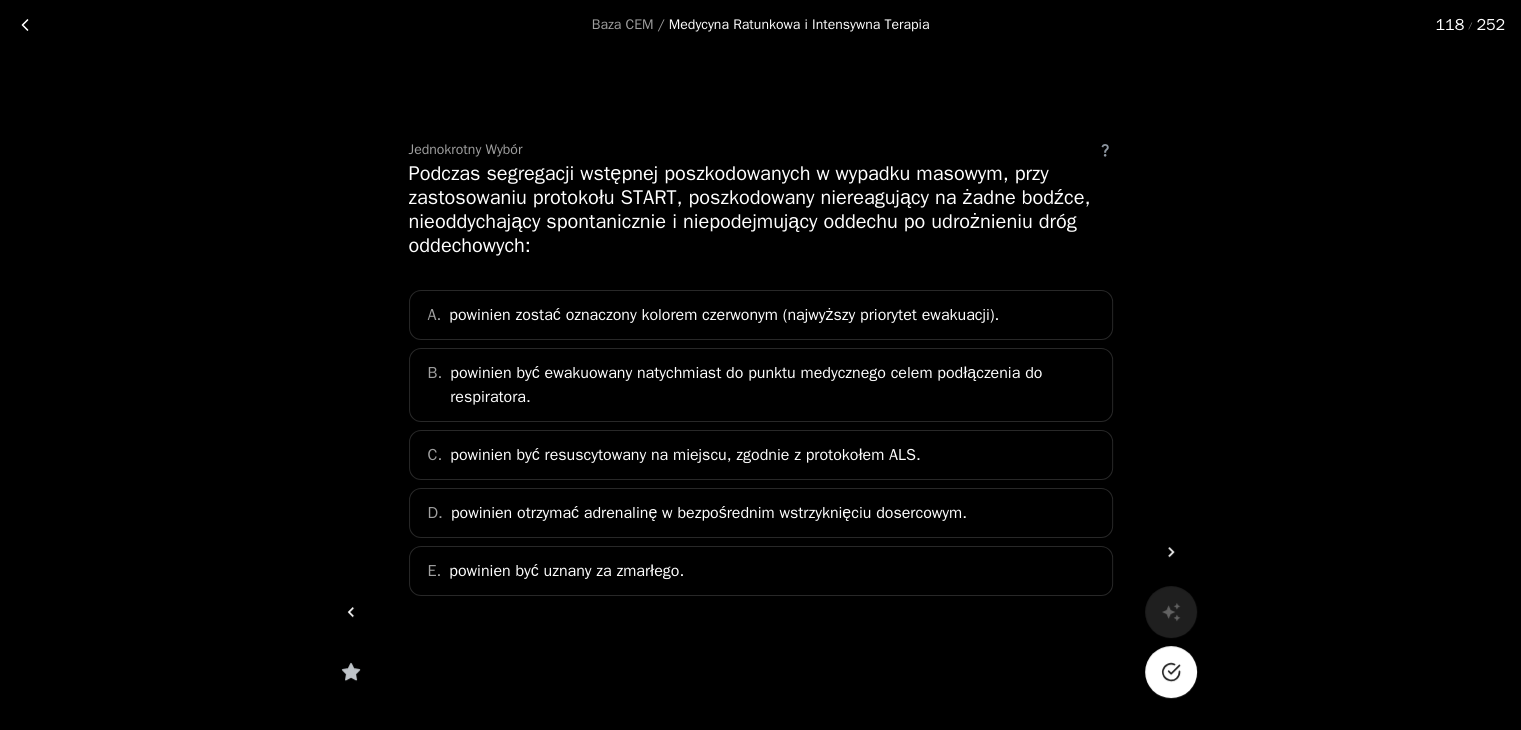 click on "powinien być uznany za zmarłego." at bounding box center (566, 571) 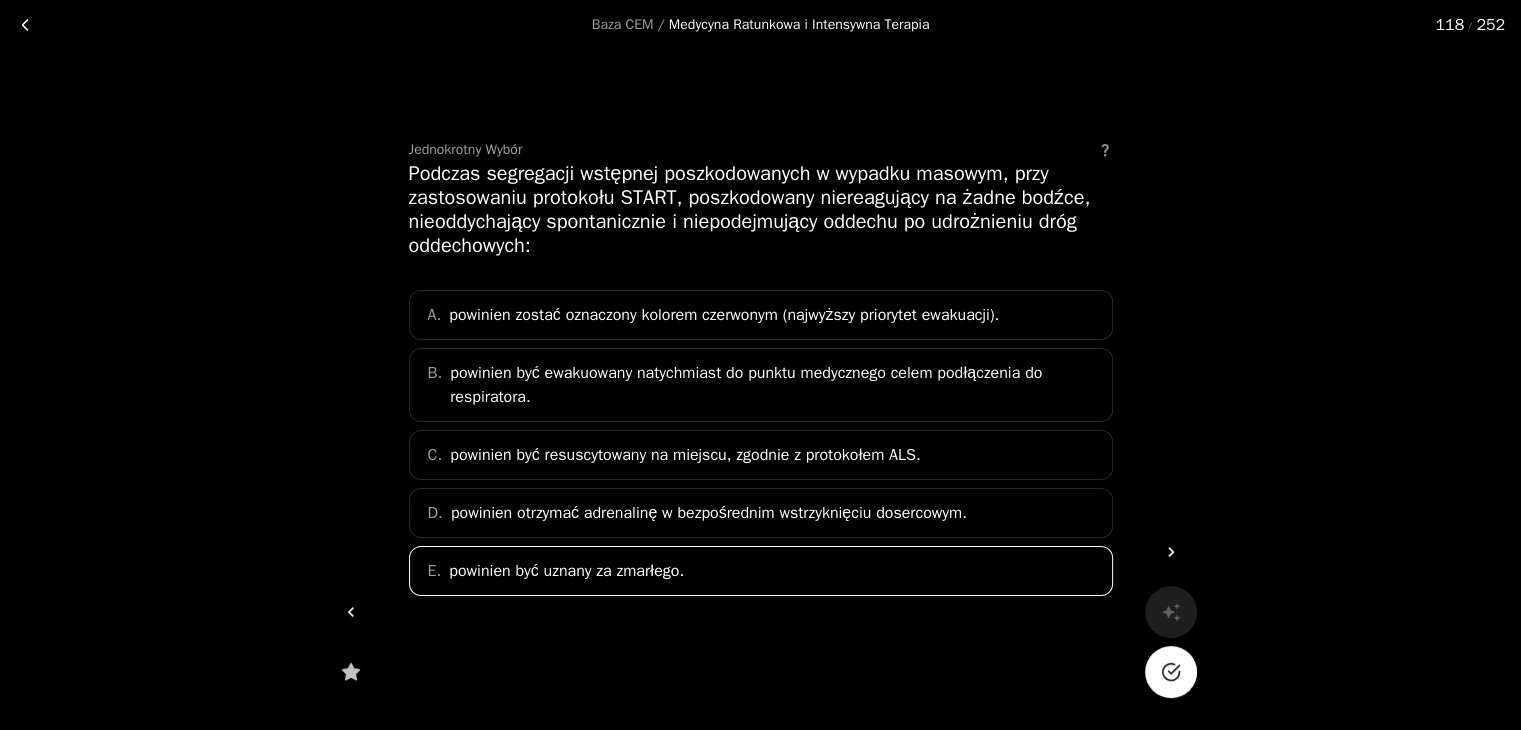 click 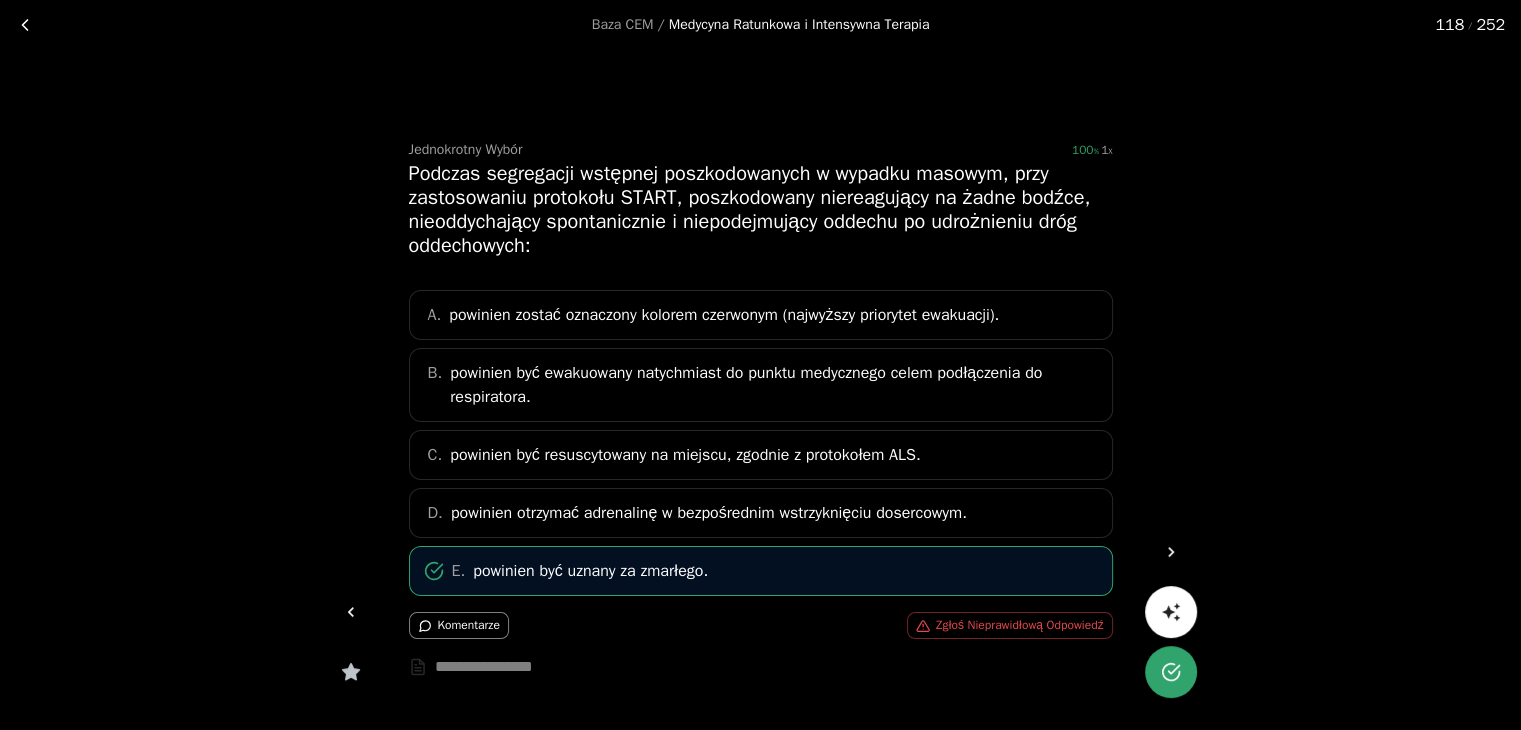 click at bounding box center [1171, 552] 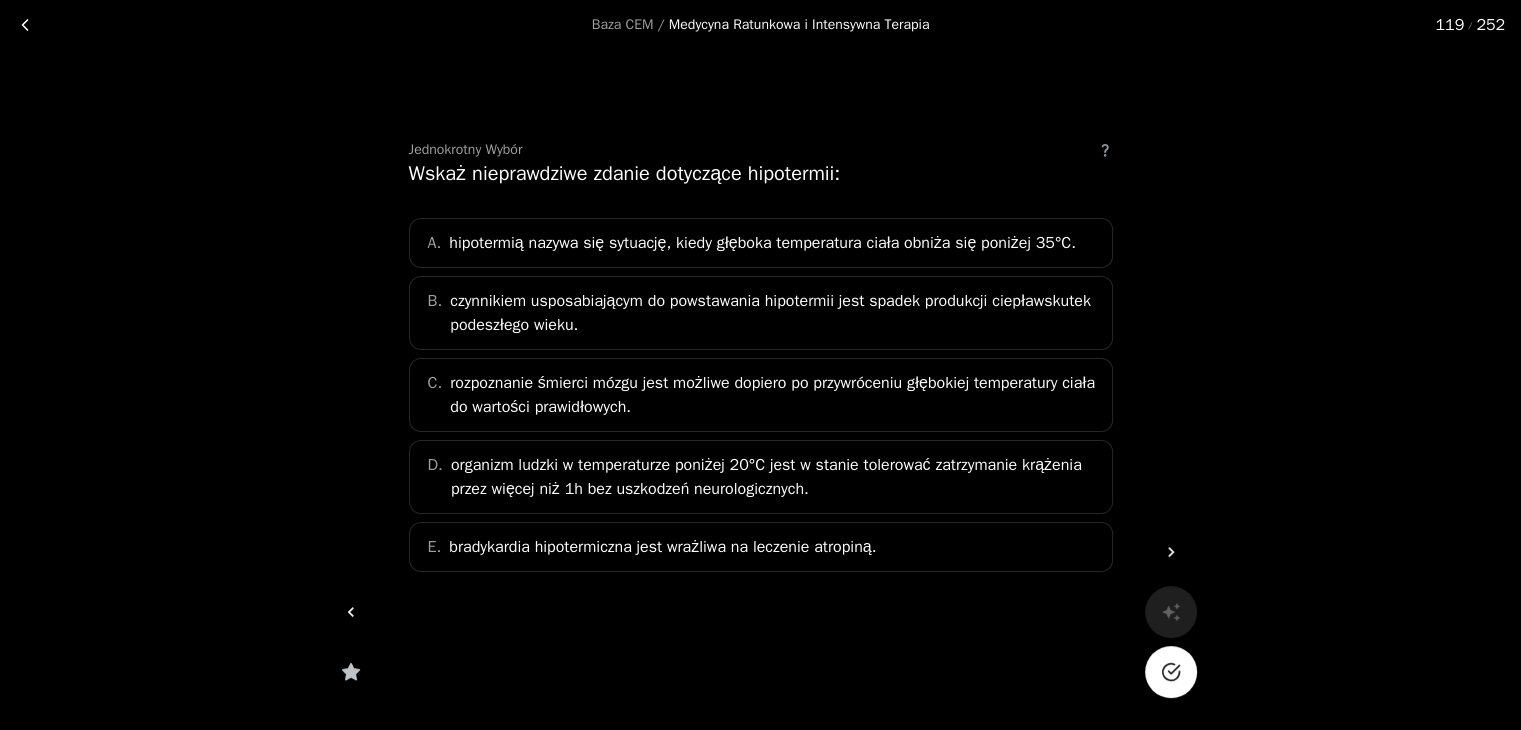 click on "czynnikiem usposabiającym do powstawania hipotermii jest spadek produkcji ciepławskutek podeszłego wieku." at bounding box center [774, 313] 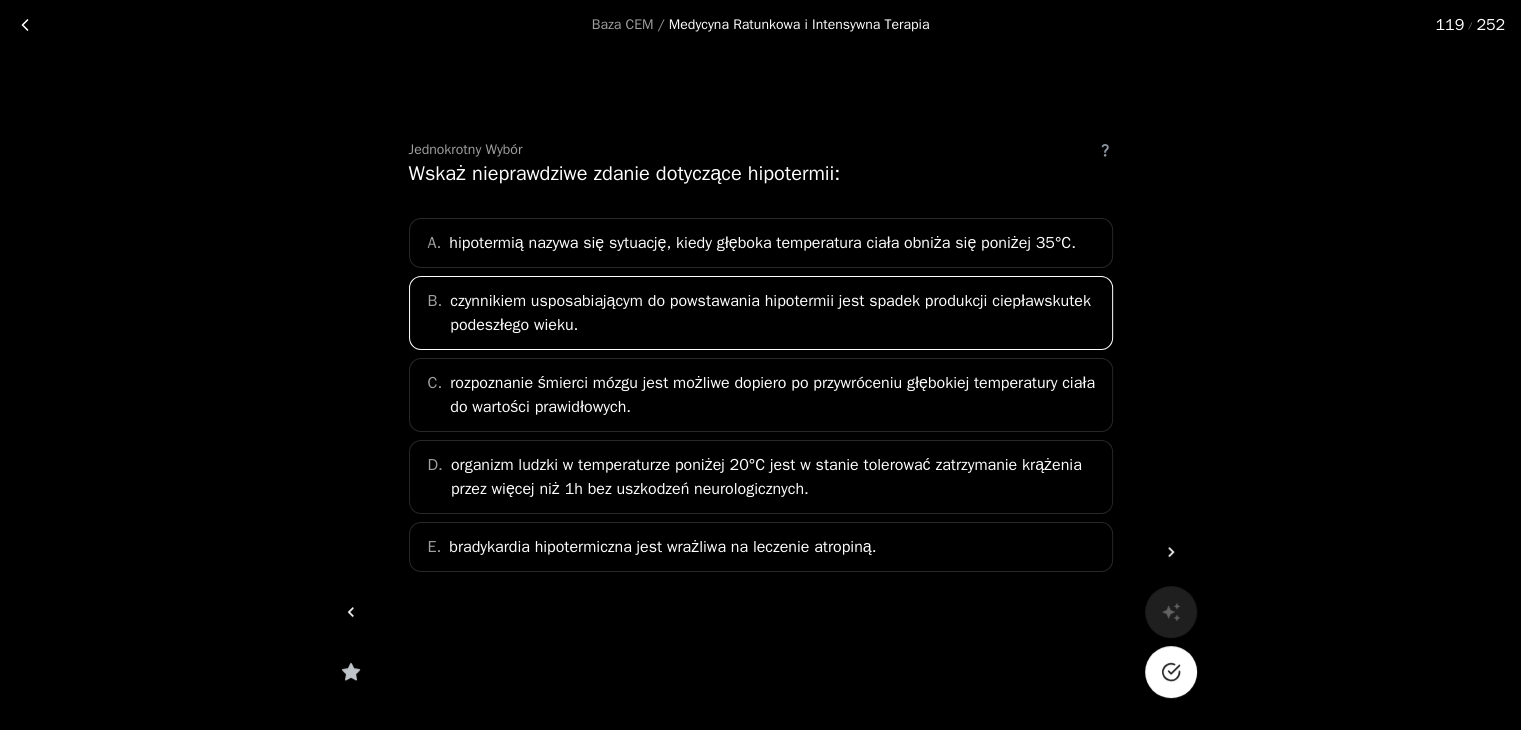 click at bounding box center [1171, 672] 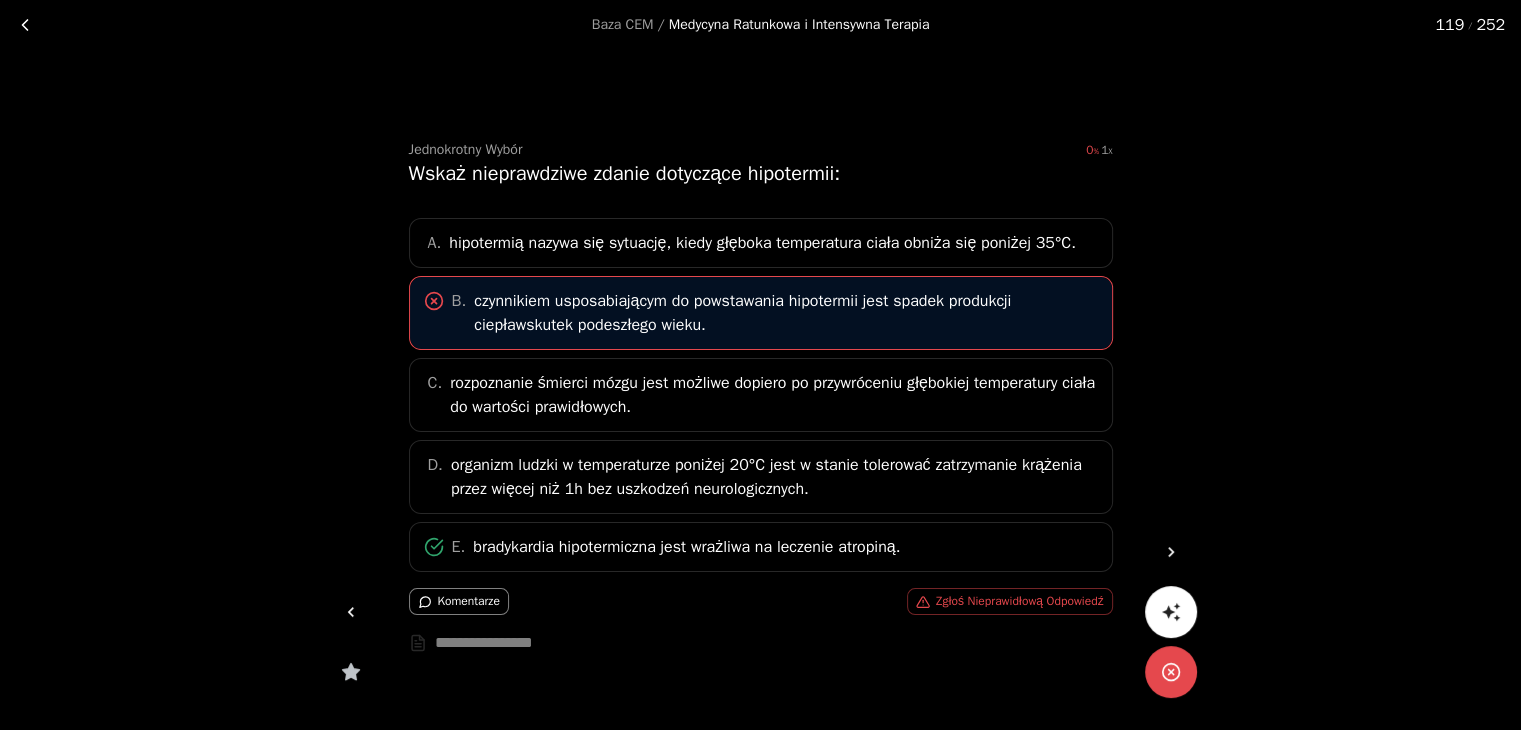 click at bounding box center (1171, 552) 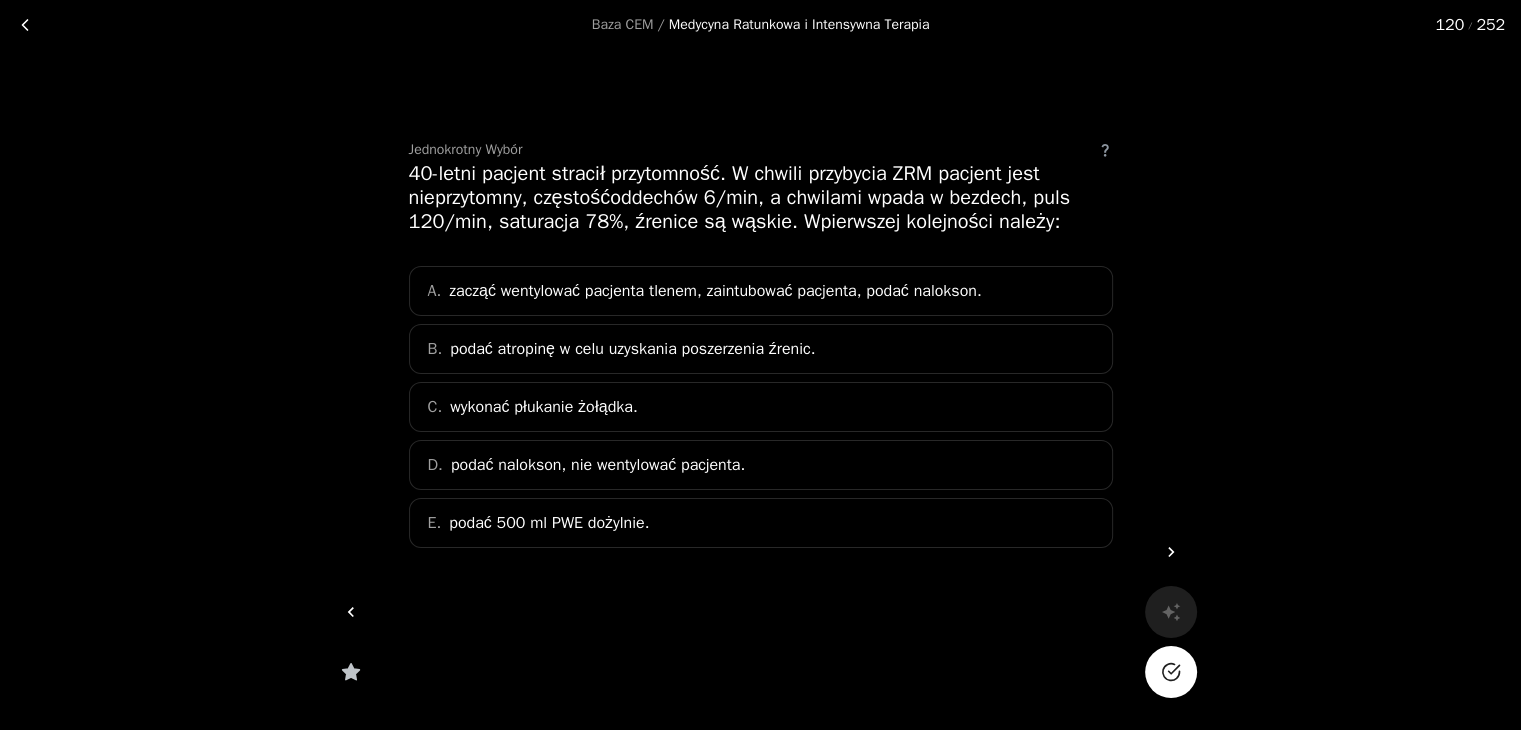 click at bounding box center (1171, 552) 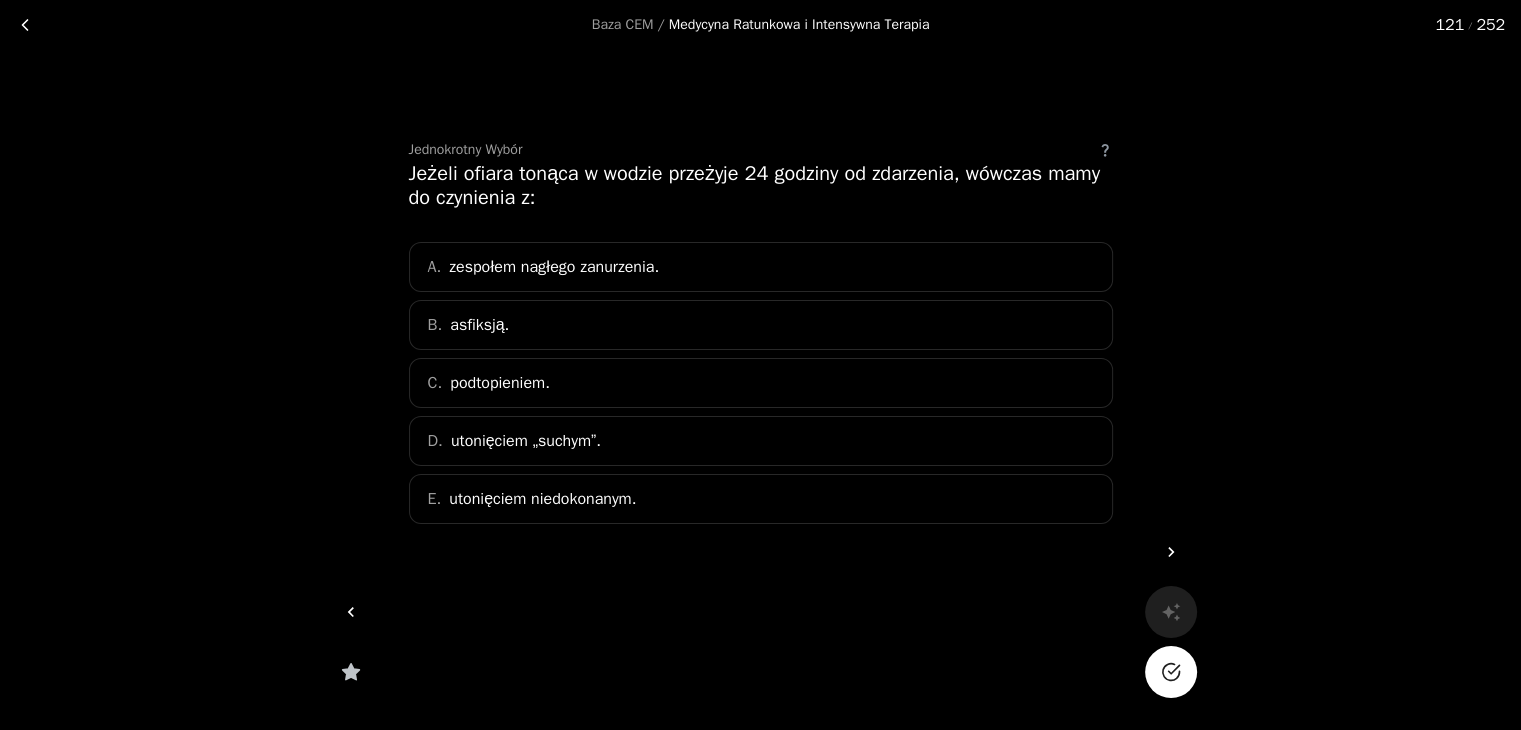 click at bounding box center [1171, 552] 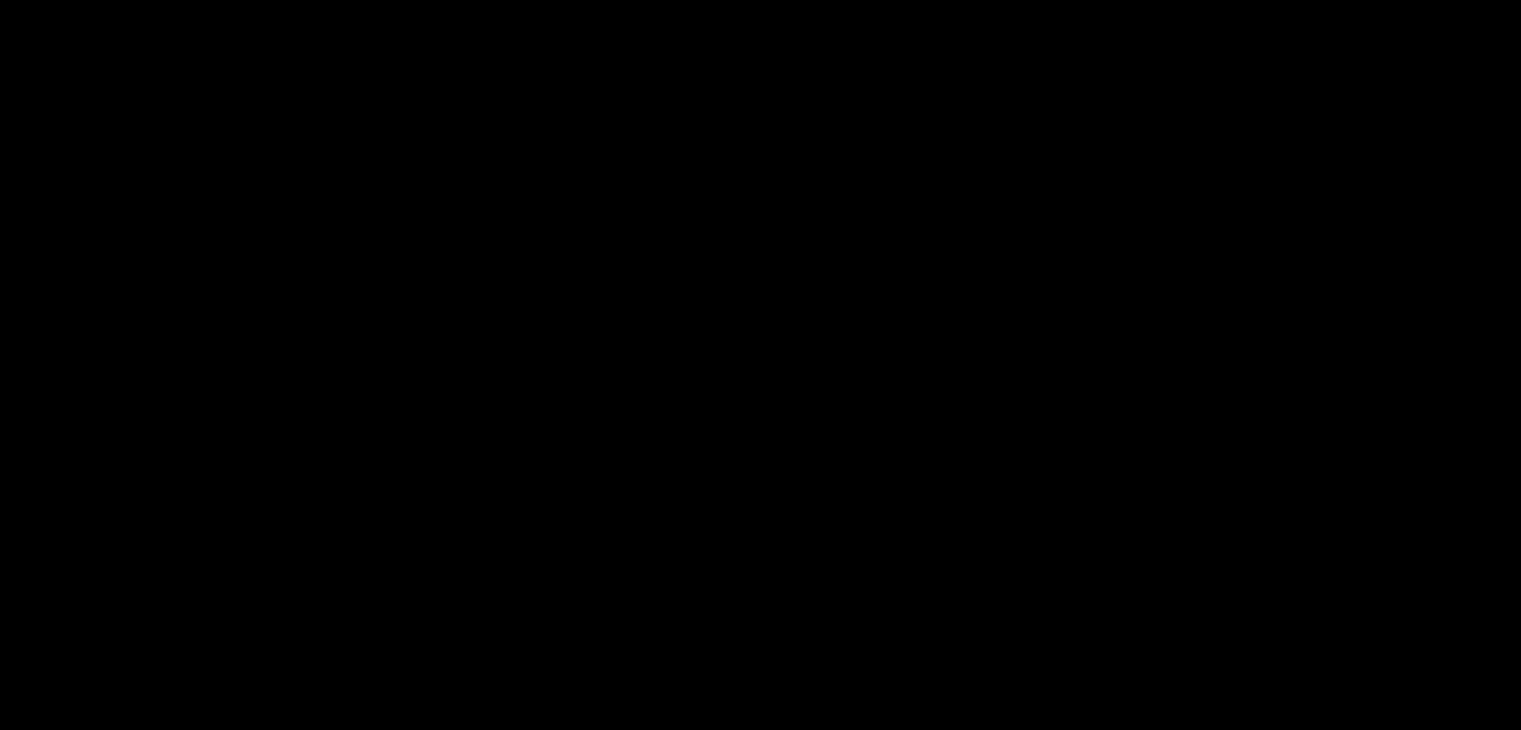 click at bounding box center (760, 365) 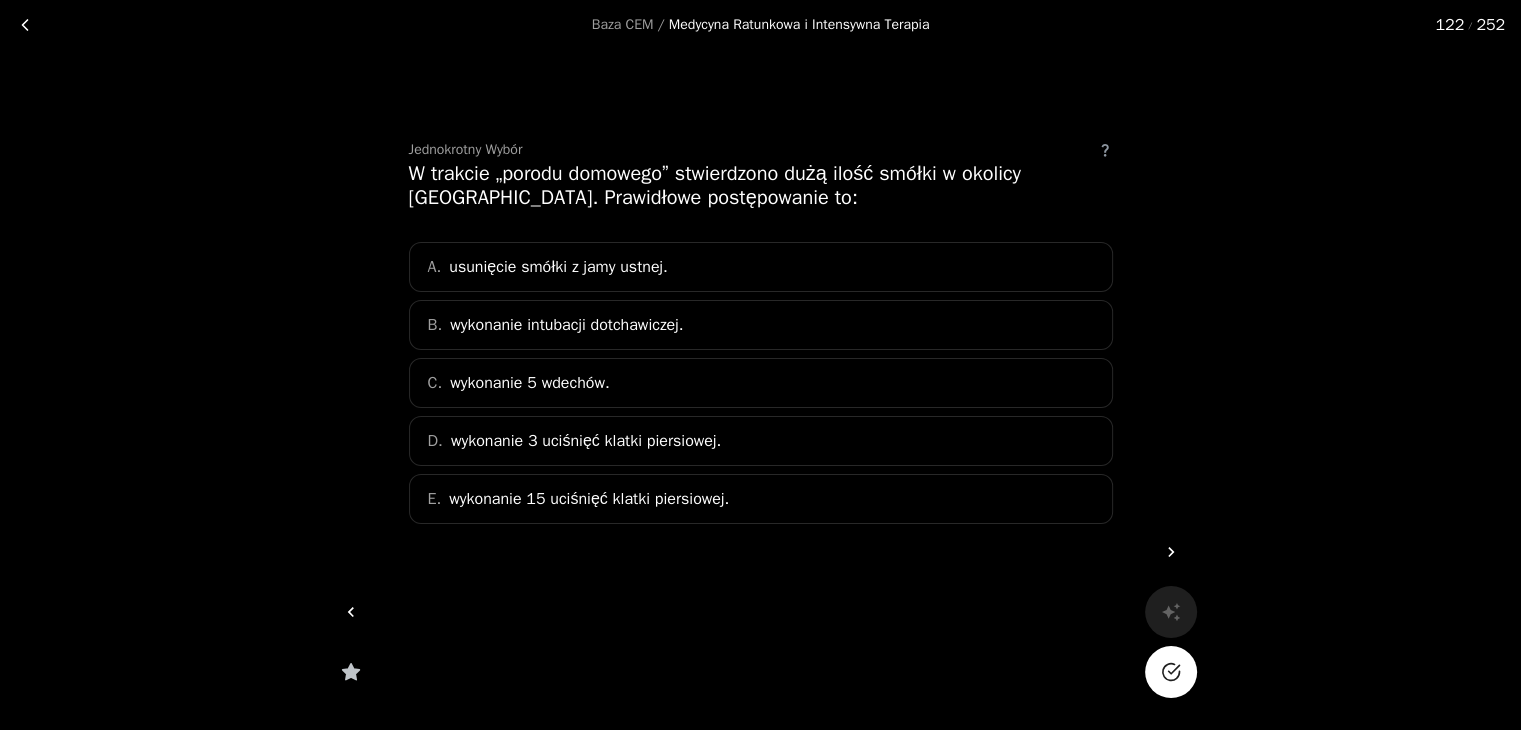 click 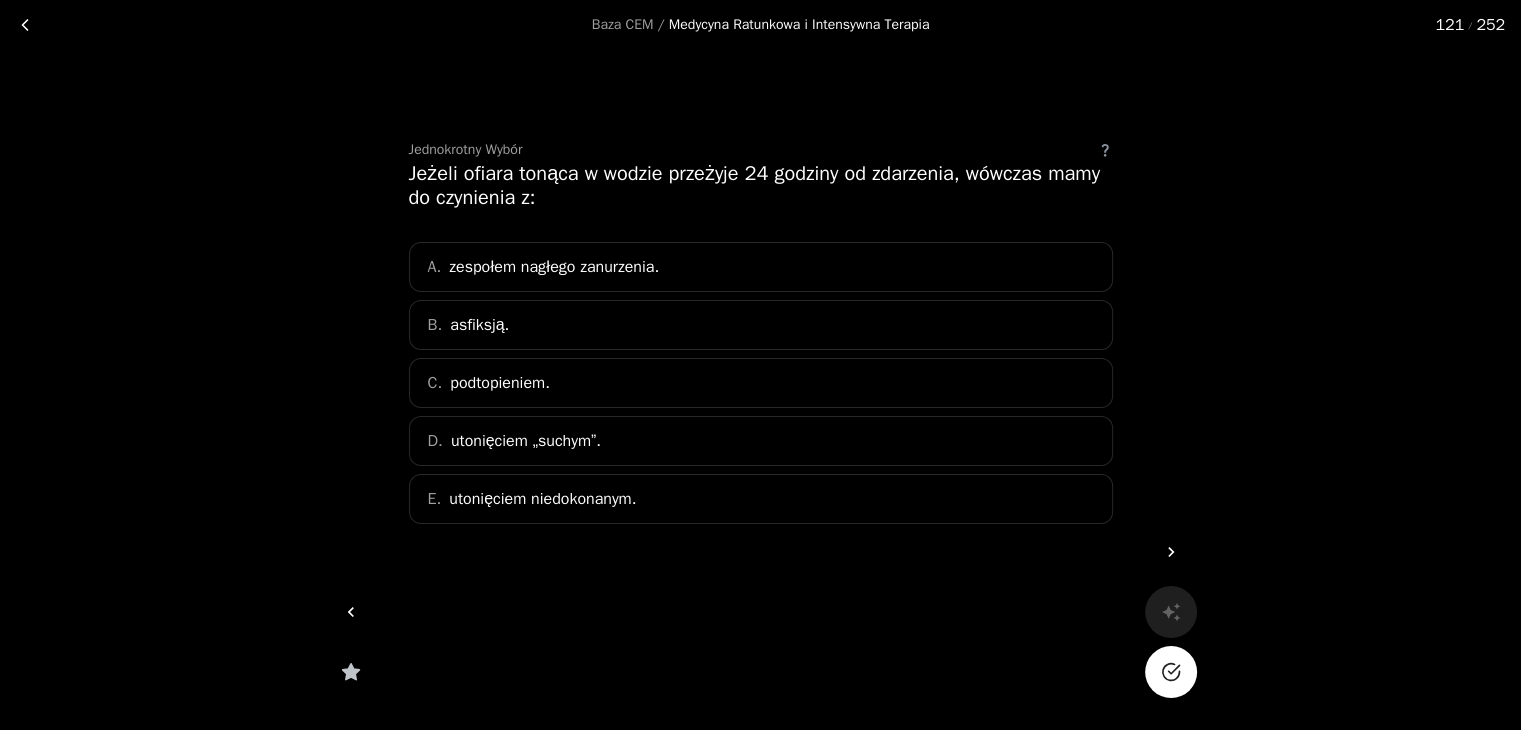 click at bounding box center (351, 612) 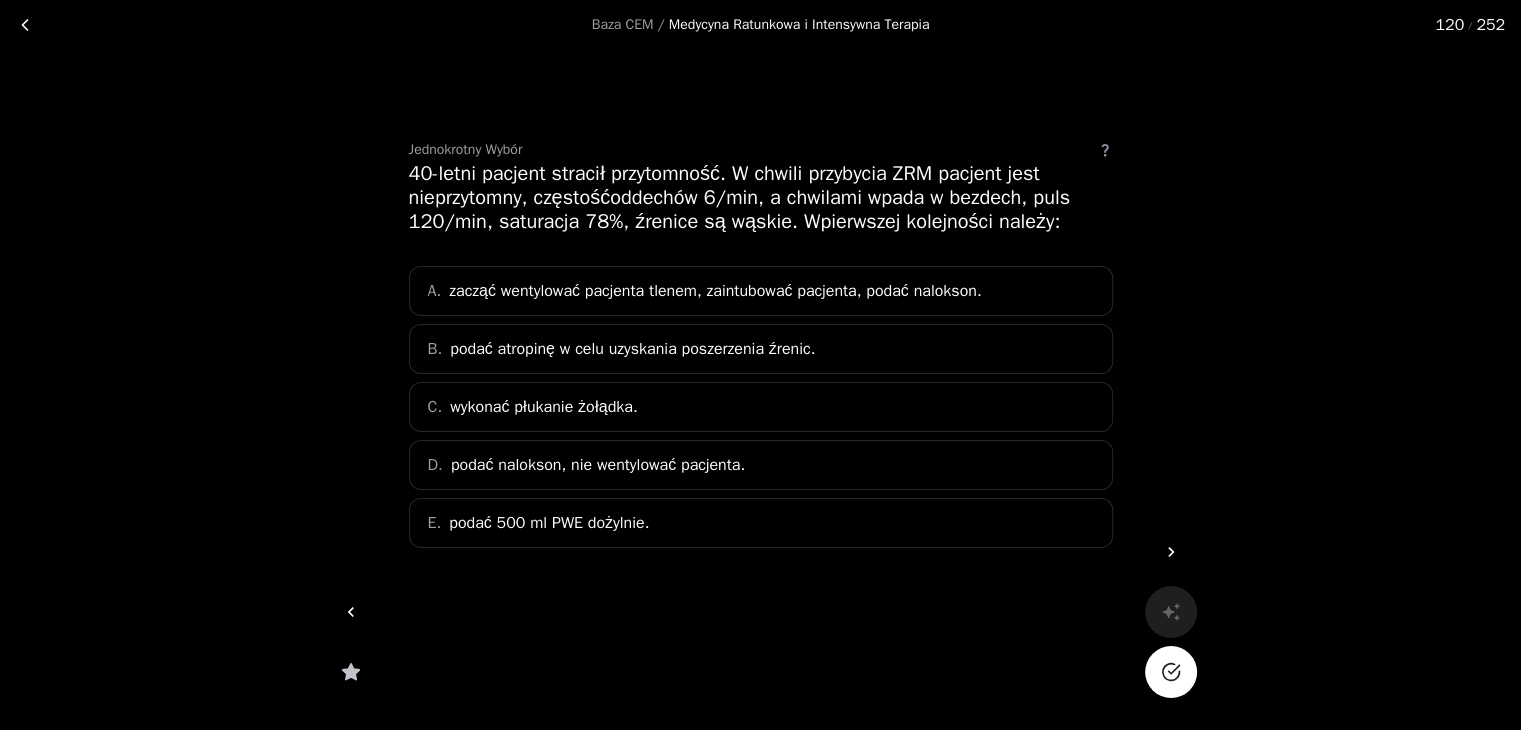 click on "zacząć wentylować pacjenta tlenem, zaintubować pacjenta, podać nalokson." at bounding box center (715, 291) 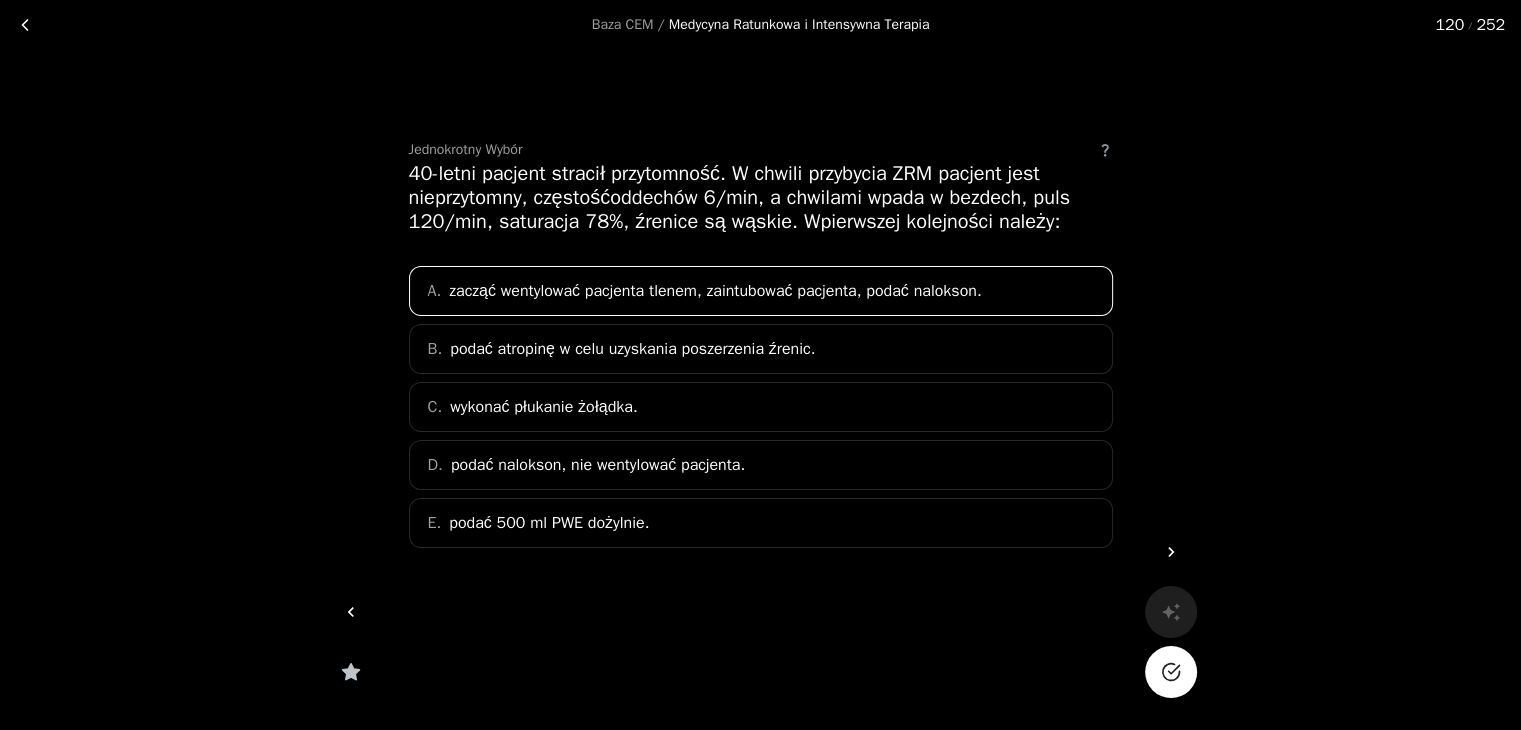 click 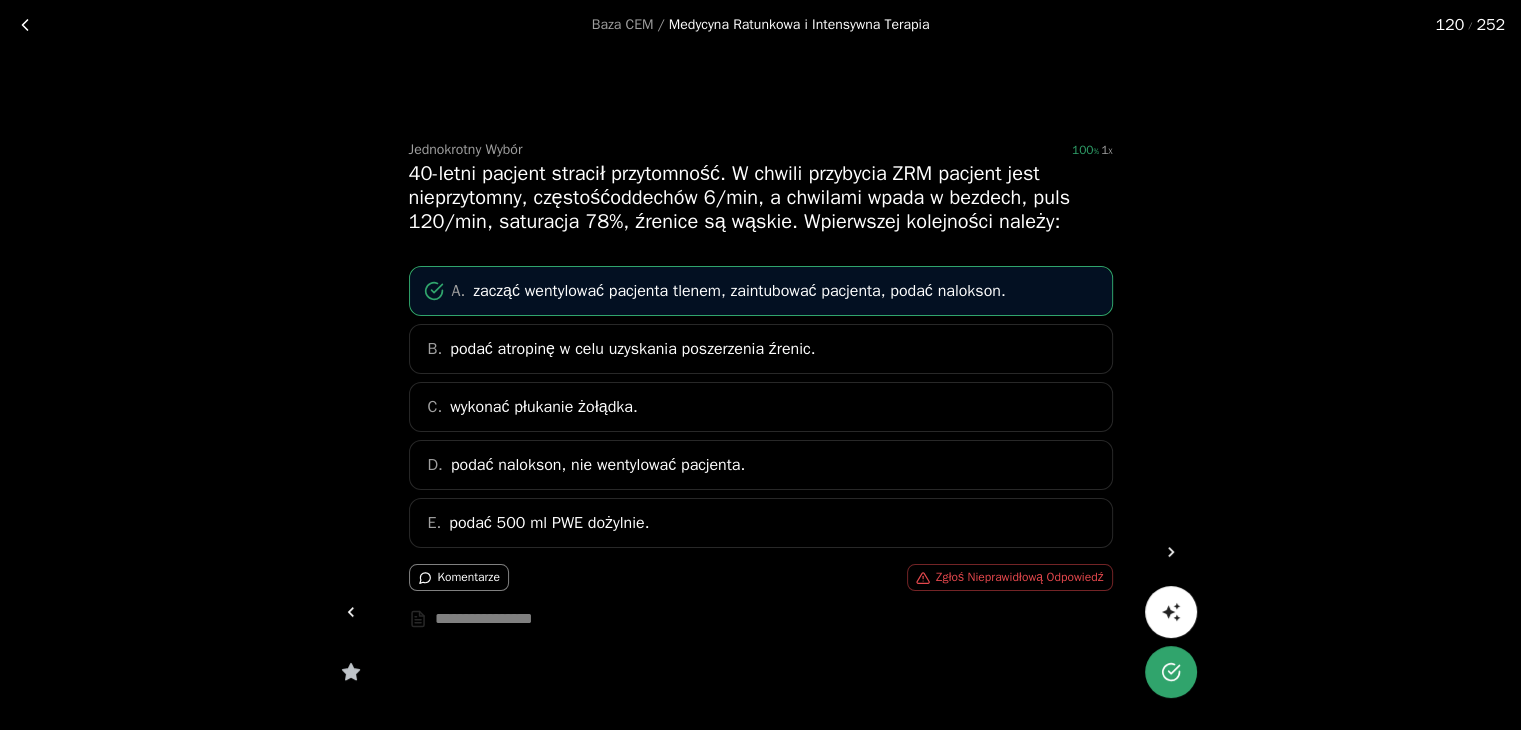 click 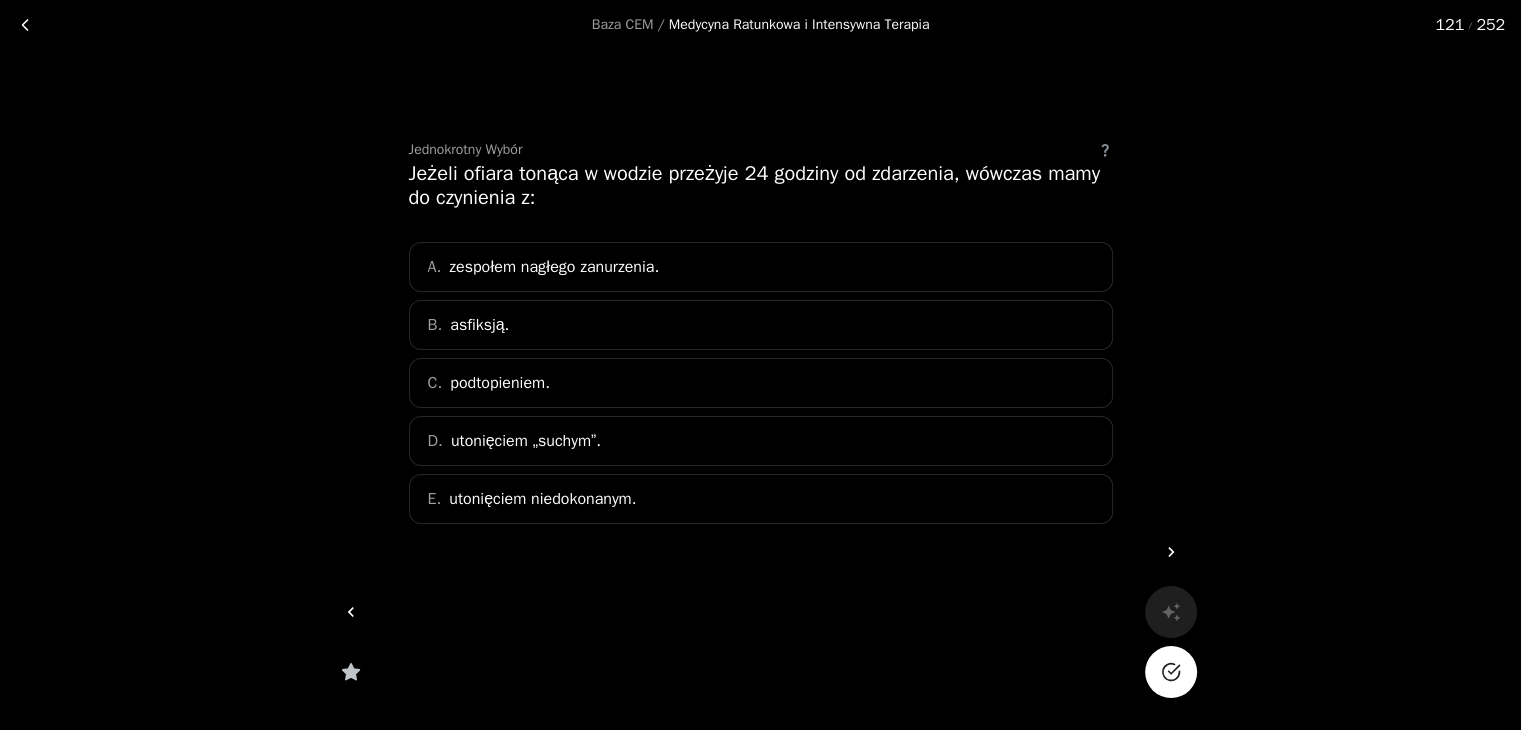 click on "C.   podtopieniem." at bounding box center (761, 383) 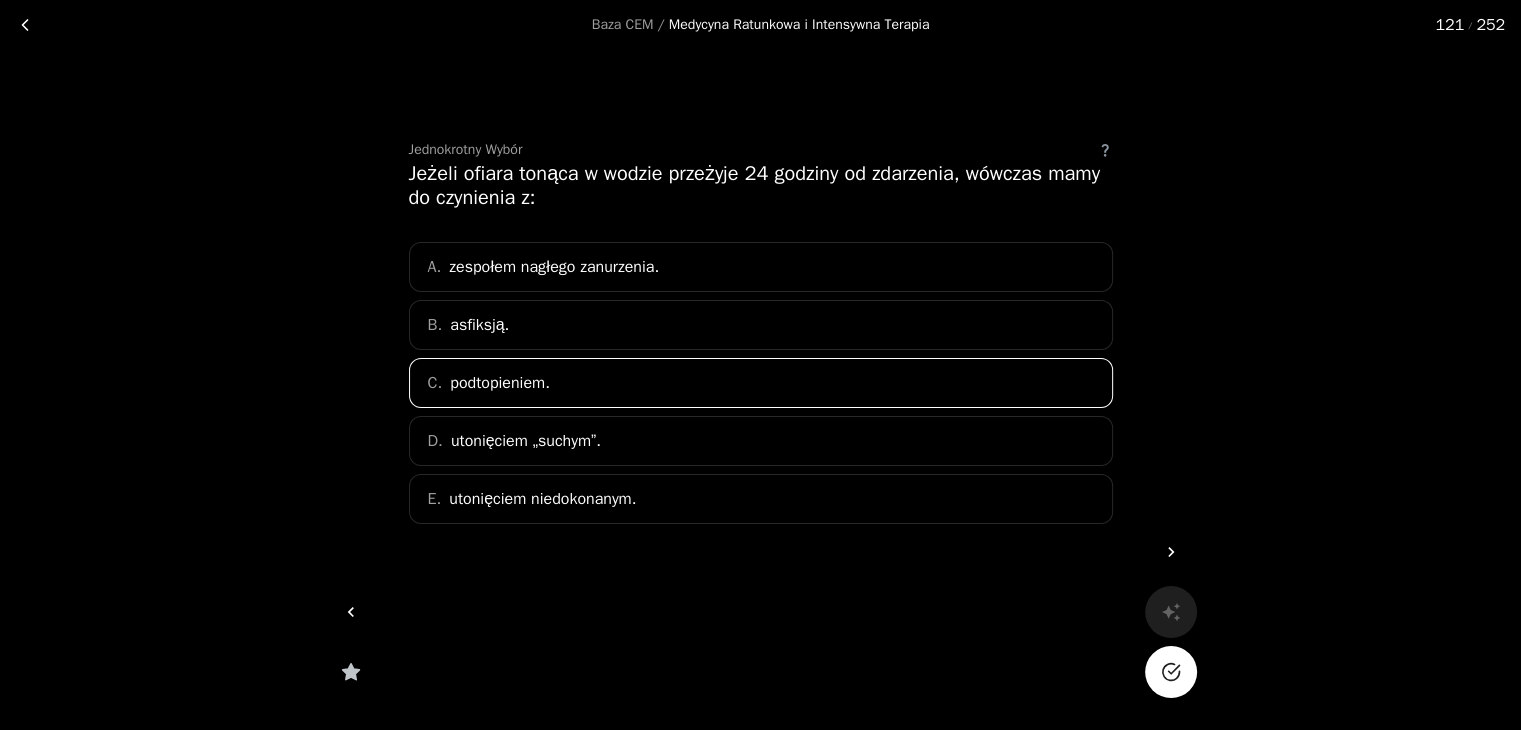 click at bounding box center (1171, 552) 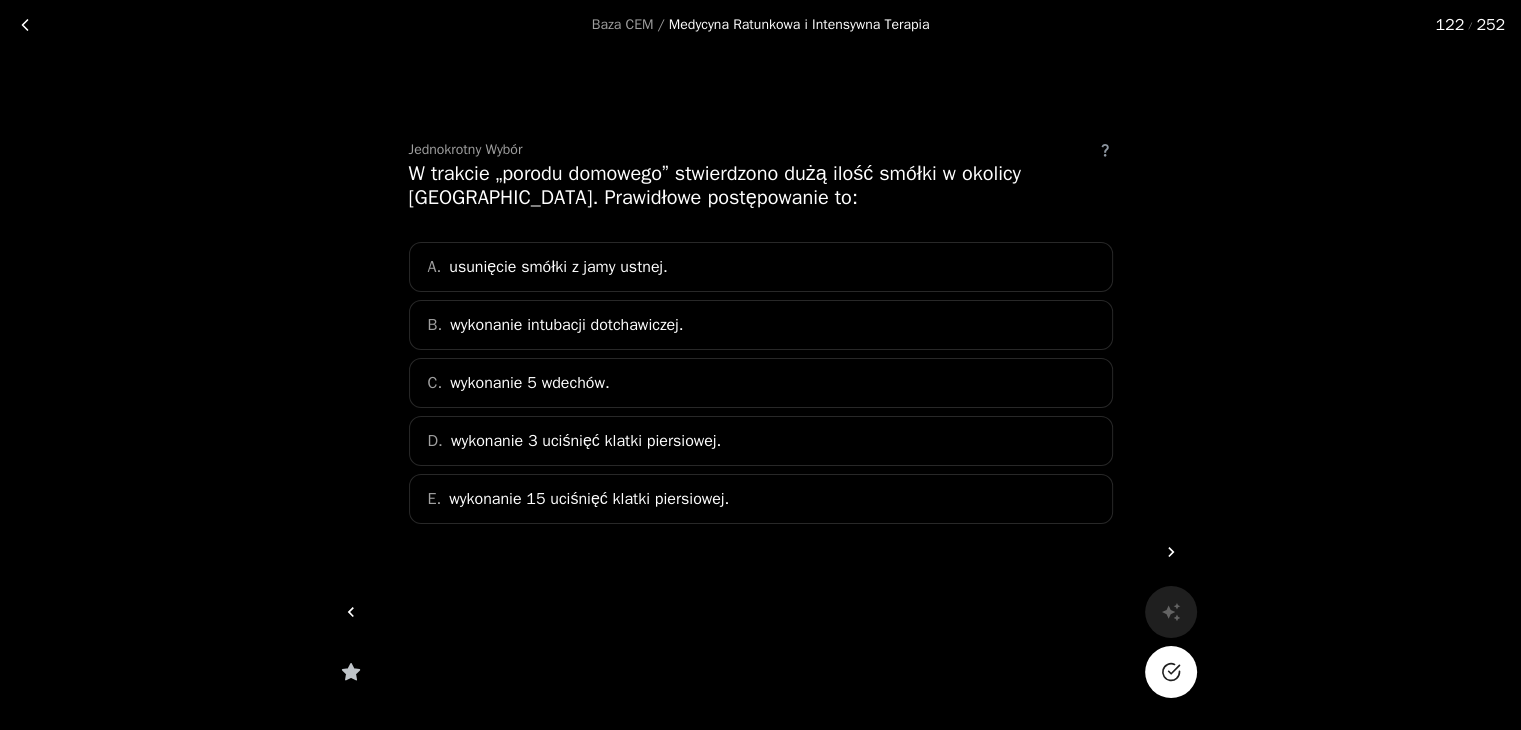 click on "A.   usunięcie smółki z jamy ustnej." at bounding box center [761, 267] 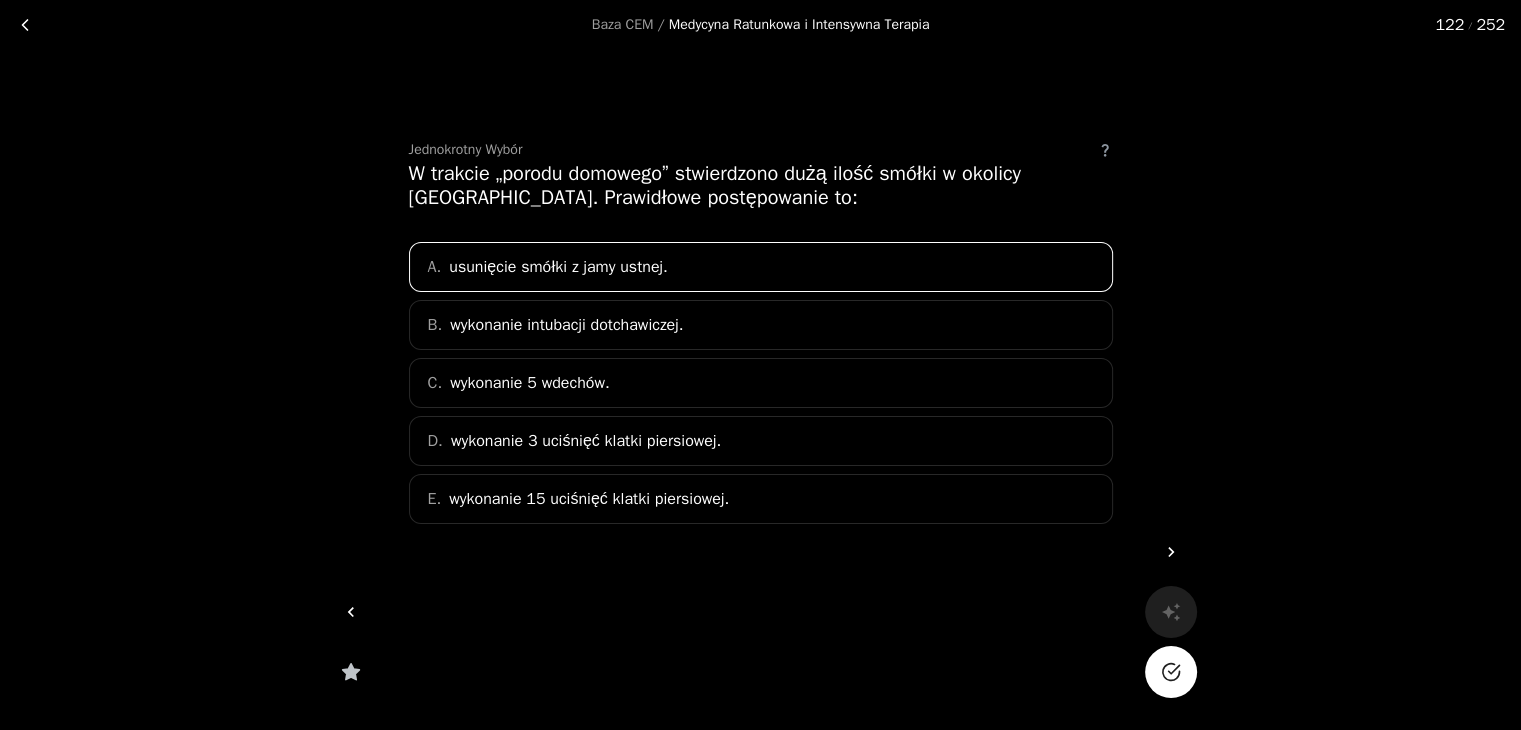 click at bounding box center (1171, 672) 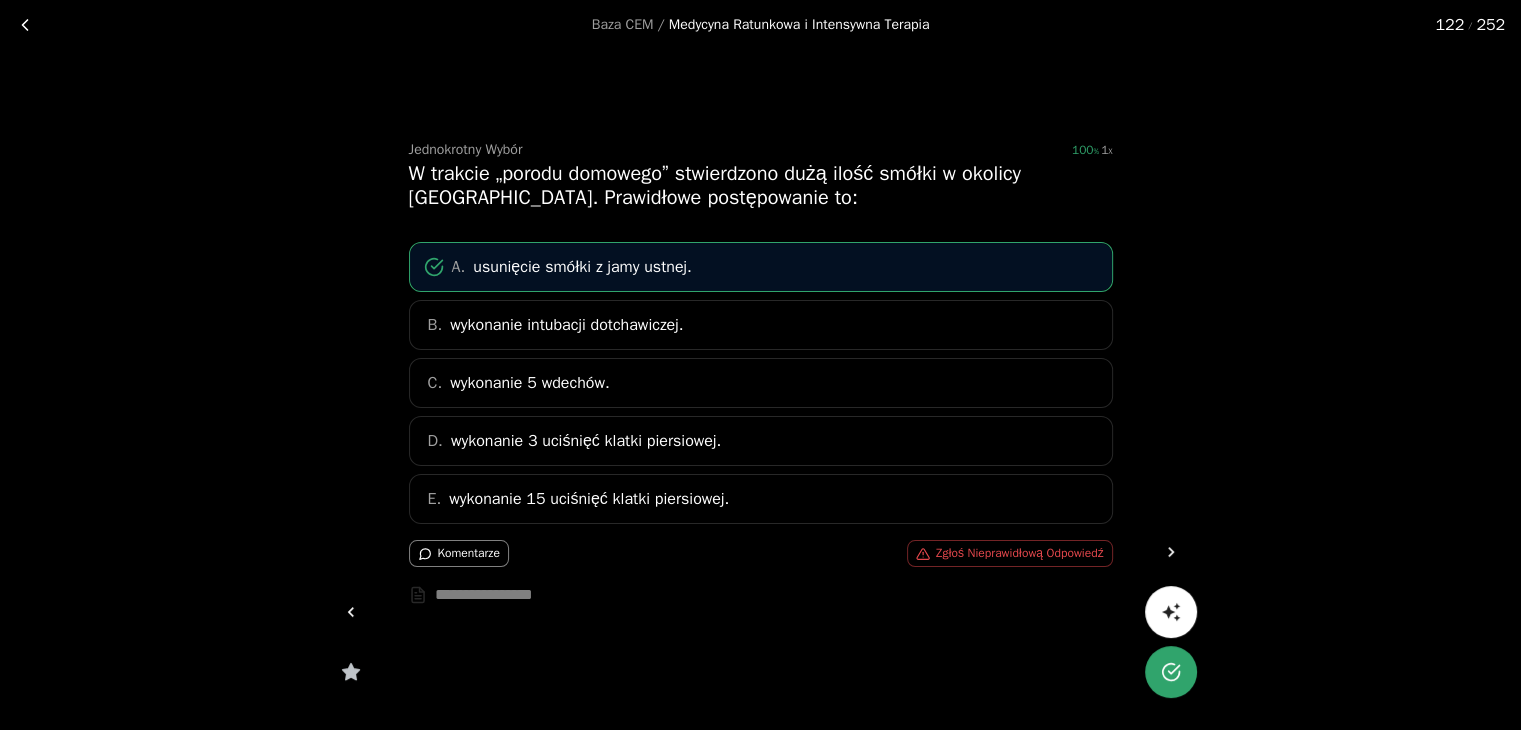 click 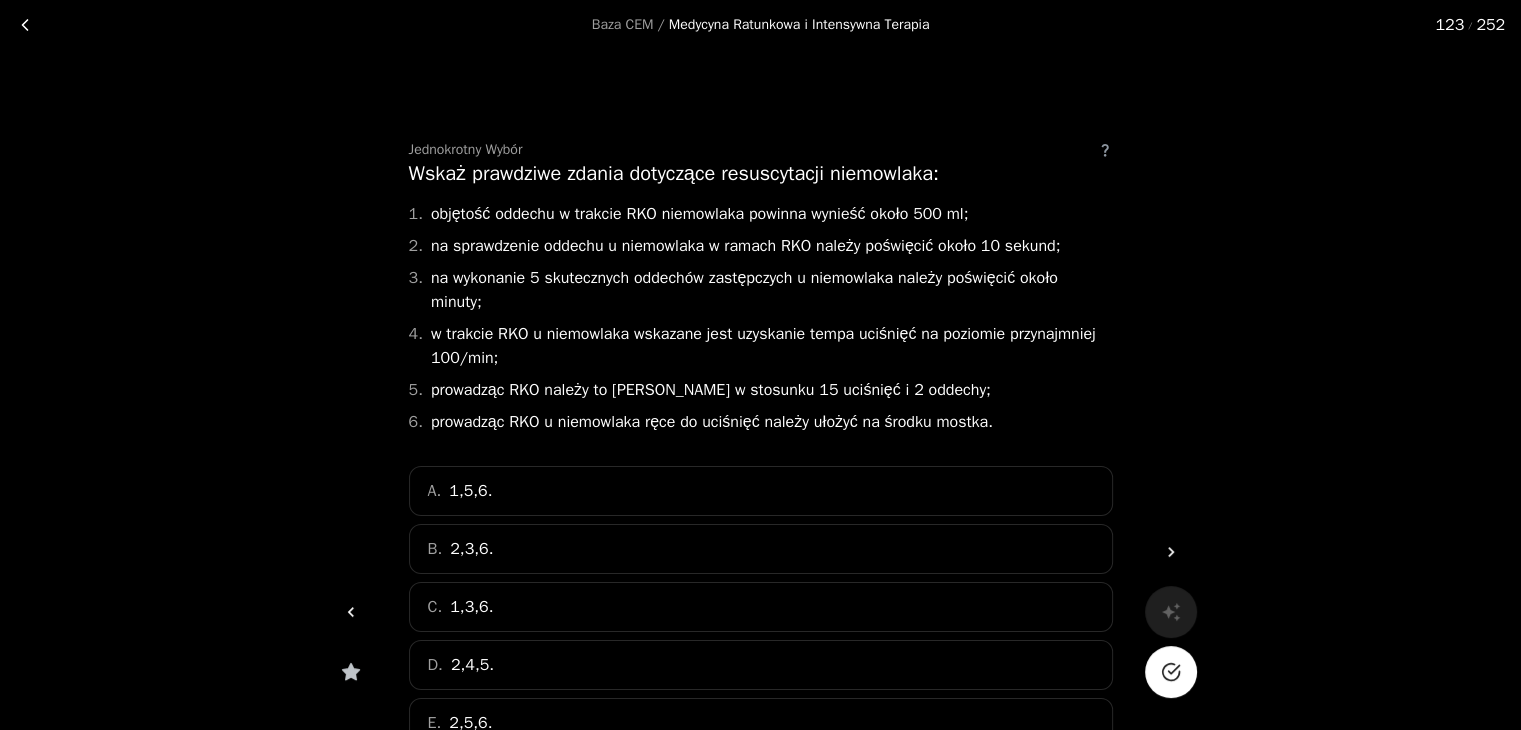 click on "D.   2,4,5." at bounding box center (761, 665) 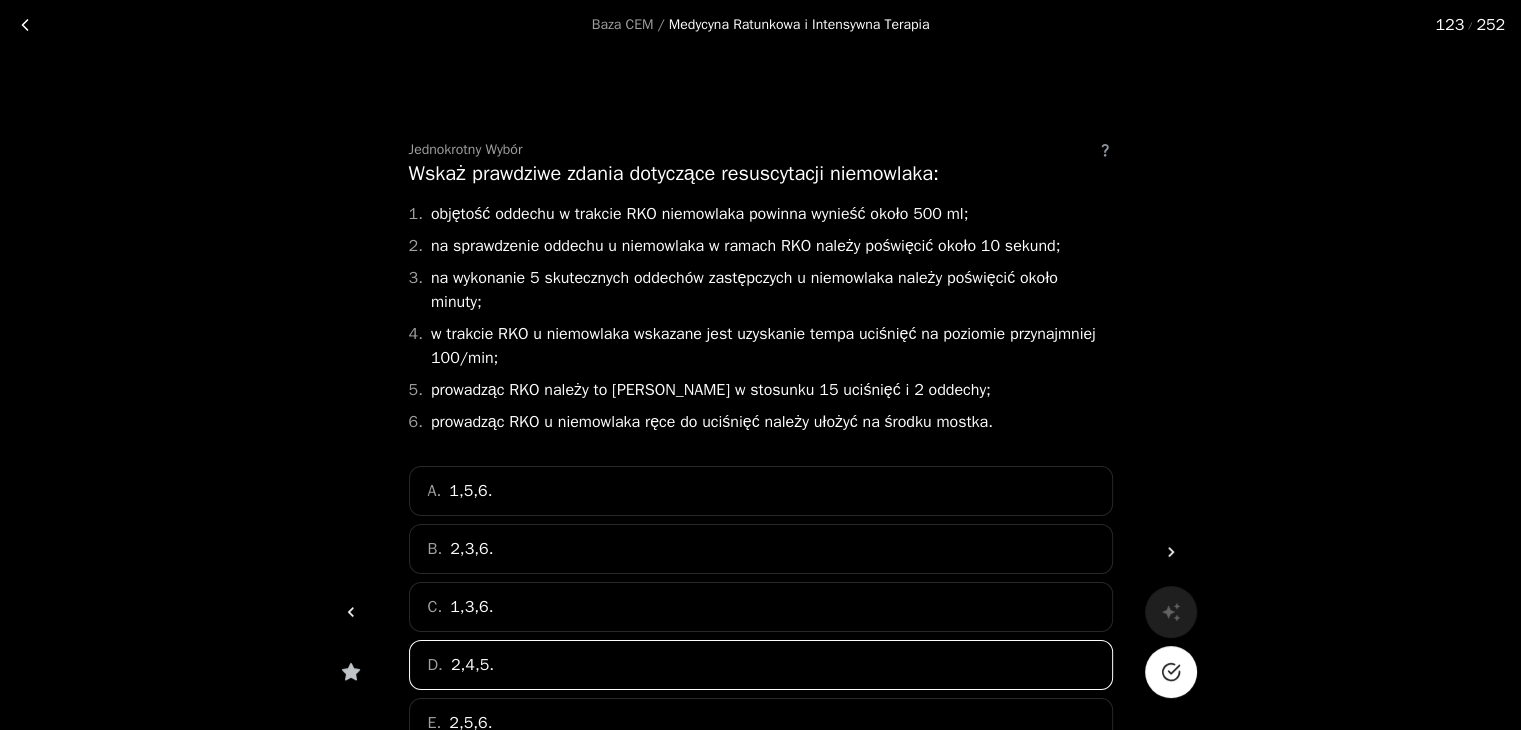 click 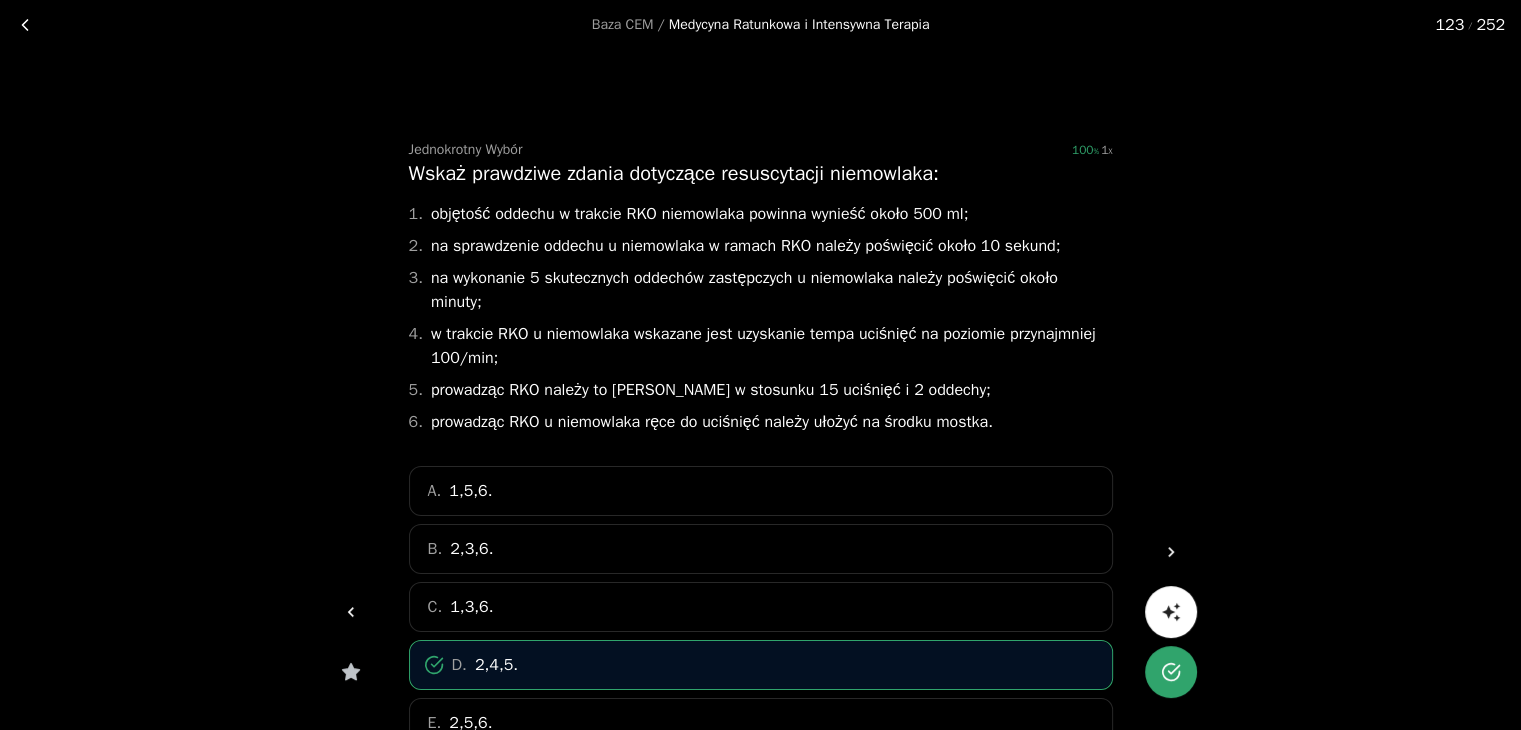 click 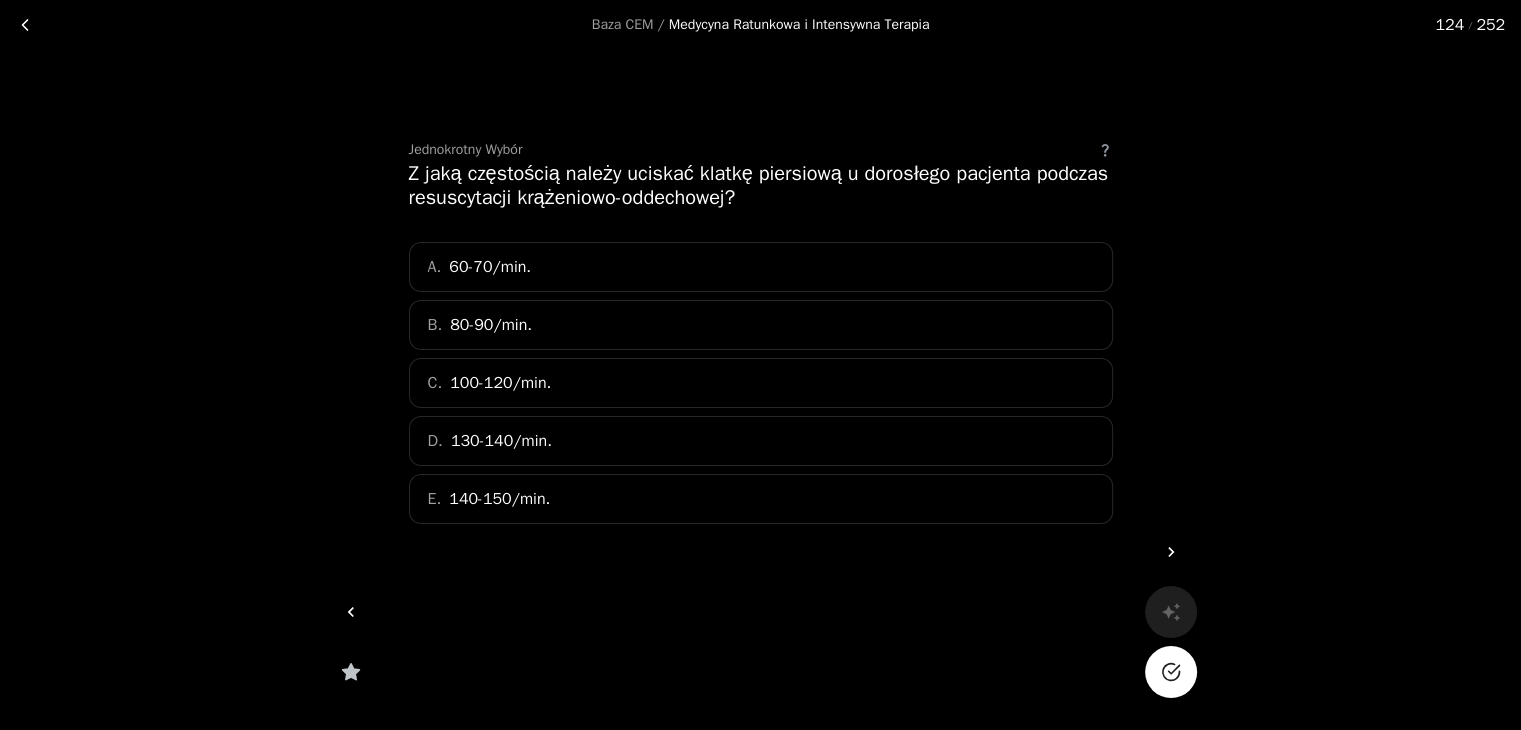 click on "A.   60-70/min. B.   80-90/min. C.   100-120/min. D.   130-140/min. E.   140-150/min." at bounding box center [761, 383] 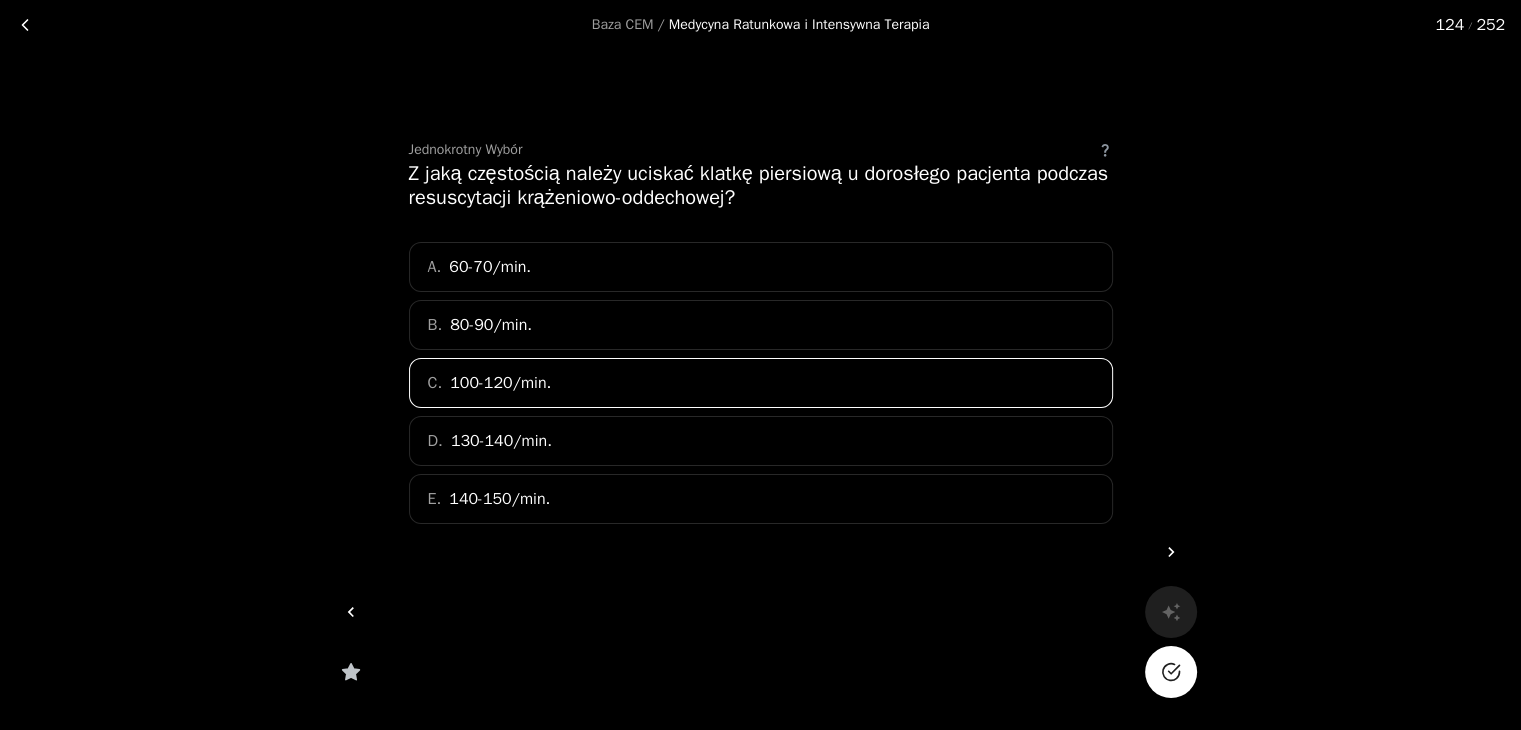 click at bounding box center [1171, 672] 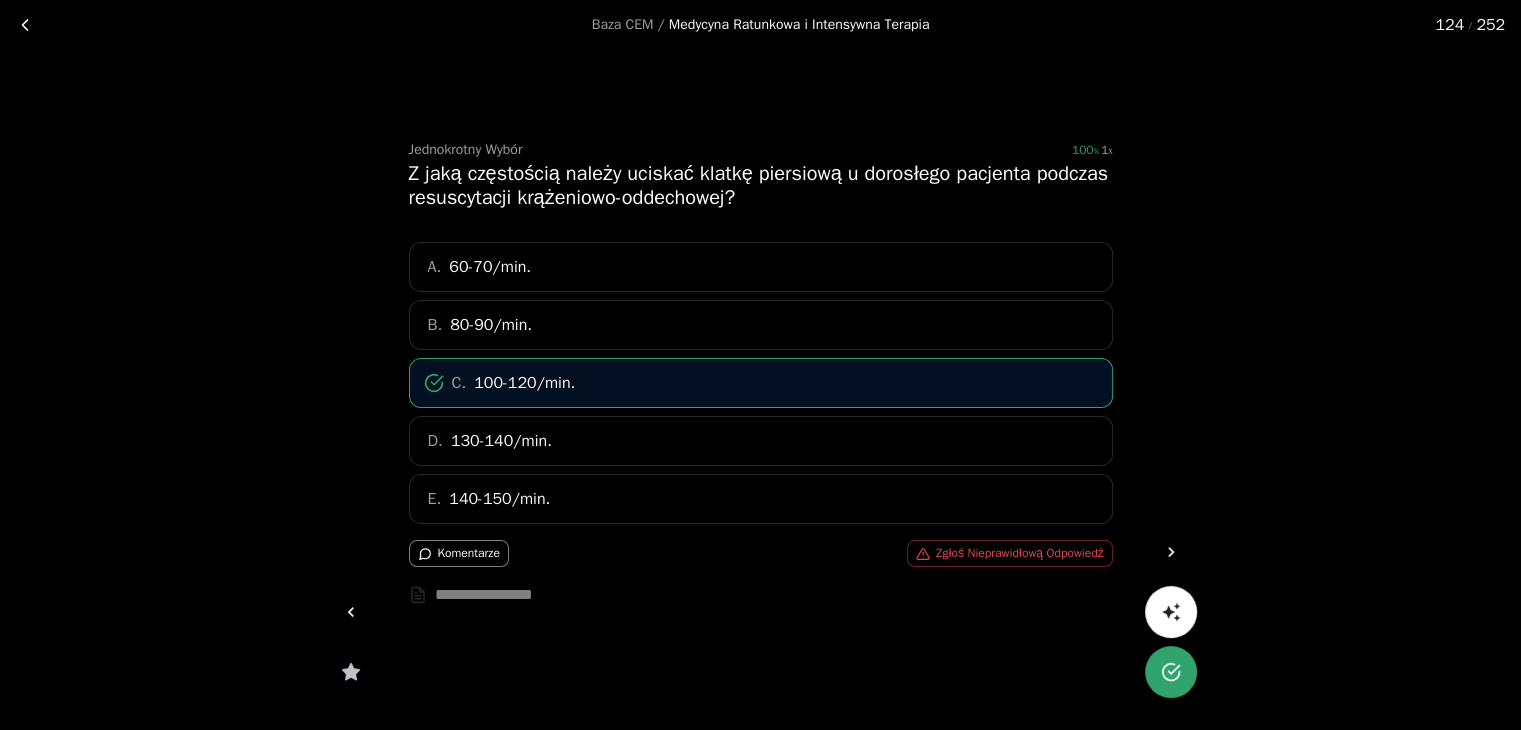 click 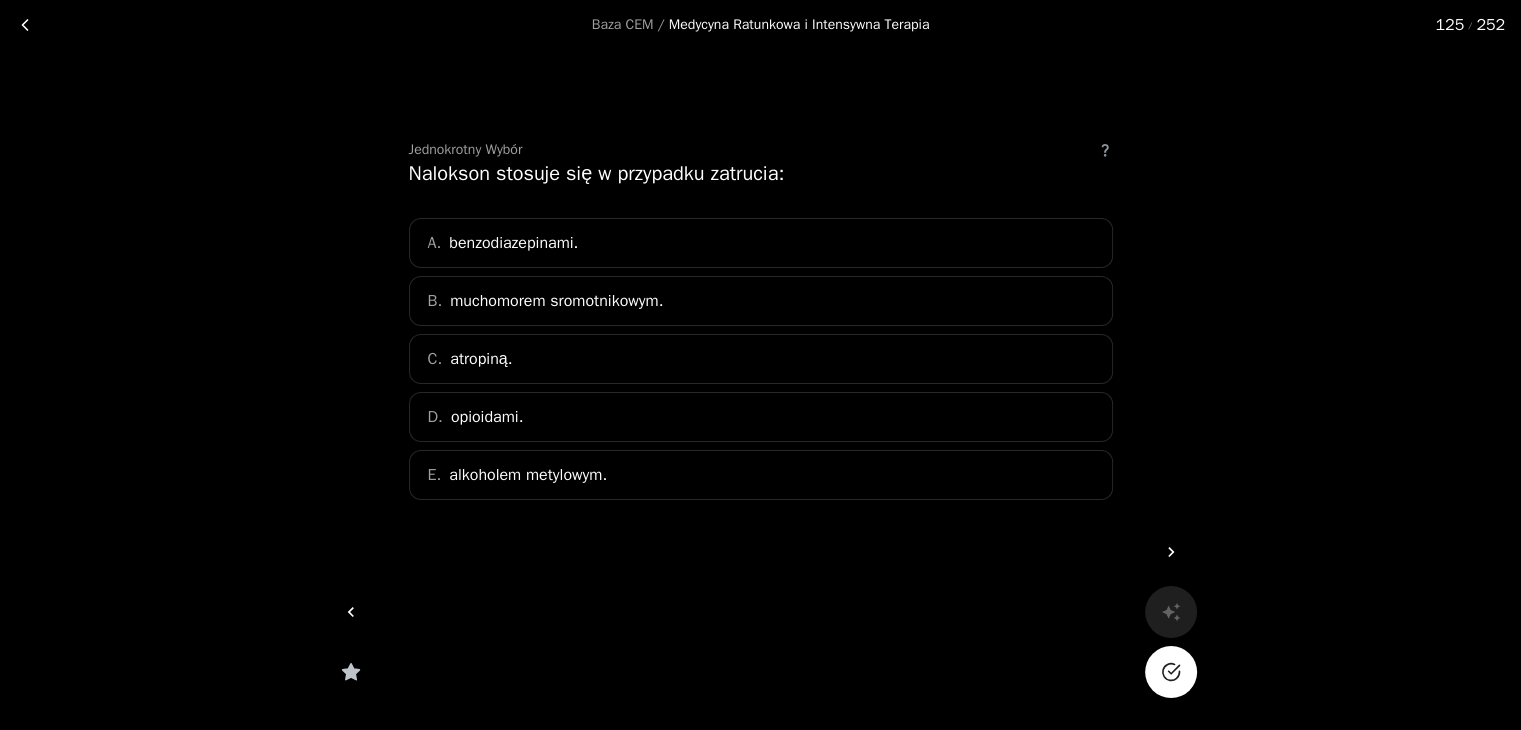 click on "D.   opioidami." at bounding box center (761, 417) 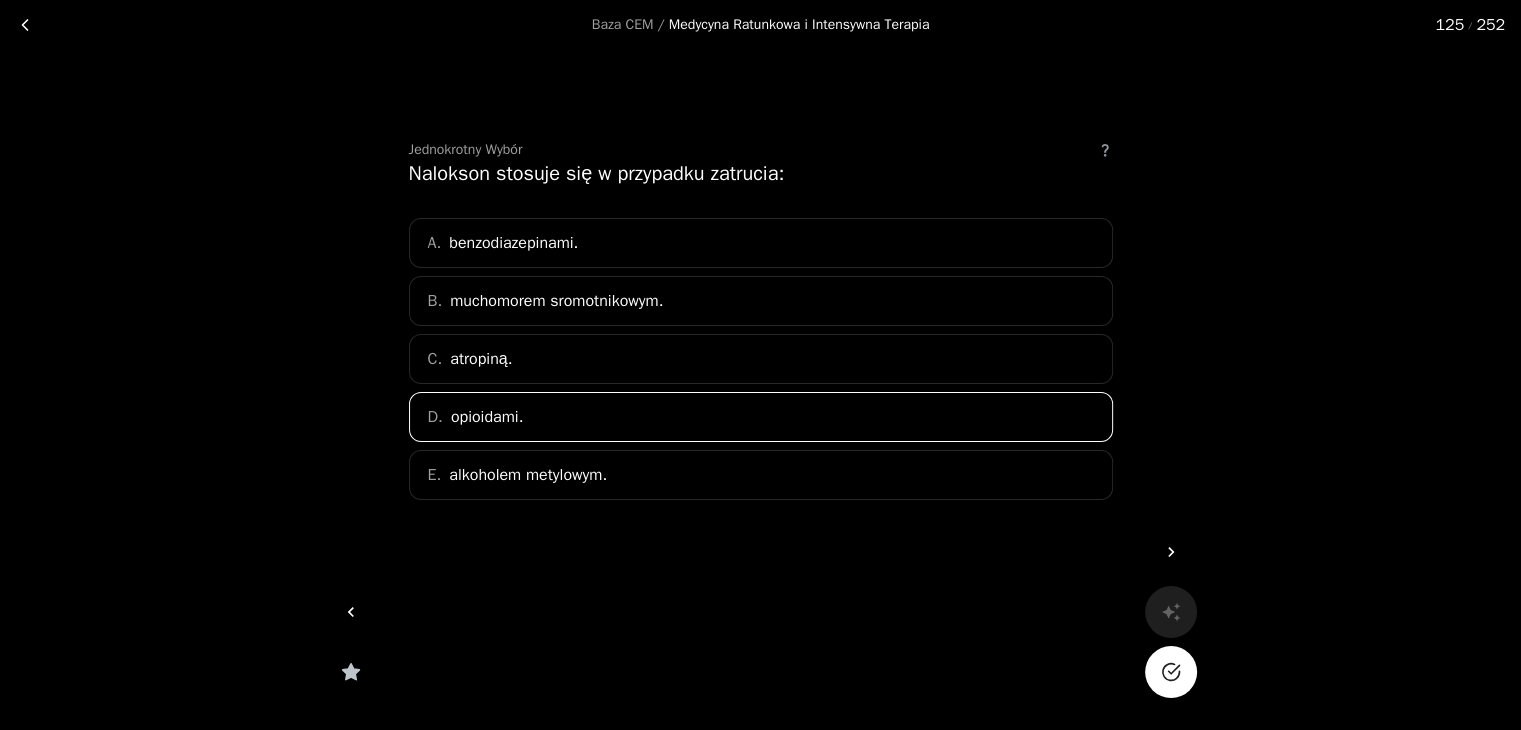click 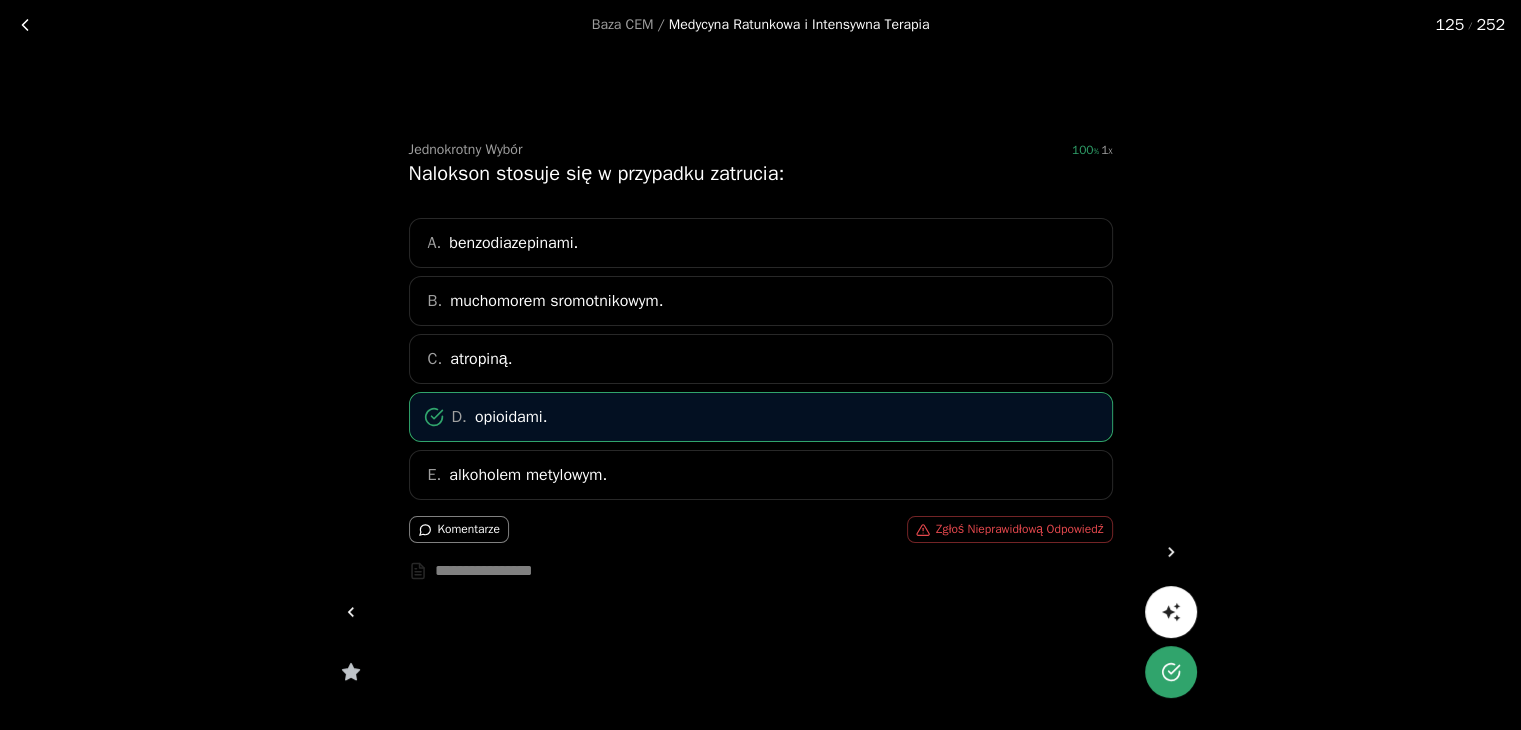 click 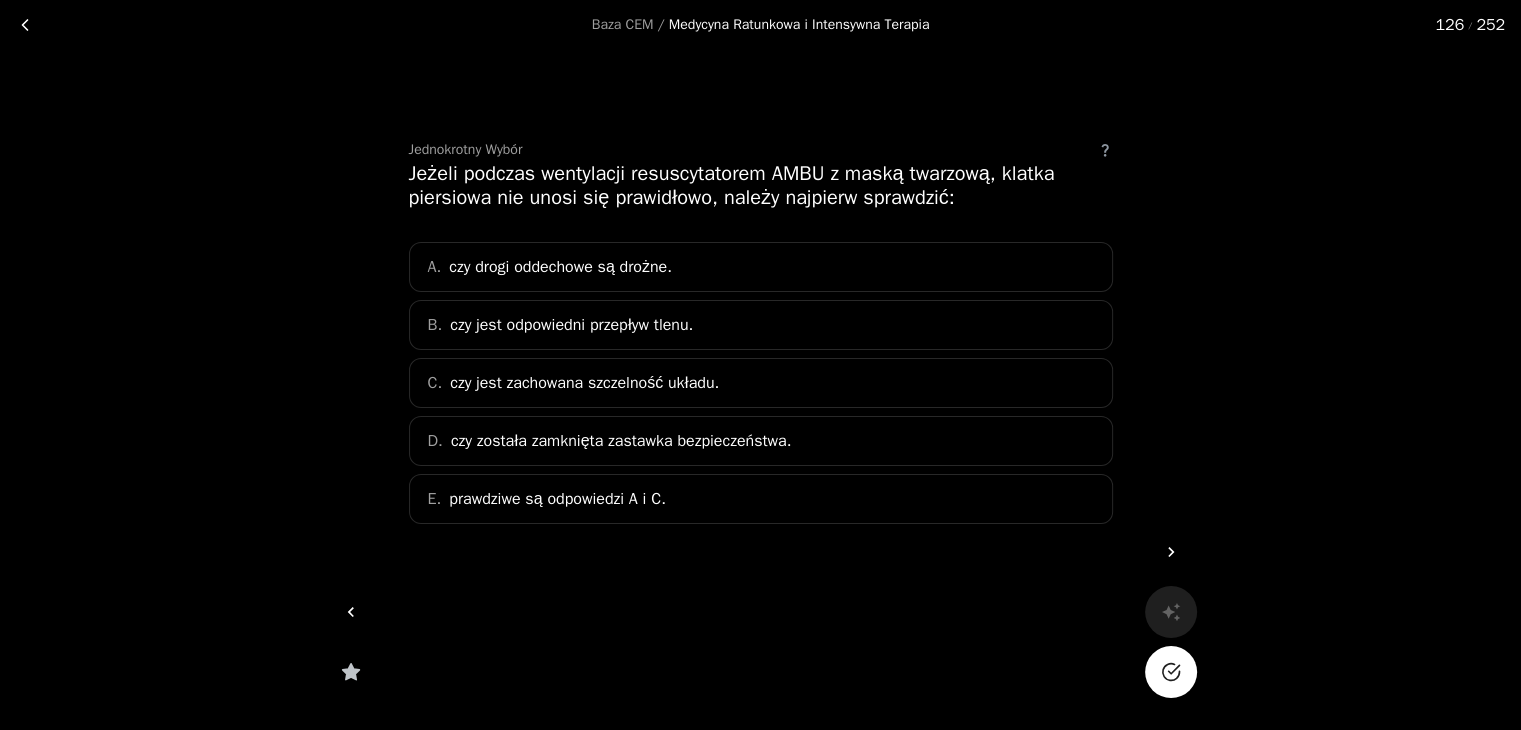 click on "E.   prawdziwe są odpowiedzi A i C." at bounding box center [761, 499] 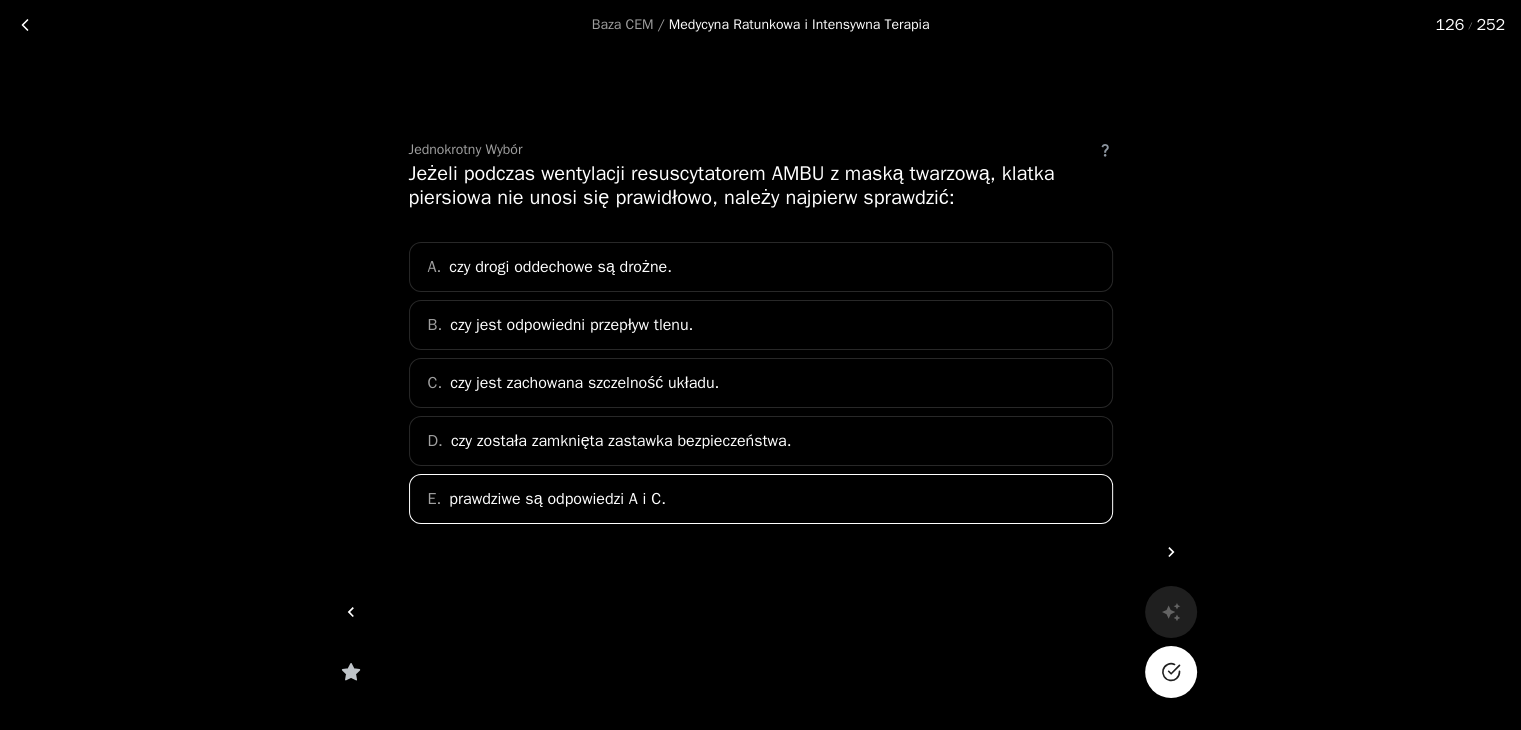 click at bounding box center (1171, 672) 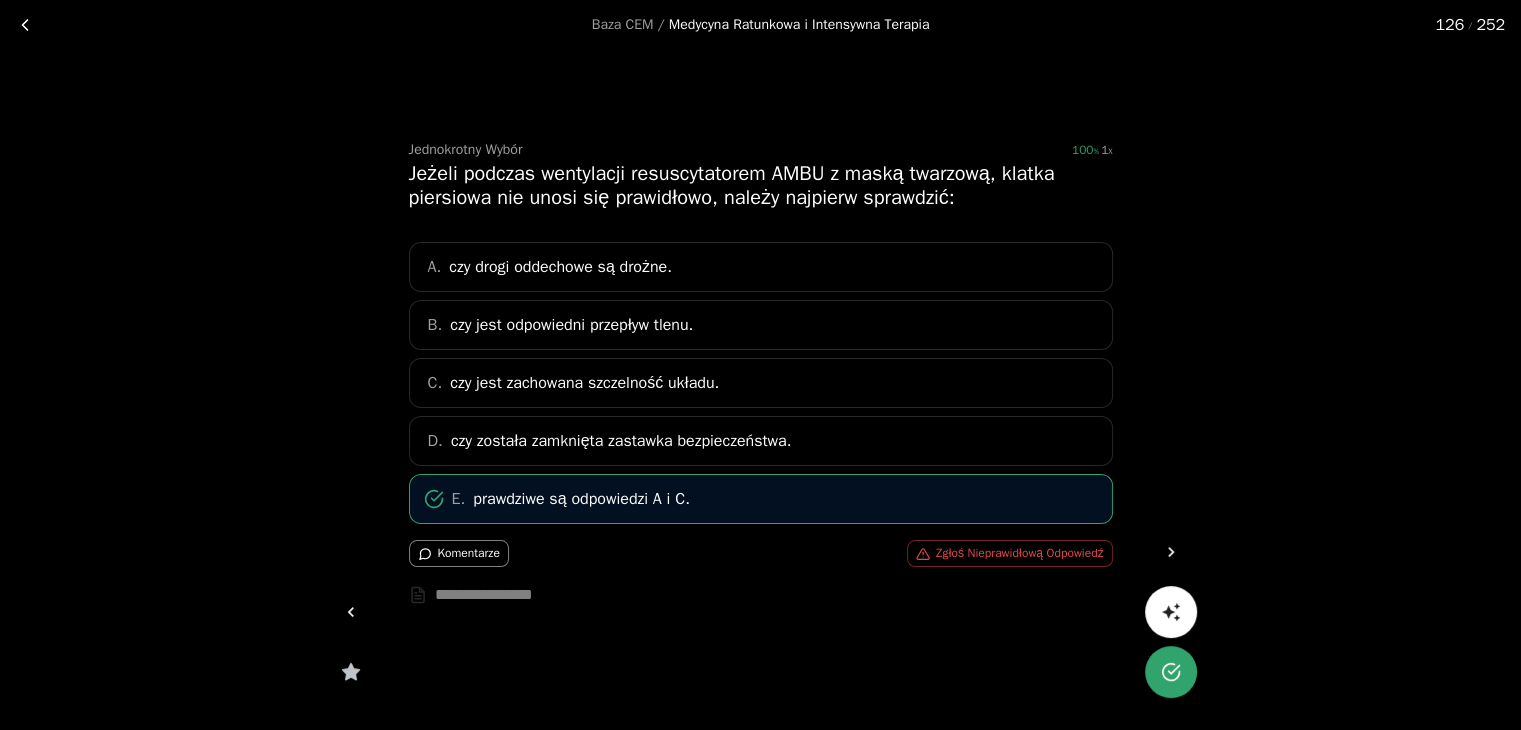 click 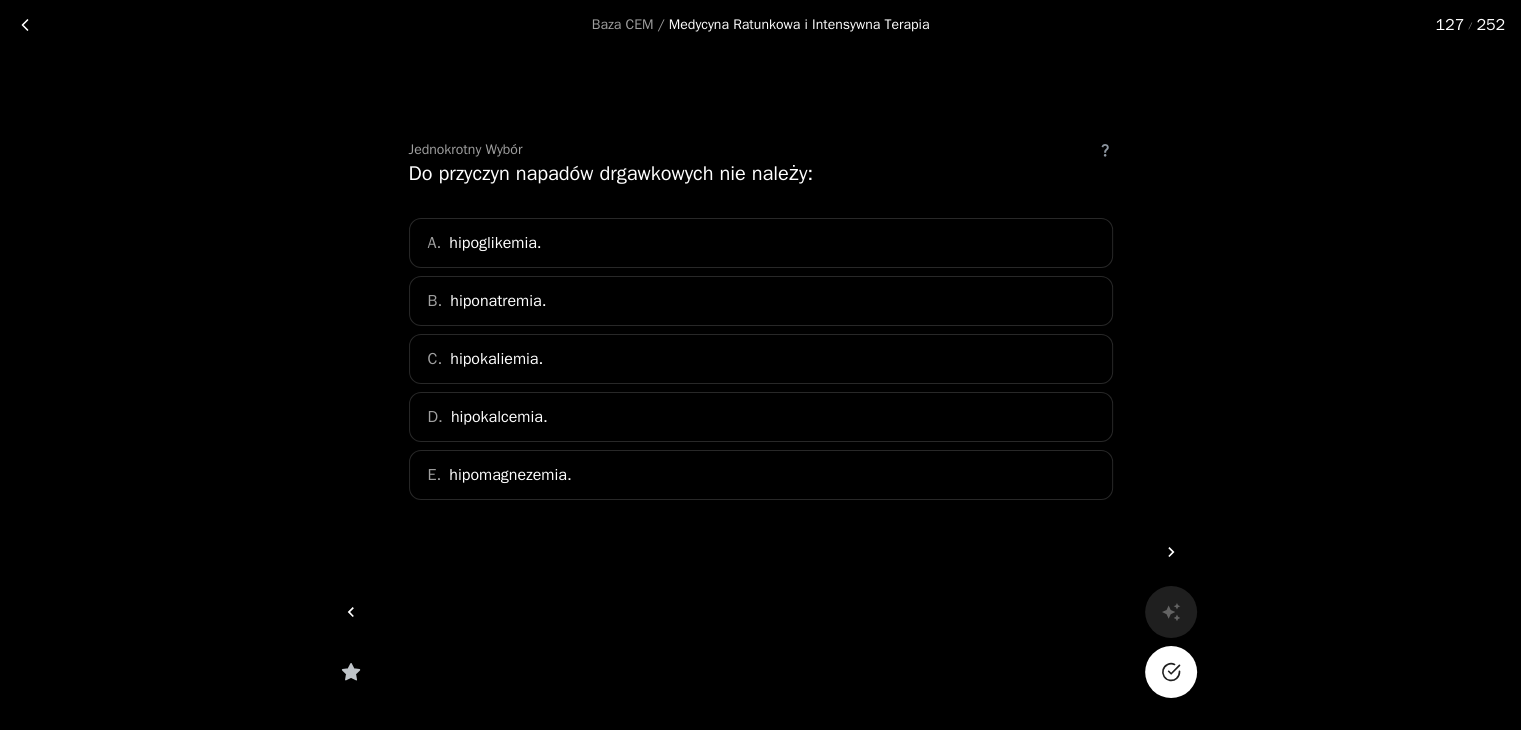 click on "C.   hipokaliemia." at bounding box center (761, 359) 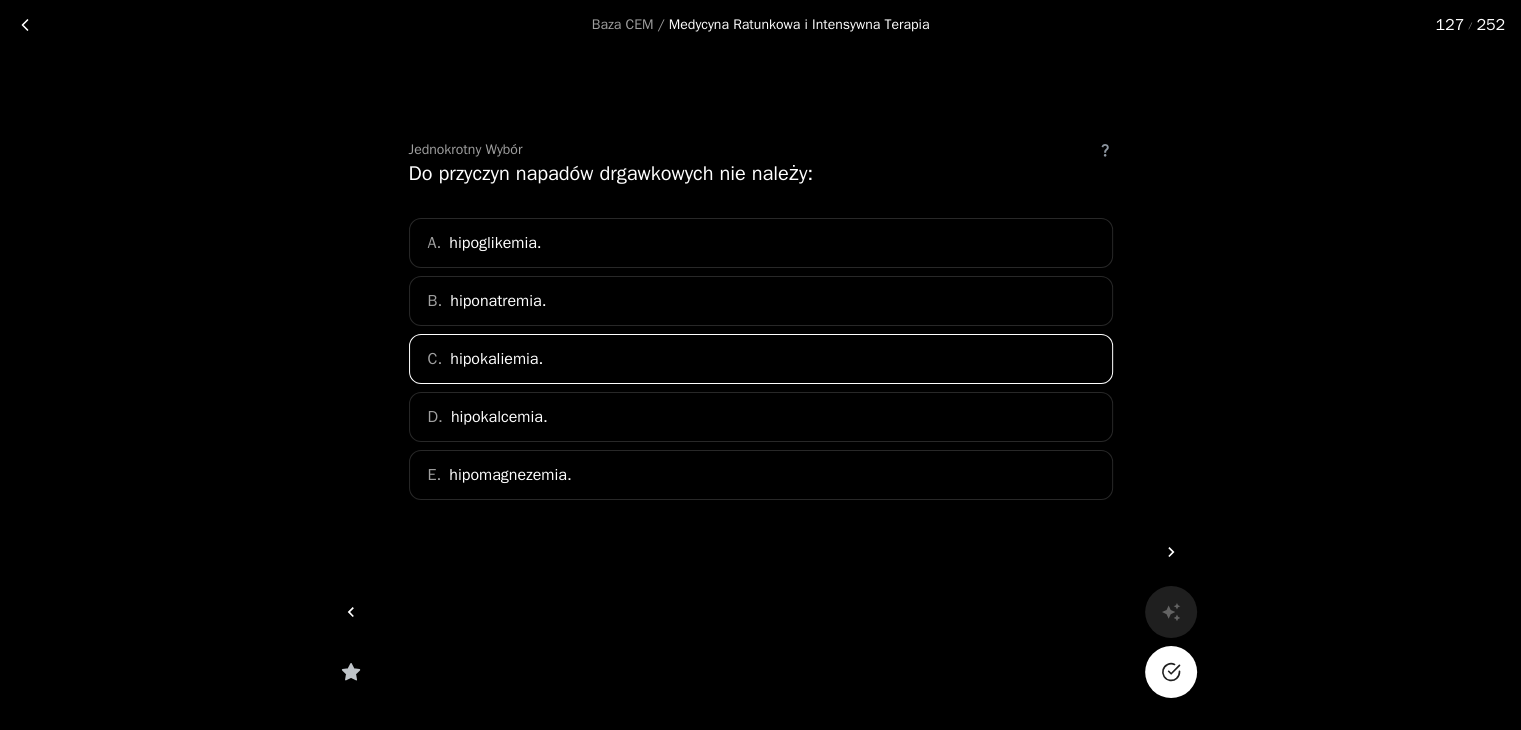 click at bounding box center [1171, 672] 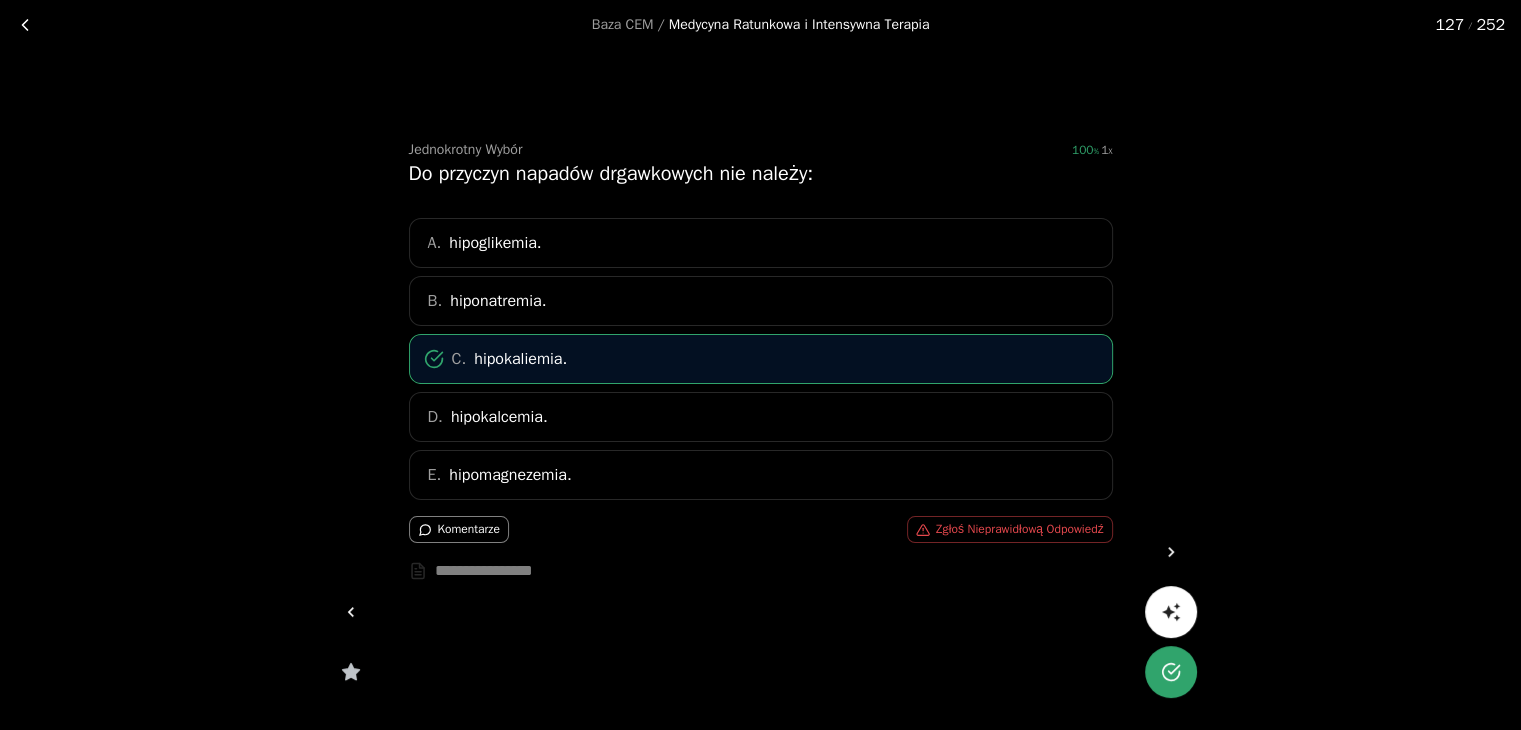 click 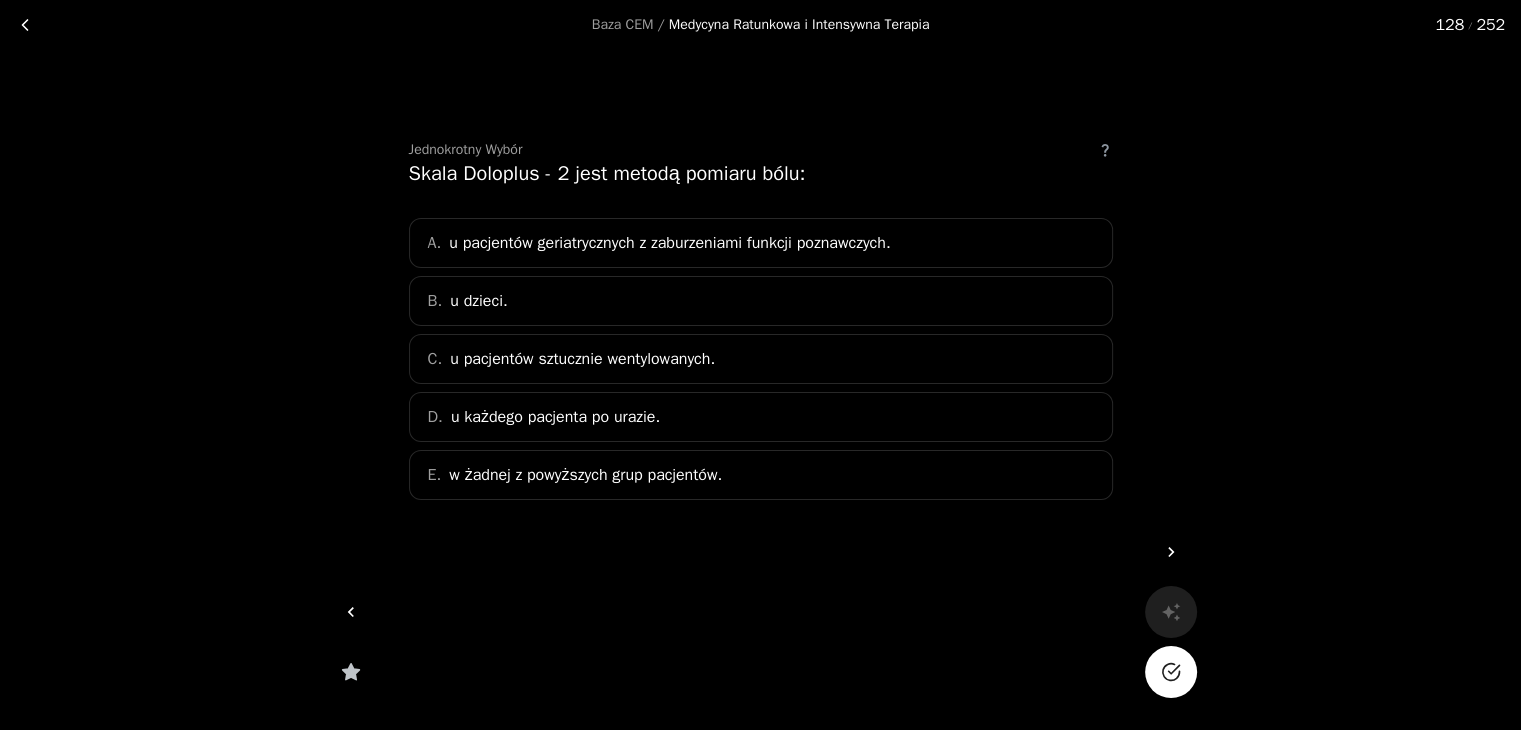 click on "u pacjentów geriatrycznych z zaburzeniami funkcji poznawczych." at bounding box center (669, 243) 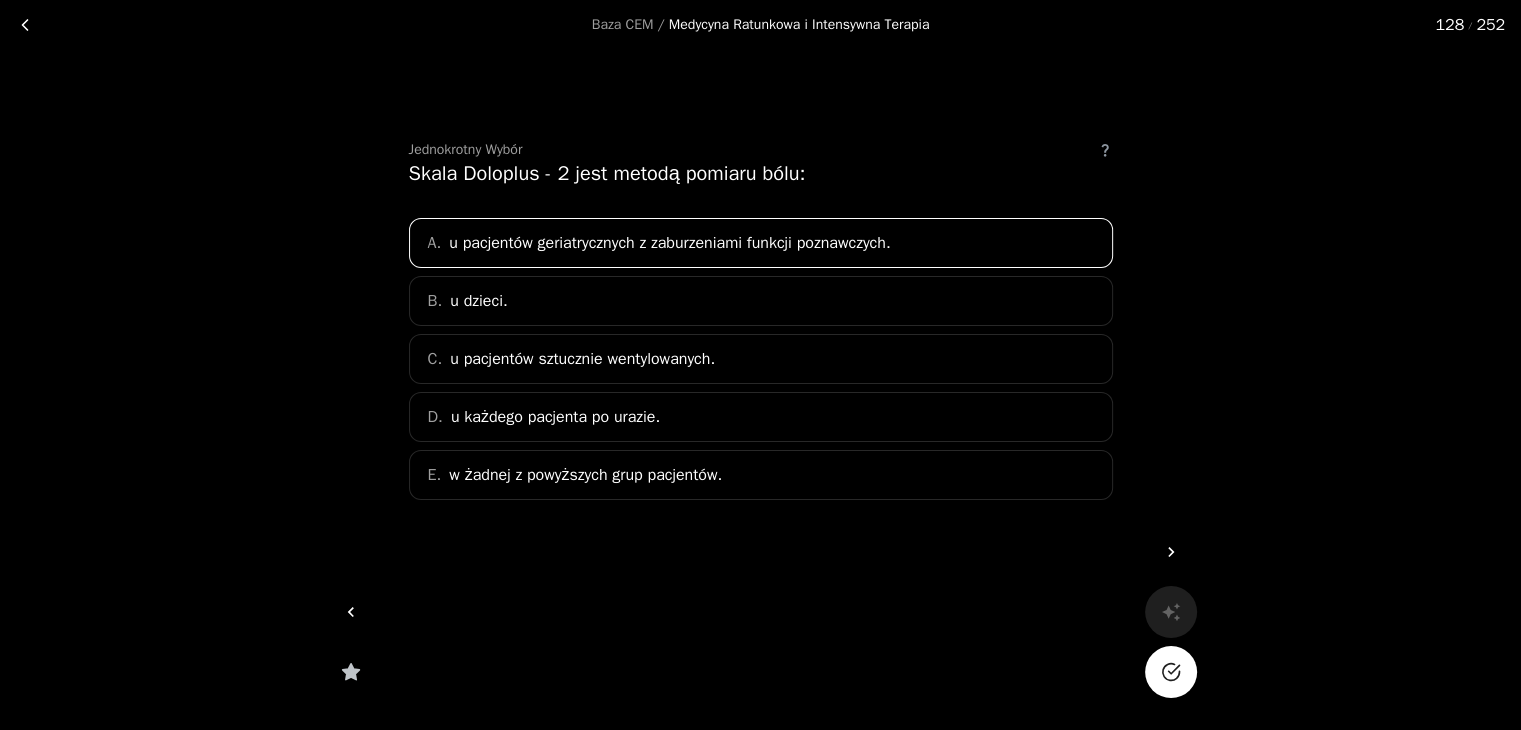click 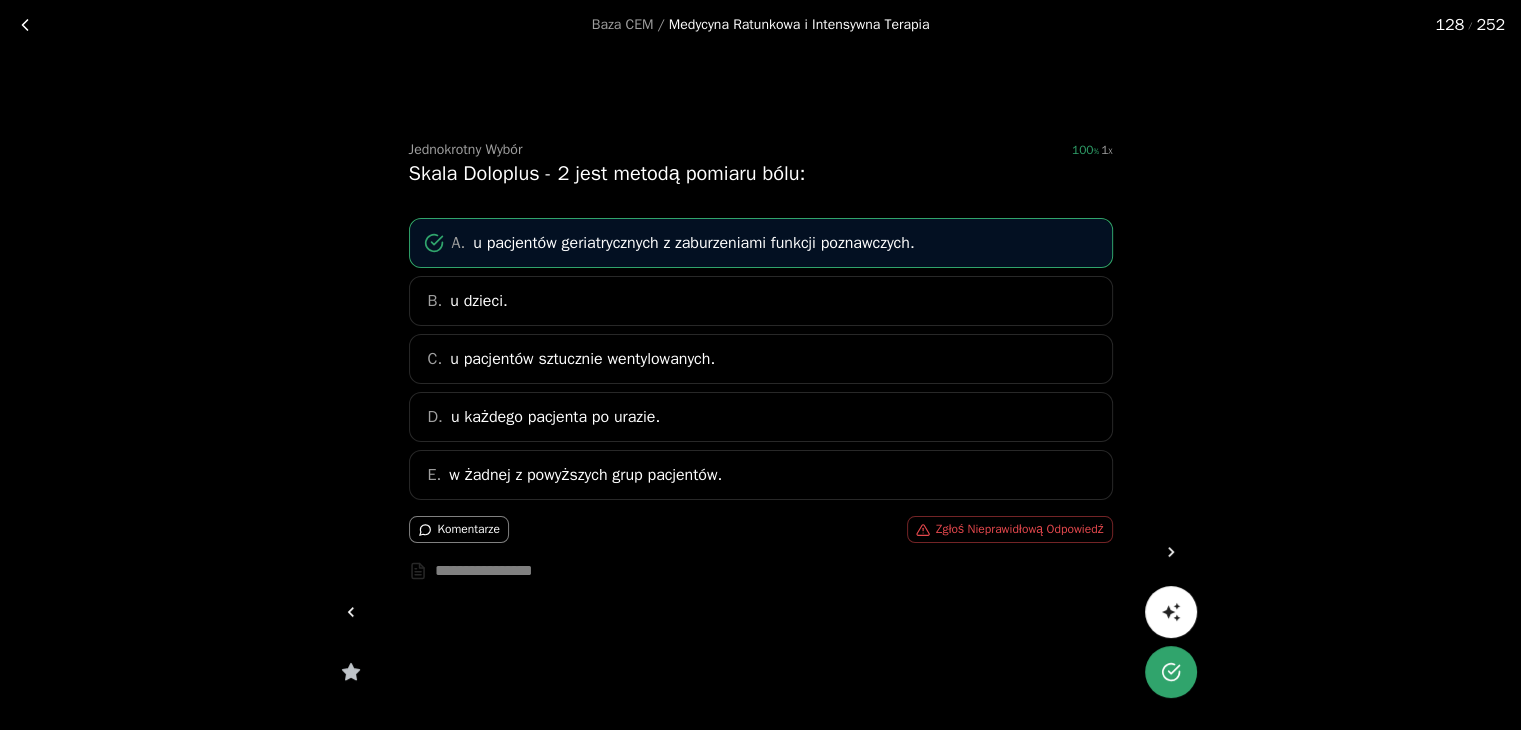 click 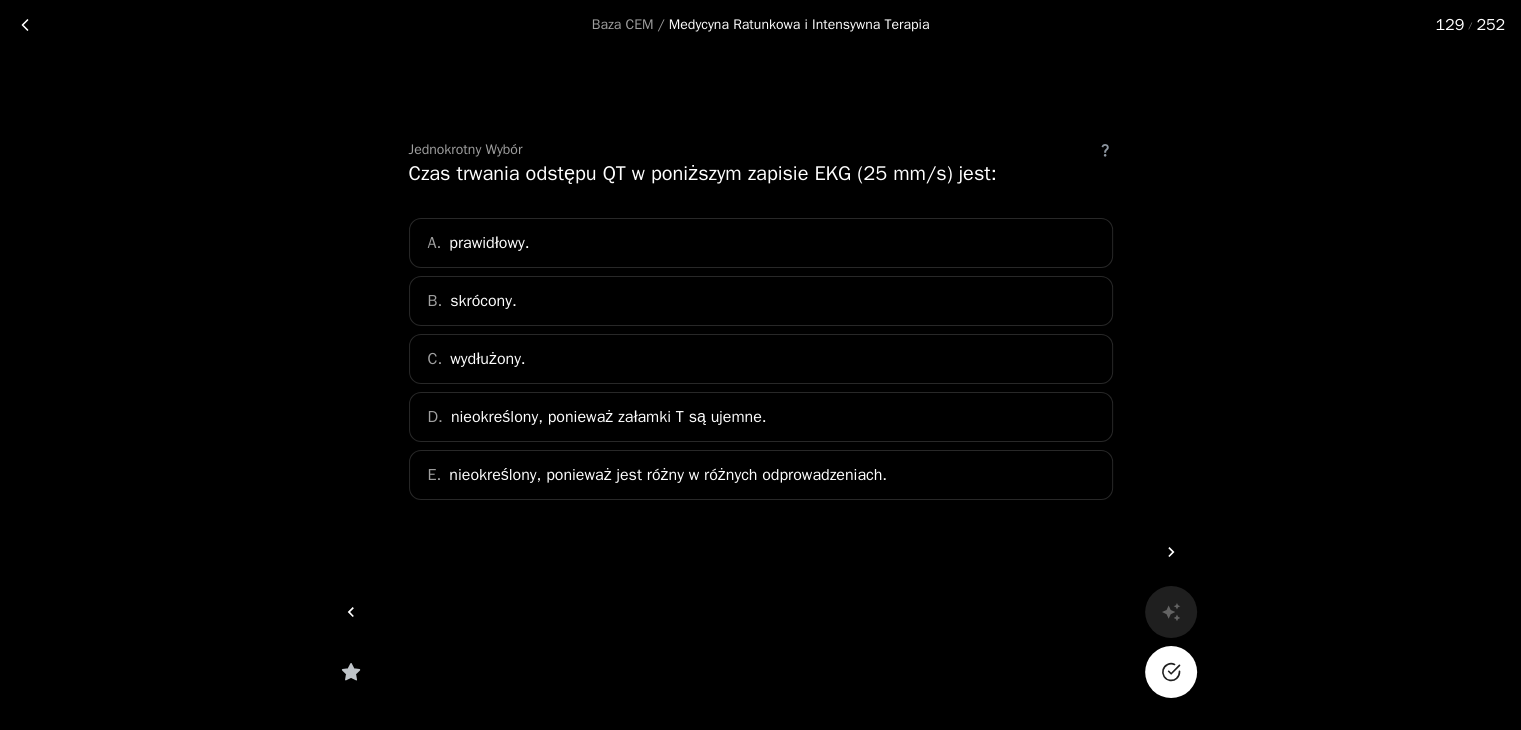 click at bounding box center [1171, 672] 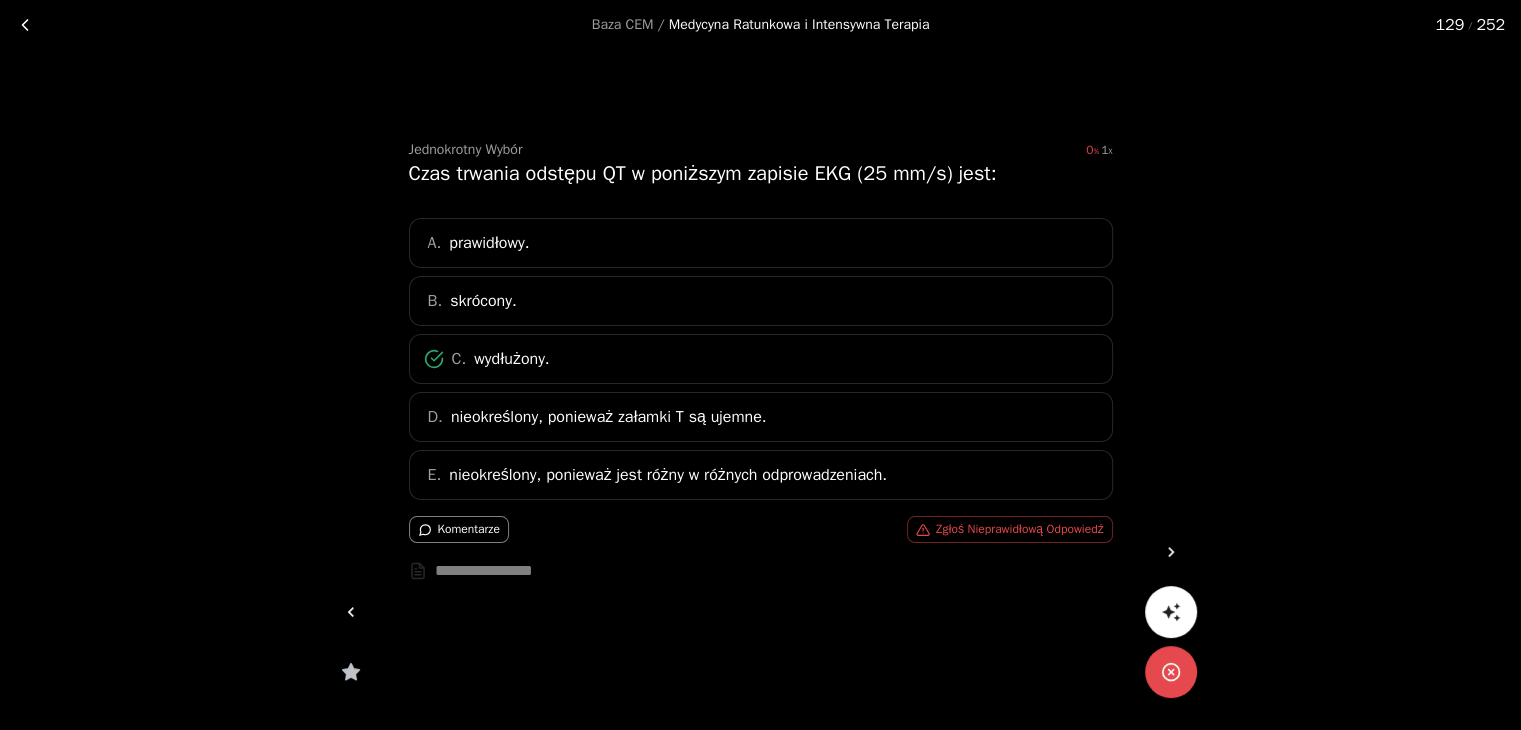 click 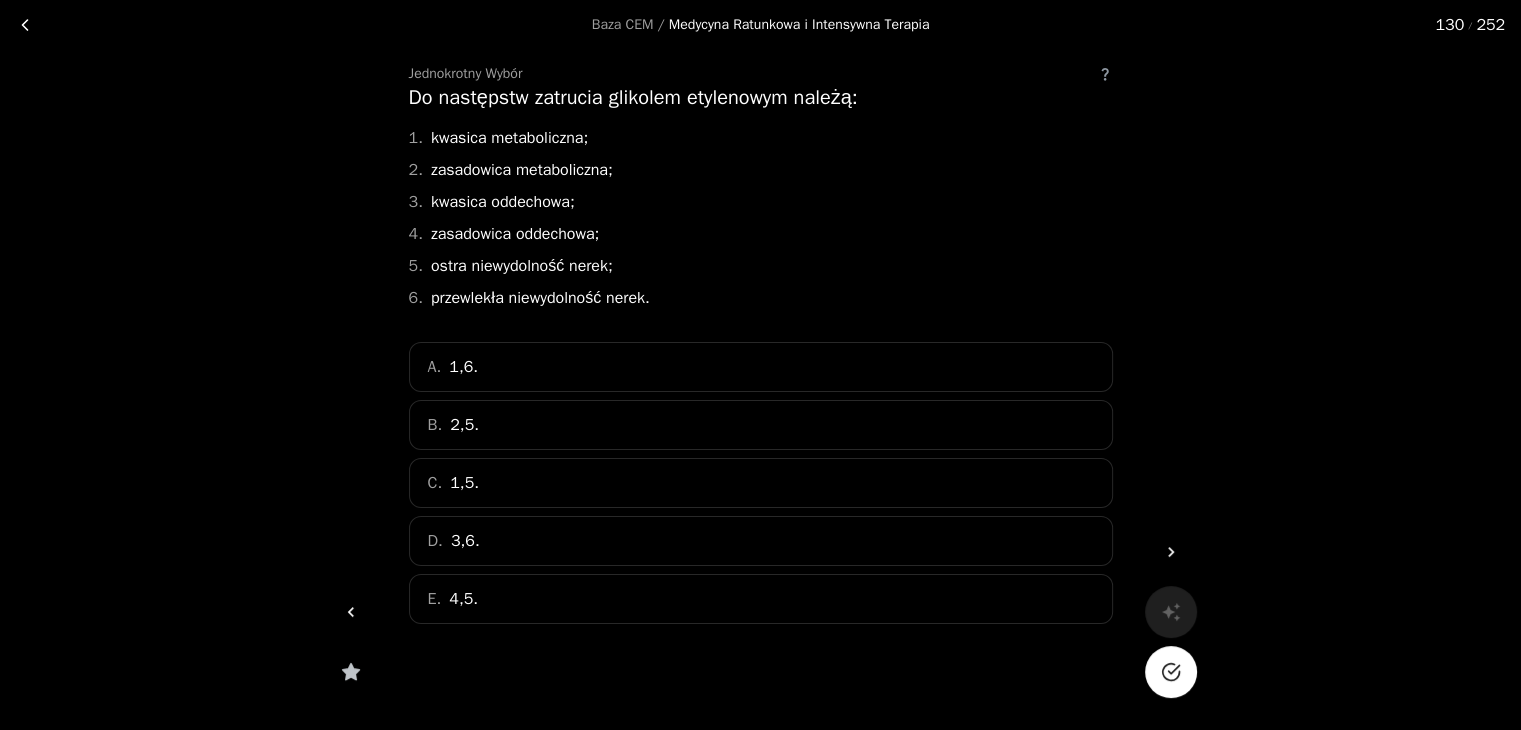 scroll, scrollTop: 84, scrollLeft: 0, axis: vertical 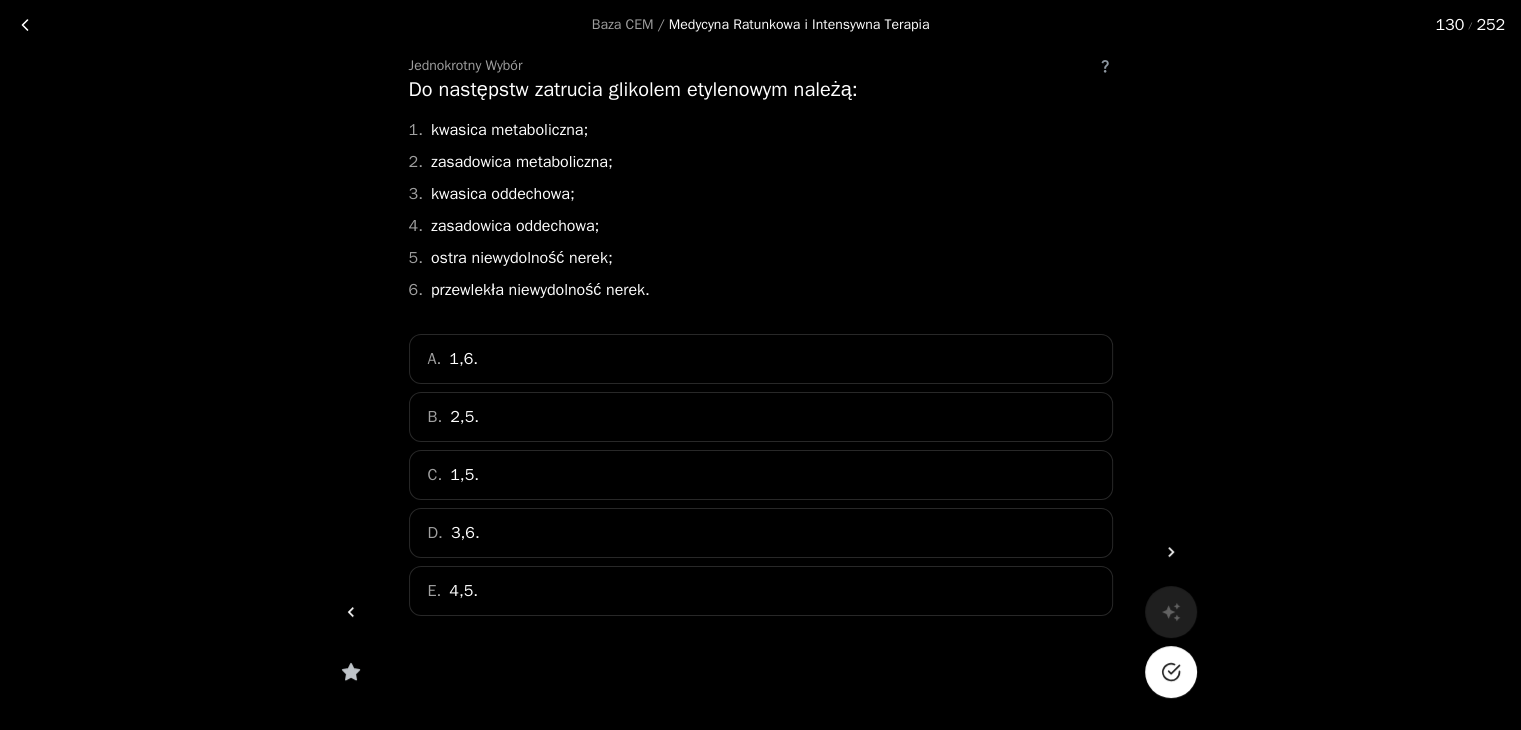 click on "C.   1,5." at bounding box center [761, 475] 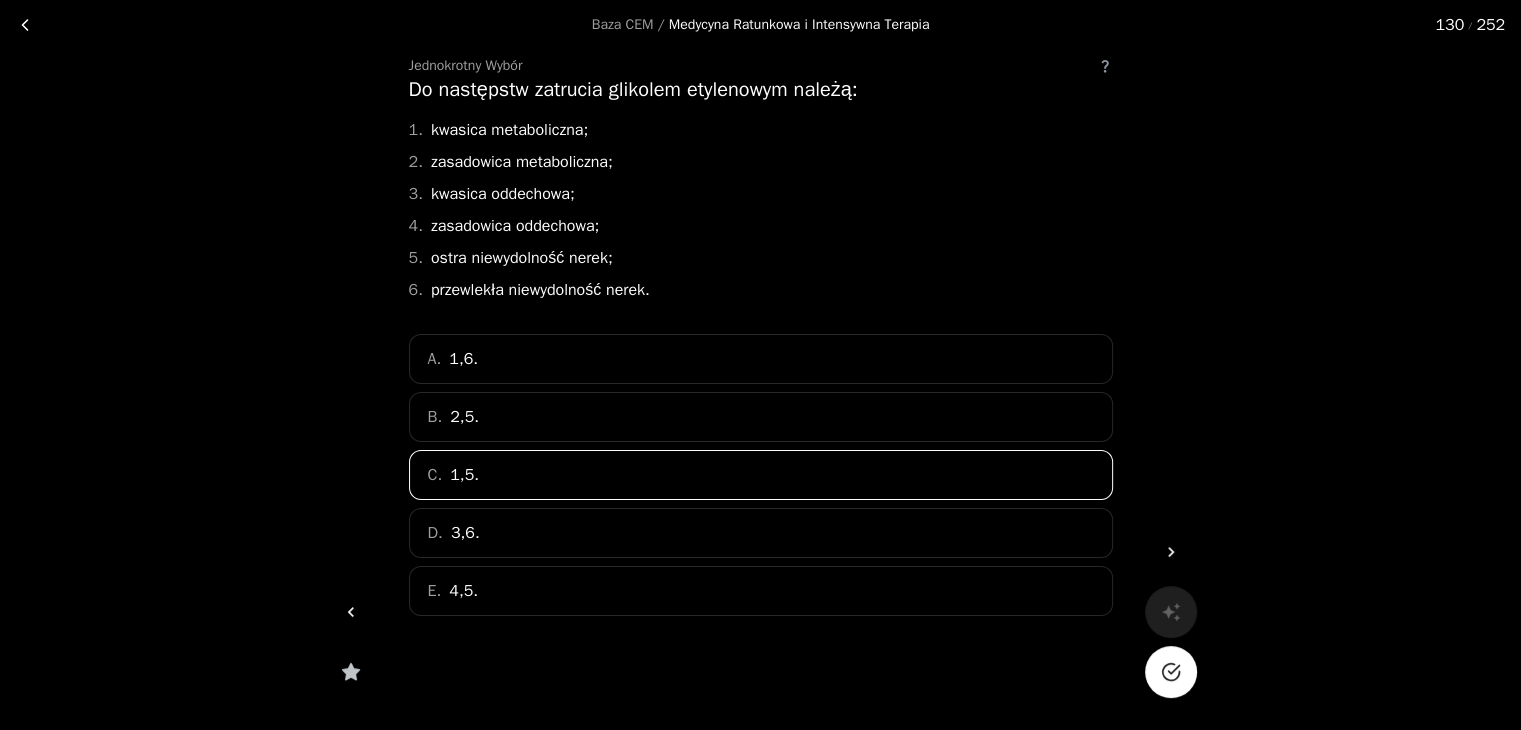 click 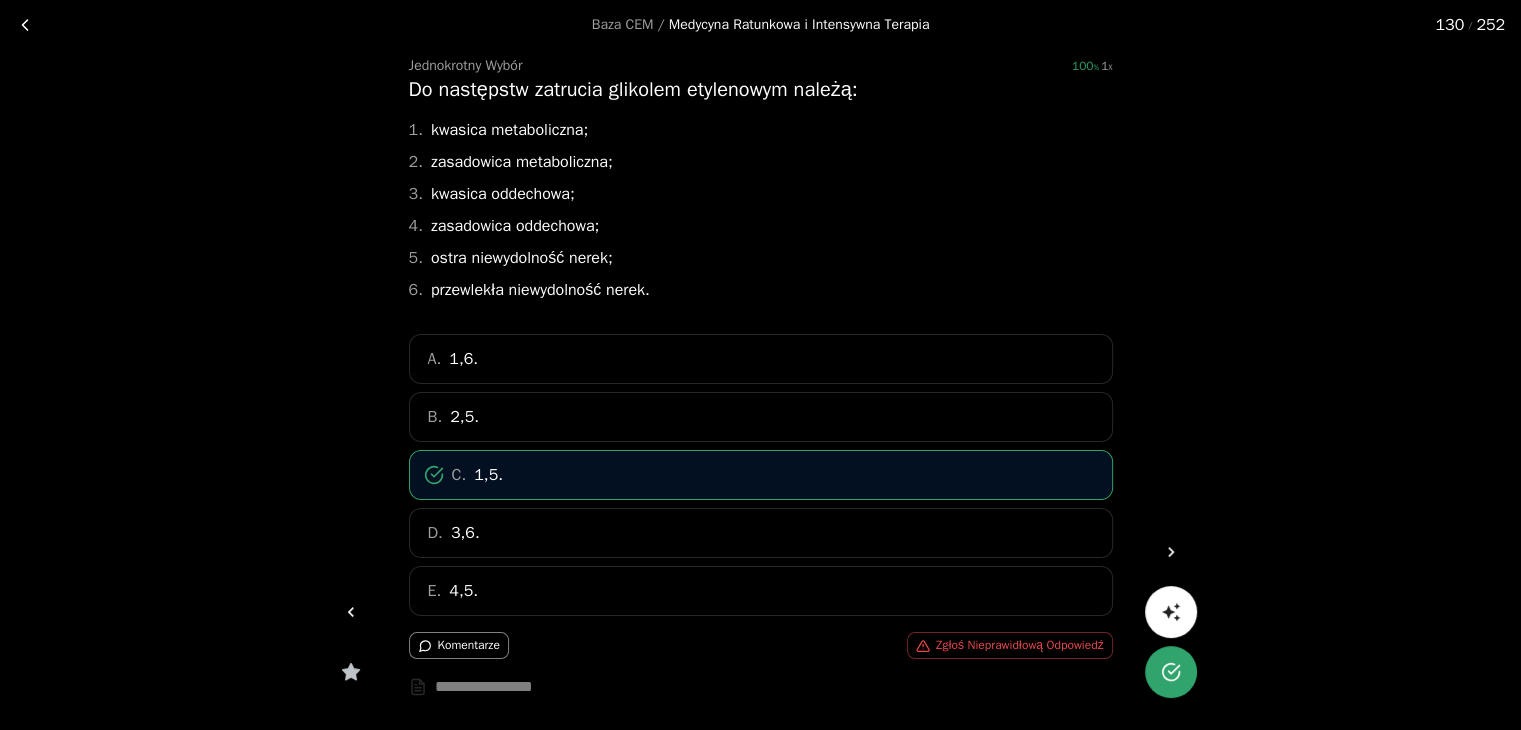click at bounding box center (1171, 552) 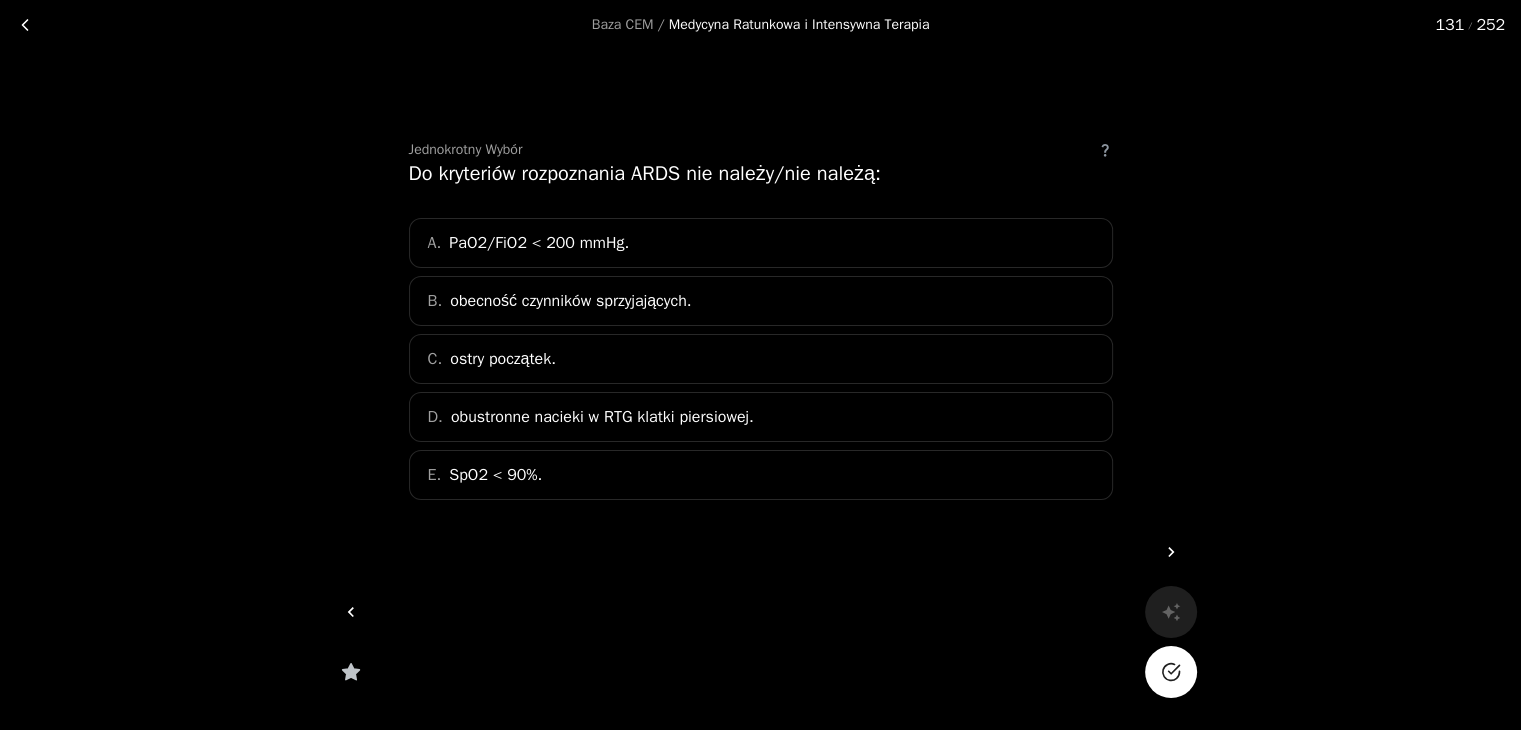 scroll, scrollTop: 0, scrollLeft: 0, axis: both 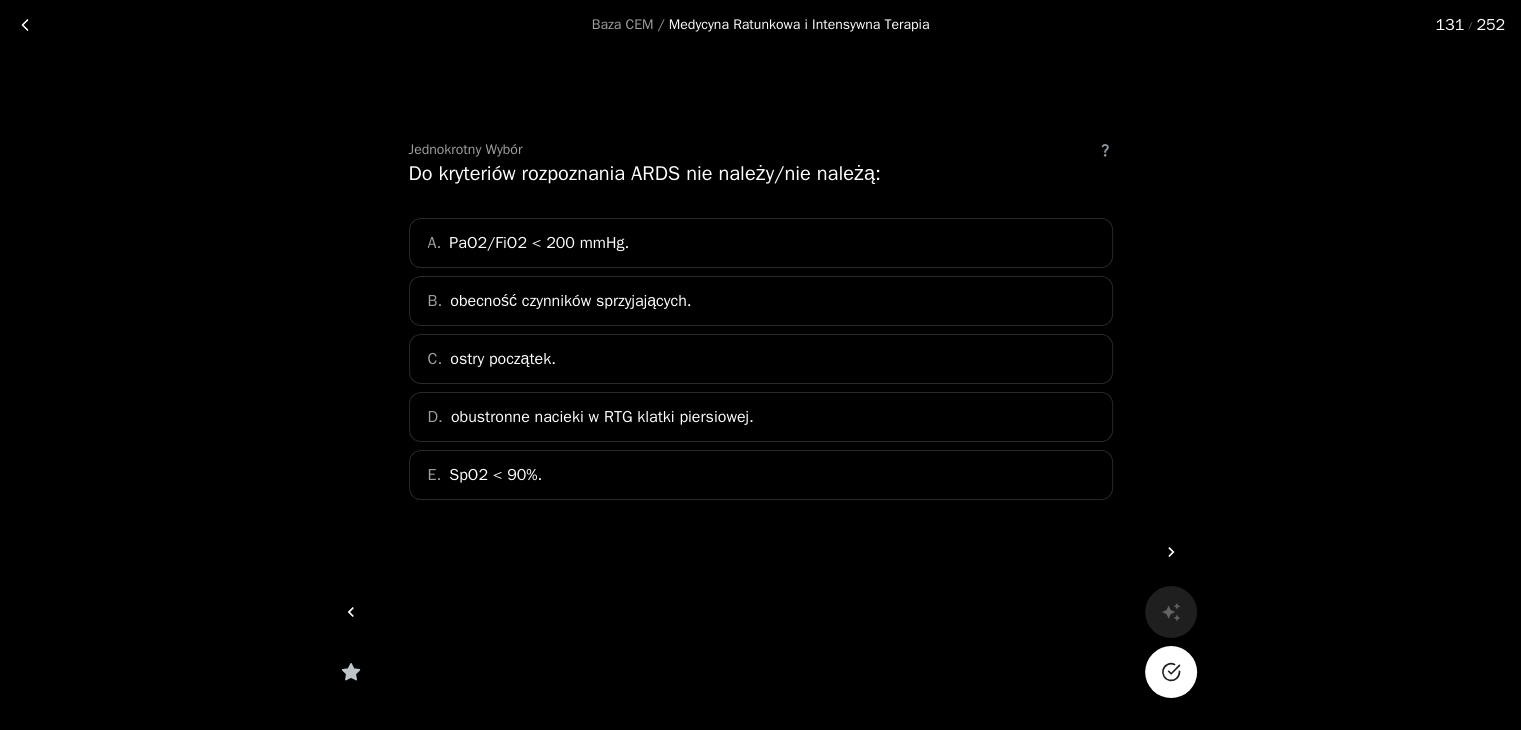 click on "A.   PaO2/FiO2 < 200 mmHg." at bounding box center [761, 243] 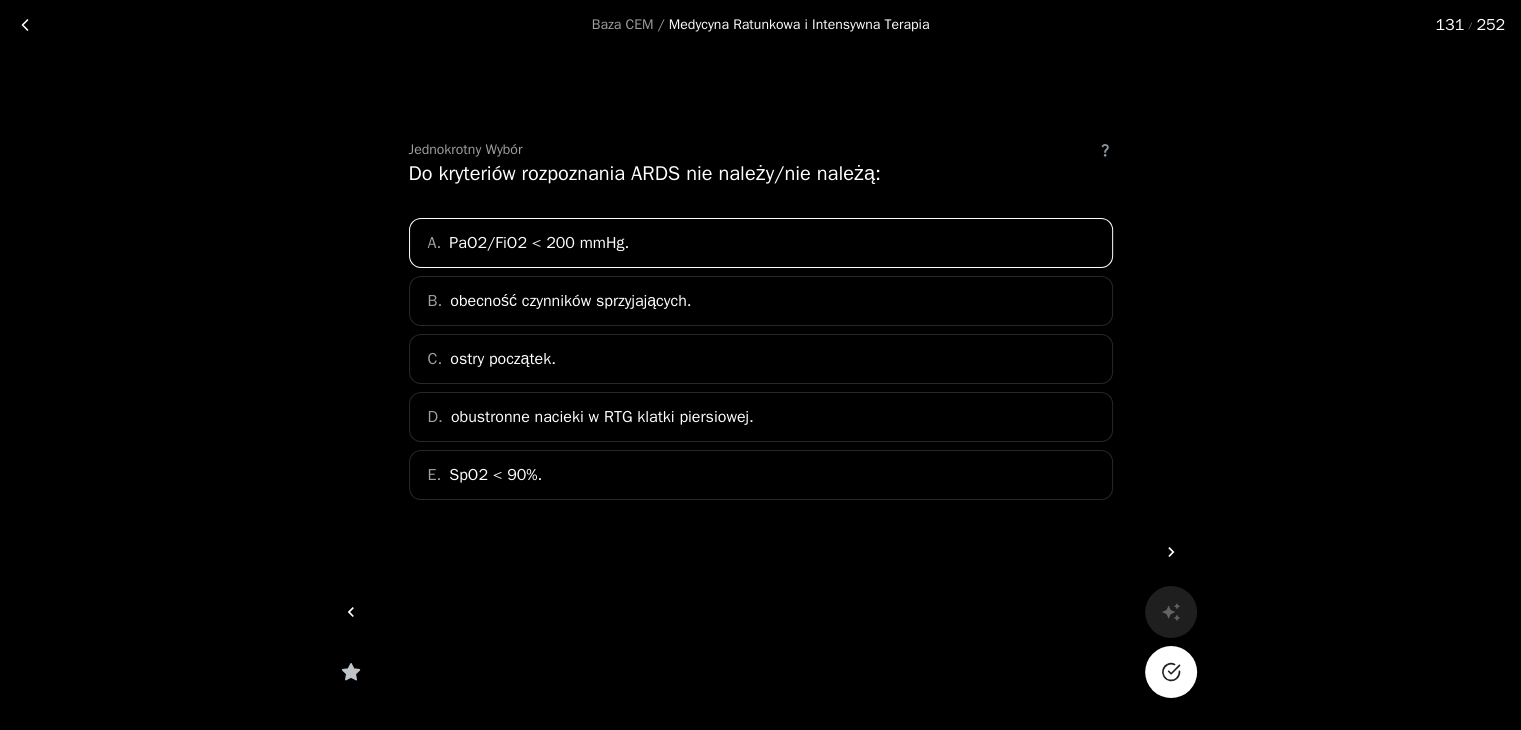 click at bounding box center (1171, 672) 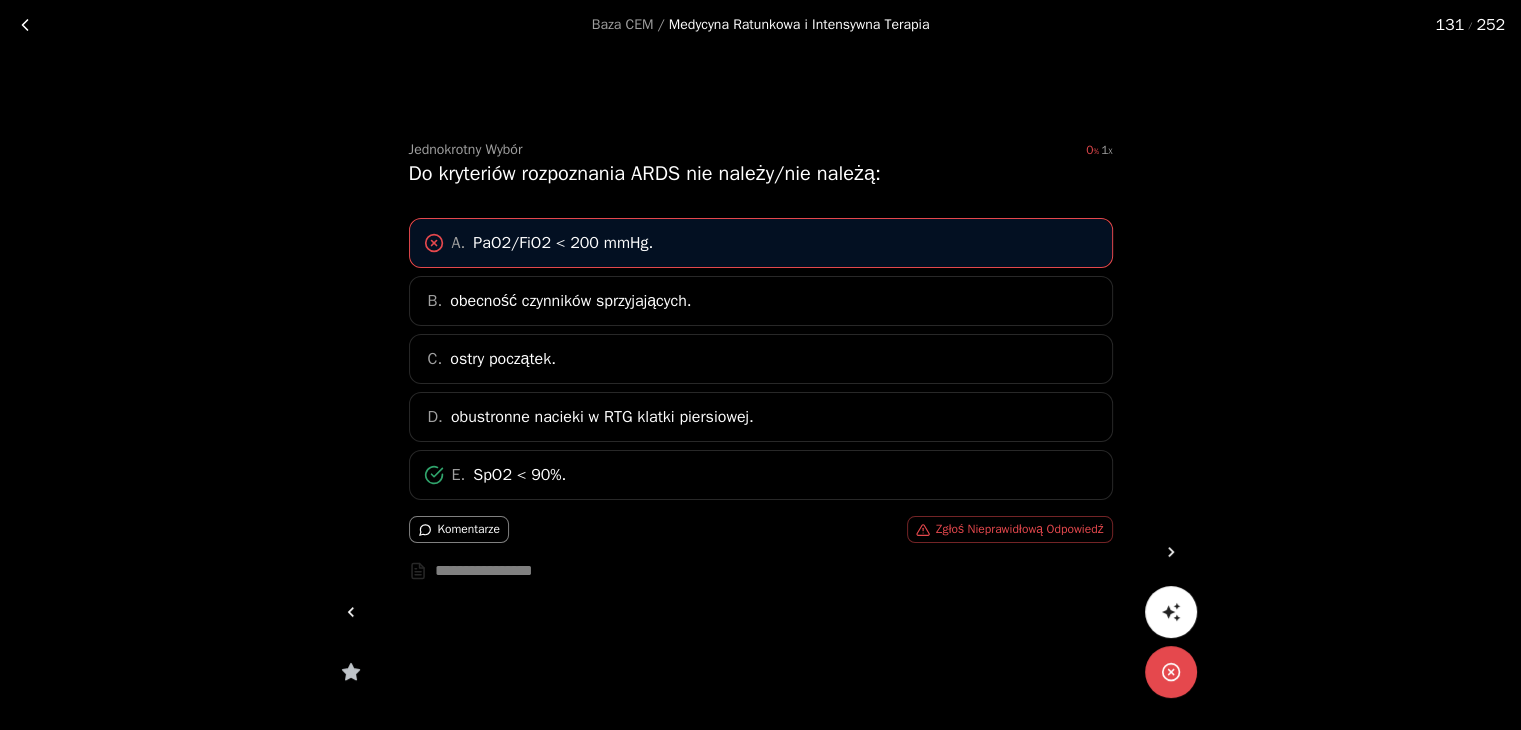 click at bounding box center [1171, 552] 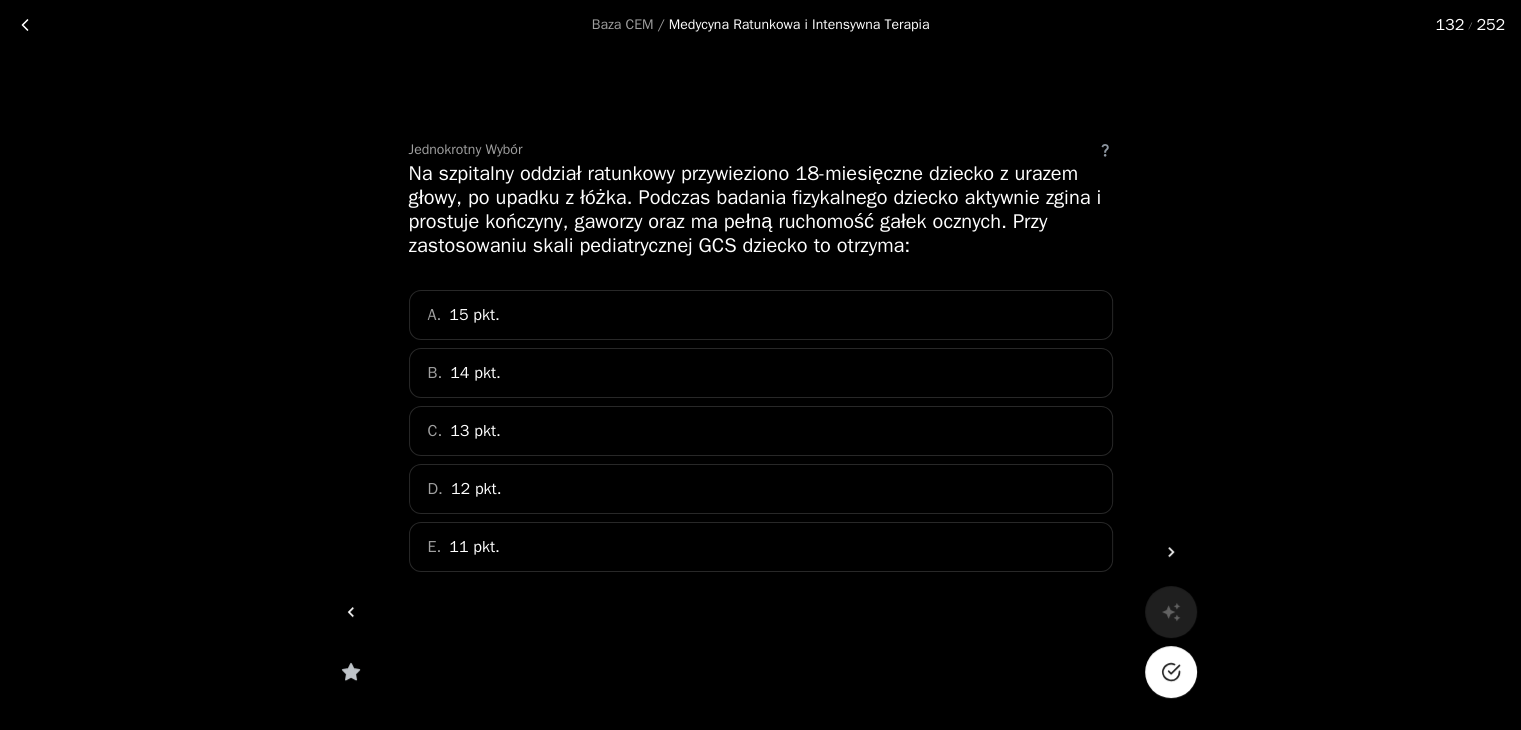 click at bounding box center [1171, 552] 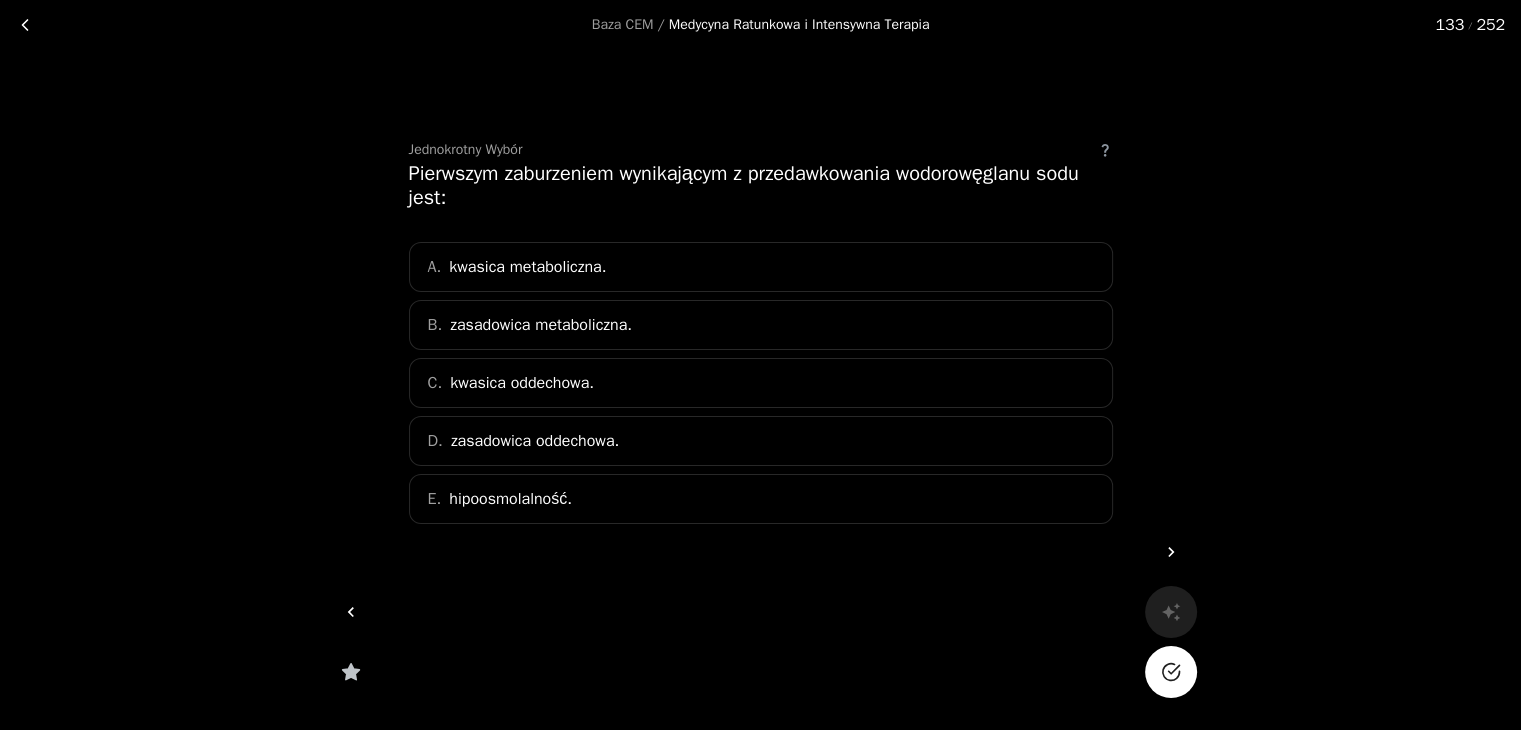 click at bounding box center [351, 612] 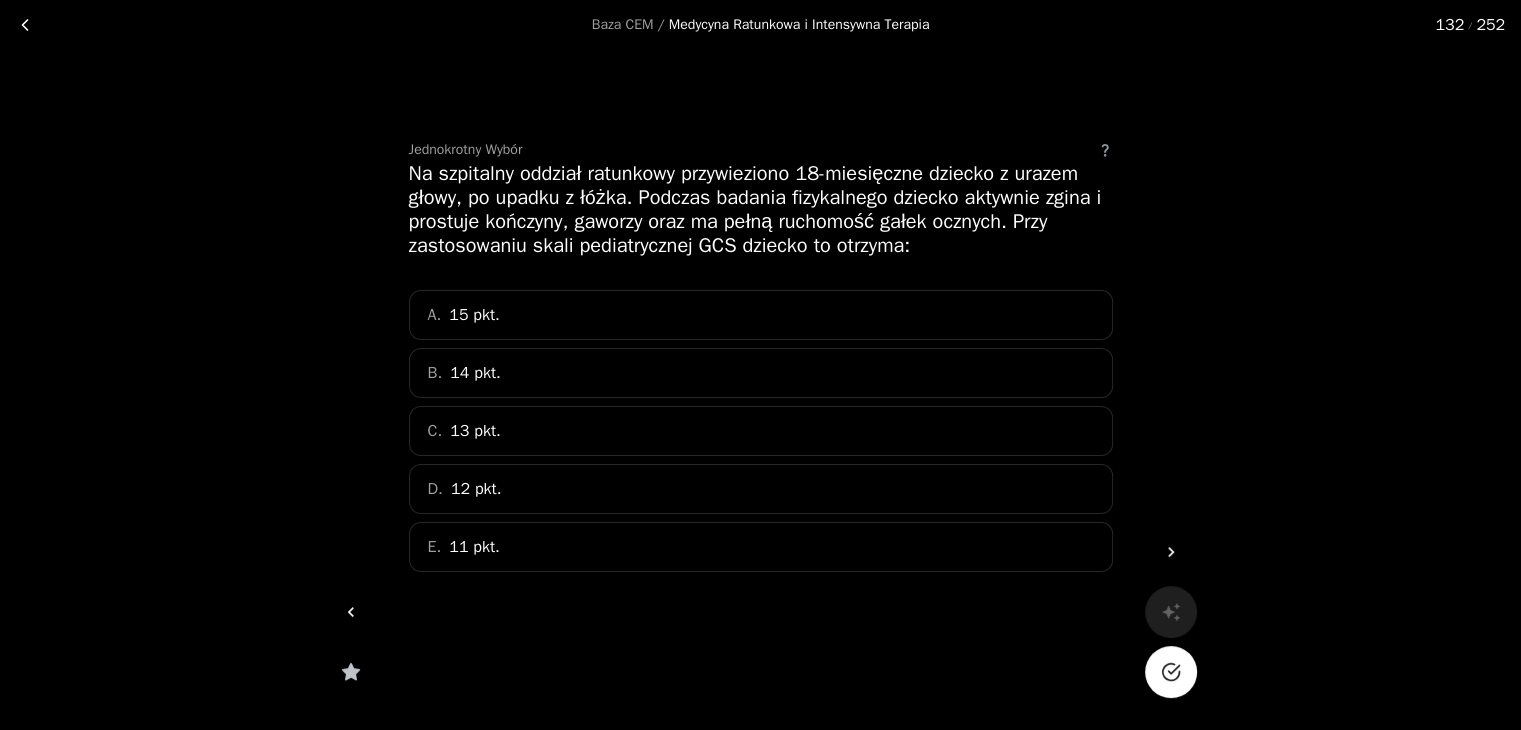 click at bounding box center (1171, 672) 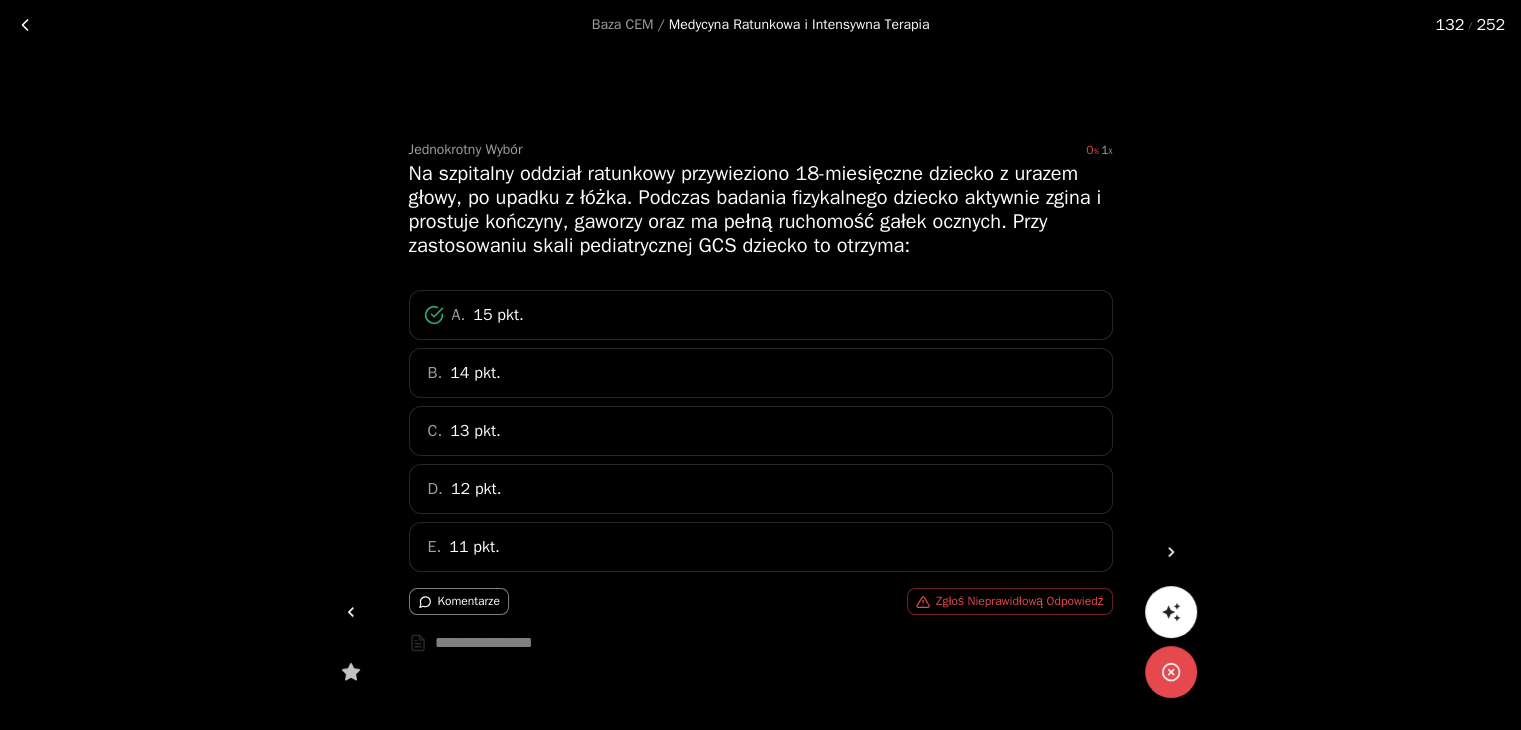 click 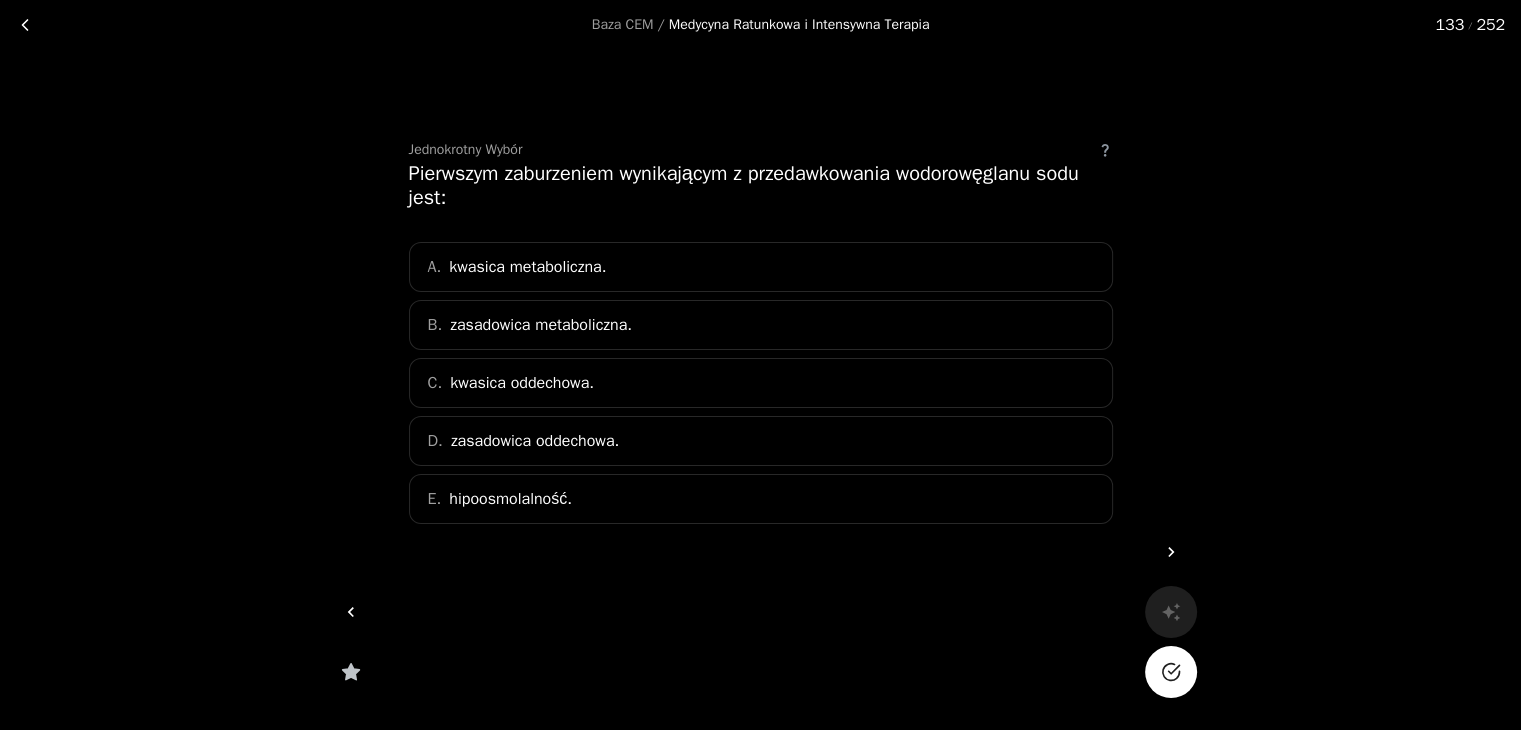 click on "B.   zasadowica metaboliczna." at bounding box center (761, 325) 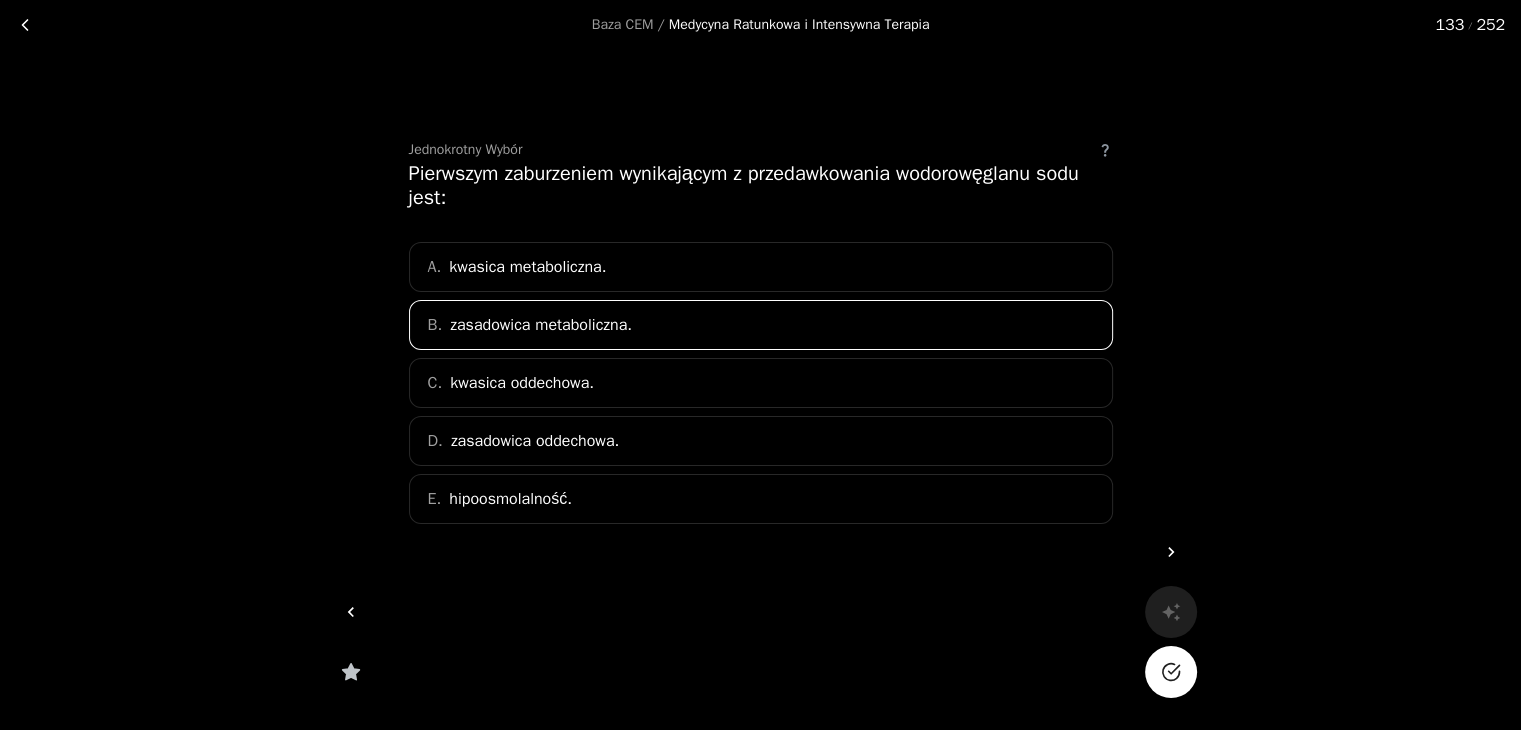 click on "D.   zasadowica oddechowa." at bounding box center [761, 441] 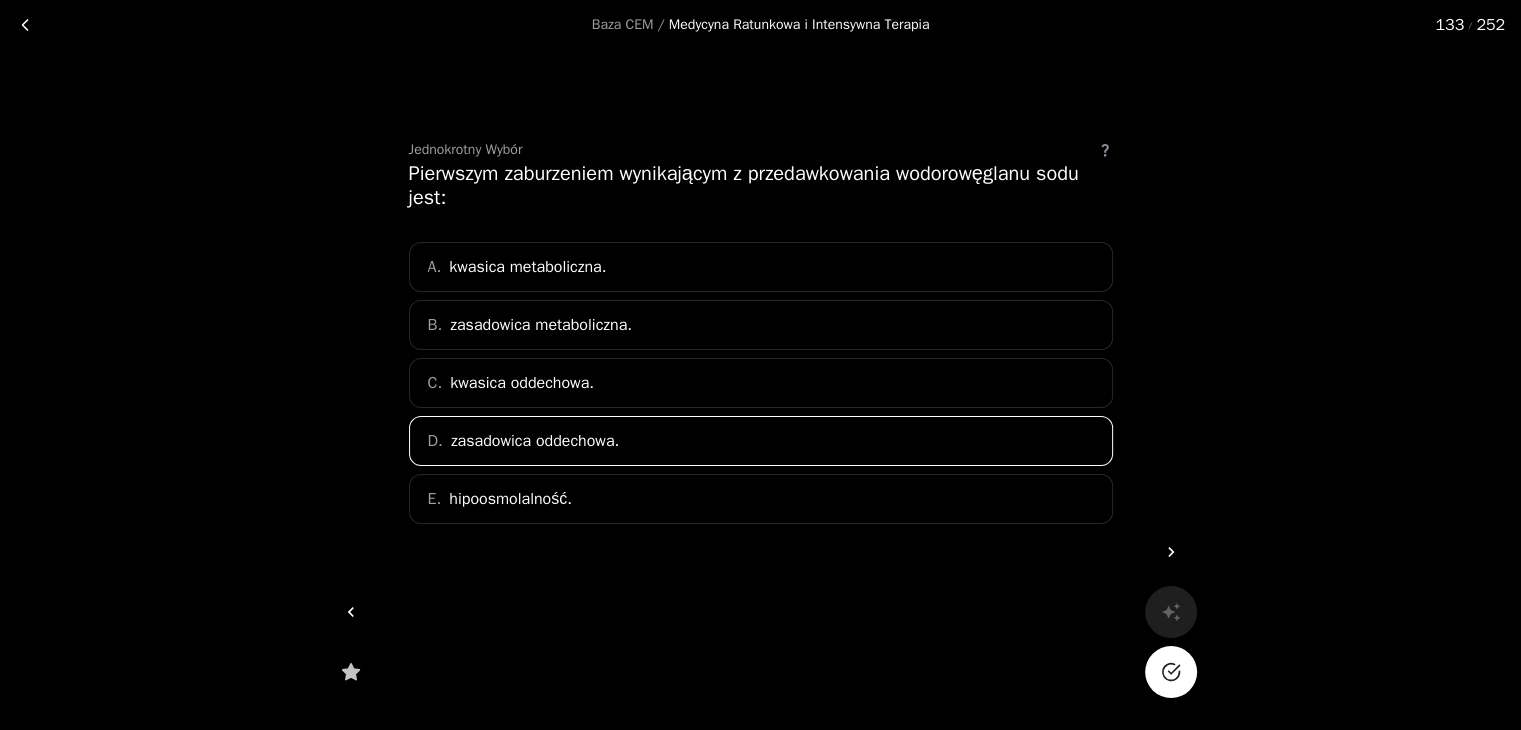 click at bounding box center (1171, 672) 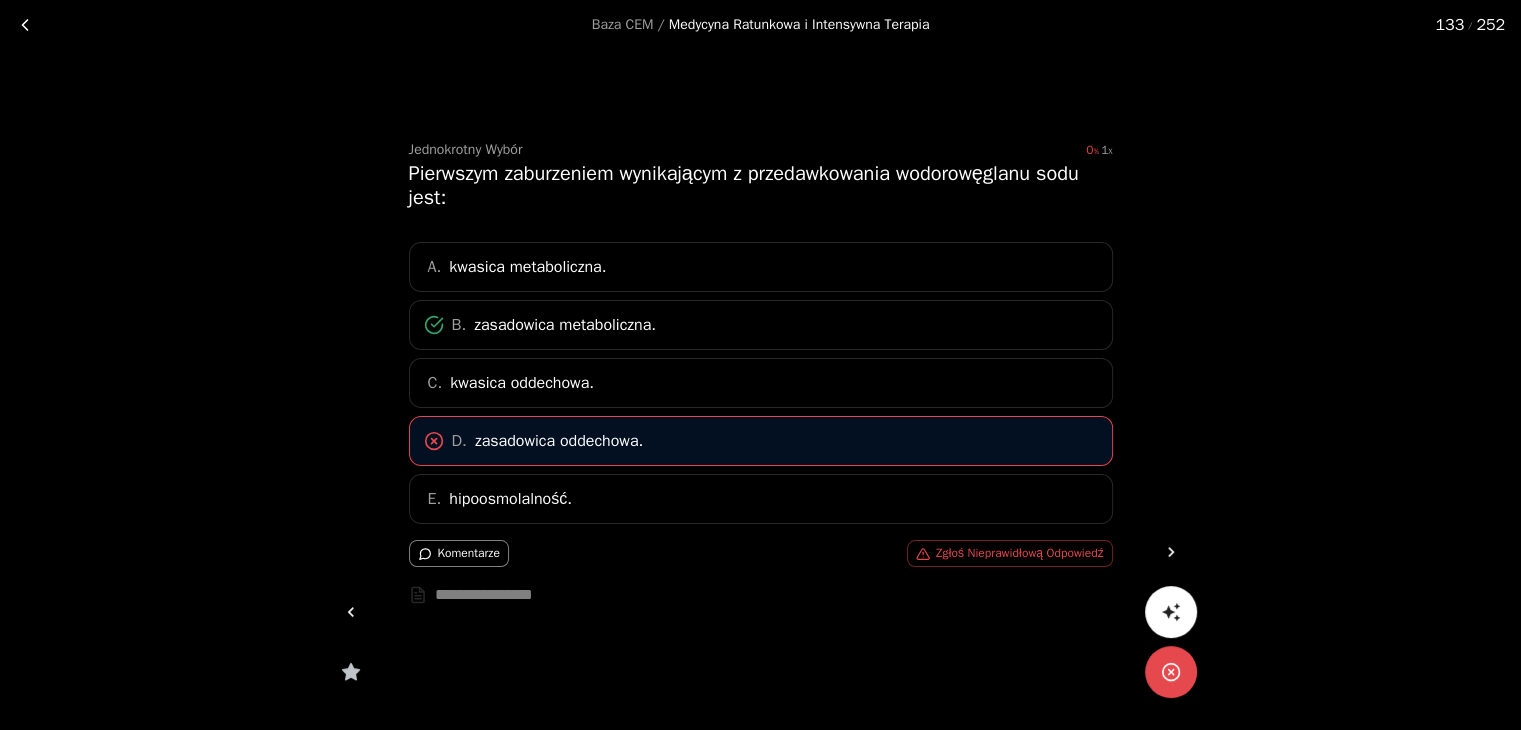 click 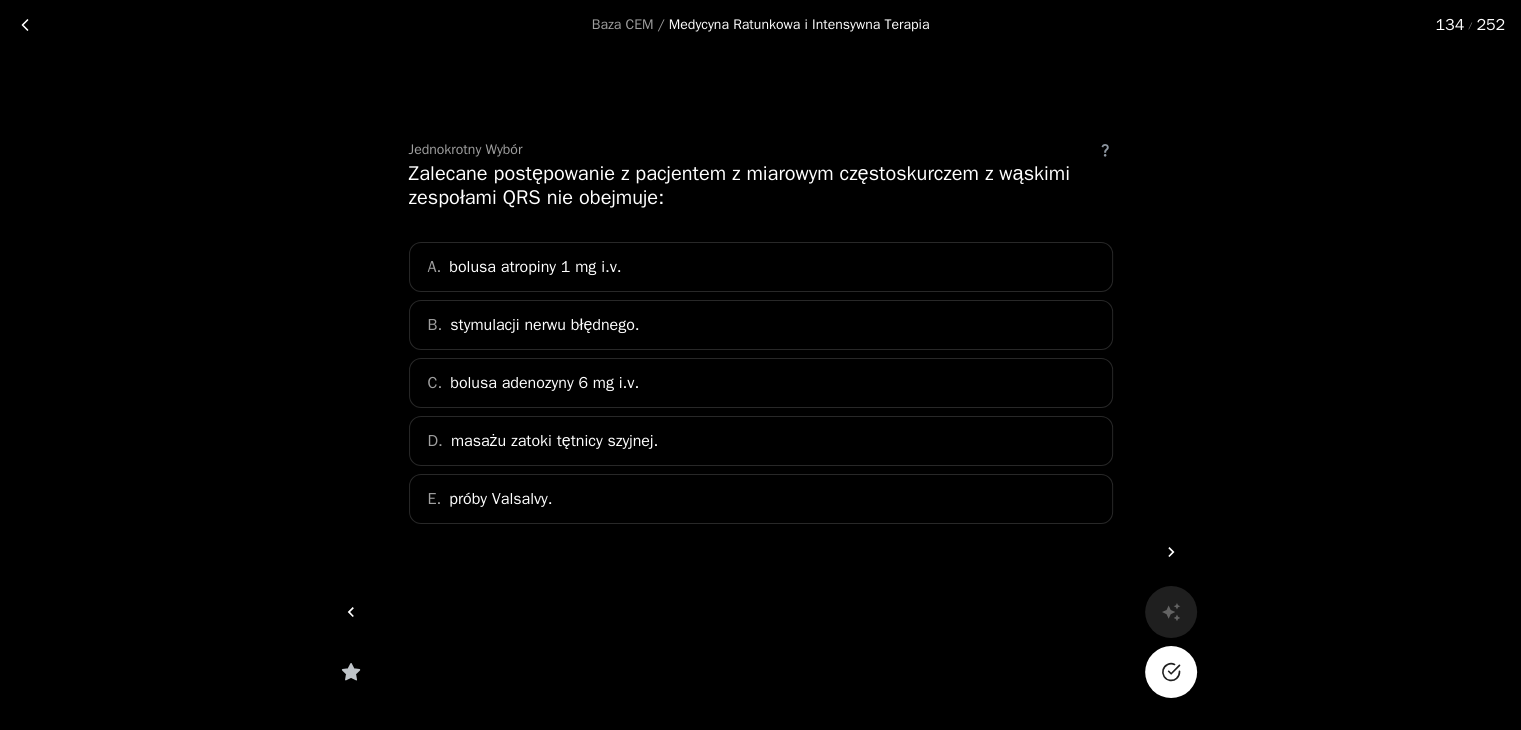 click on "A.   bolusa atropiny 1 mg i.v." at bounding box center [761, 267] 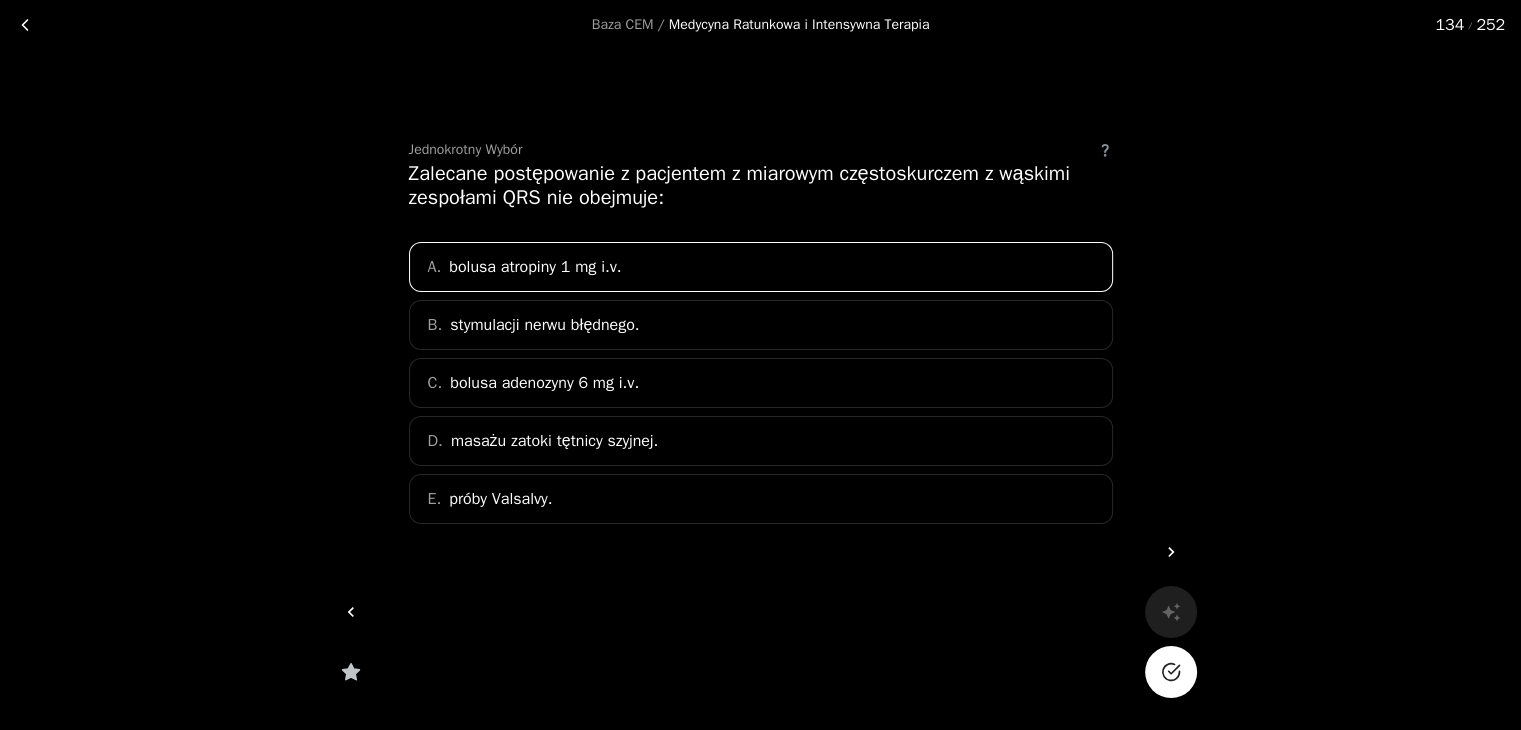 click at bounding box center [1171, 672] 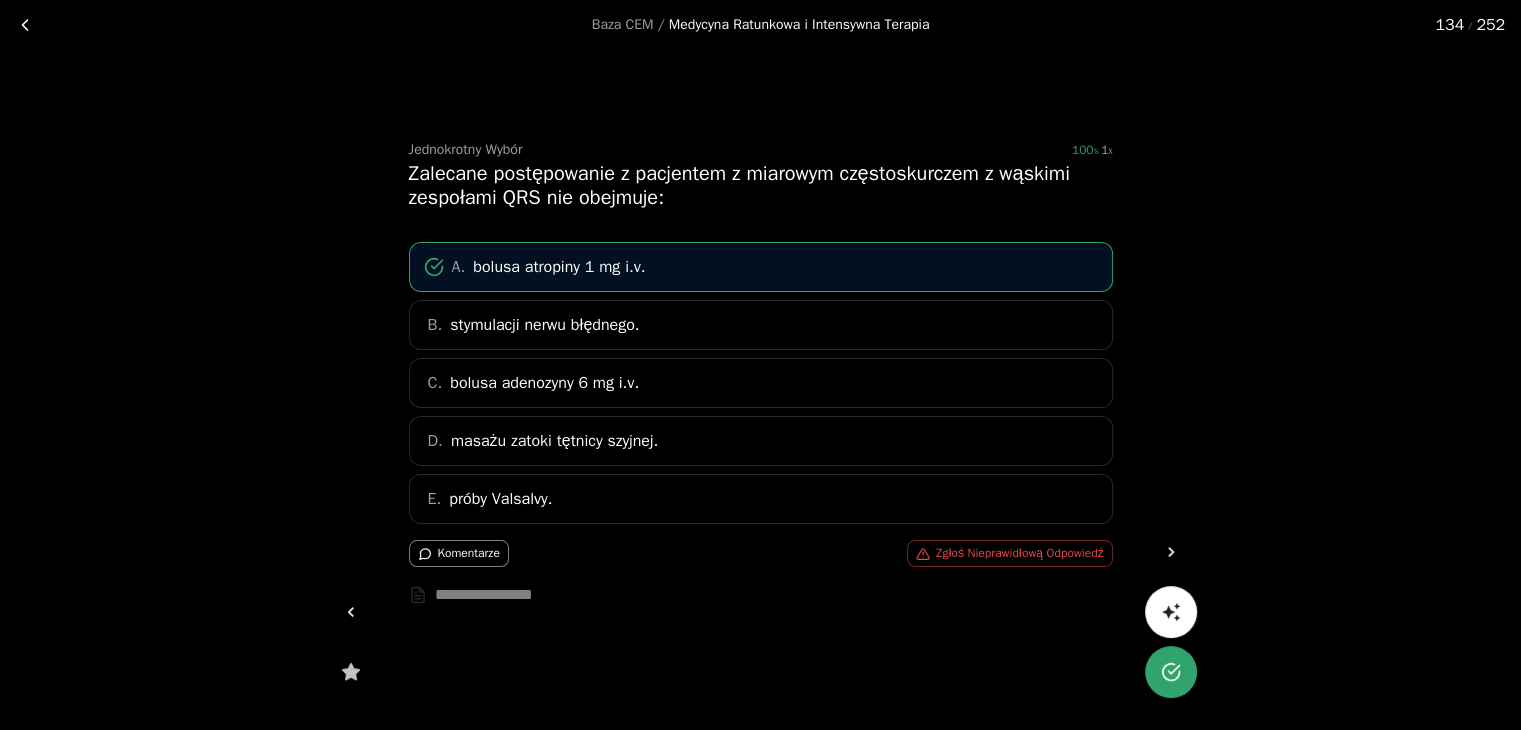 click at bounding box center [1171, 552] 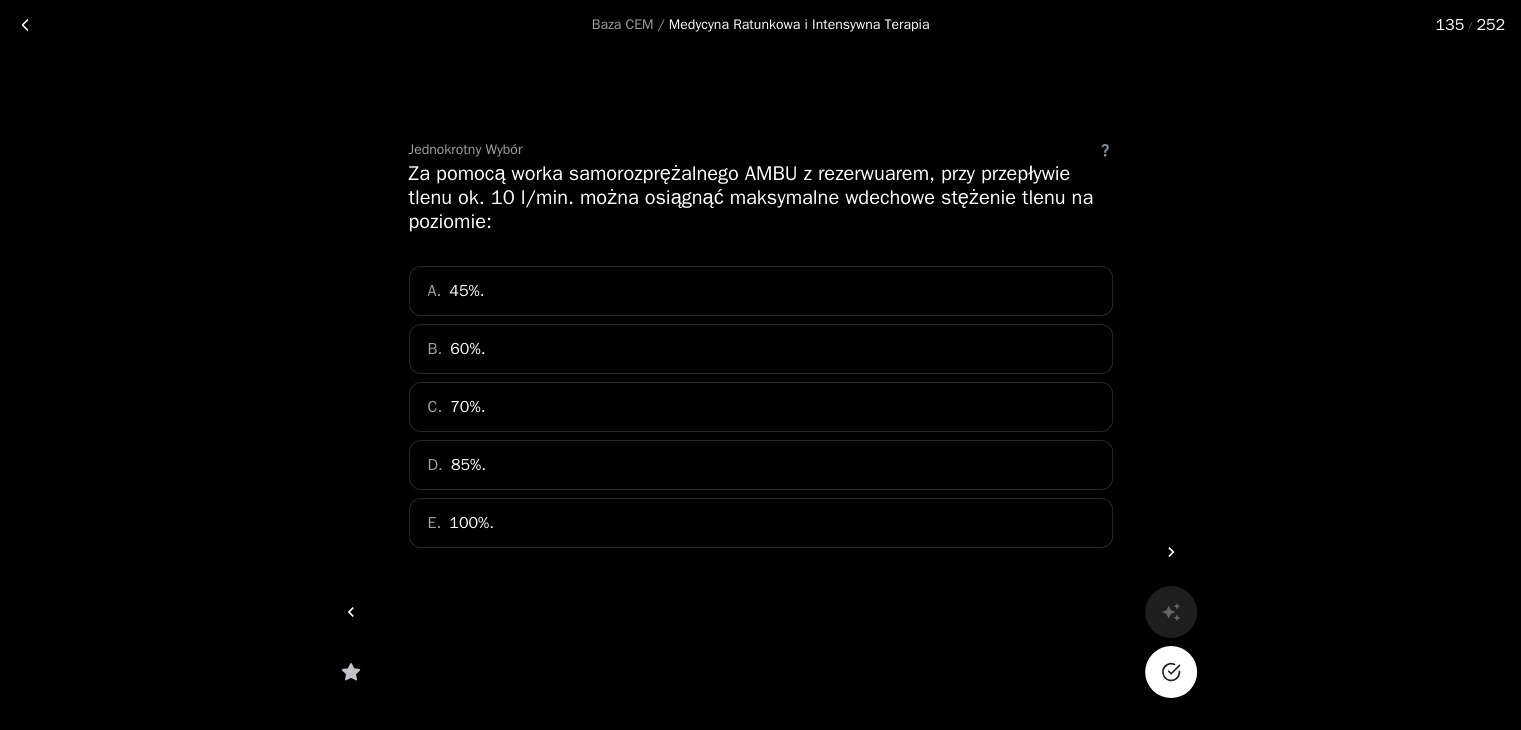 click on "B.   60%." at bounding box center [761, 349] 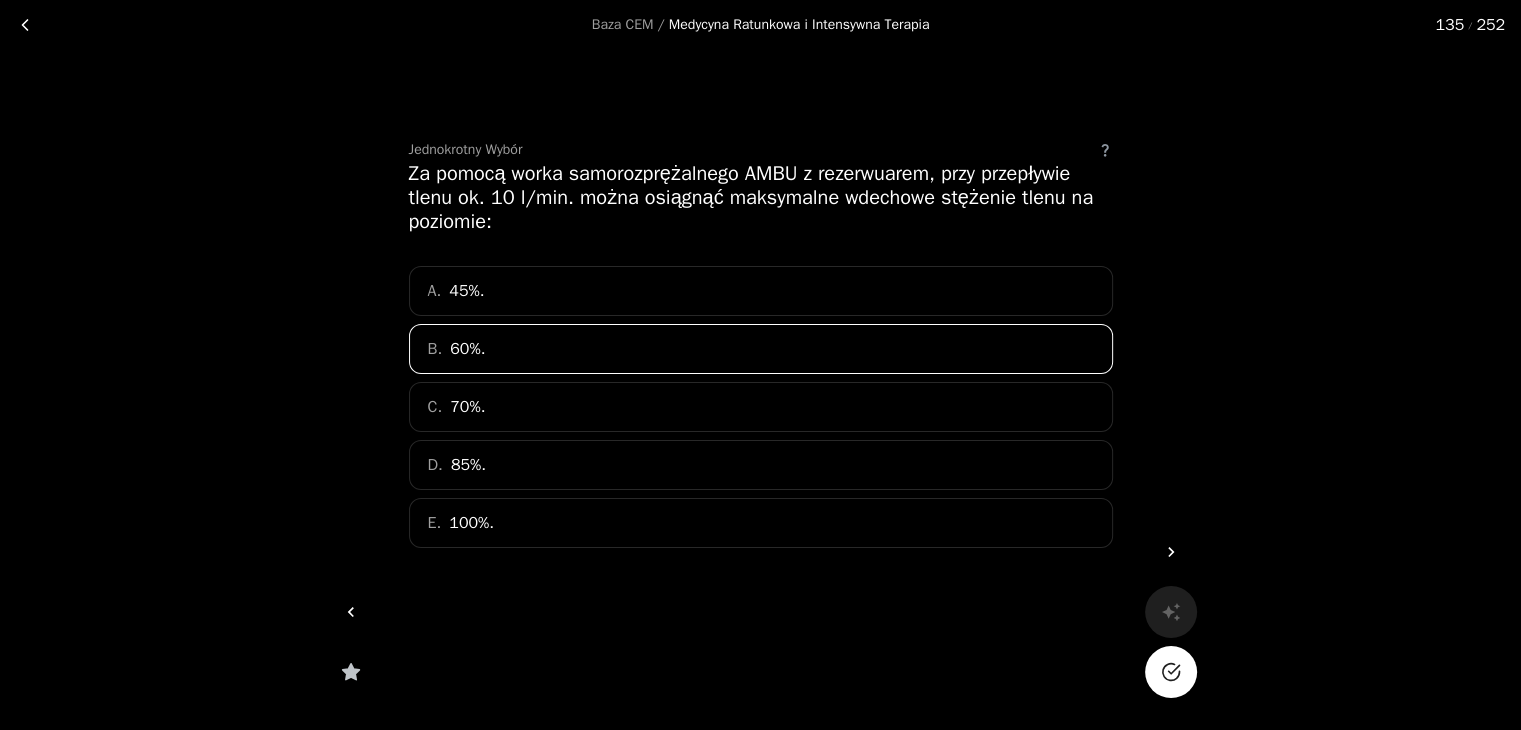 click 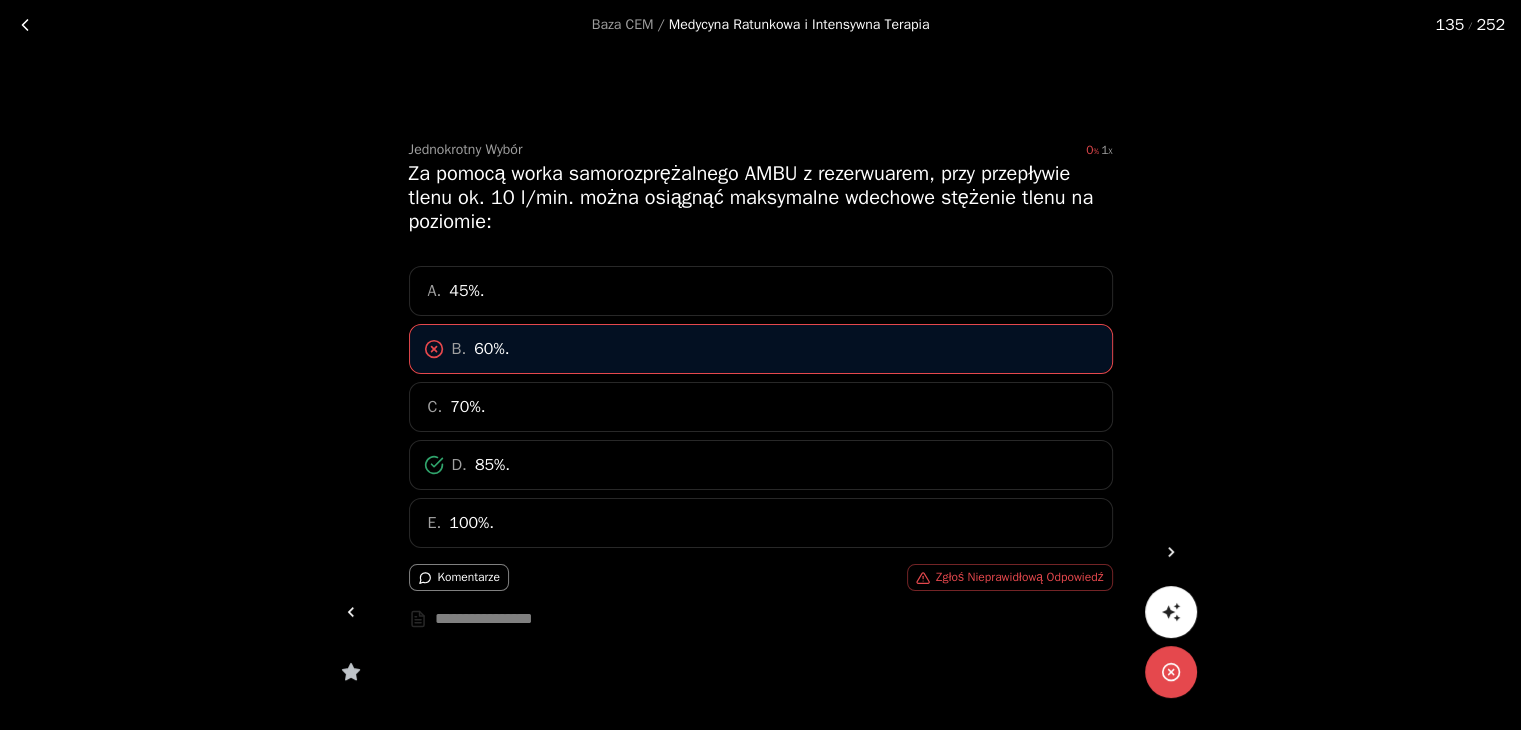 click 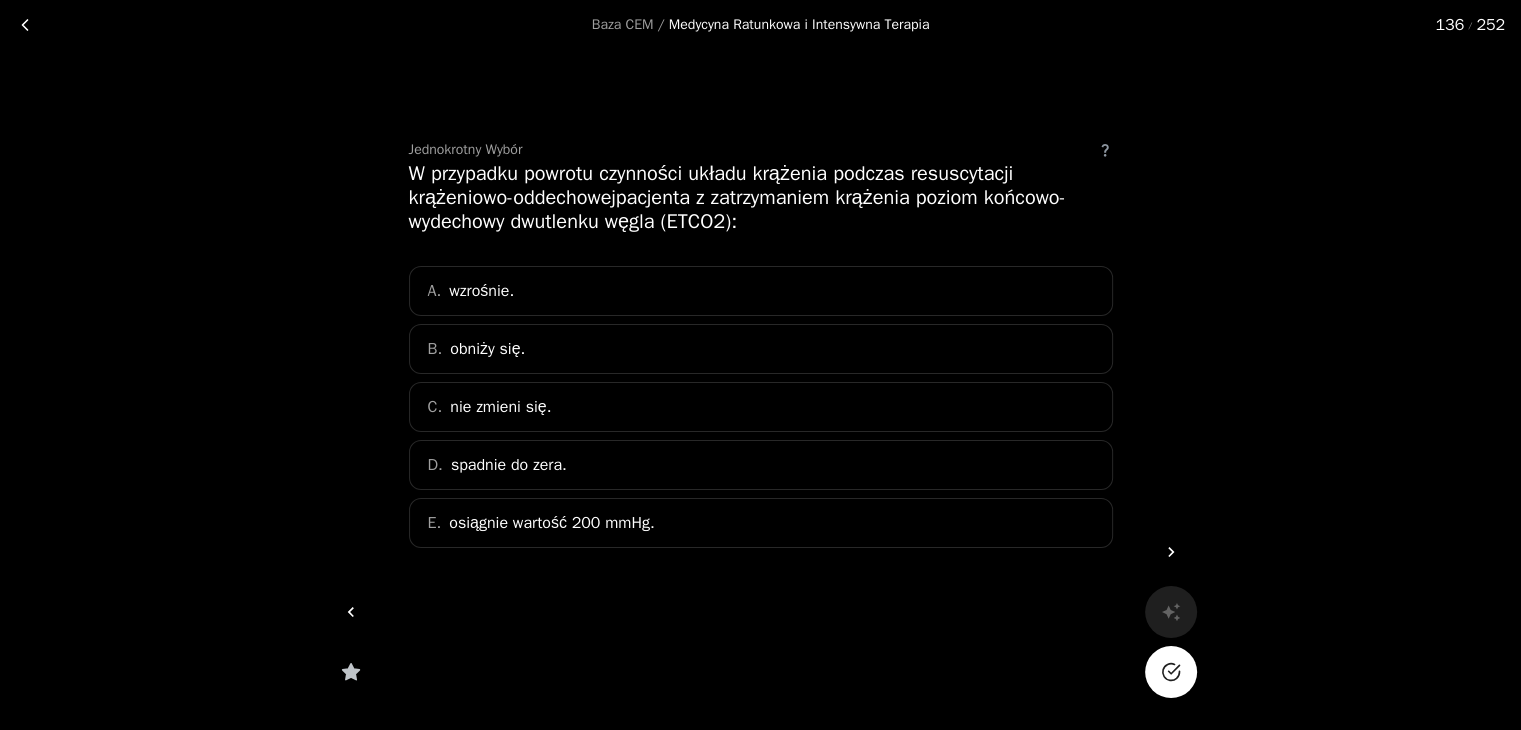 click on "A.   wzrośnie." at bounding box center (761, 291) 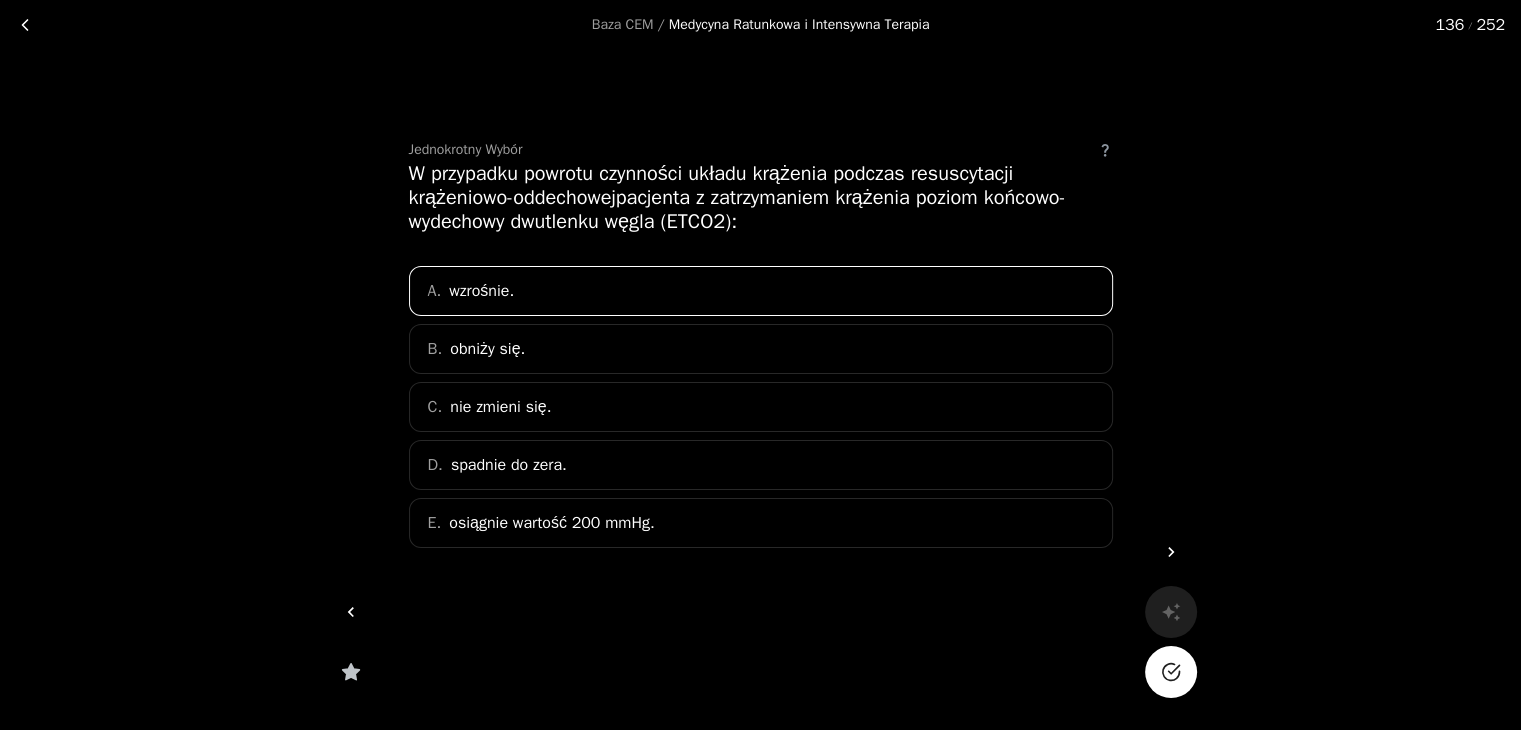 click at bounding box center (1171, 672) 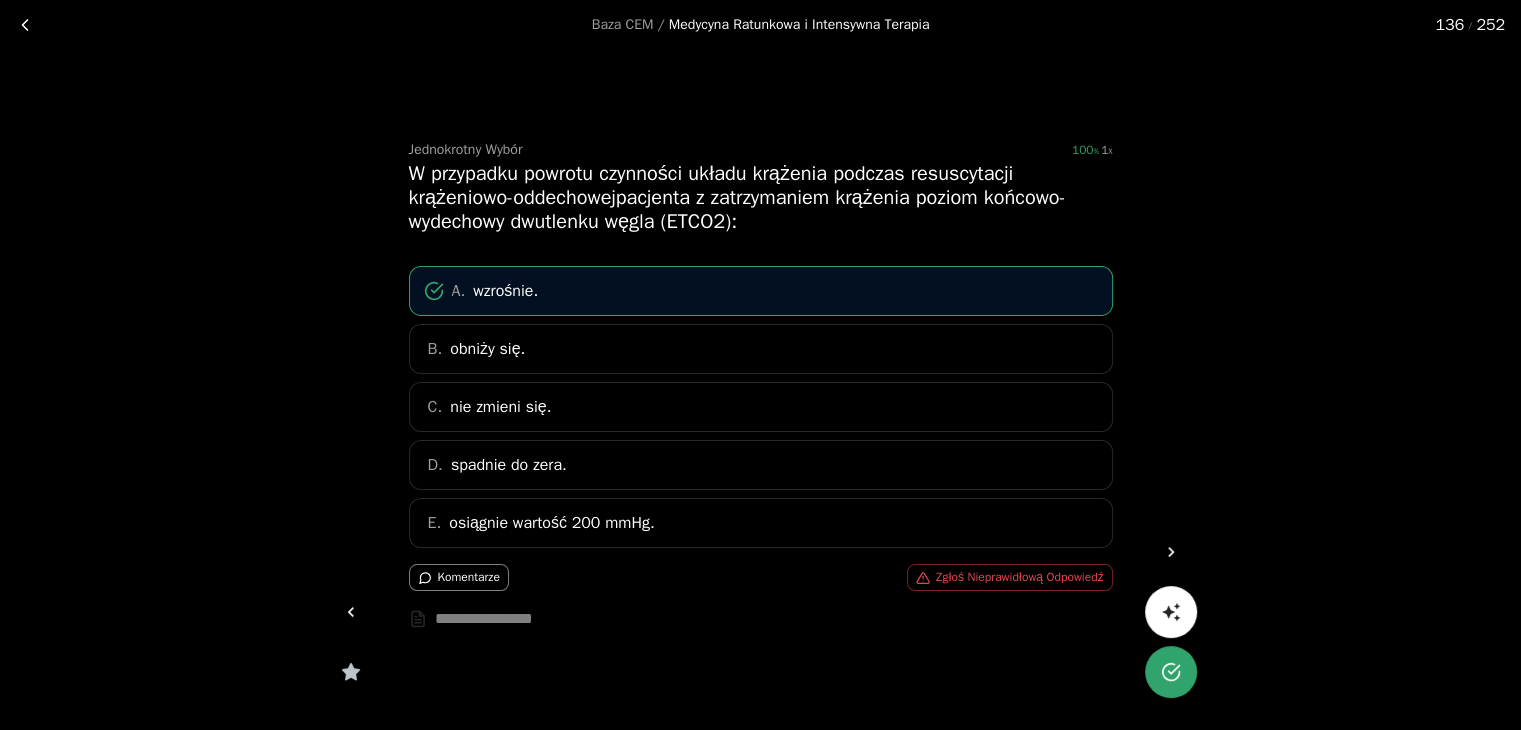 click 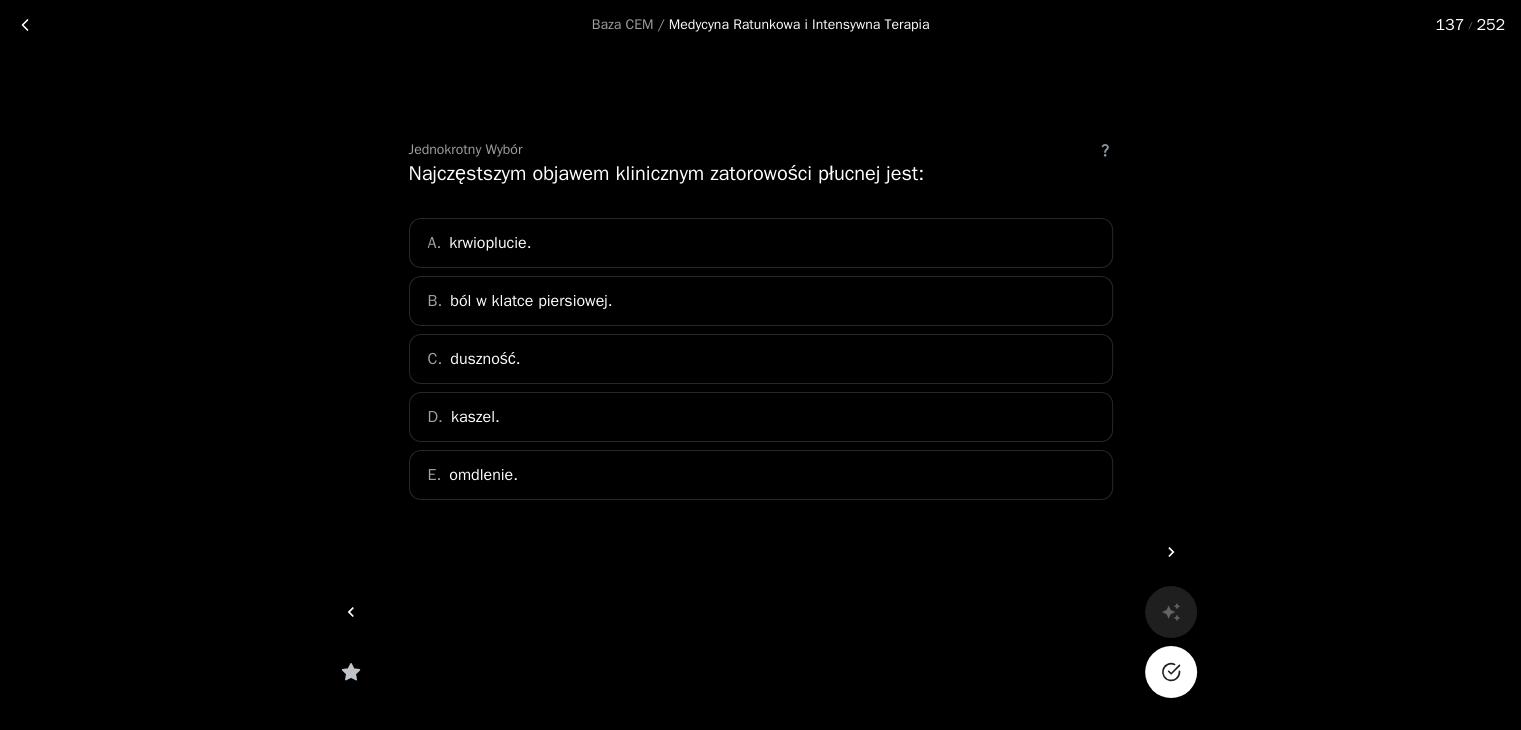 click on "C.   duszność." at bounding box center [761, 359] 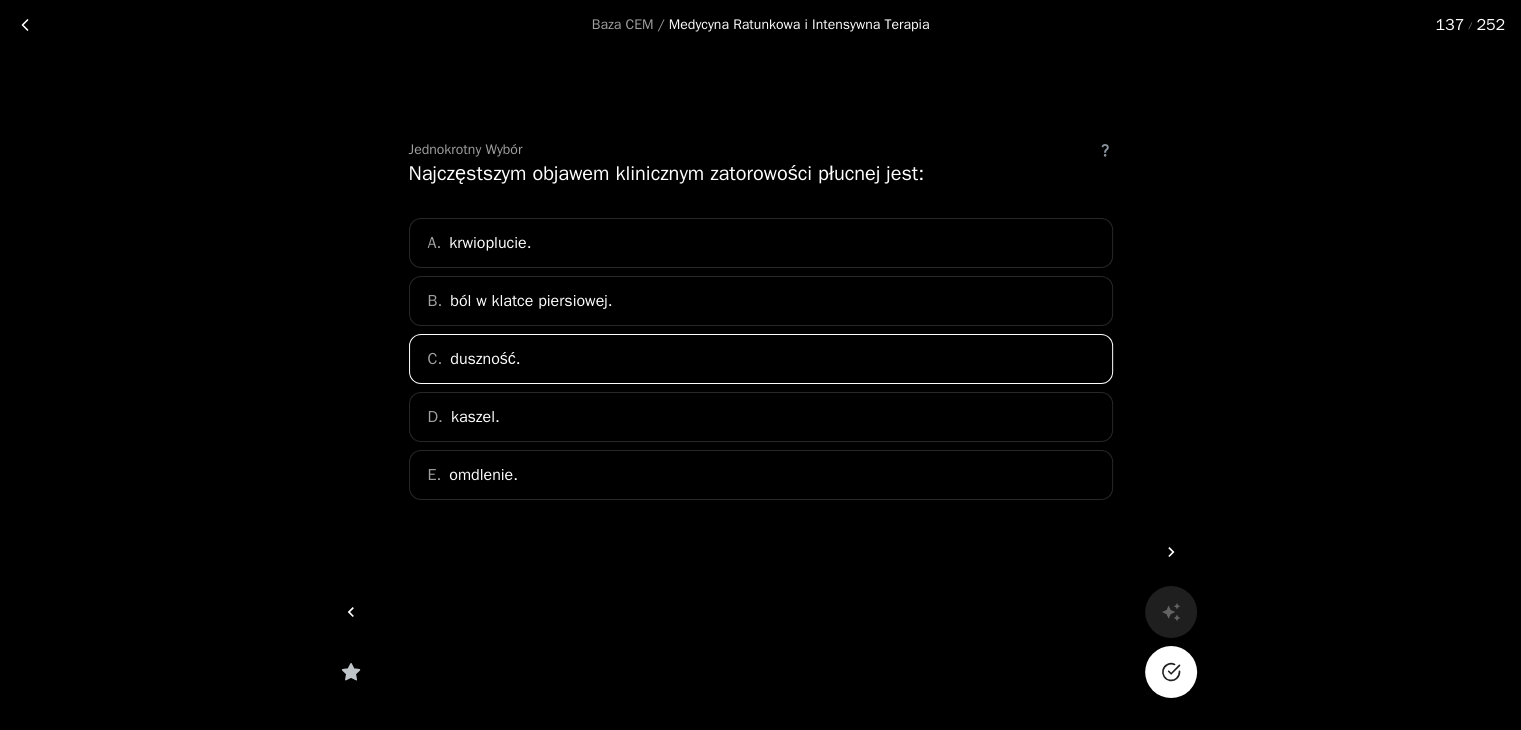 click 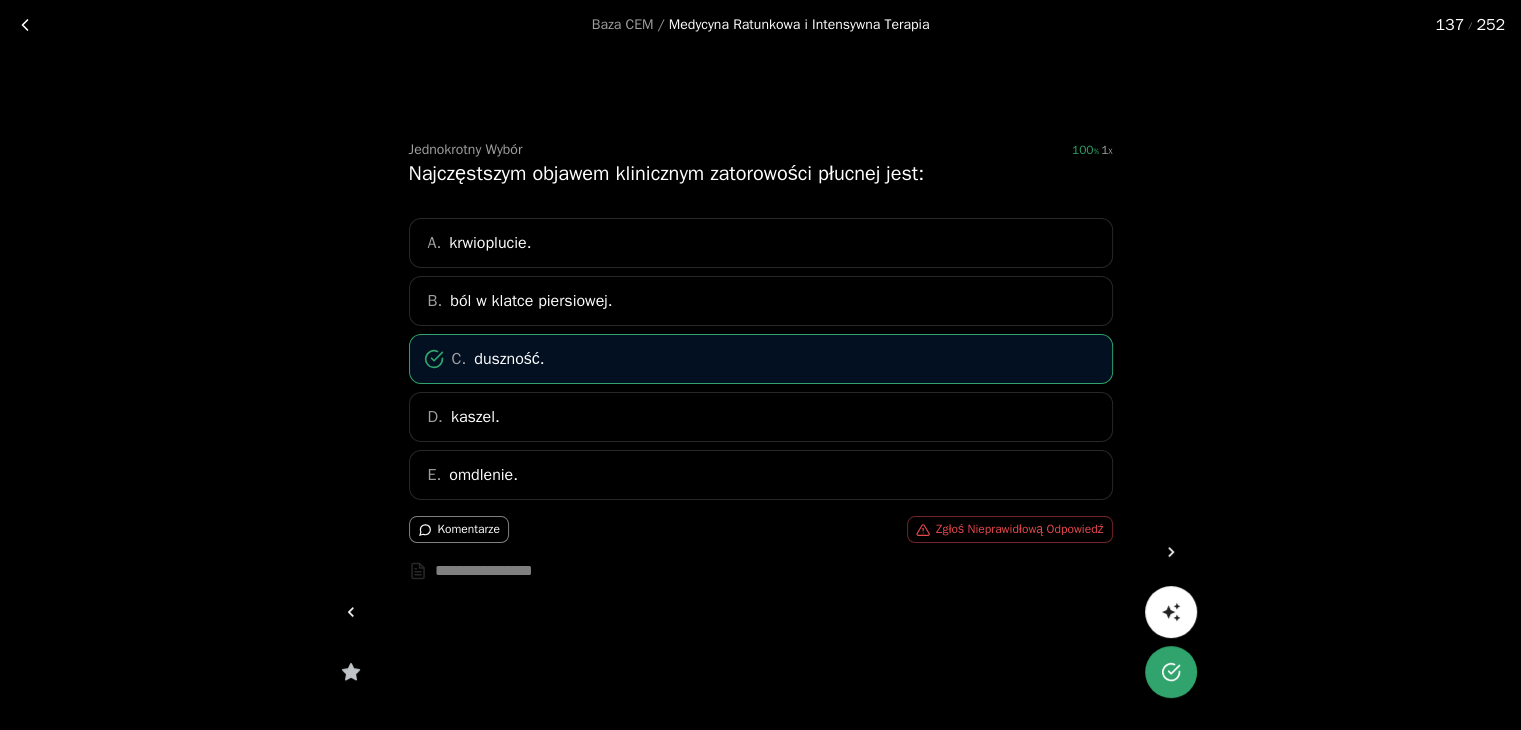 click 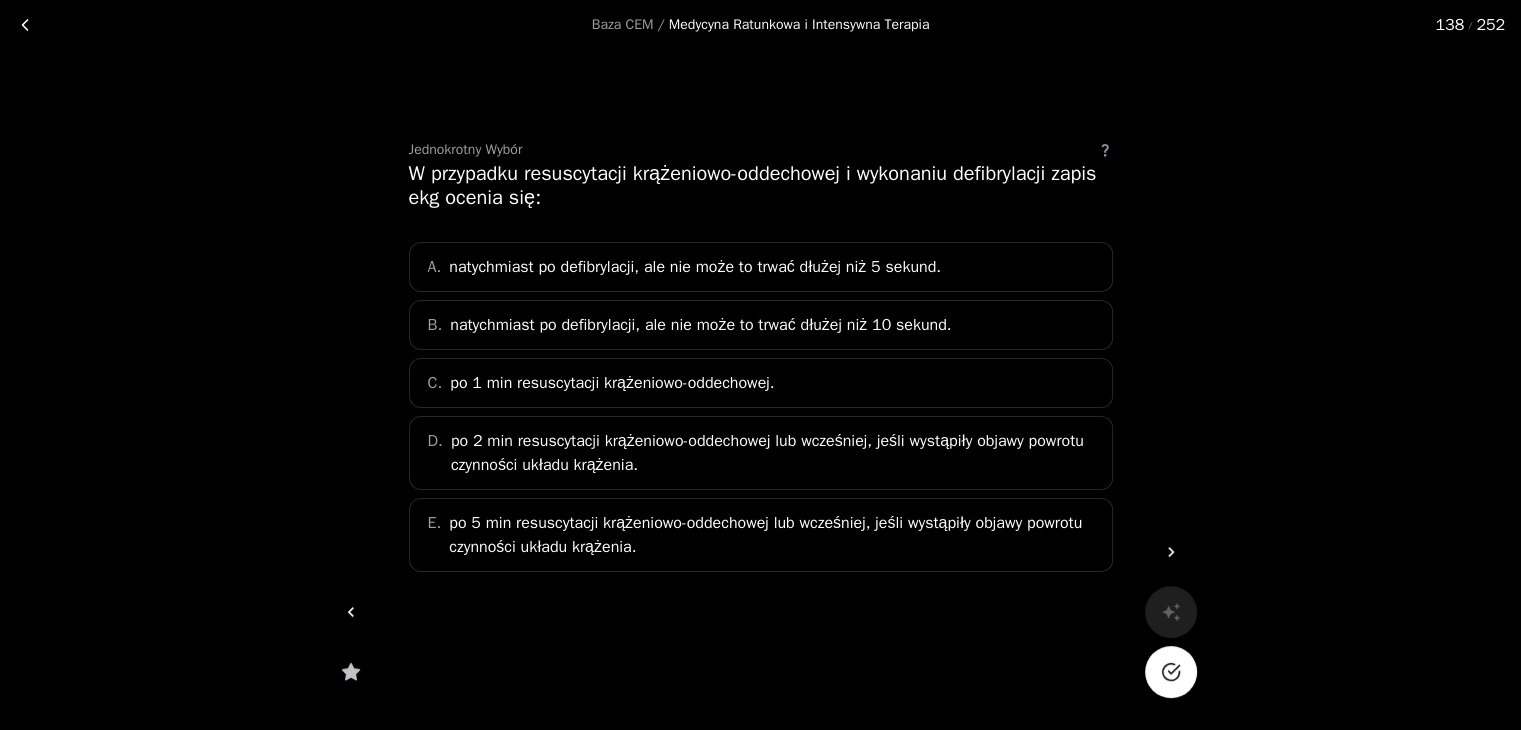 click on "po 2 min resuscytacji krążeniowo-oddechowej lub wcześniej, jeśli wystąpiły objawy powrotu czynności układu krążenia." at bounding box center [775, 453] 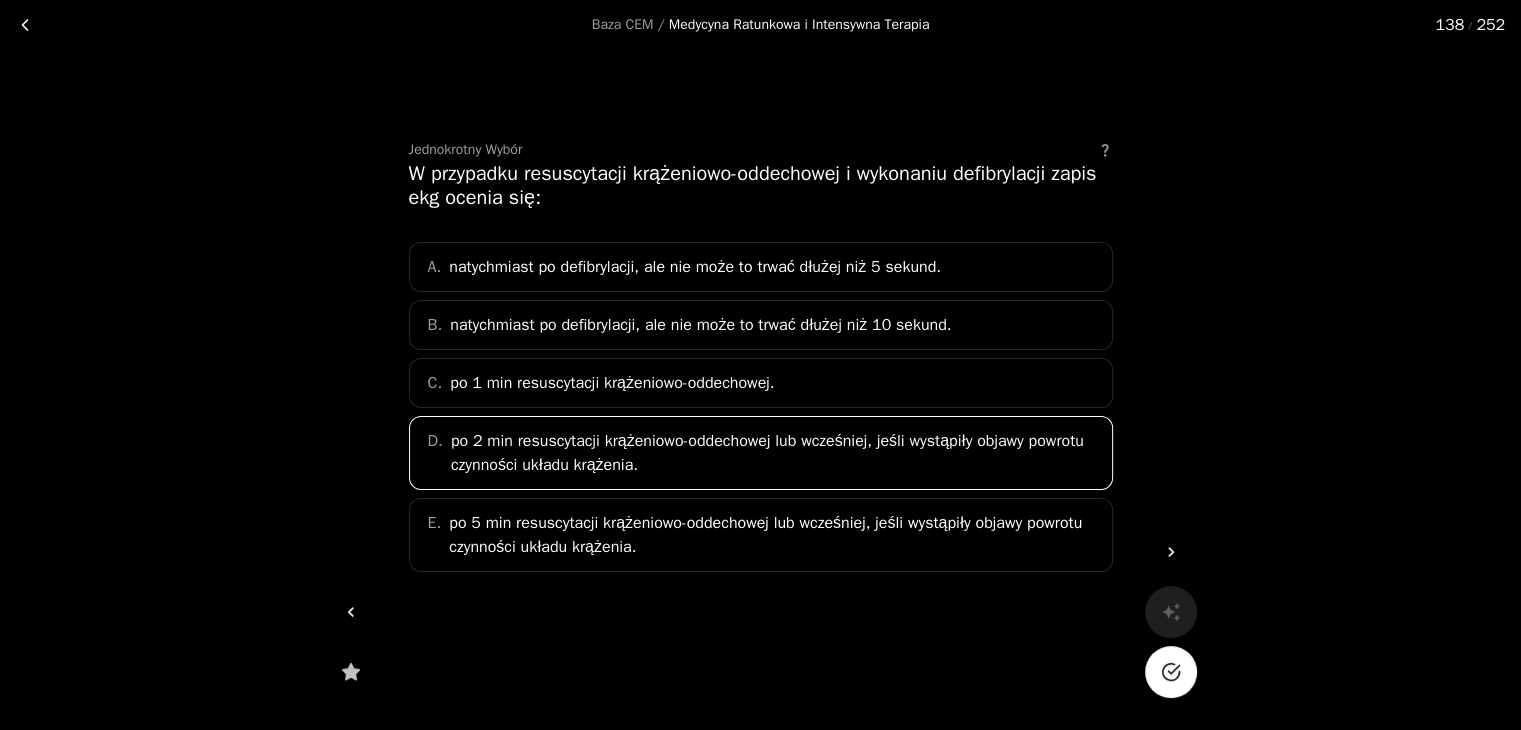 click at bounding box center (1171, 672) 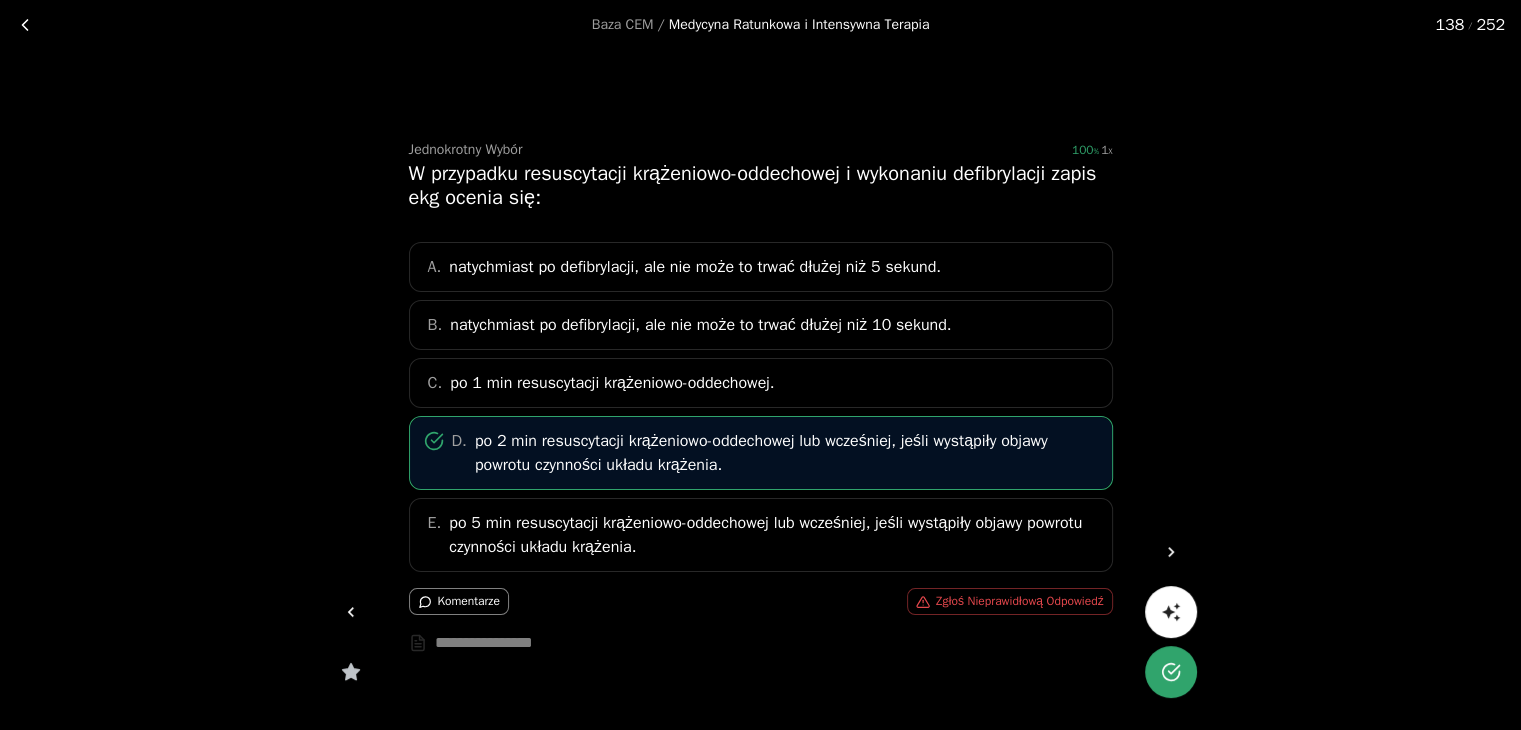 click at bounding box center (1171, 552) 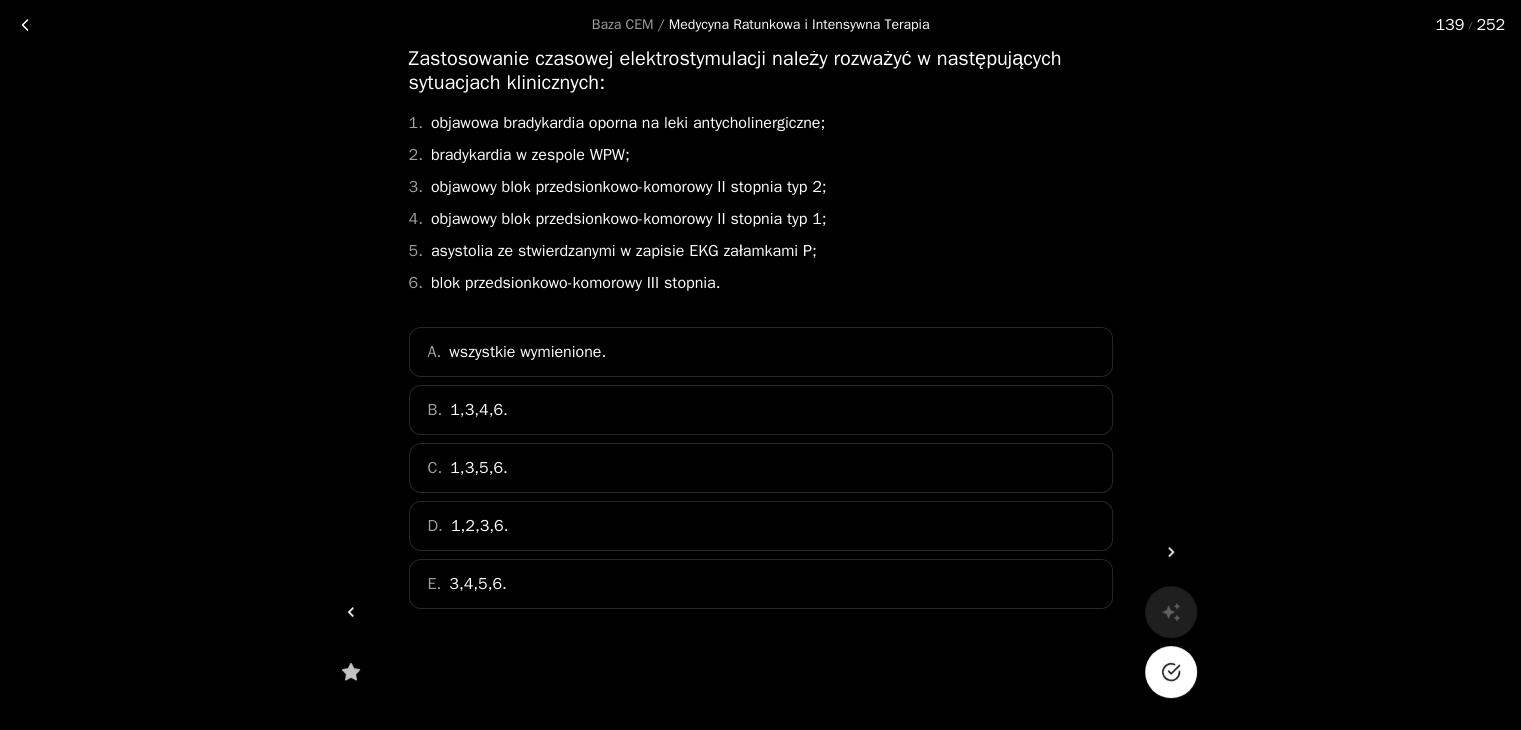 scroll, scrollTop: 130, scrollLeft: 0, axis: vertical 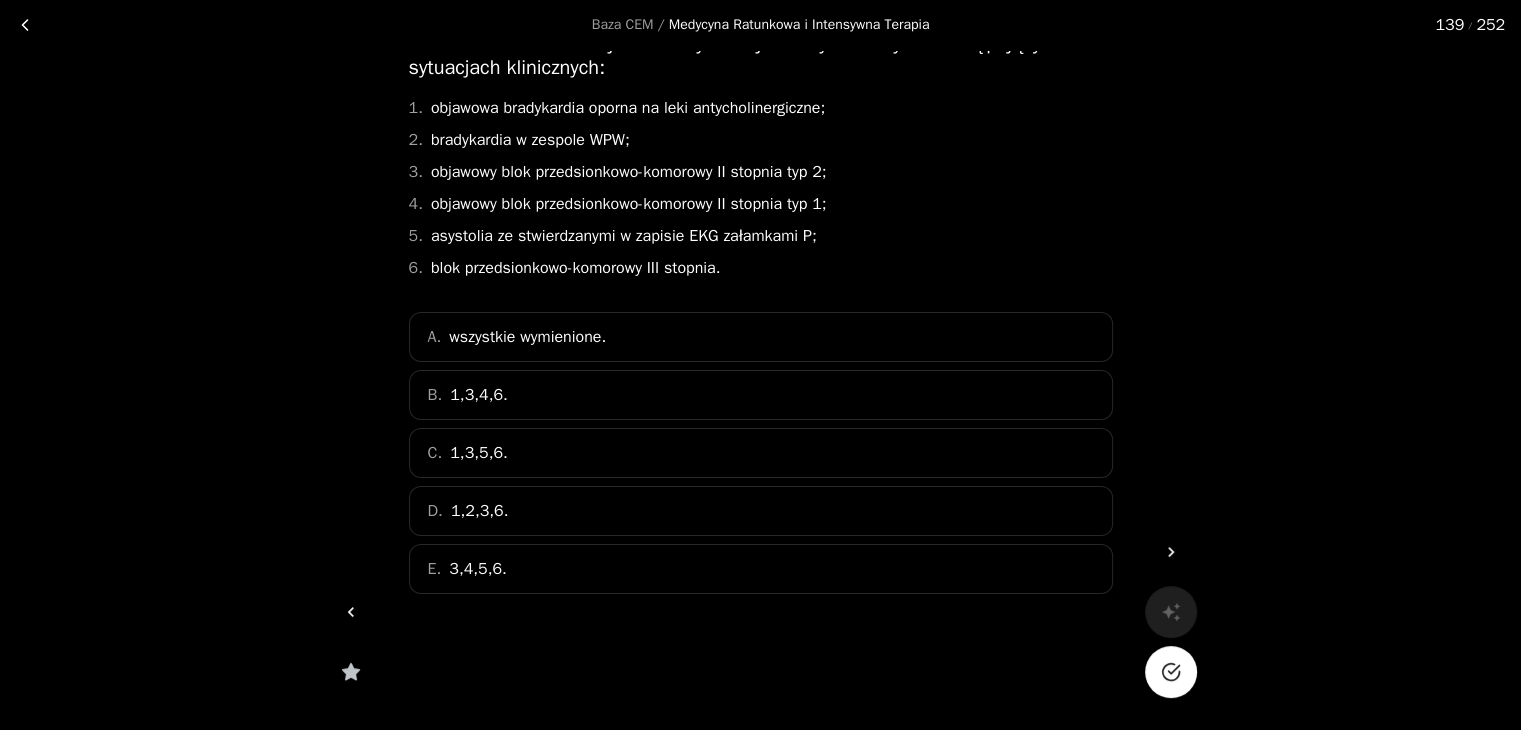 click on "C.   1,3,5,6." at bounding box center (761, 453) 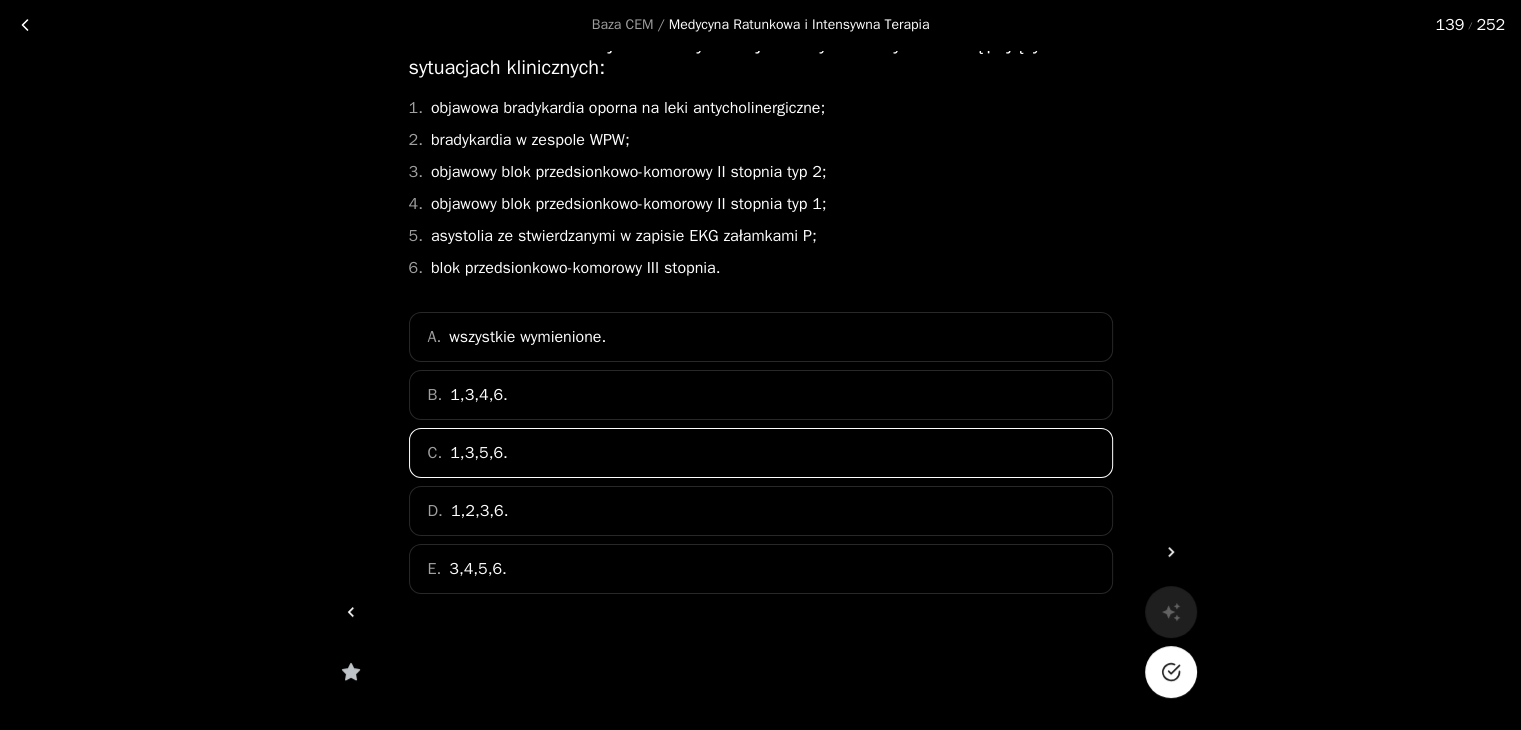 click 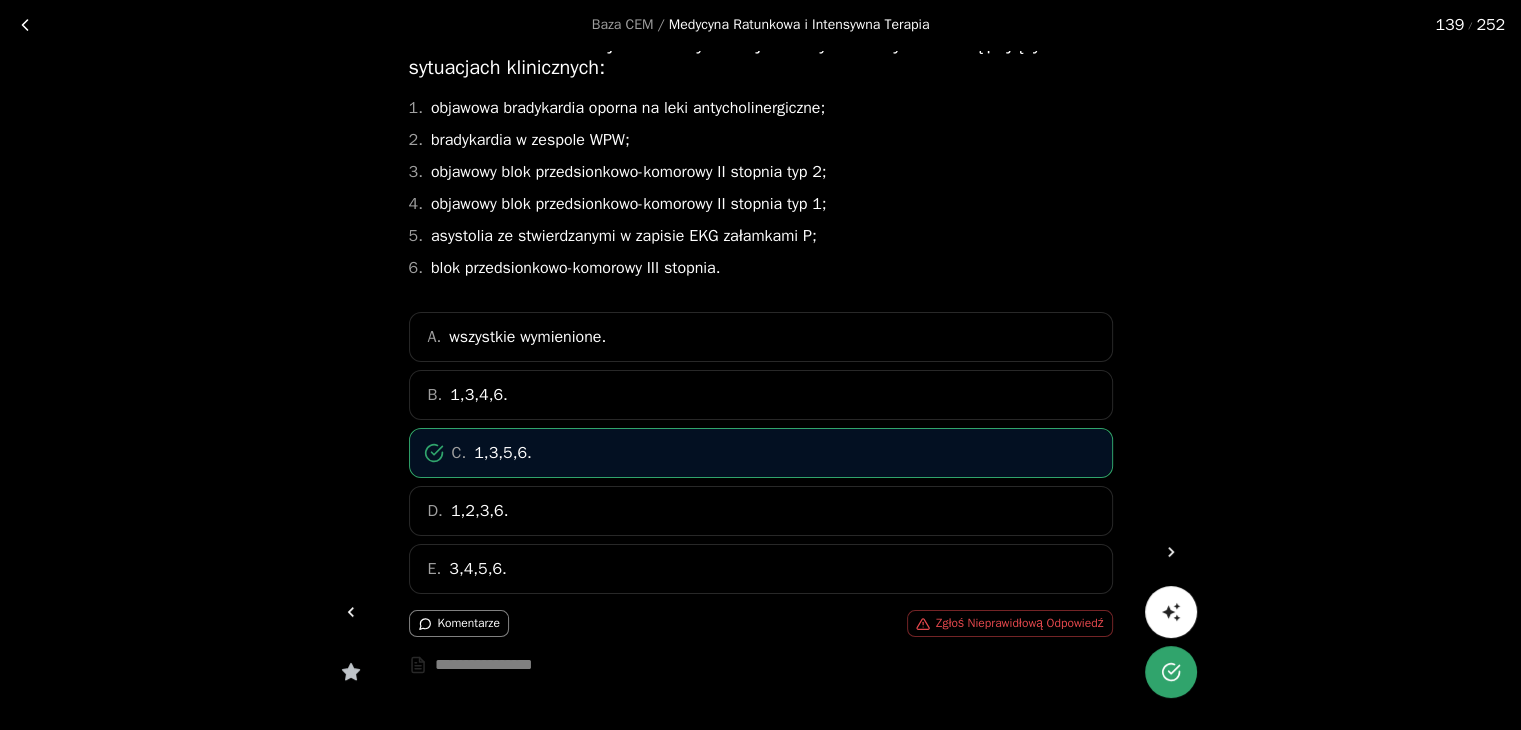 click 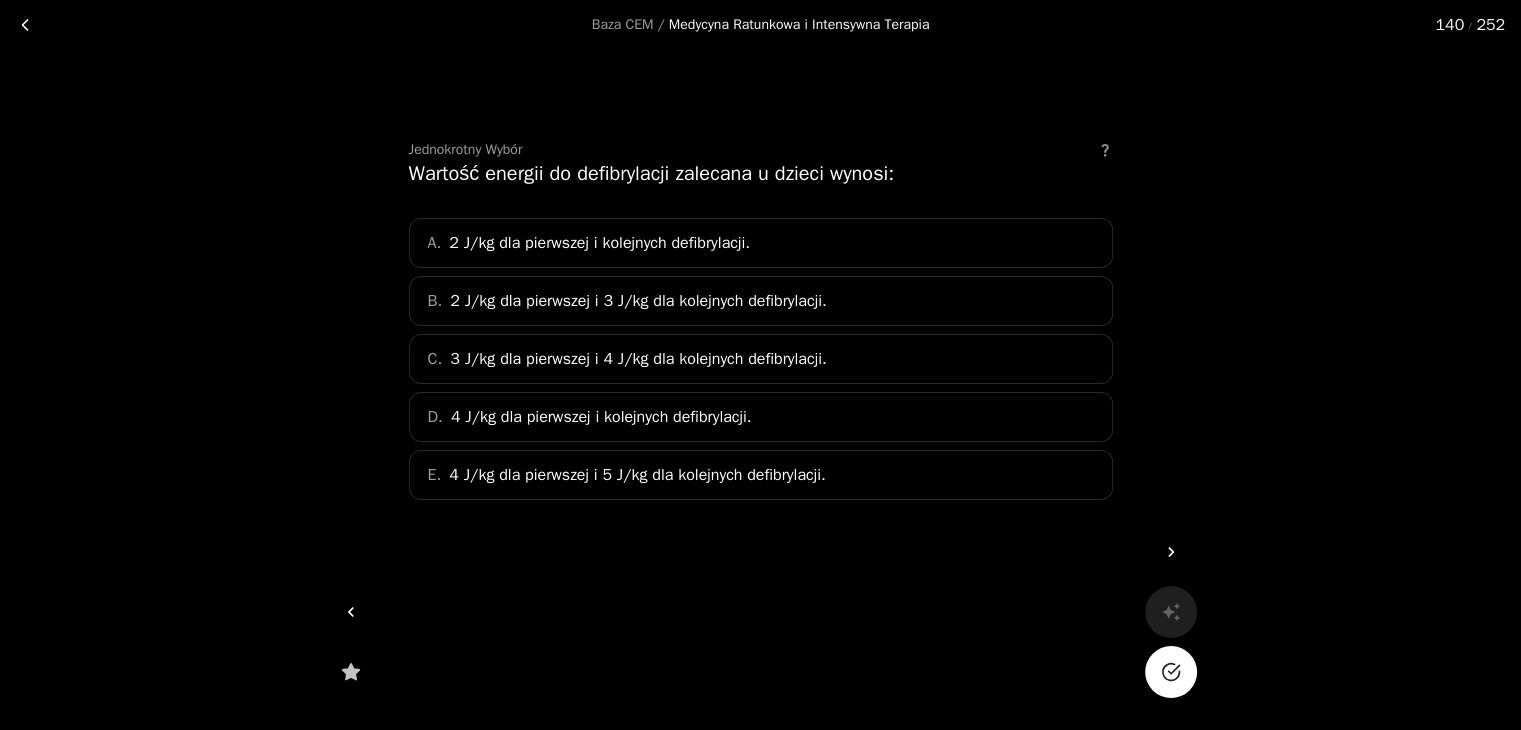 scroll, scrollTop: 0, scrollLeft: 0, axis: both 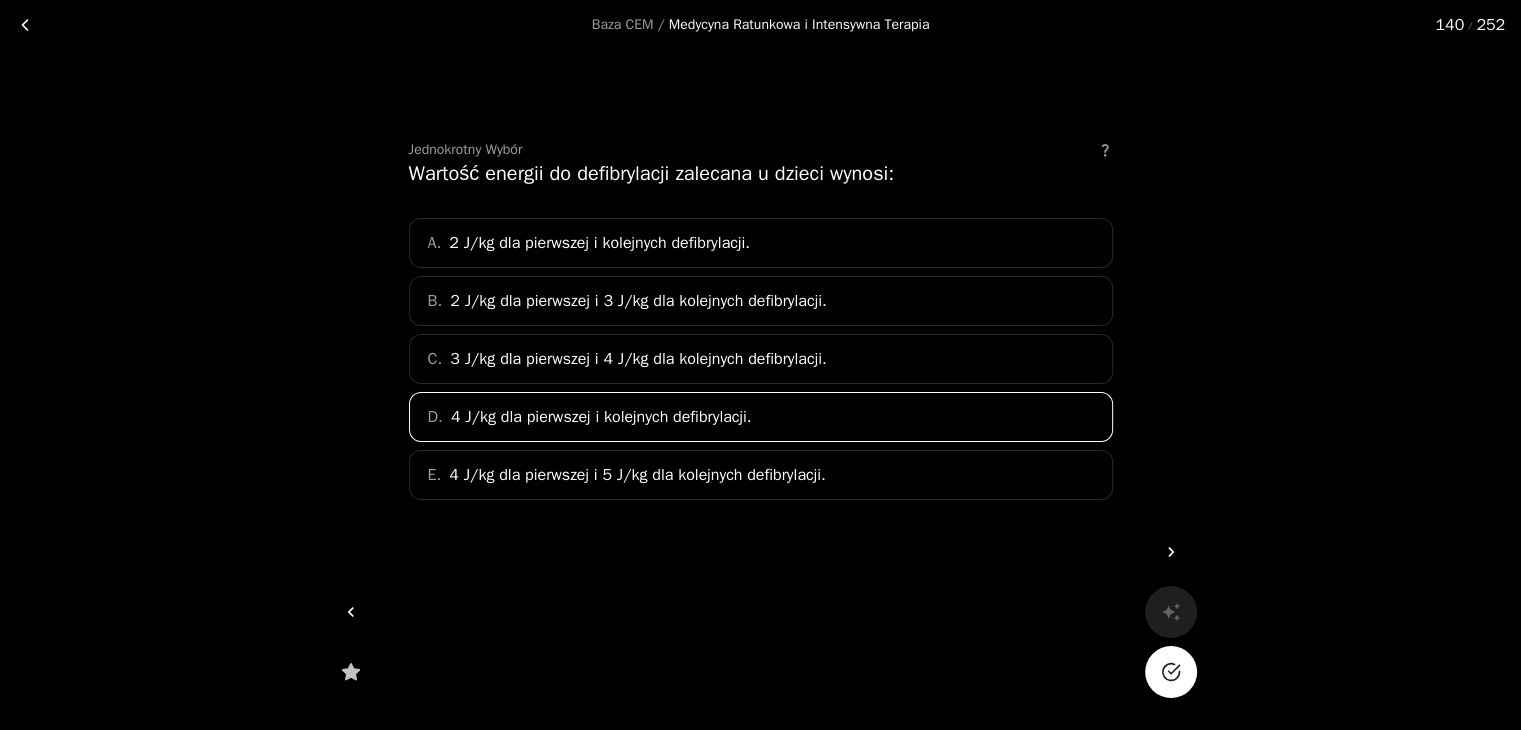 click on "4 J/kg dla pierwszej i 5 J/kg dla kolejnych defibrylacji." at bounding box center [637, 475] 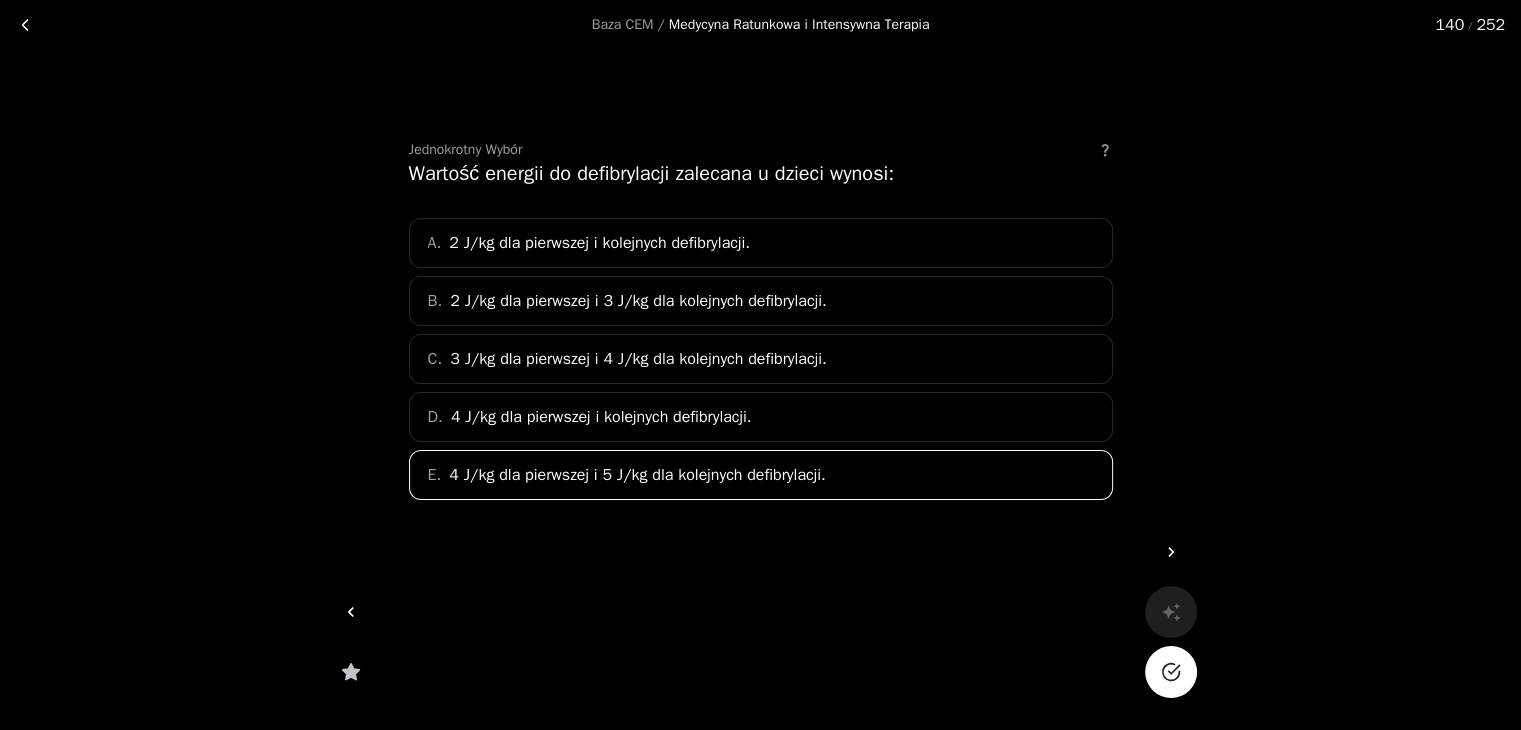 click on "D.   4 J/kg dla pierwszej i kolejnych defibrylacji." at bounding box center [761, 417] 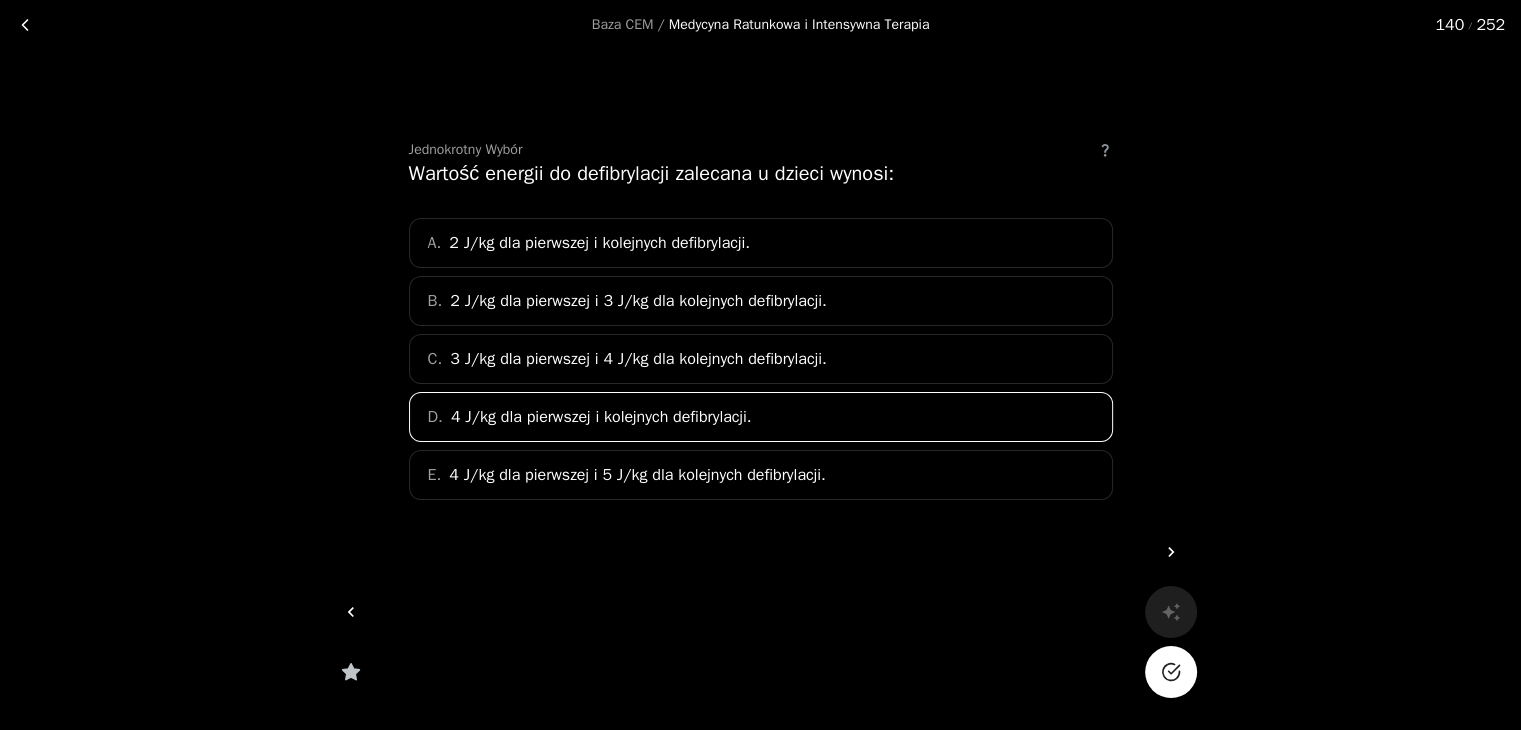 click at bounding box center (1171, 672) 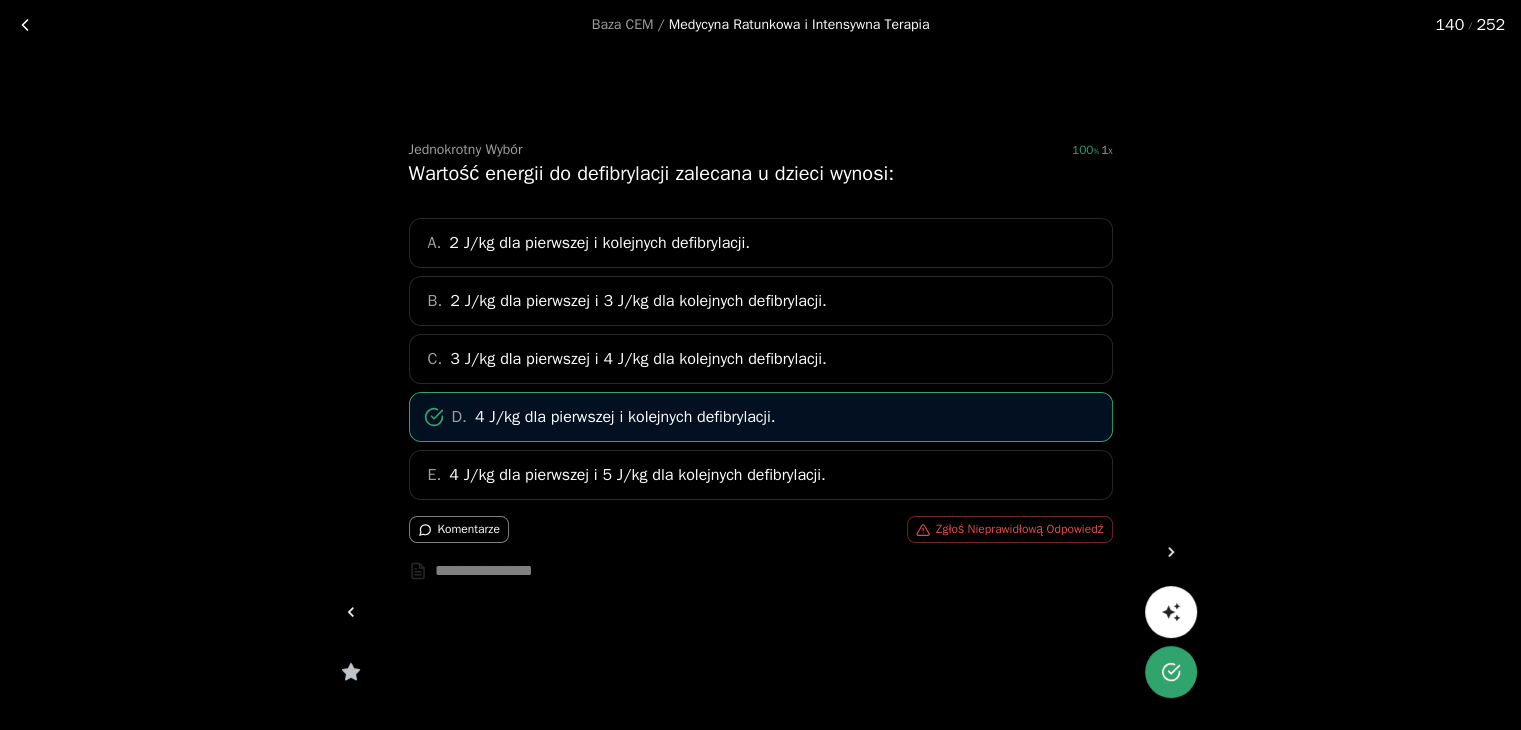 click 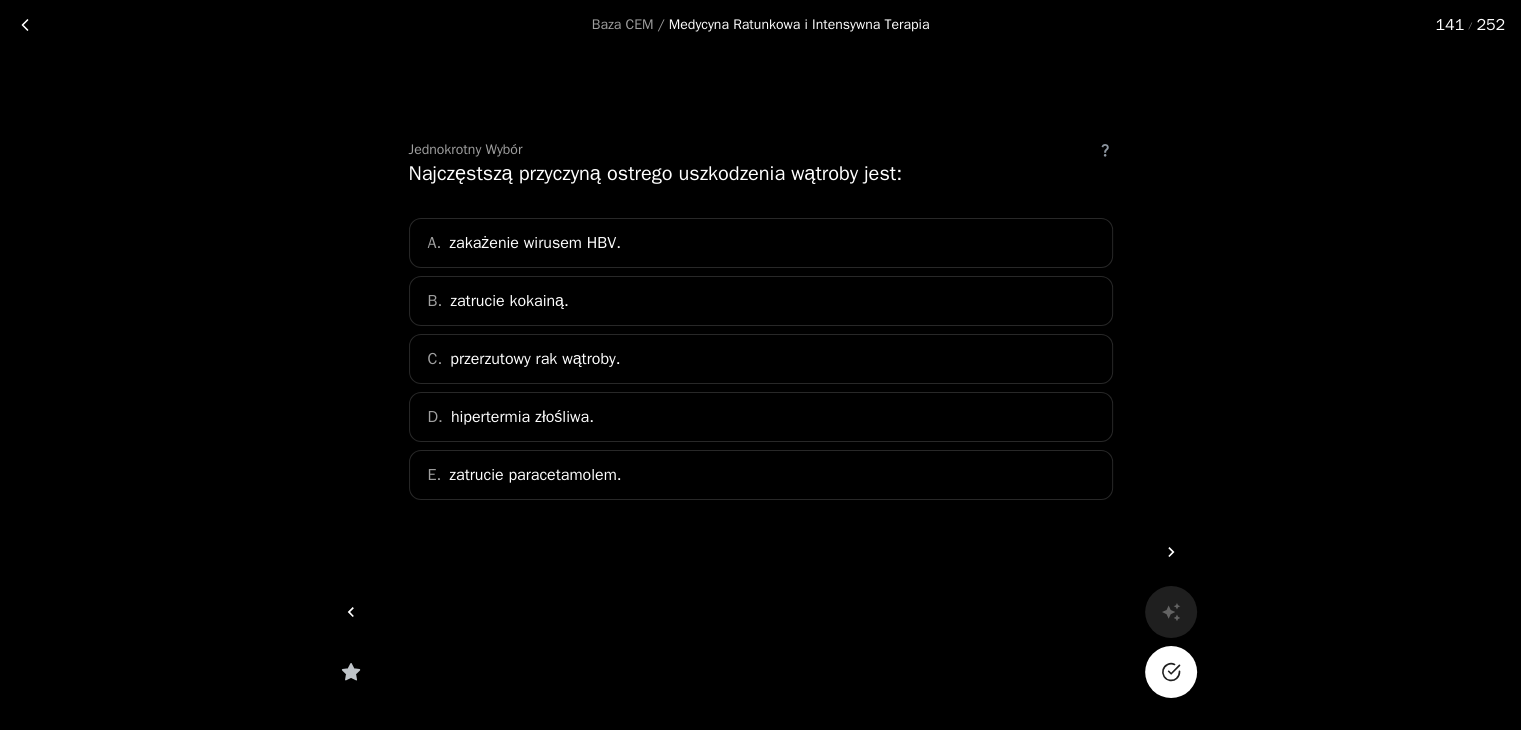 click on "zatrucie paracetamolem." at bounding box center (535, 475) 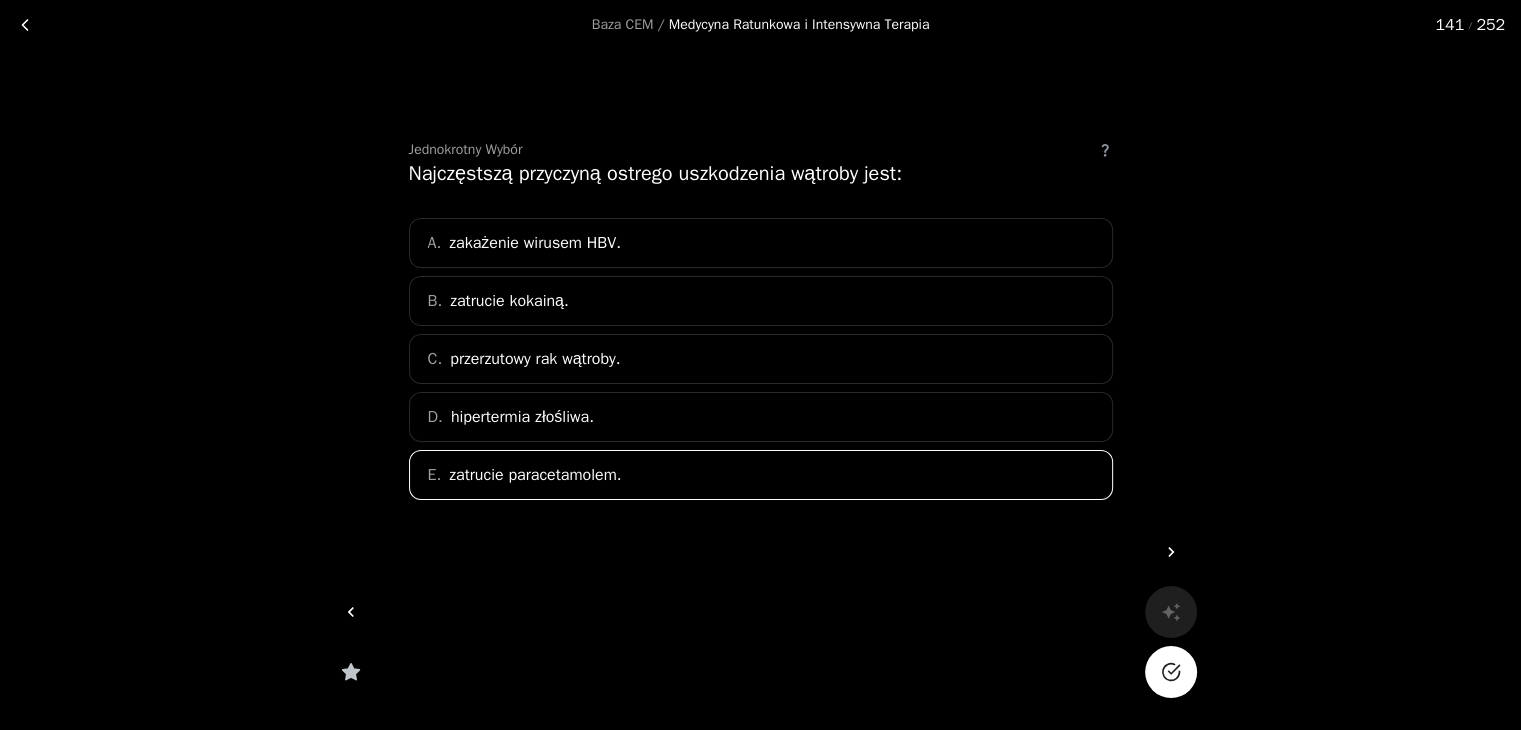 click at bounding box center (1171, 672) 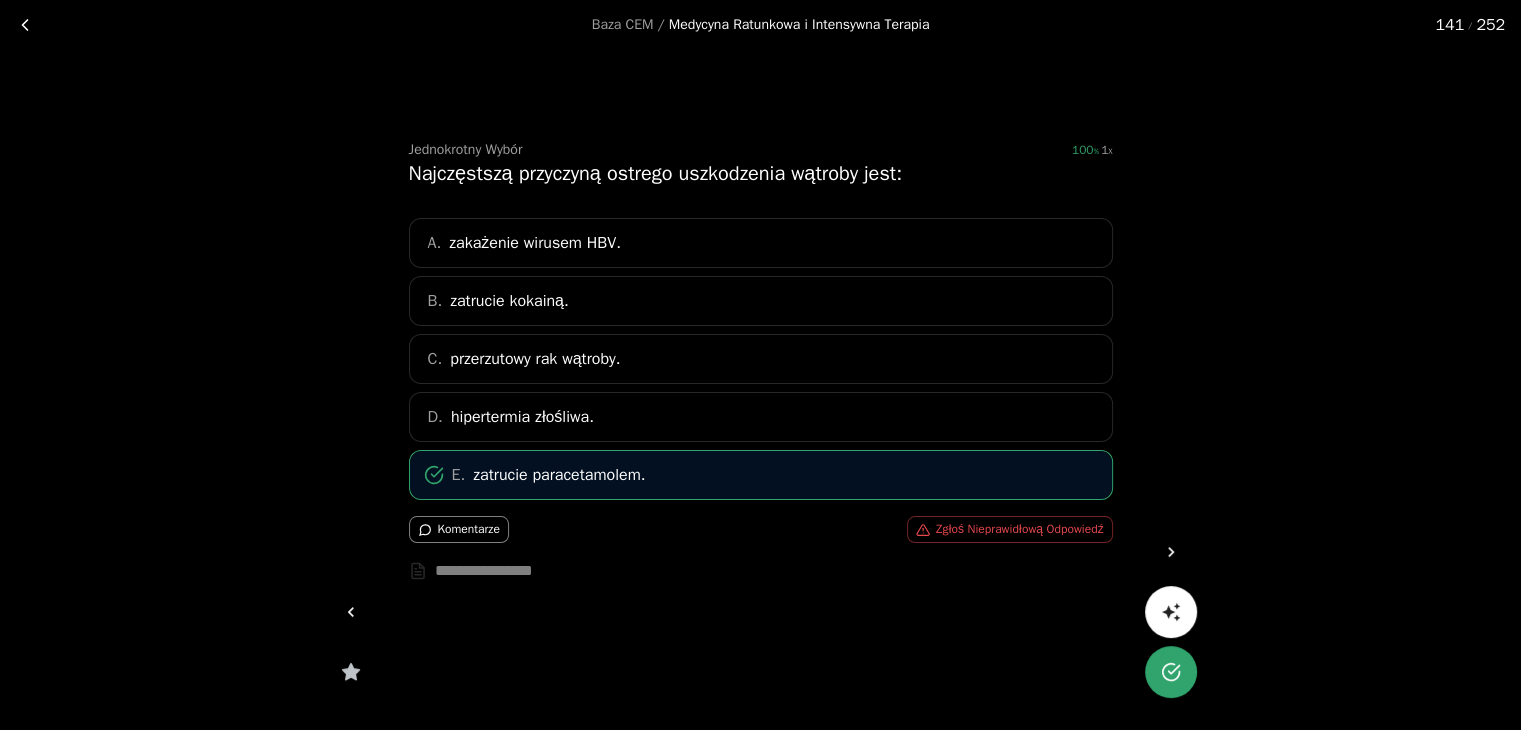 click at bounding box center (1171, 552) 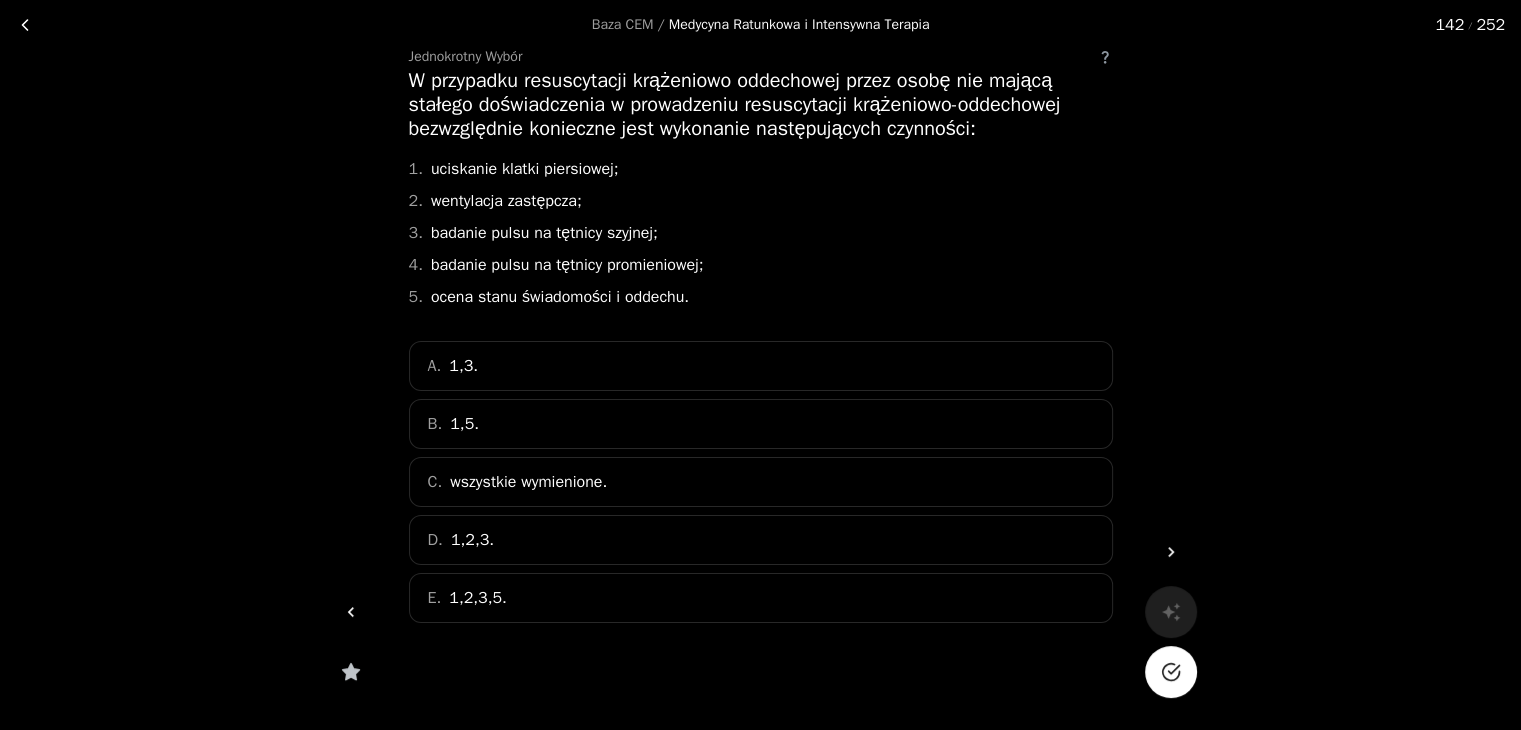 scroll, scrollTop: 88, scrollLeft: 0, axis: vertical 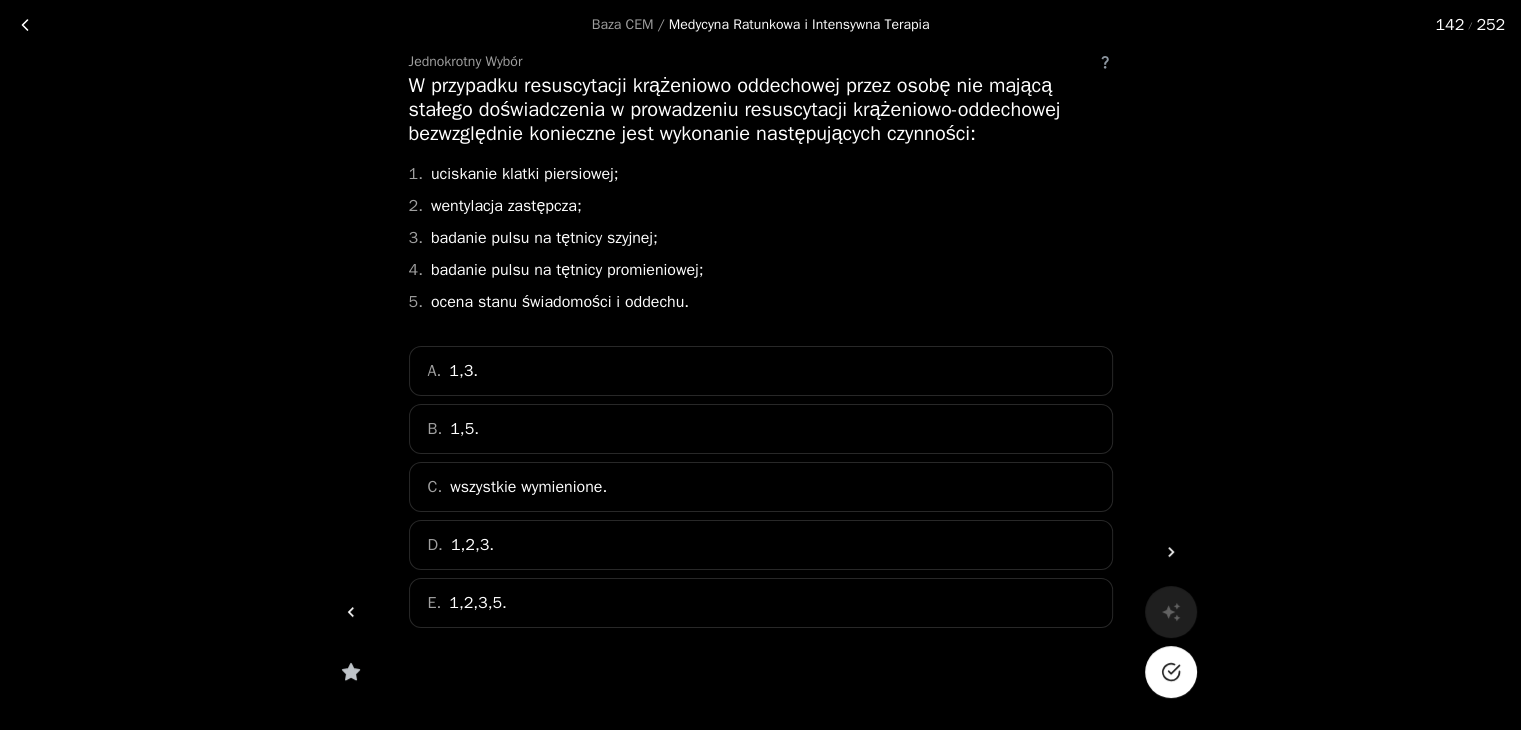 click on "E.   1,2,3,5." at bounding box center [761, 603] 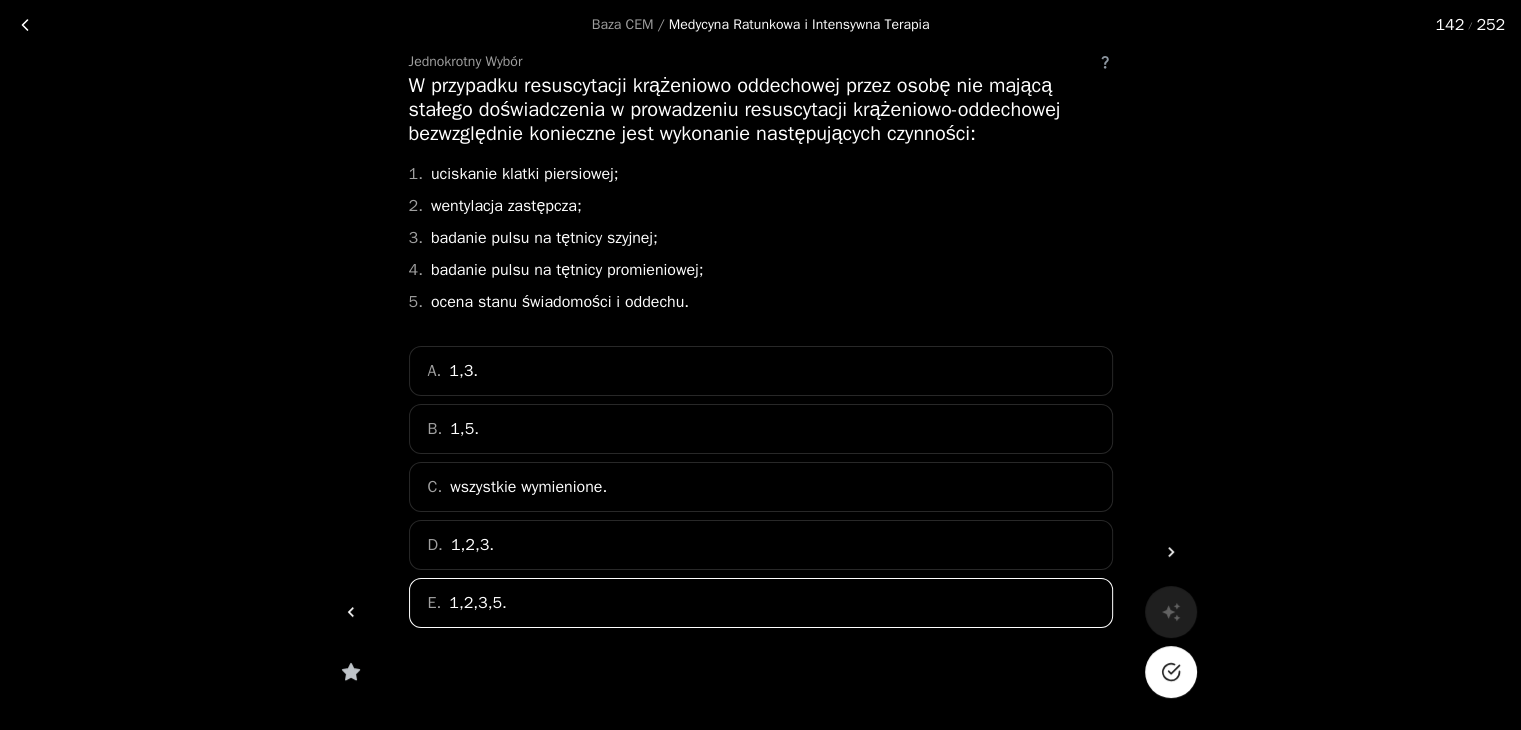 click at bounding box center [1171, 672] 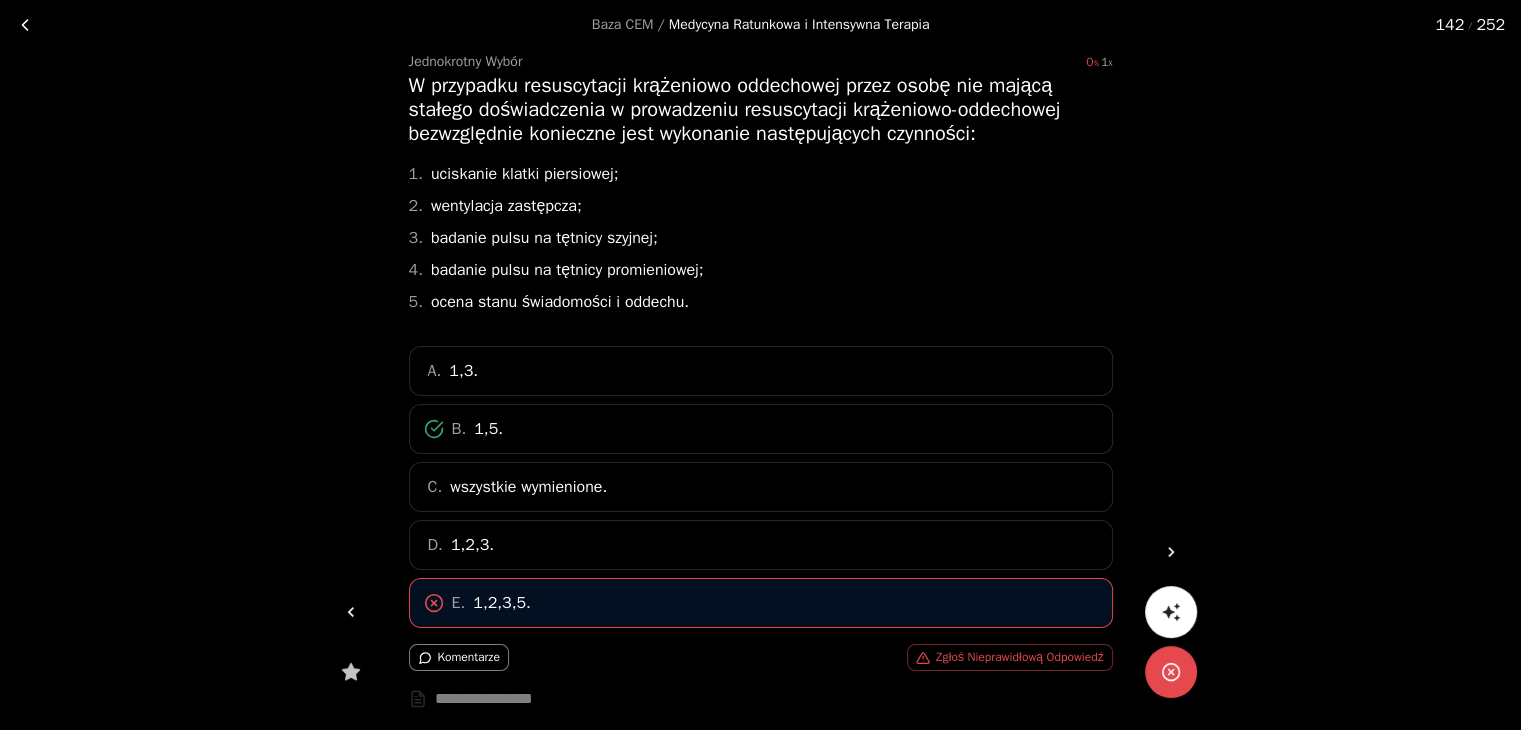 click 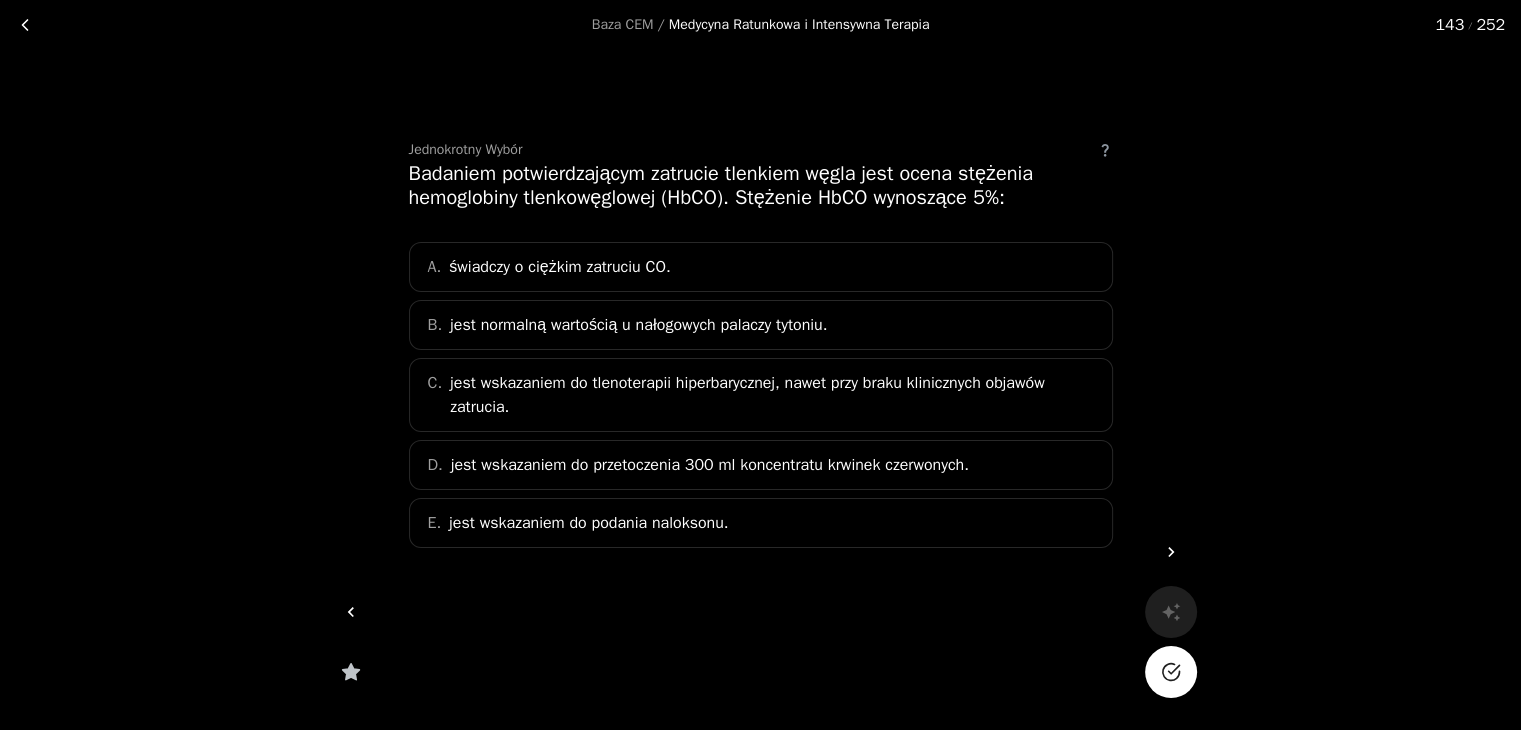 scroll, scrollTop: 0, scrollLeft: 0, axis: both 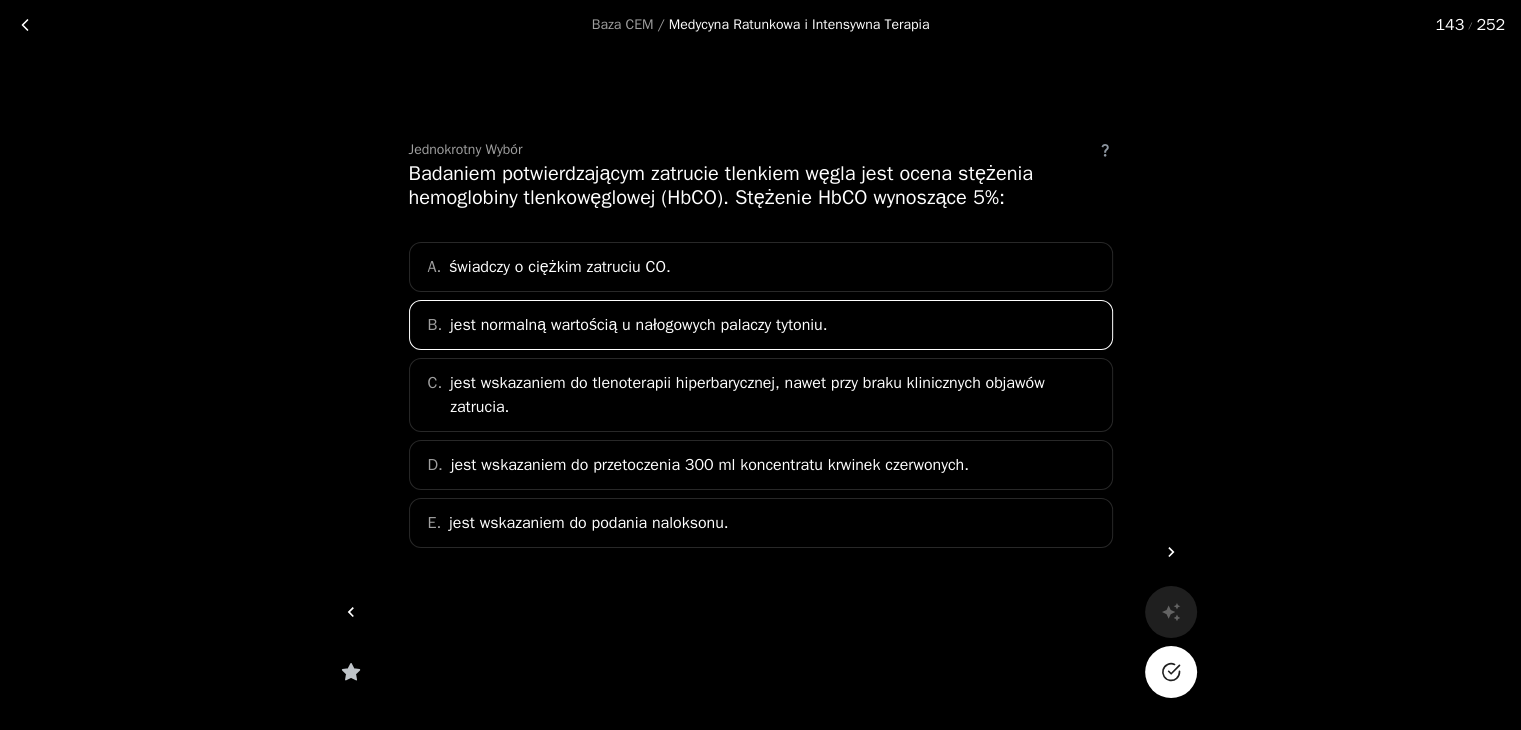 click 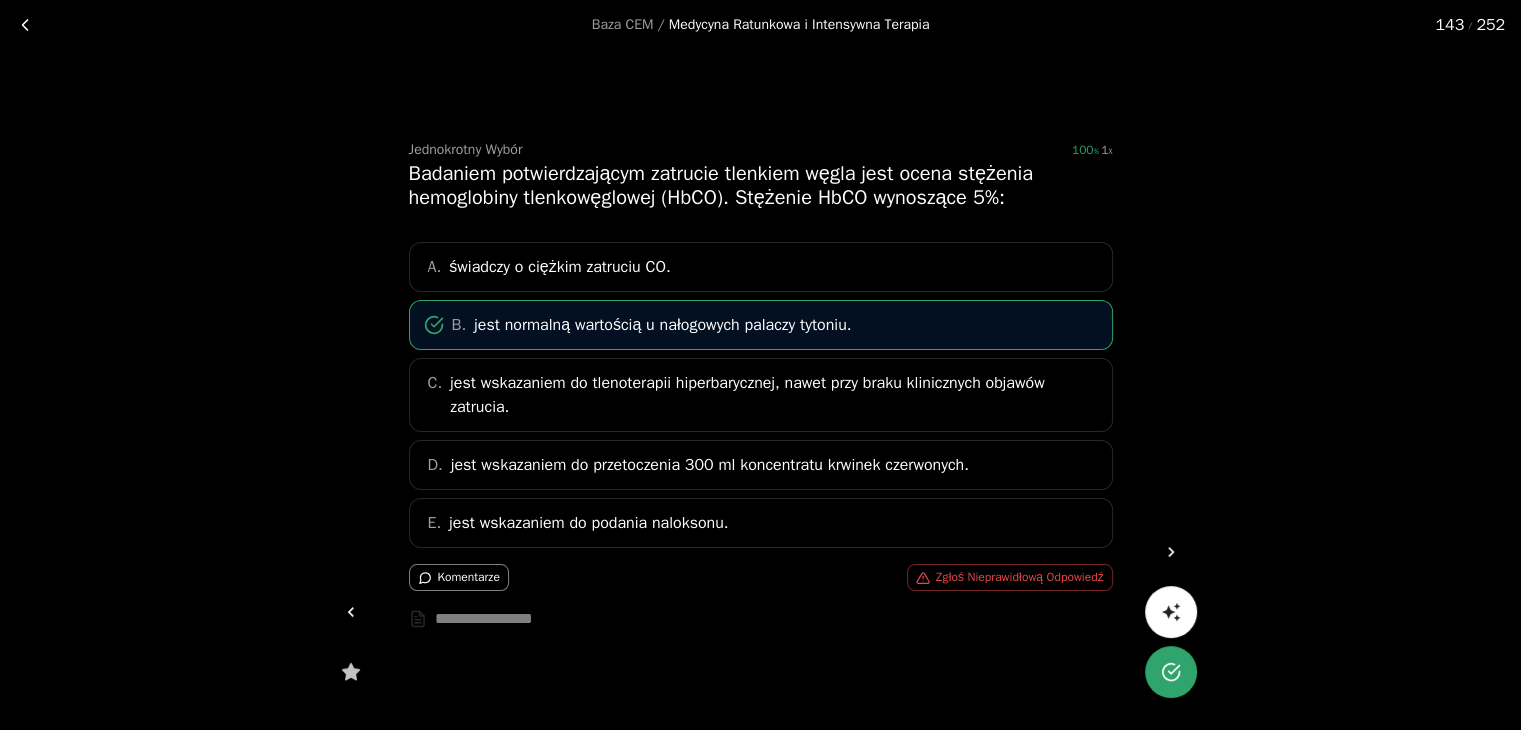 click at bounding box center [1171, 552] 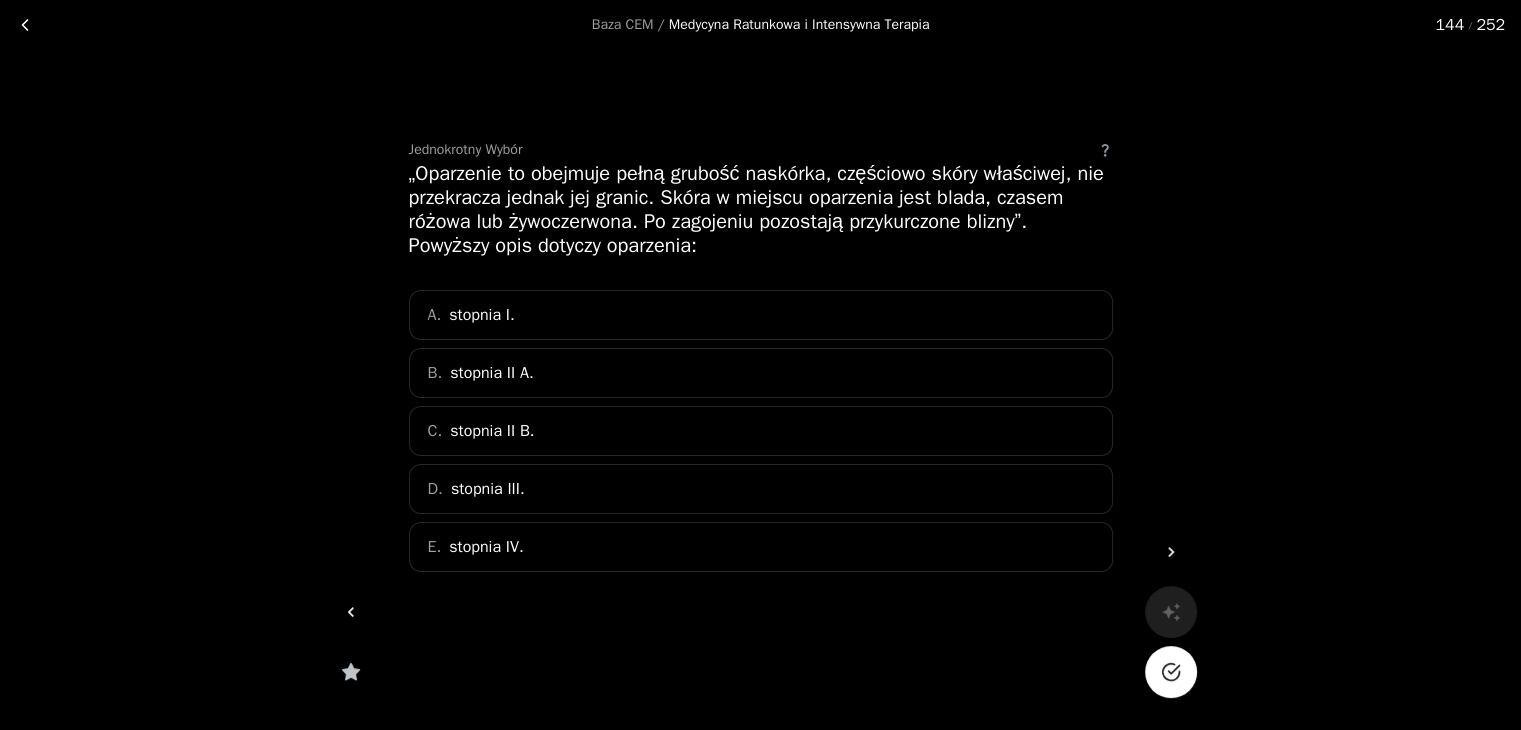 click on "D.   stopnia III." at bounding box center (761, 489) 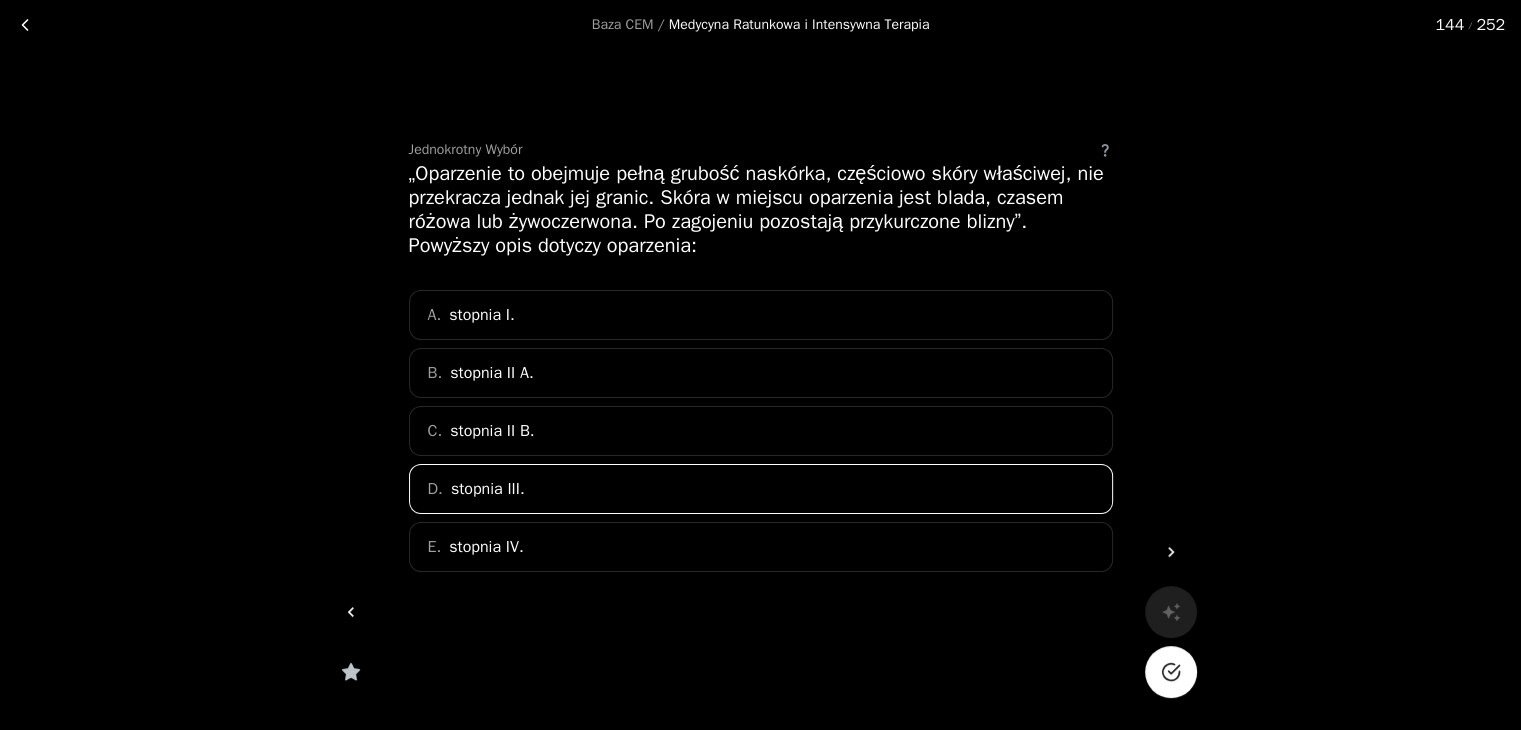click 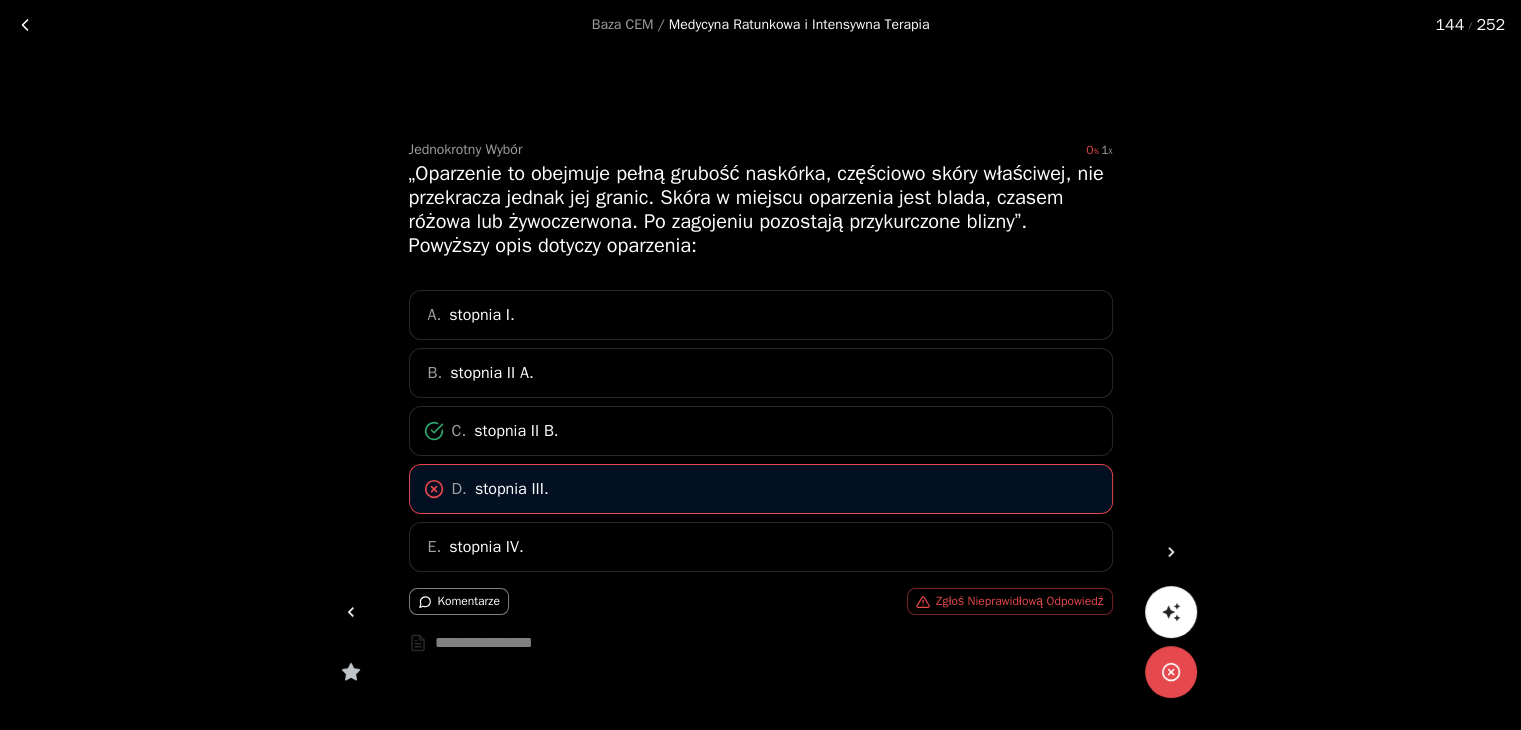 click 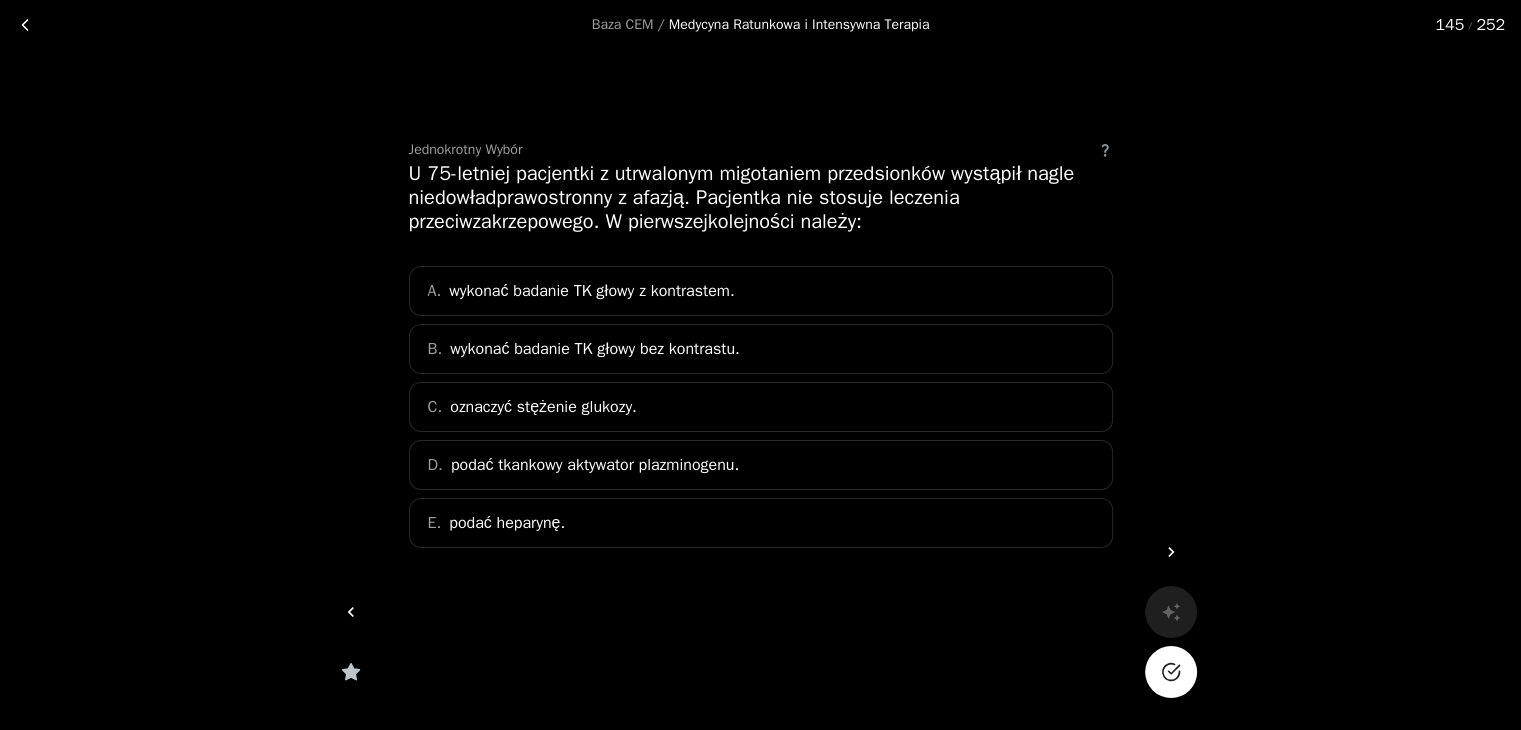 click on "A.   wykonać badanie TK głowy z kontrastem." at bounding box center [761, 291] 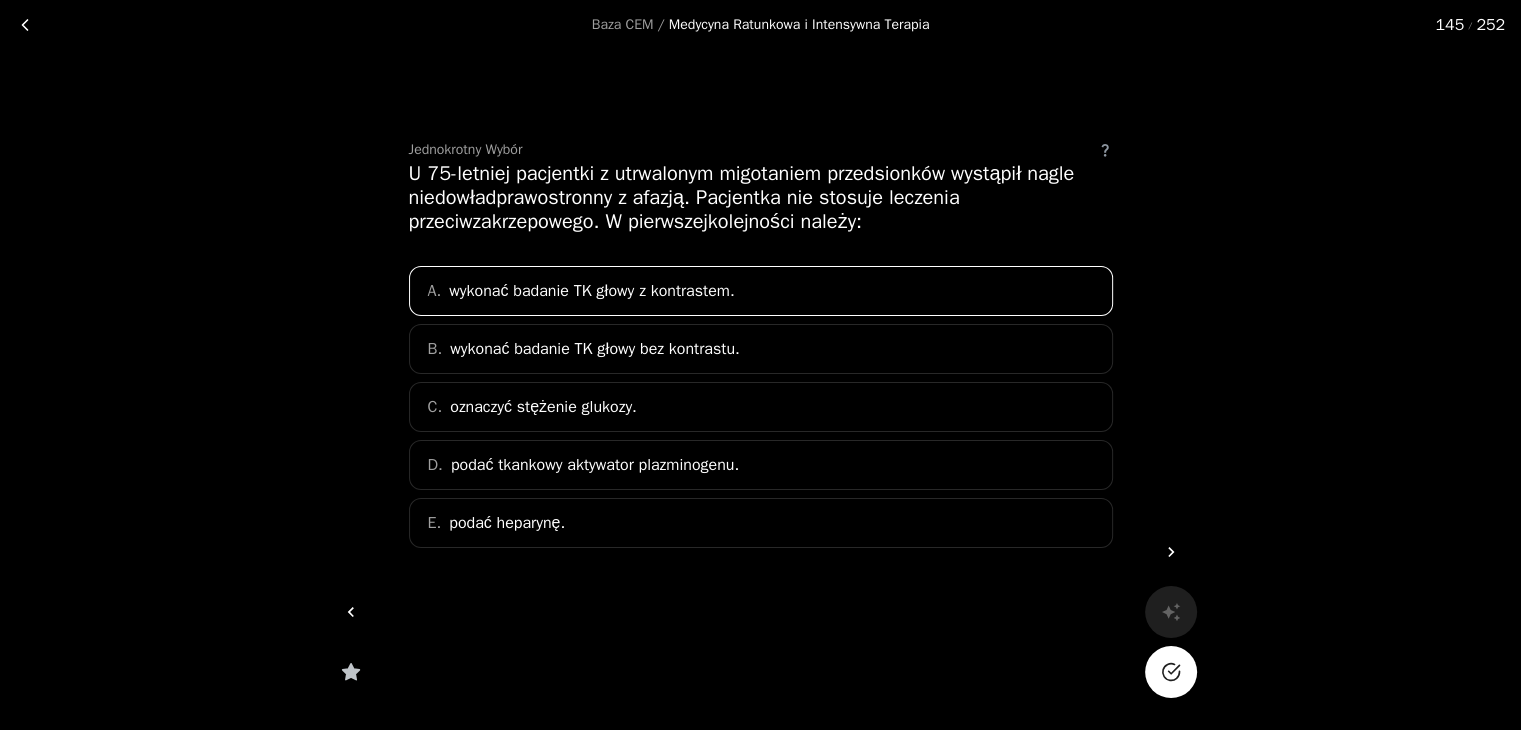 click at bounding box center [1171, 672] 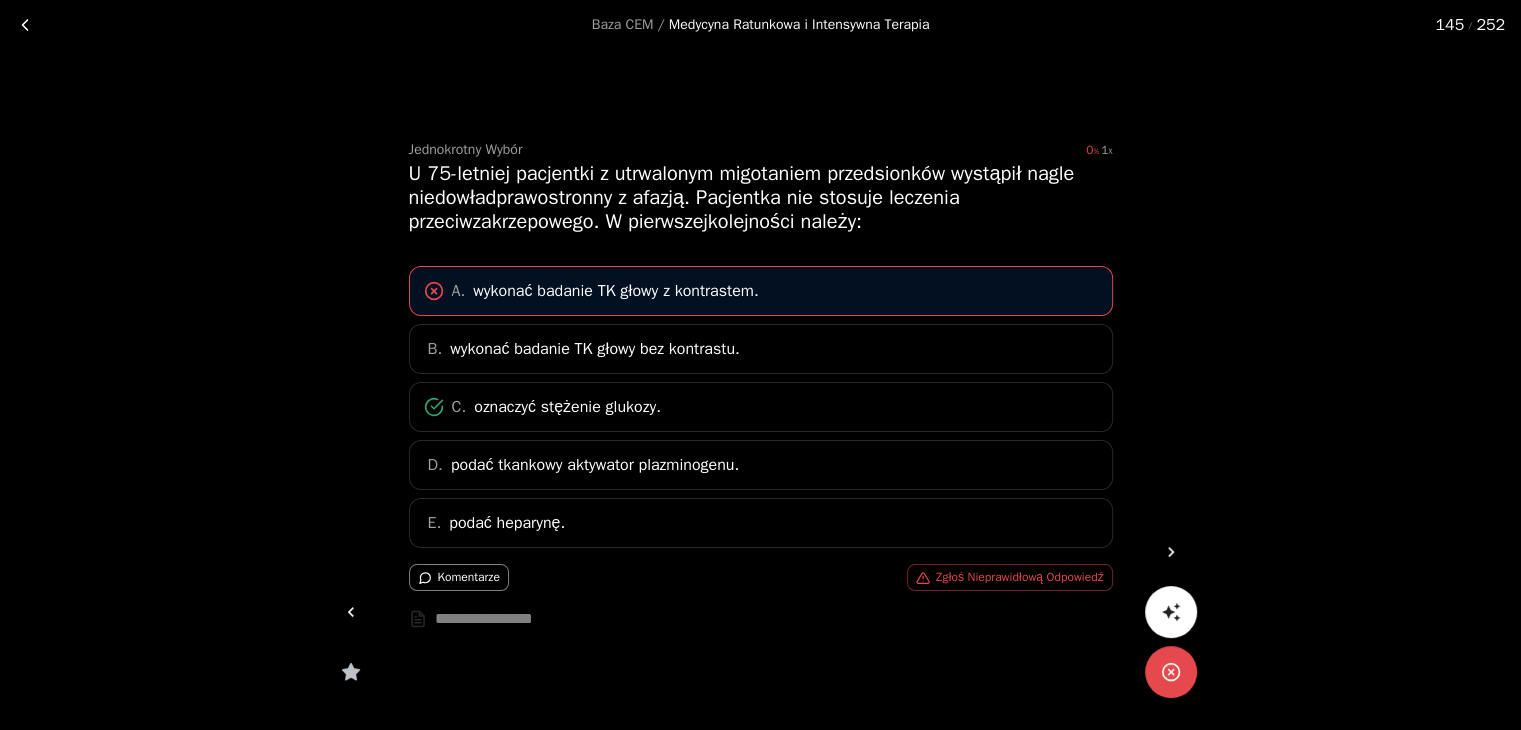click on "Baza CEM  /  Medycyna Ratunkowa i Intensywna Terapia 145 / 252 Jednokrotny Wybór 0 1 U 75-letniej pacjentki z utrwalonym migotaniem przedsionków wystąpił nagle niedowładprawostronny z afazją. Pacjentka nie stosuje leczenia przeciwzakrzepowego. W pierwszejkolejności należy: A.   wykonać badanie TK głowy z kontrastem. B.   wykonać badanie TK głowy bez kontrastu. C.   oznaczyć stężenie glukozy. D.   podać tkankowy aktywator plazminogenu. E.   podać heparynę. Komentarze Zgłoś Nieprawidłową Odpowiedź *" at bounding box center [760, 400] 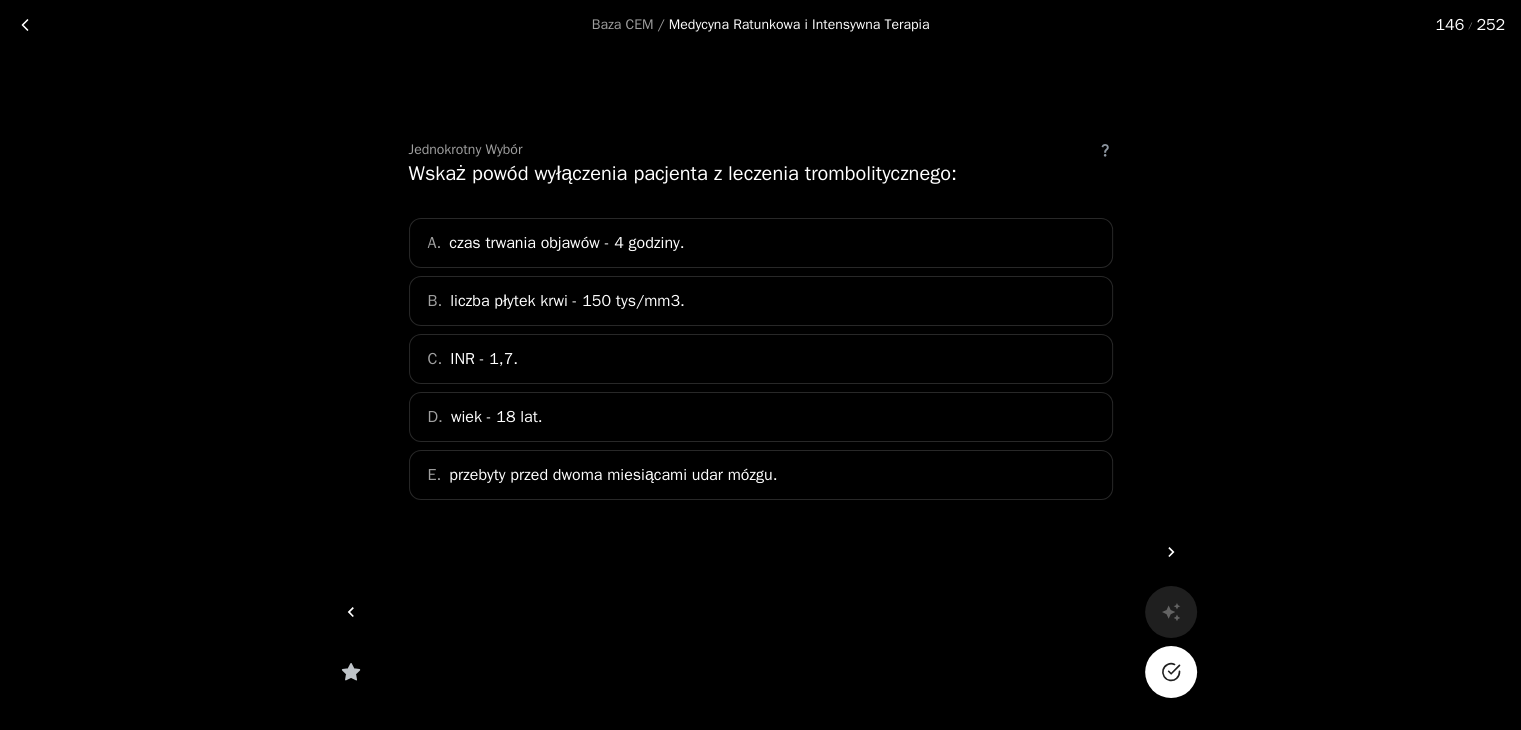 click on "A.   czas trwania objawów - 4 godziny. B.   liczba płytek krwi - 150 tys/mm3. C.   INR - 1,7. [PERSON_NAME] - 18 lat. E.   przebyty przed dwoma miesiącami udar mózgu." at bounding box center (761, 359) 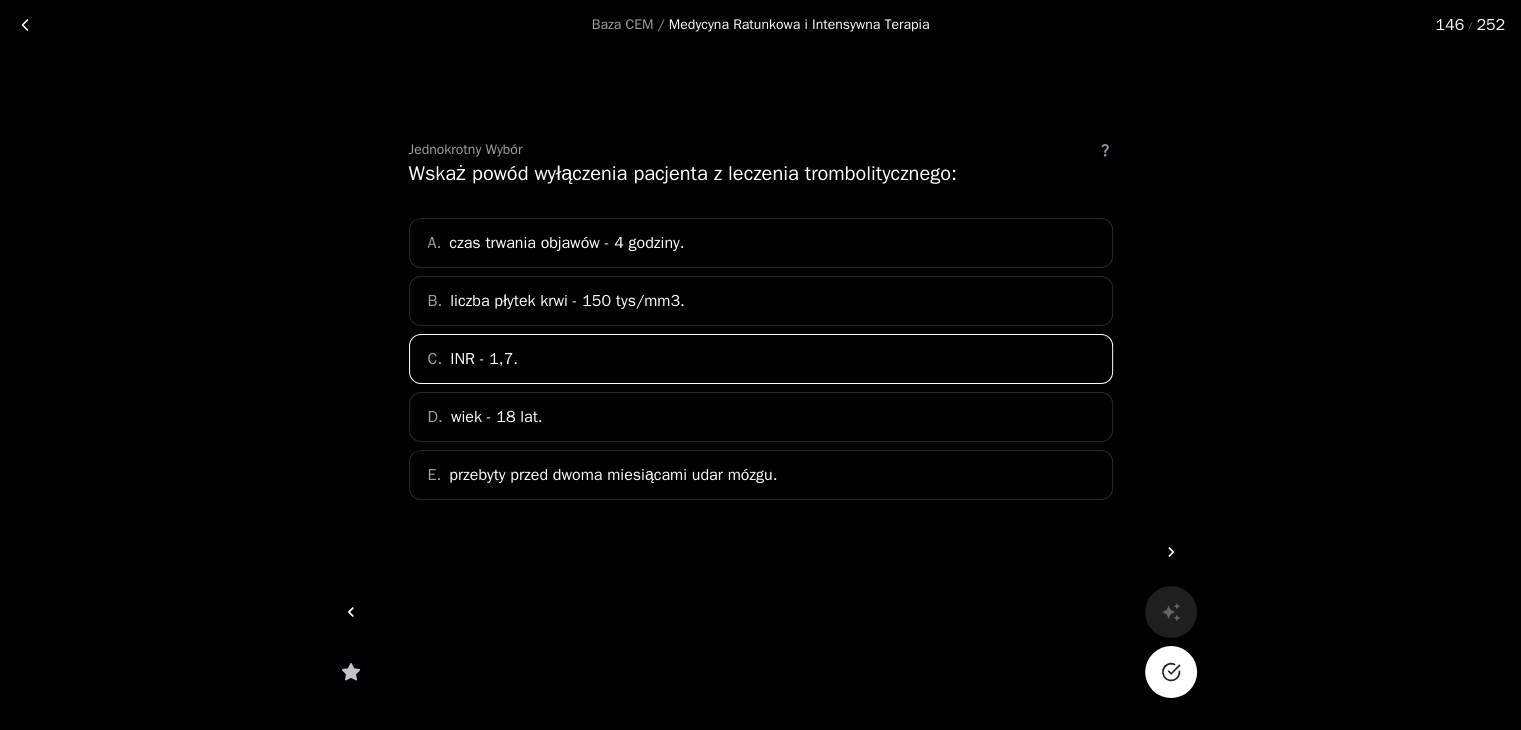 click at bounding box center (1171, 672) 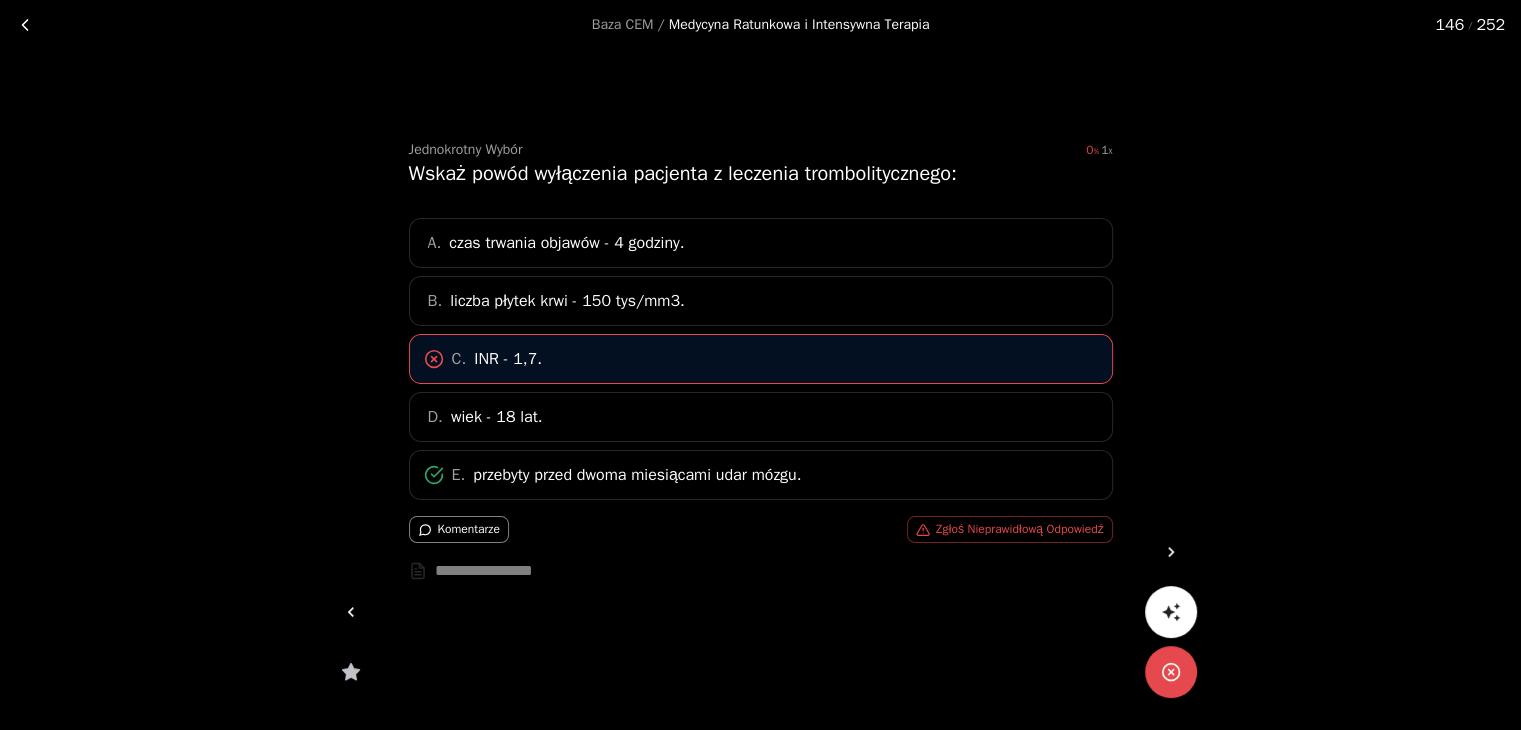 click 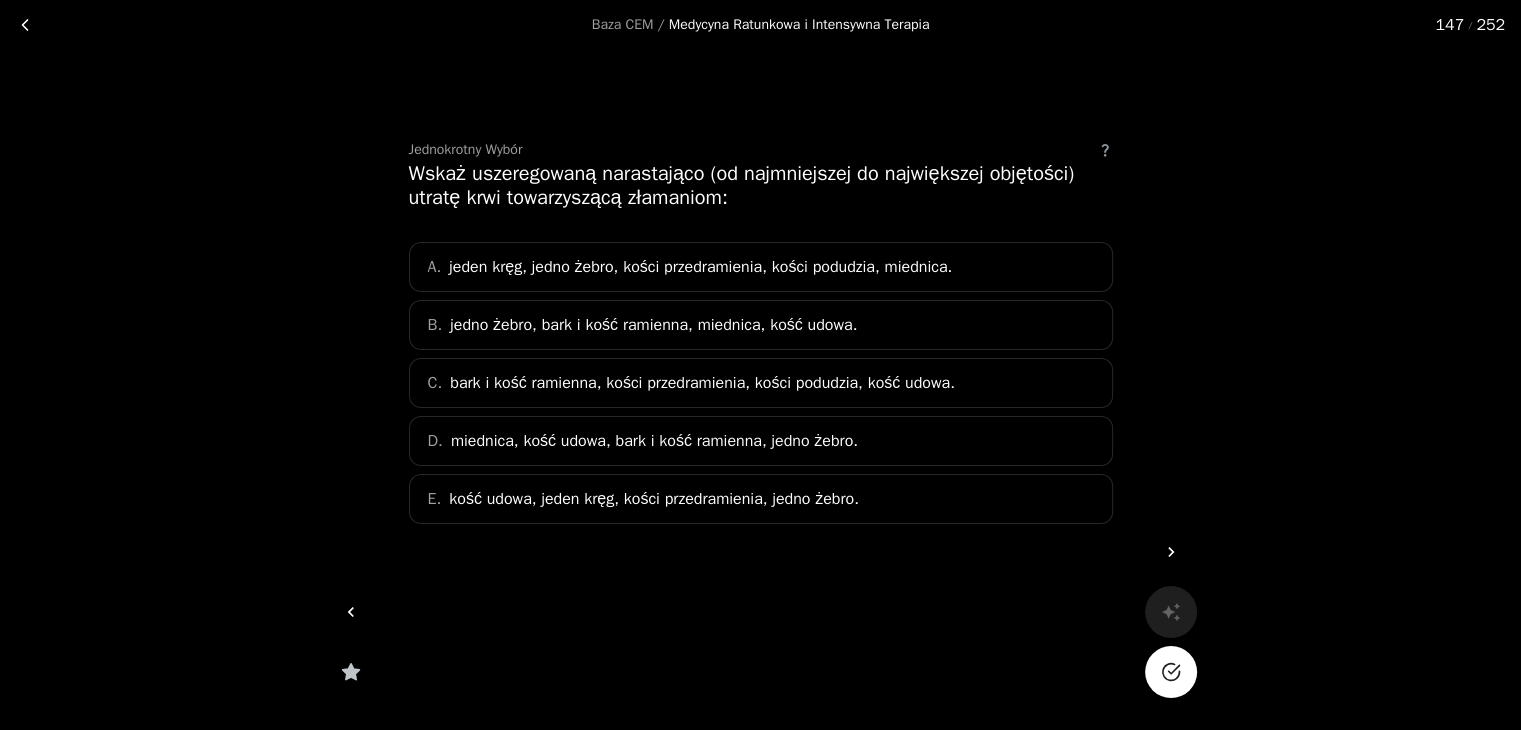click on "jeden kręg, jedno żebro, kości przedramienia, kości podudzia, miednica." at bounding box center (700, 267) 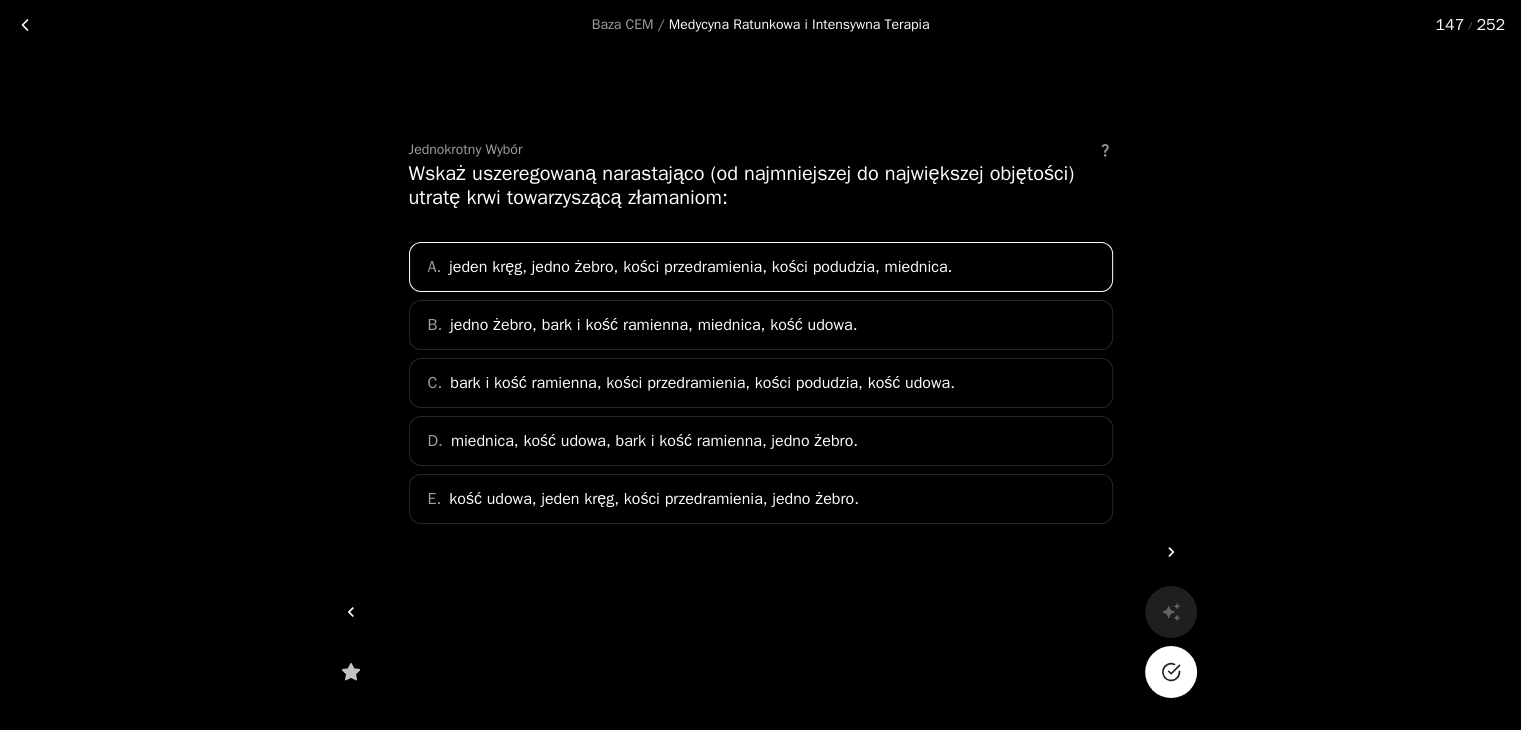 click at bounding box center (1171, 672) 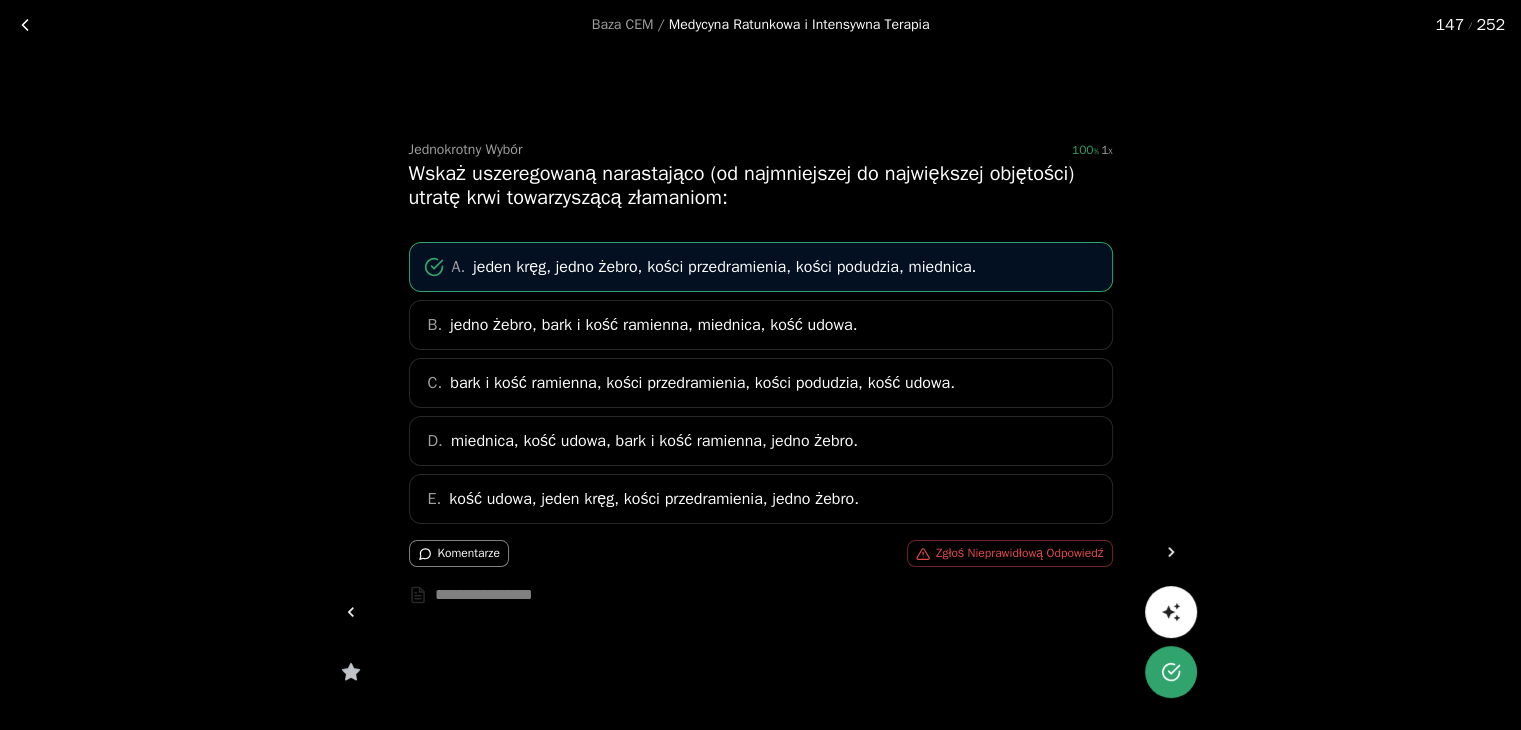 click 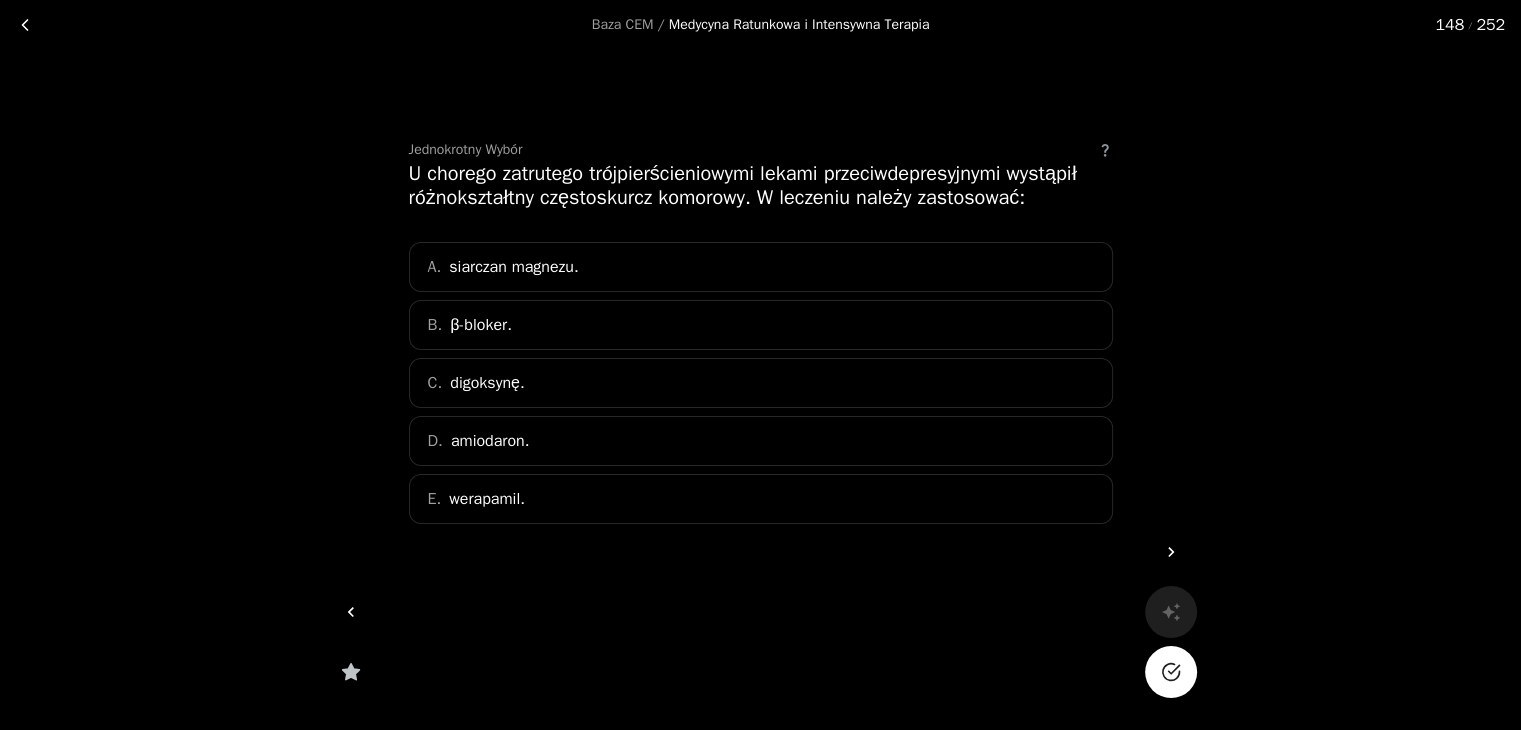 click on "siarczan magnezu." at bounding box center [513, 267] 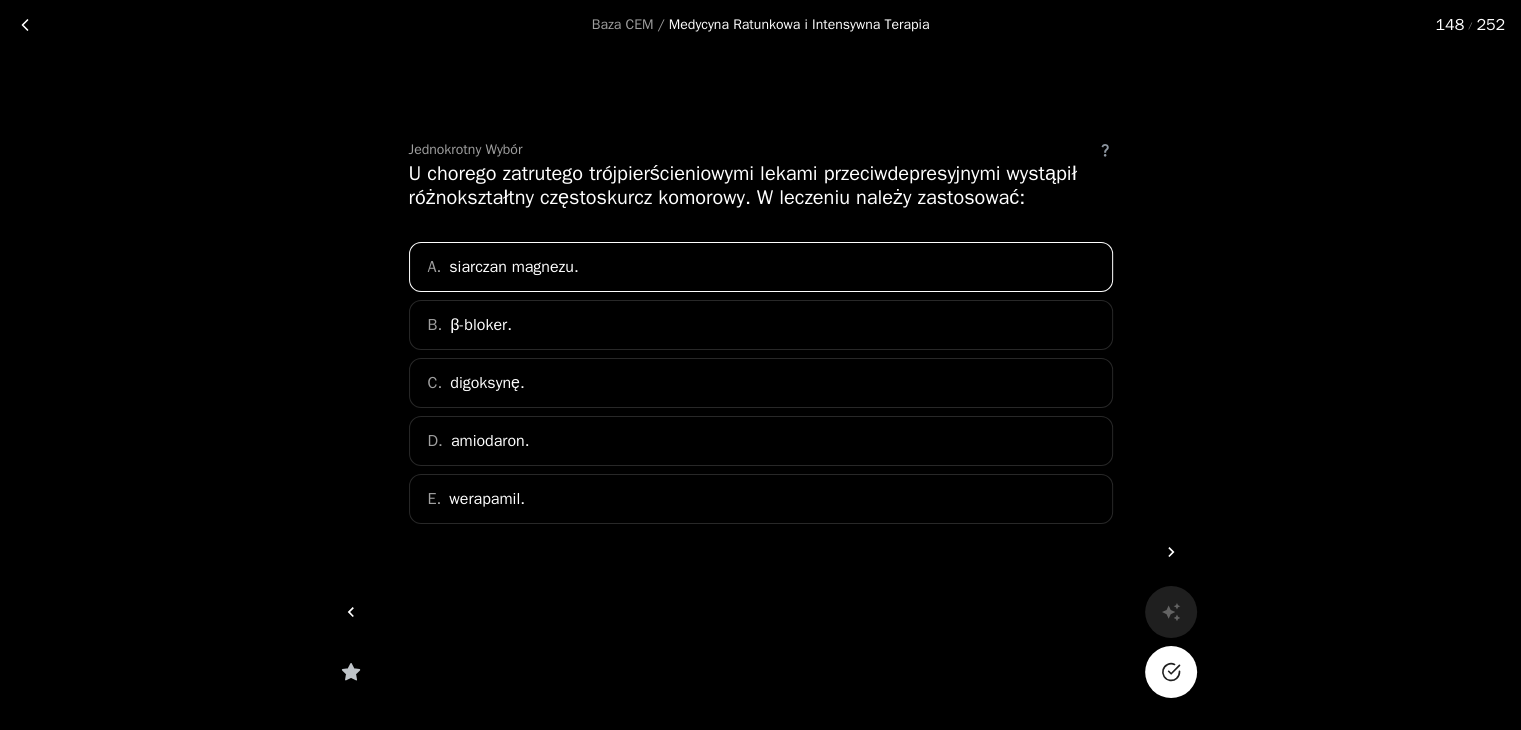 click 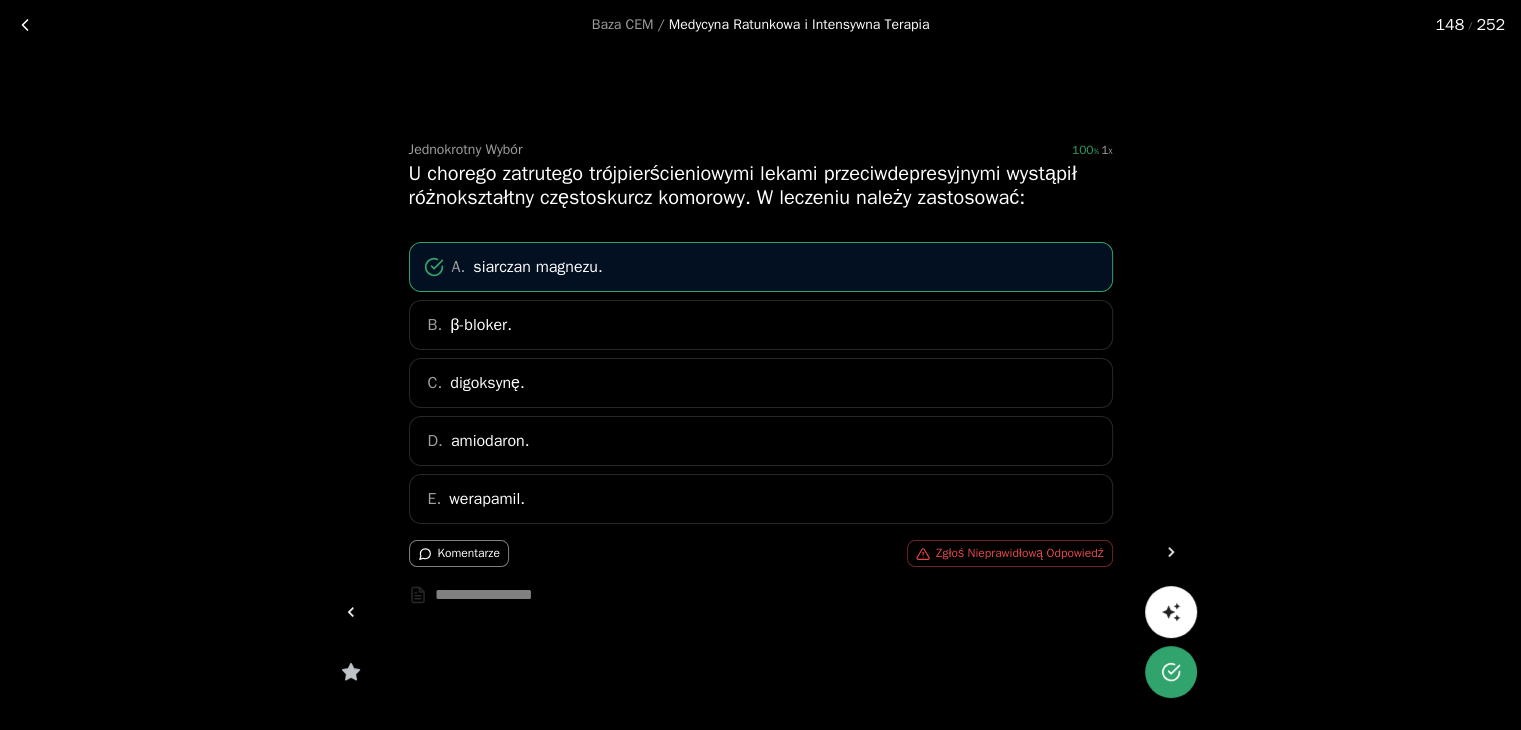 click 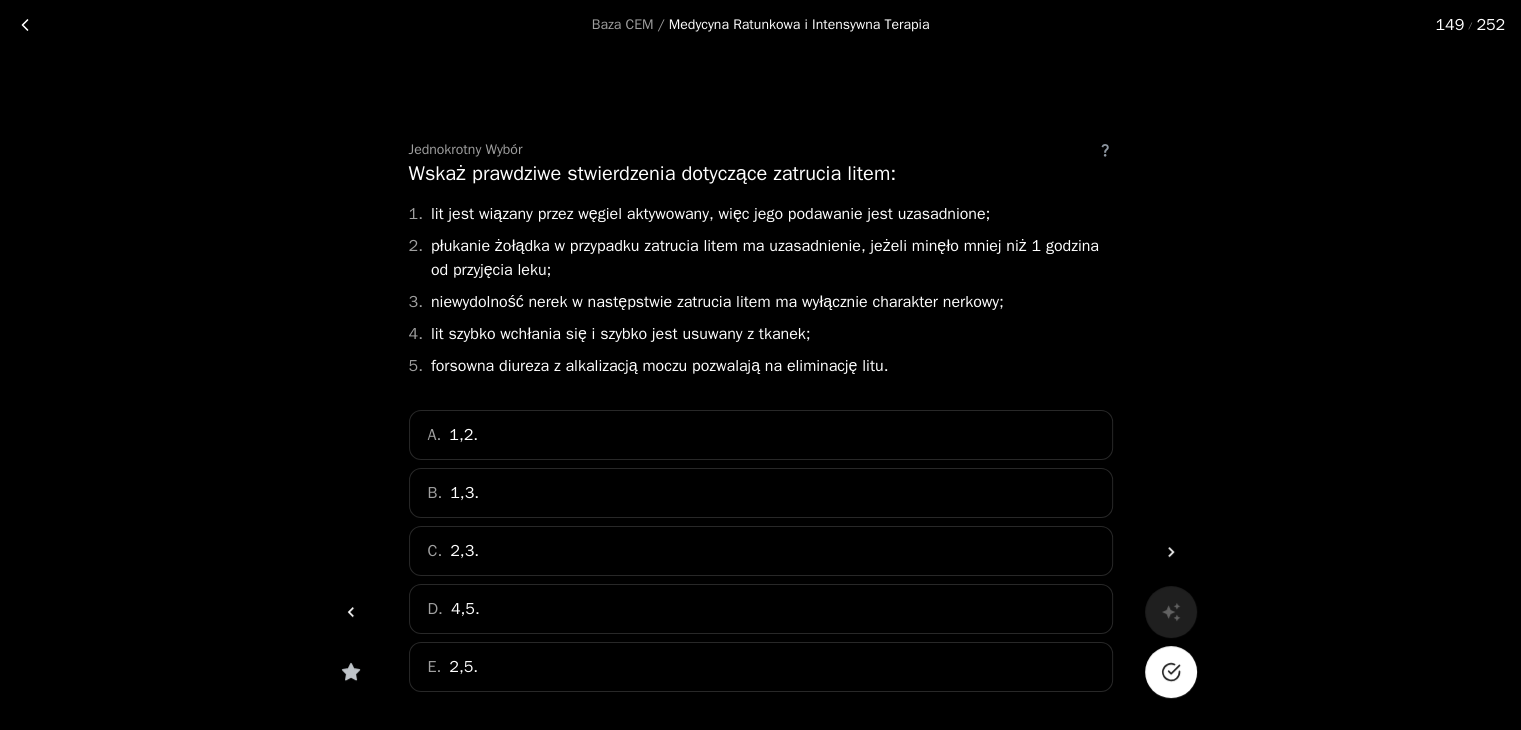 click 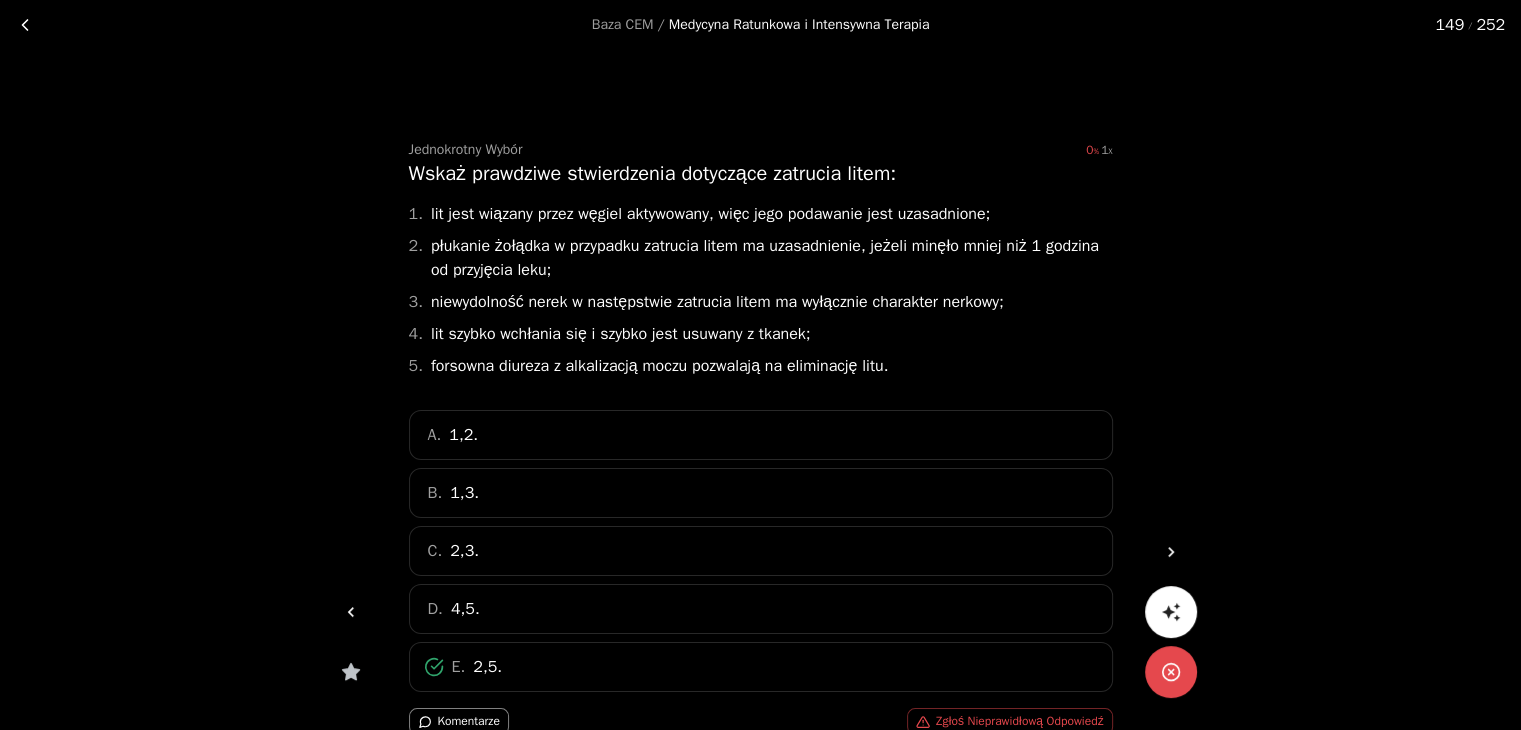 click at bounding box center (1171, 552) 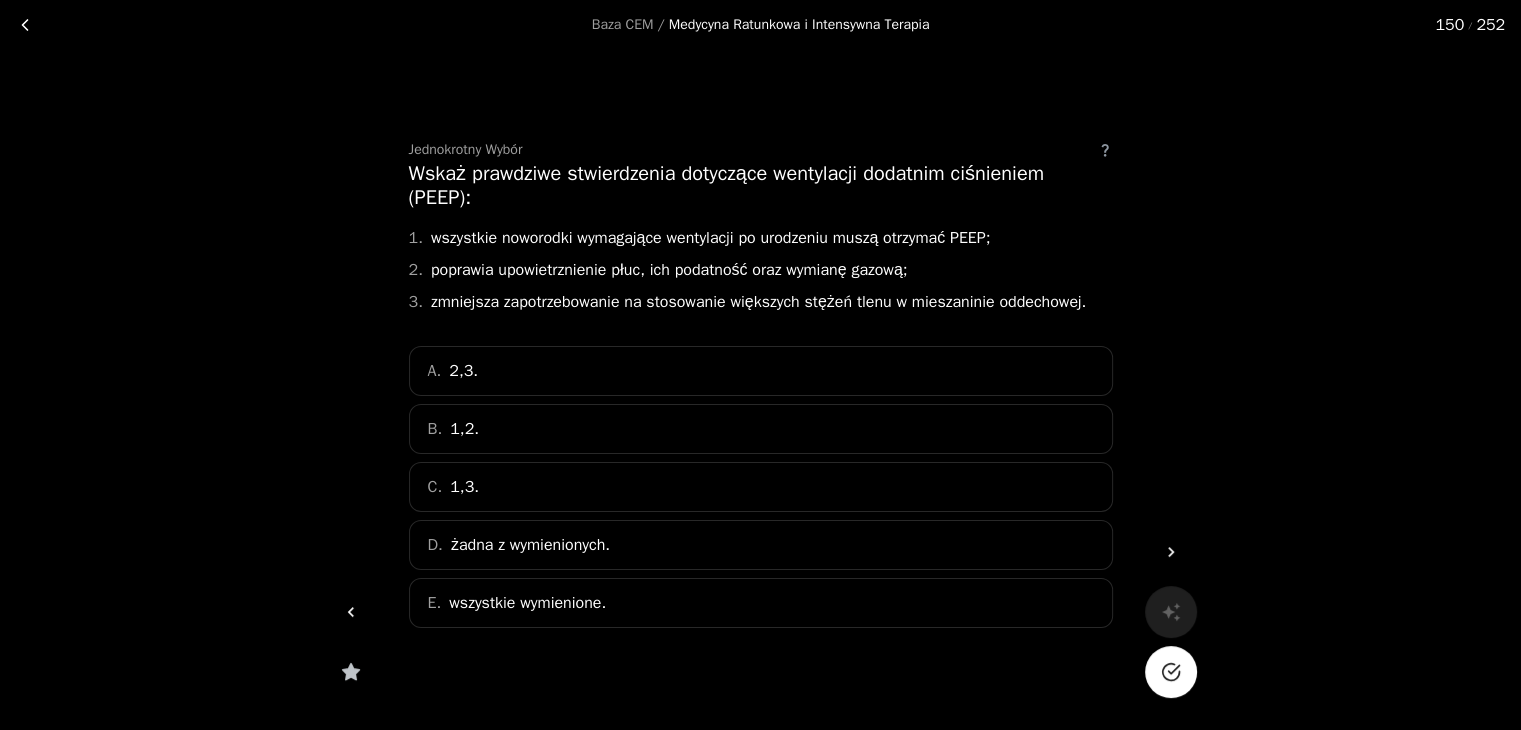 click on "A.   2,3." at bounding box center (761, 371) 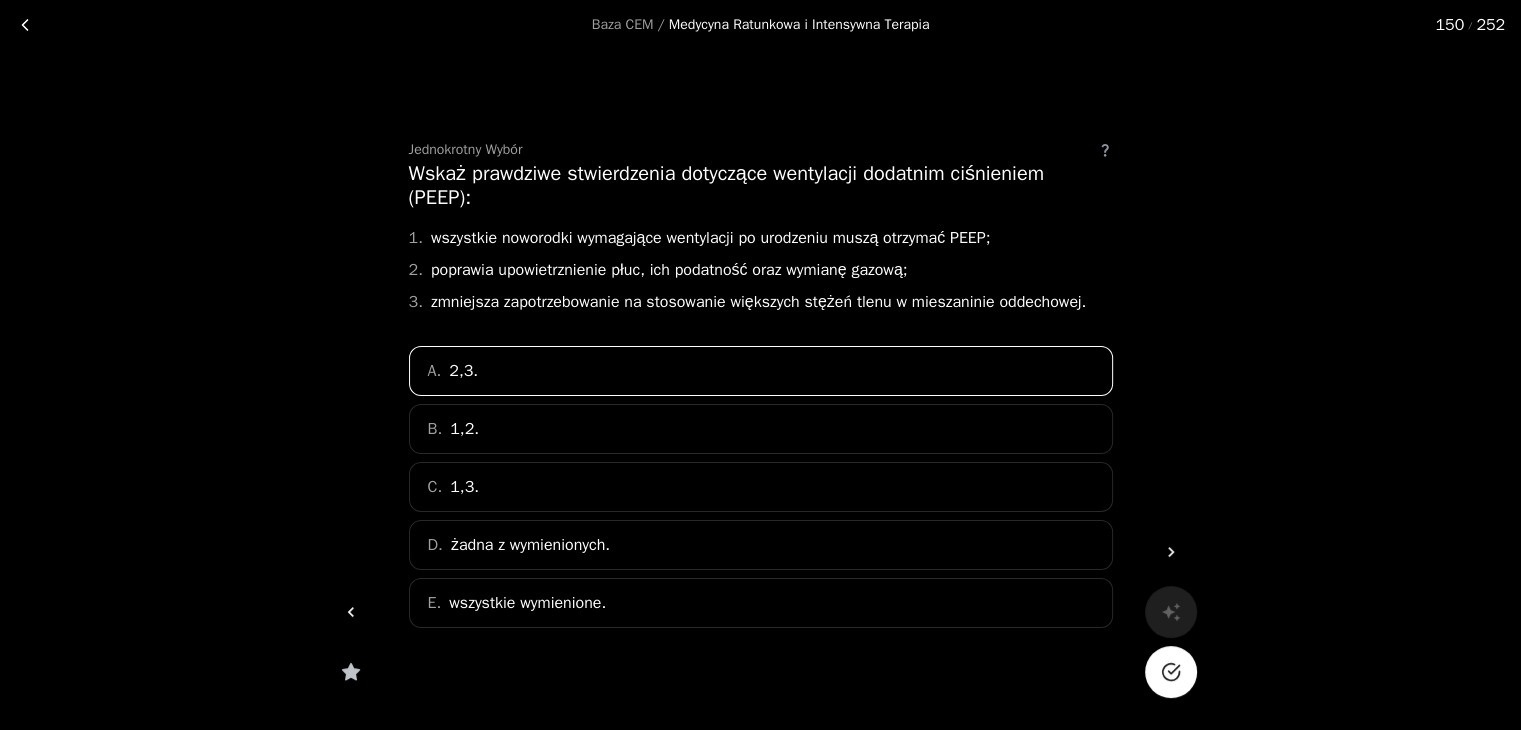 click at bounding box center [1171, 672] 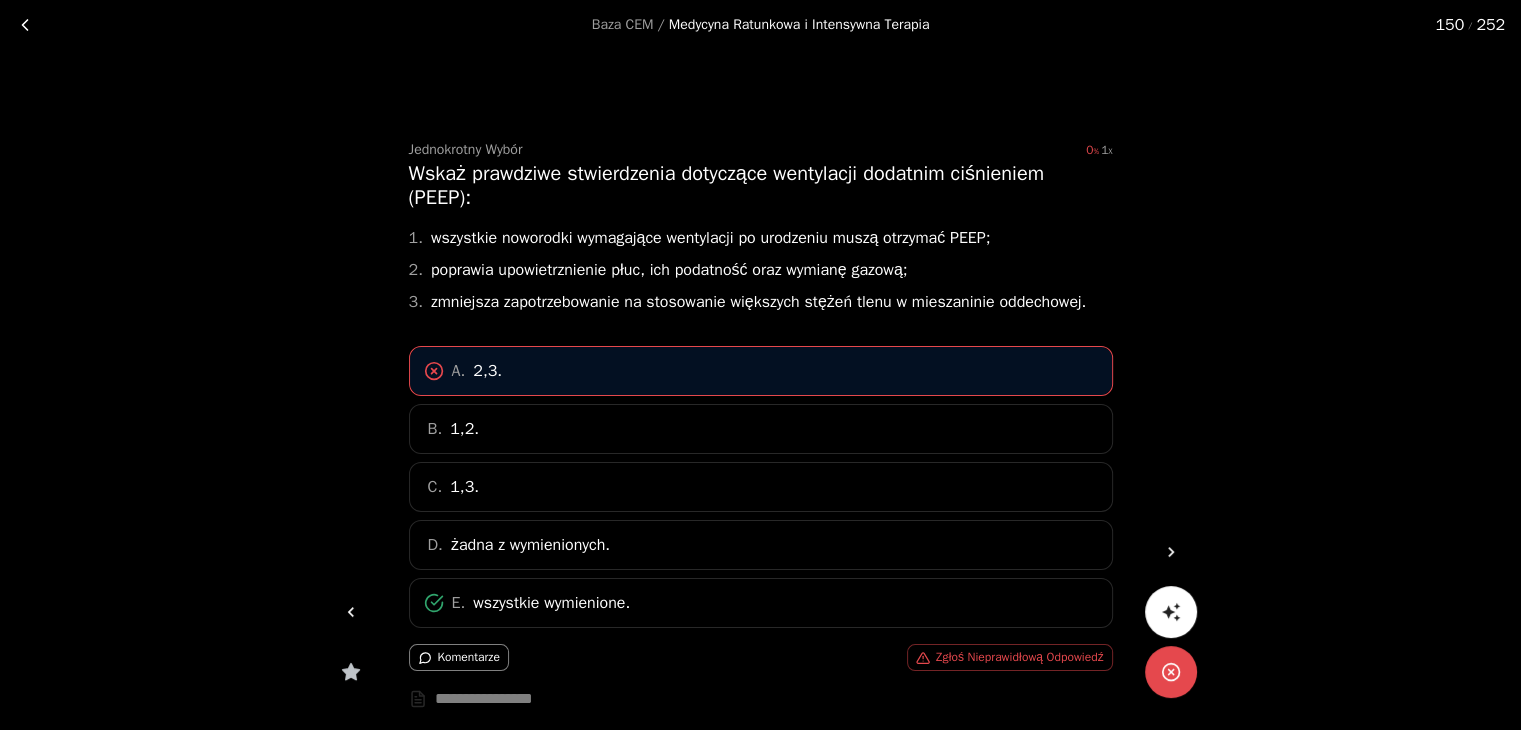 click at bounding box center [1171, 552] 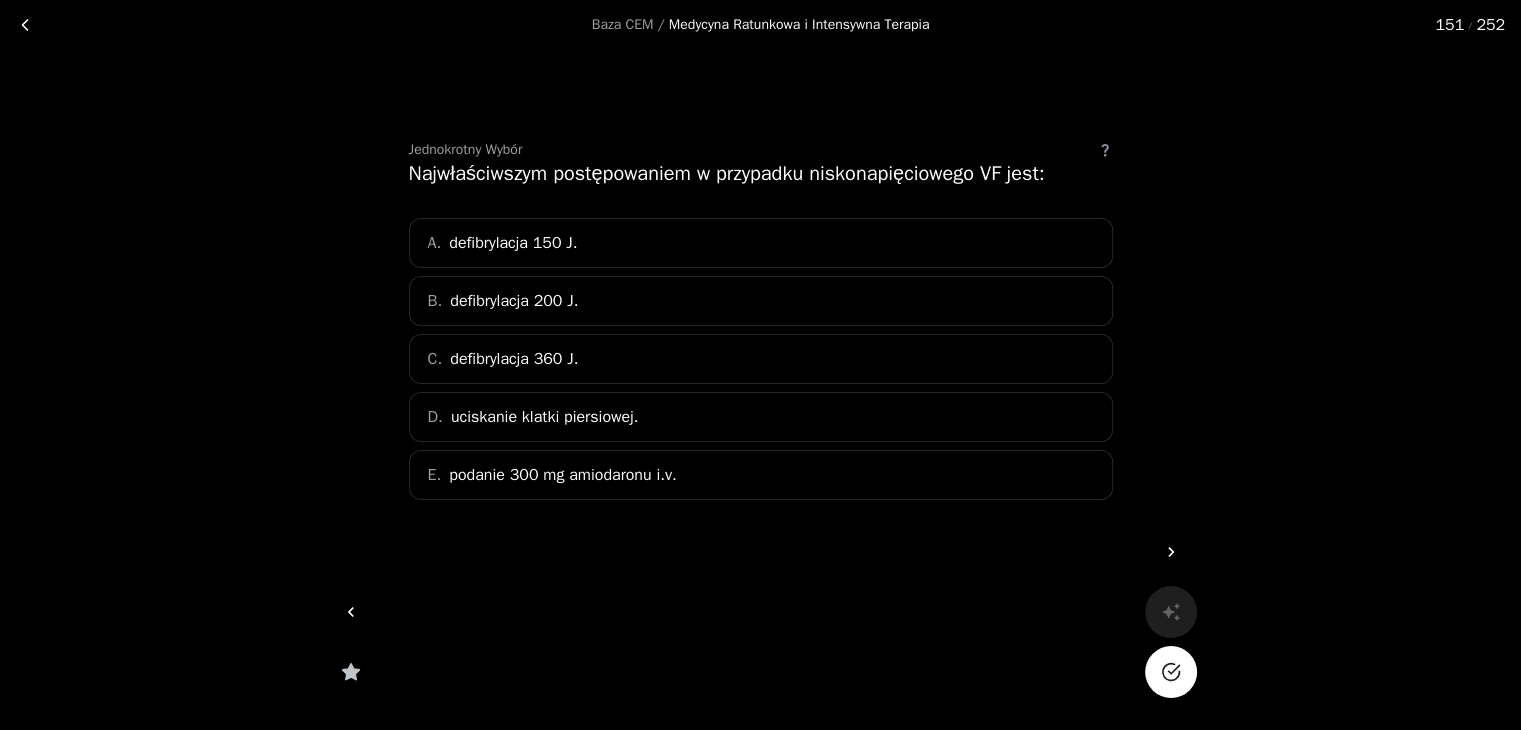 click on "A.   defibrylacja 150 J." at bounding box center (761, 243) 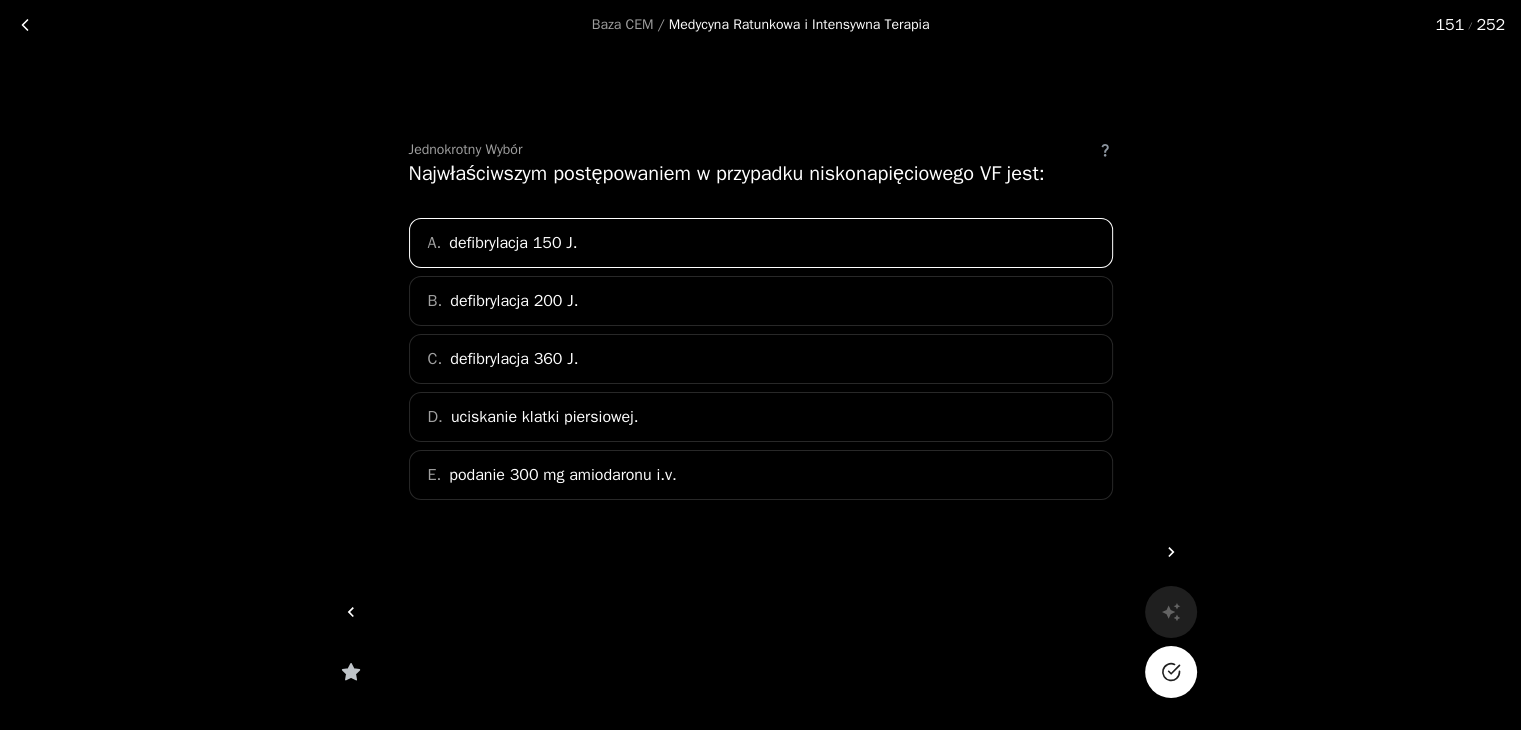 click 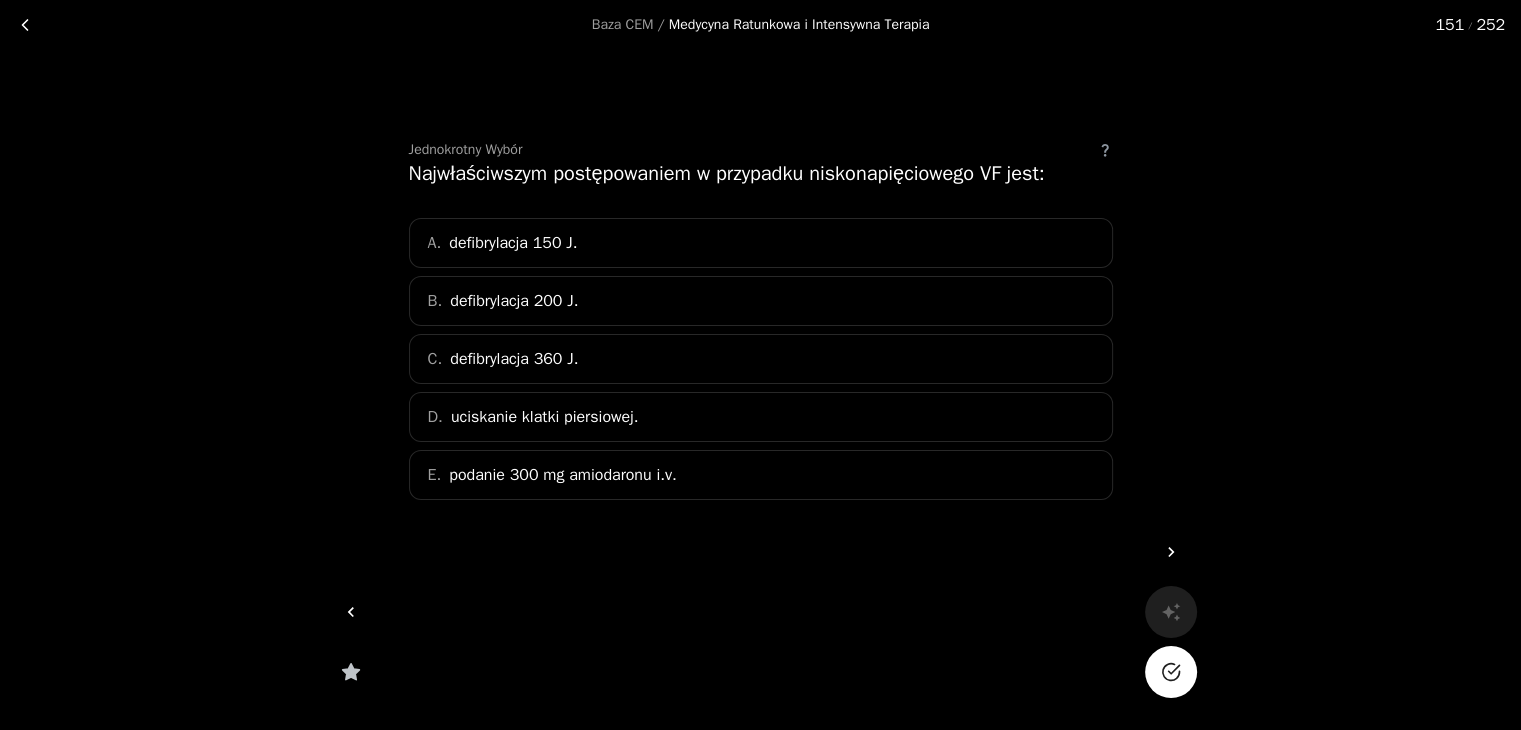 click on "A.   defibrylacja 150 J." at bounding box center [761, 243] 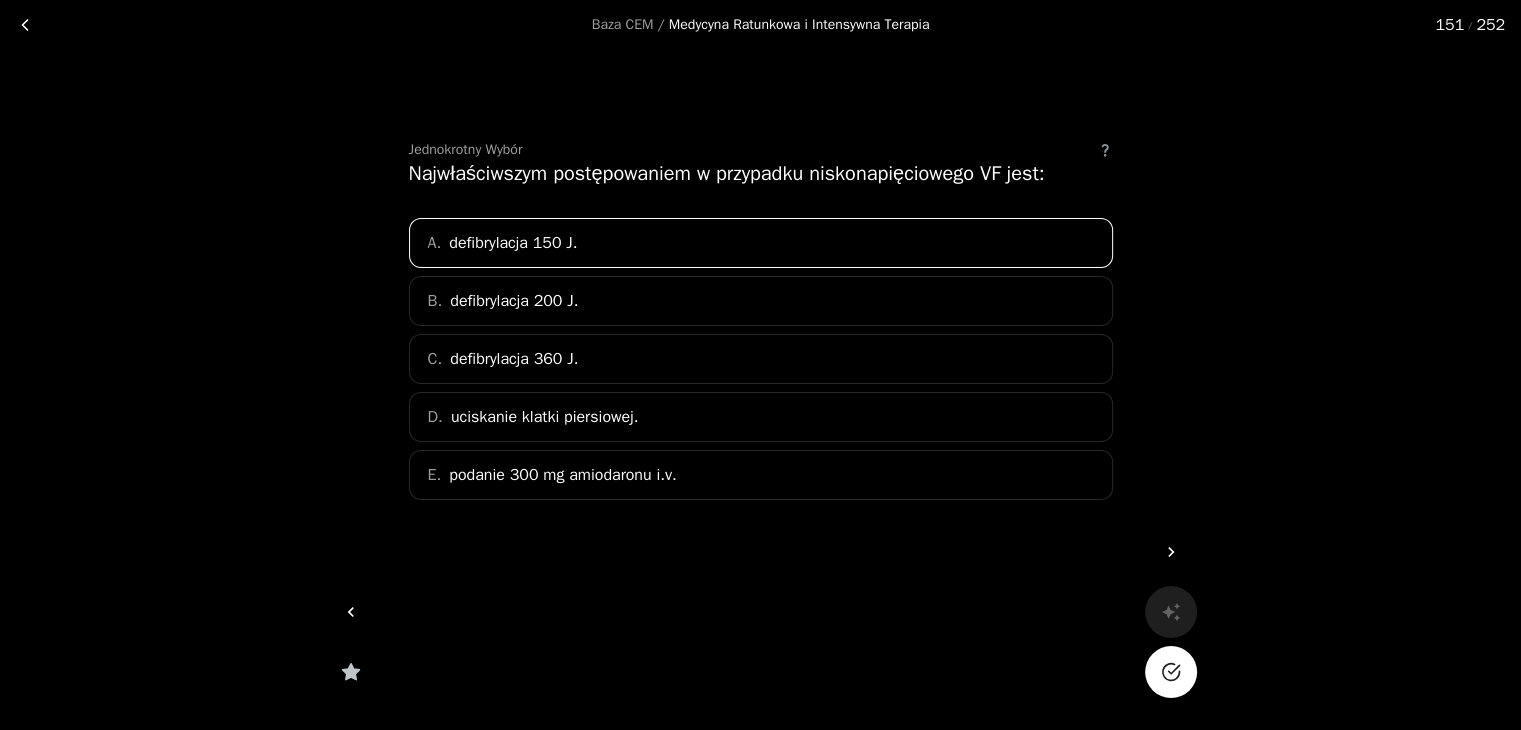 click 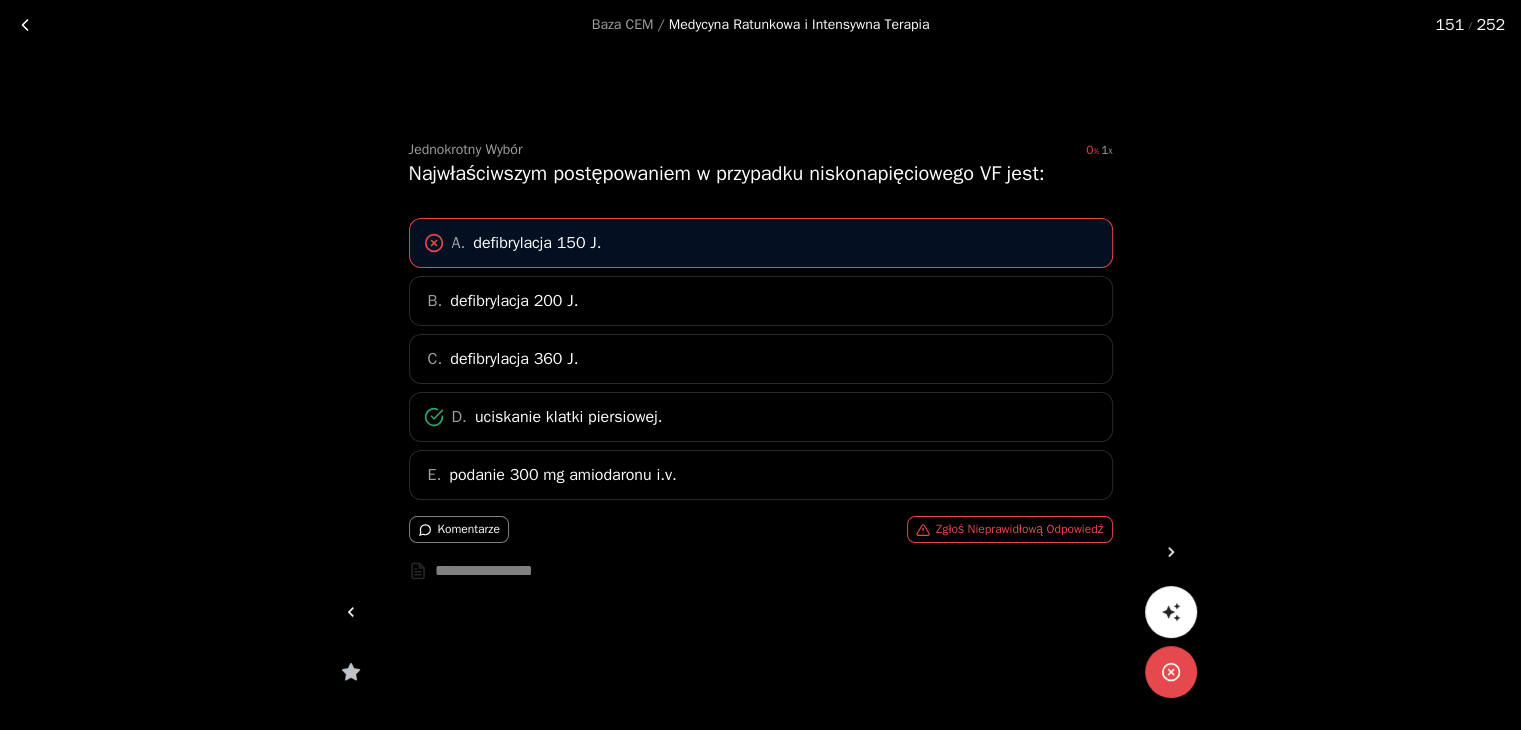 click on "Zgłoś Nieprawidłową Odpowiedź" at bounding box center (1010, 529) 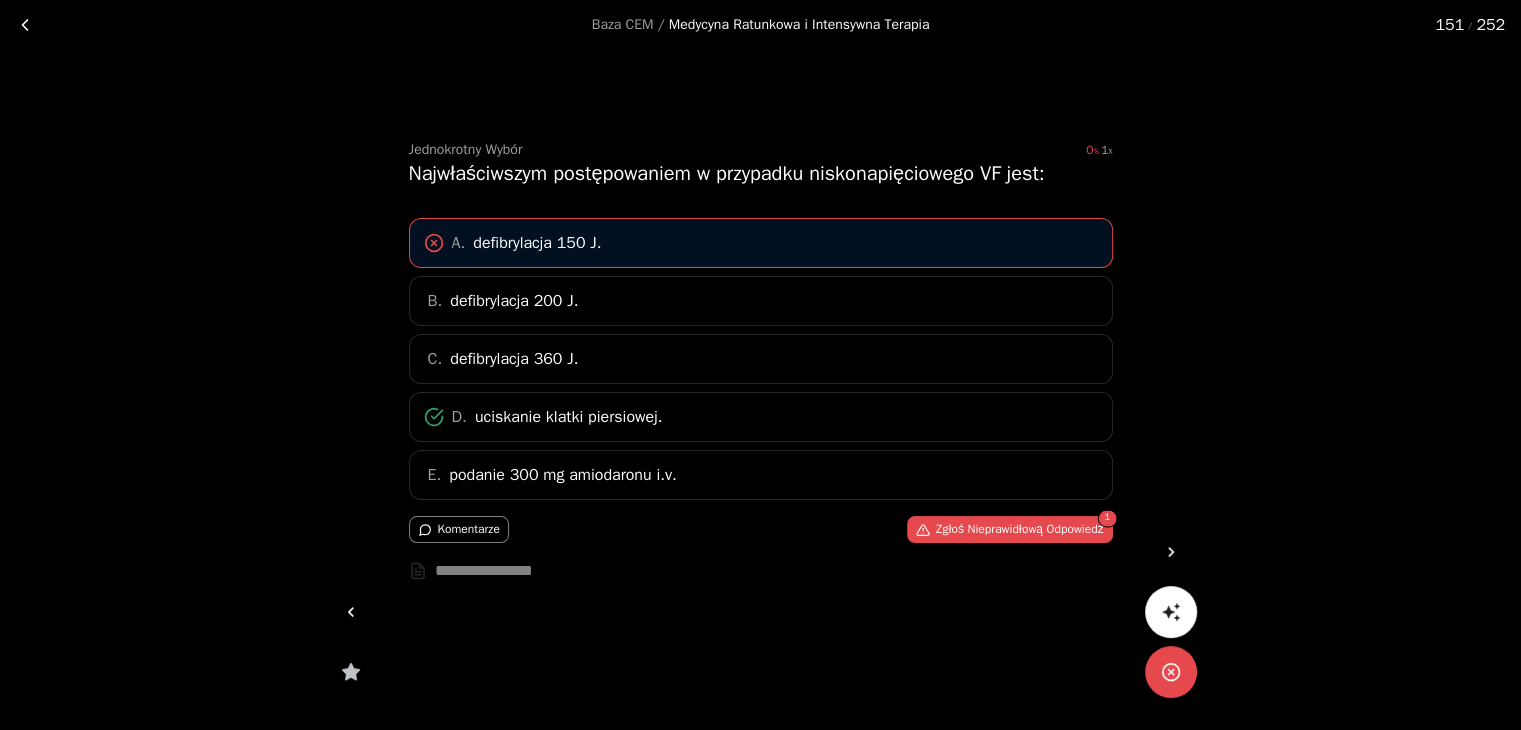 click 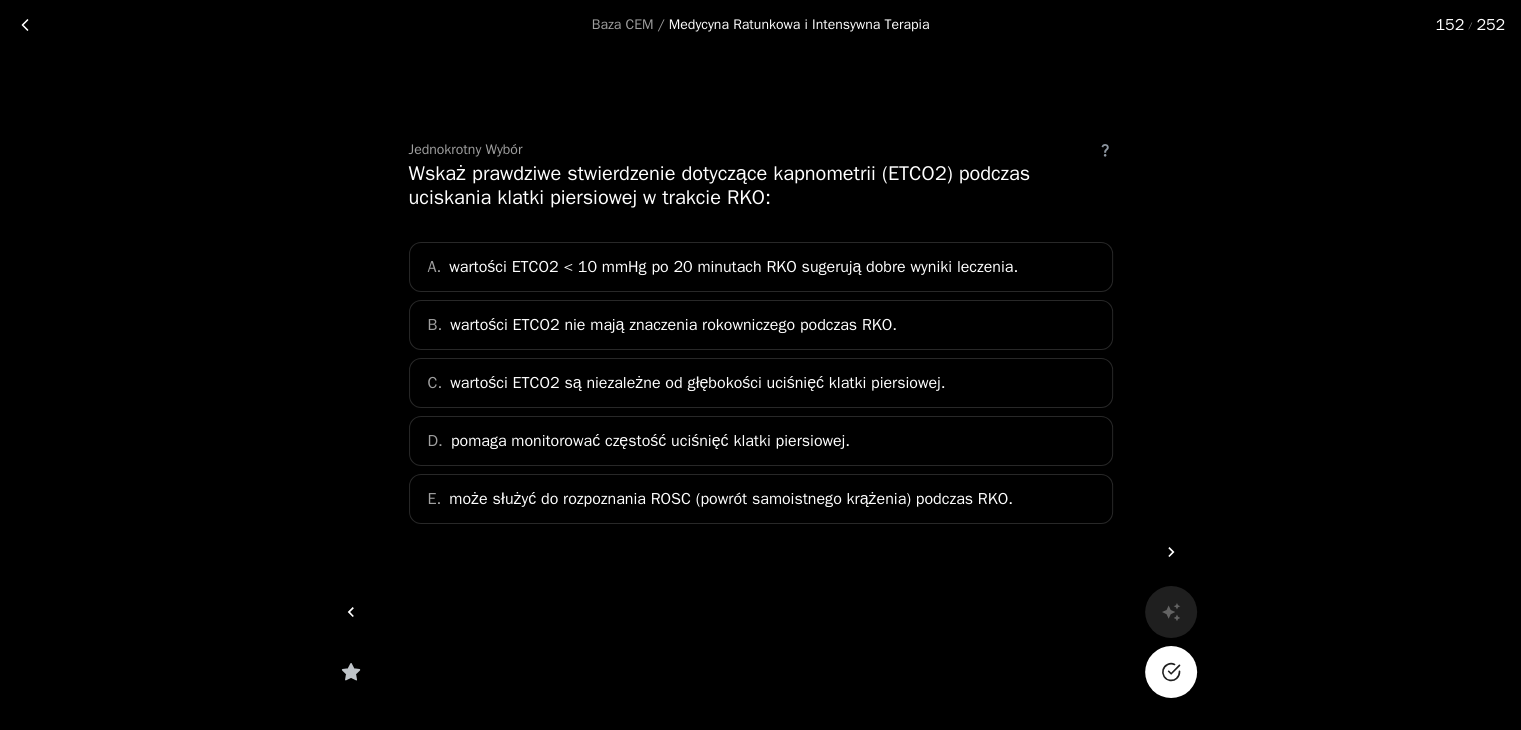 click on "E.   może służyć do rozpoznania ROSC (powrót samoistnego krążenia) podczas RKO." at bounding box center [761, 499] 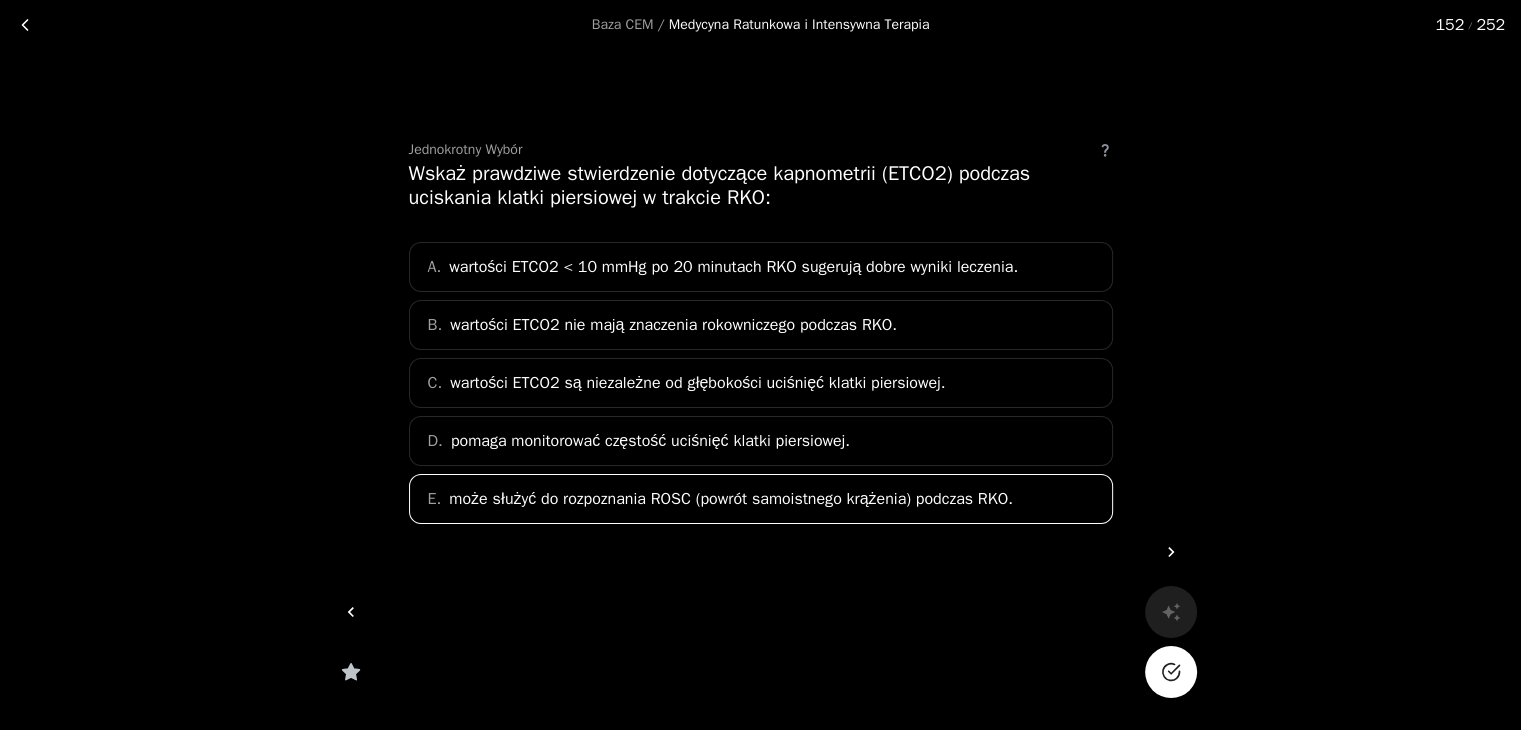 click at bounding box center (1171, 672) 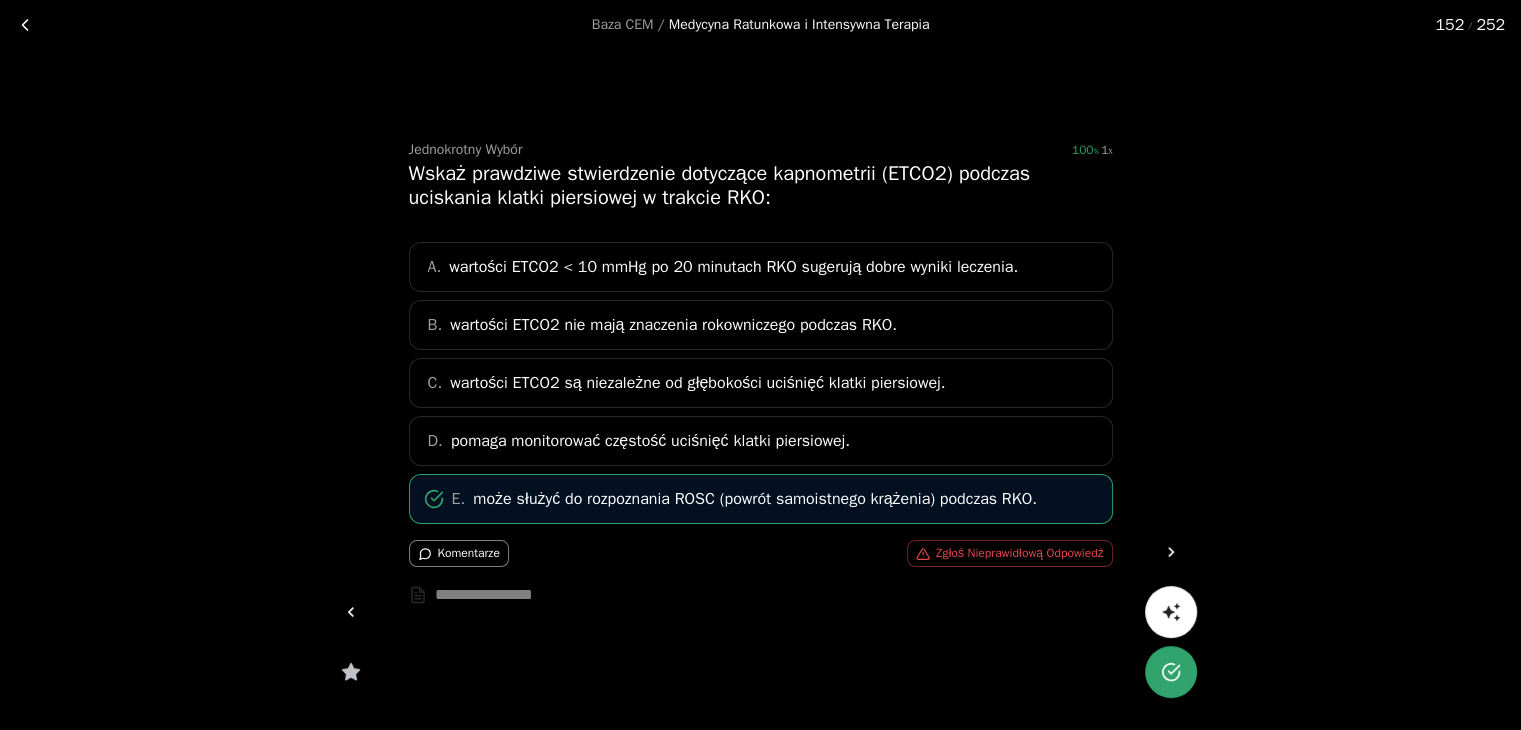 click at bounding box center (1171, 552) 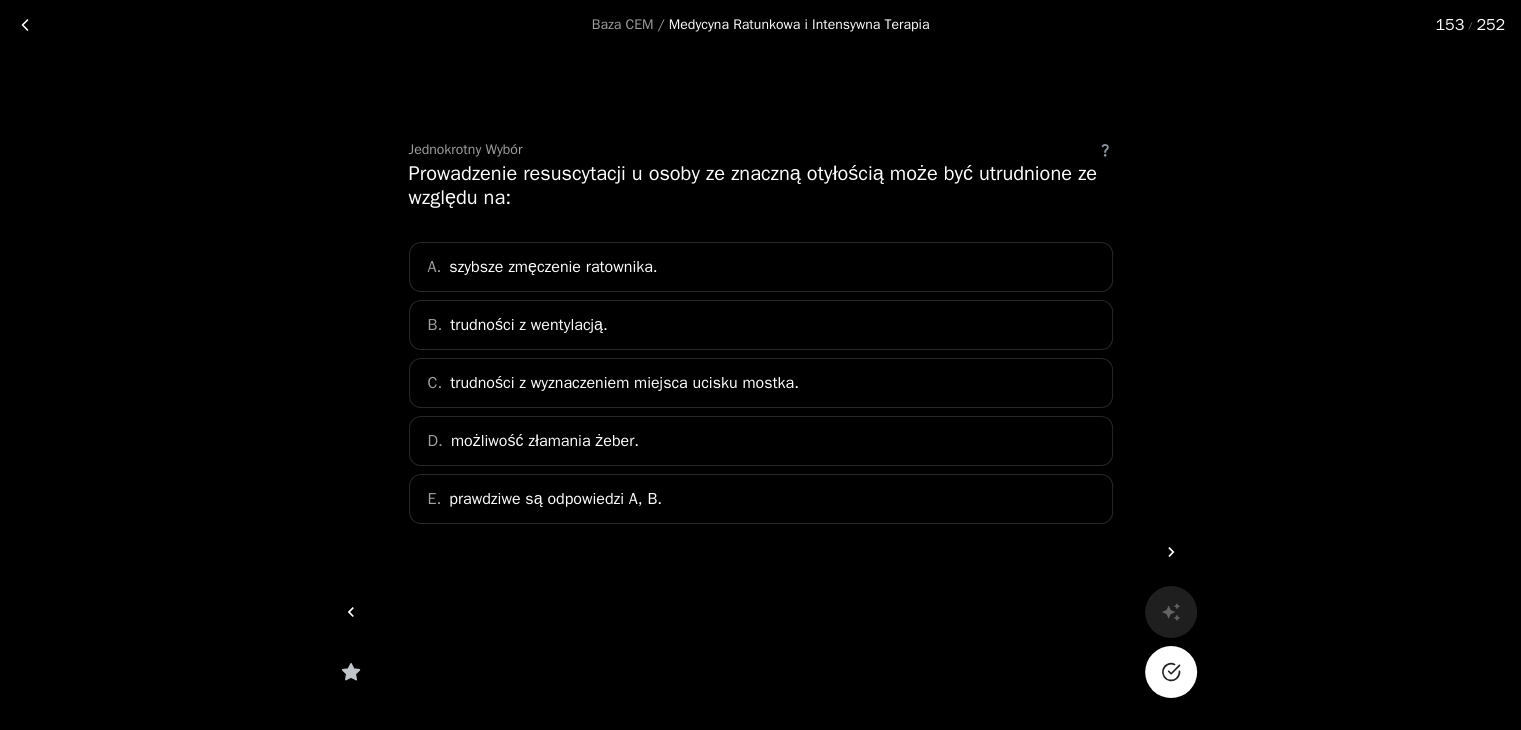 click on "E.   prawdziwe są odpowiedzi A, B." at bounding box center (761, 499) 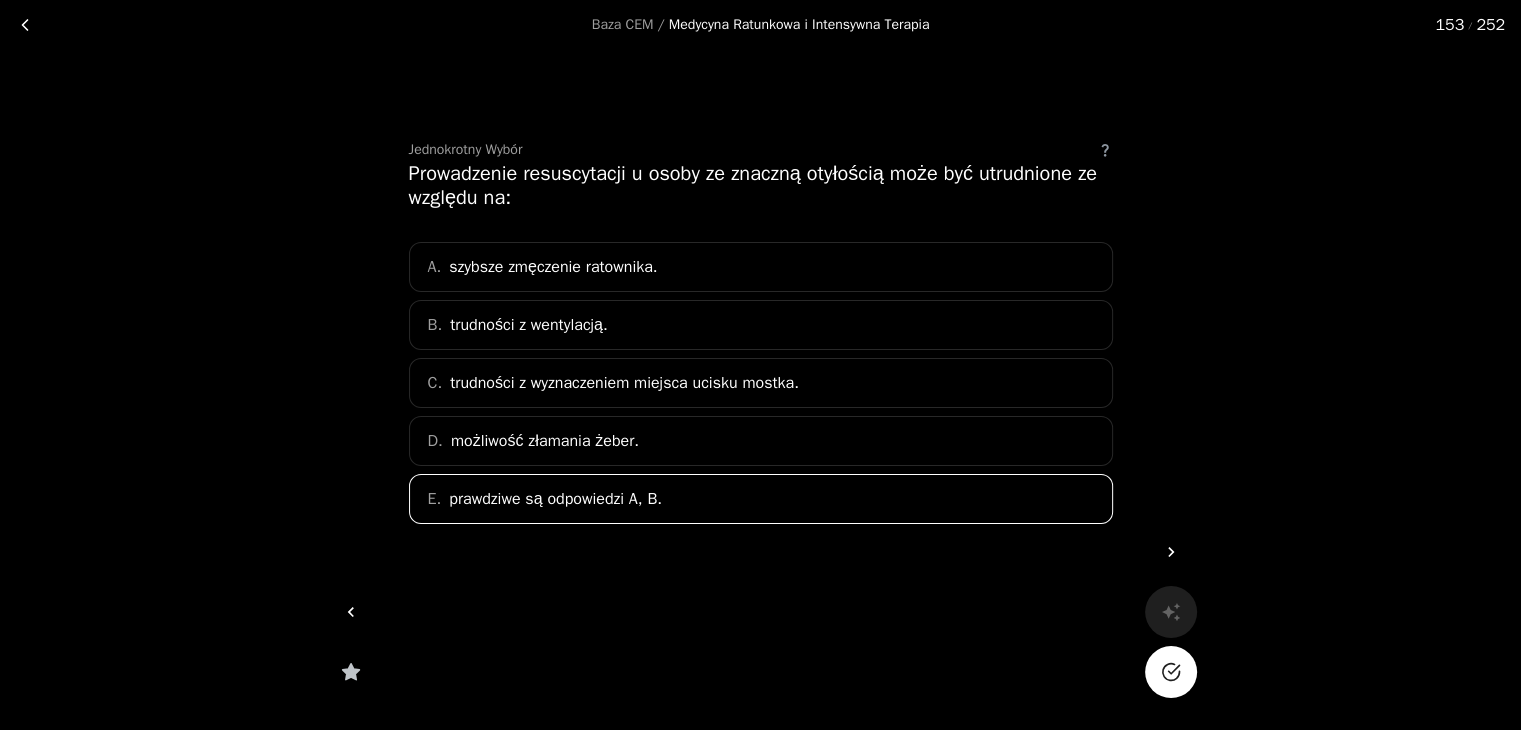 click 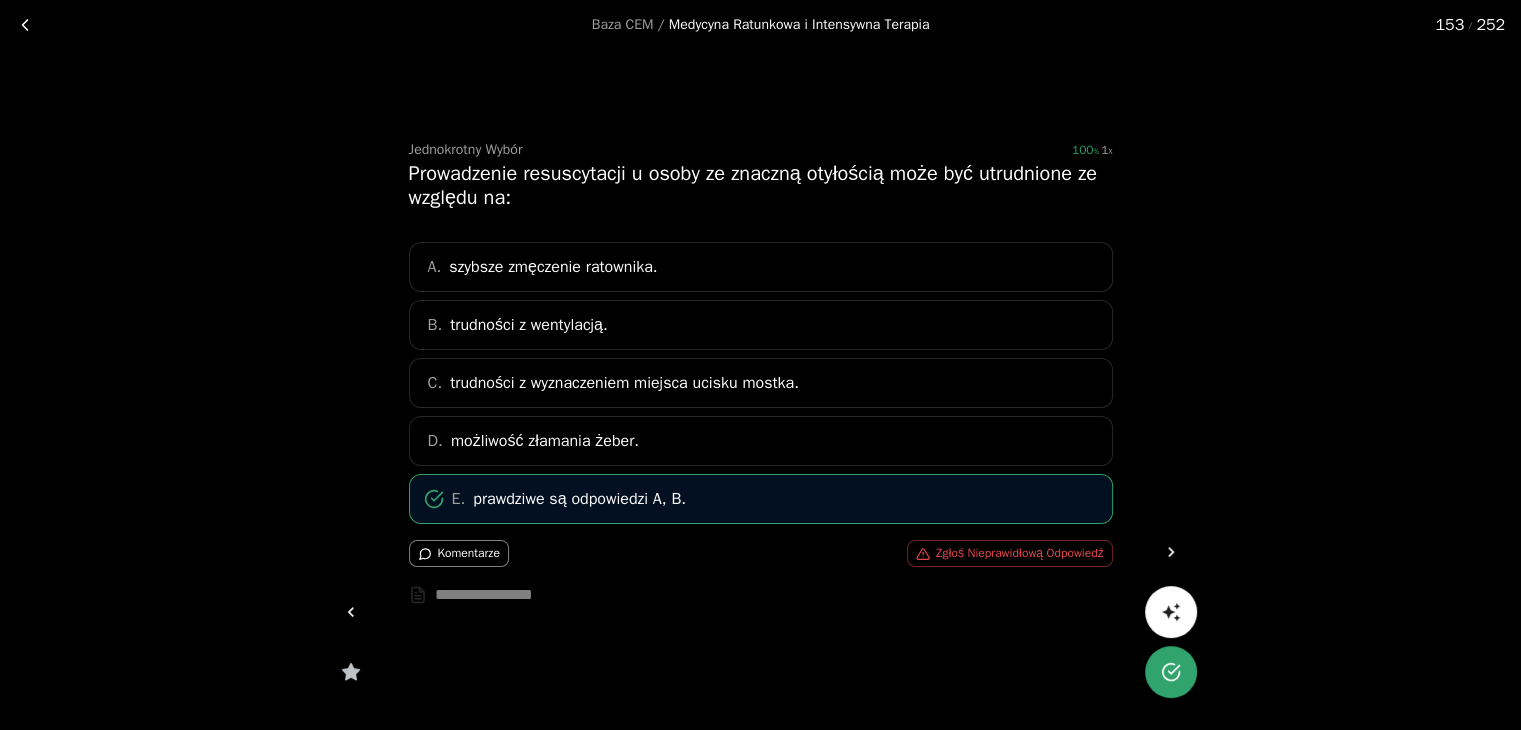 click 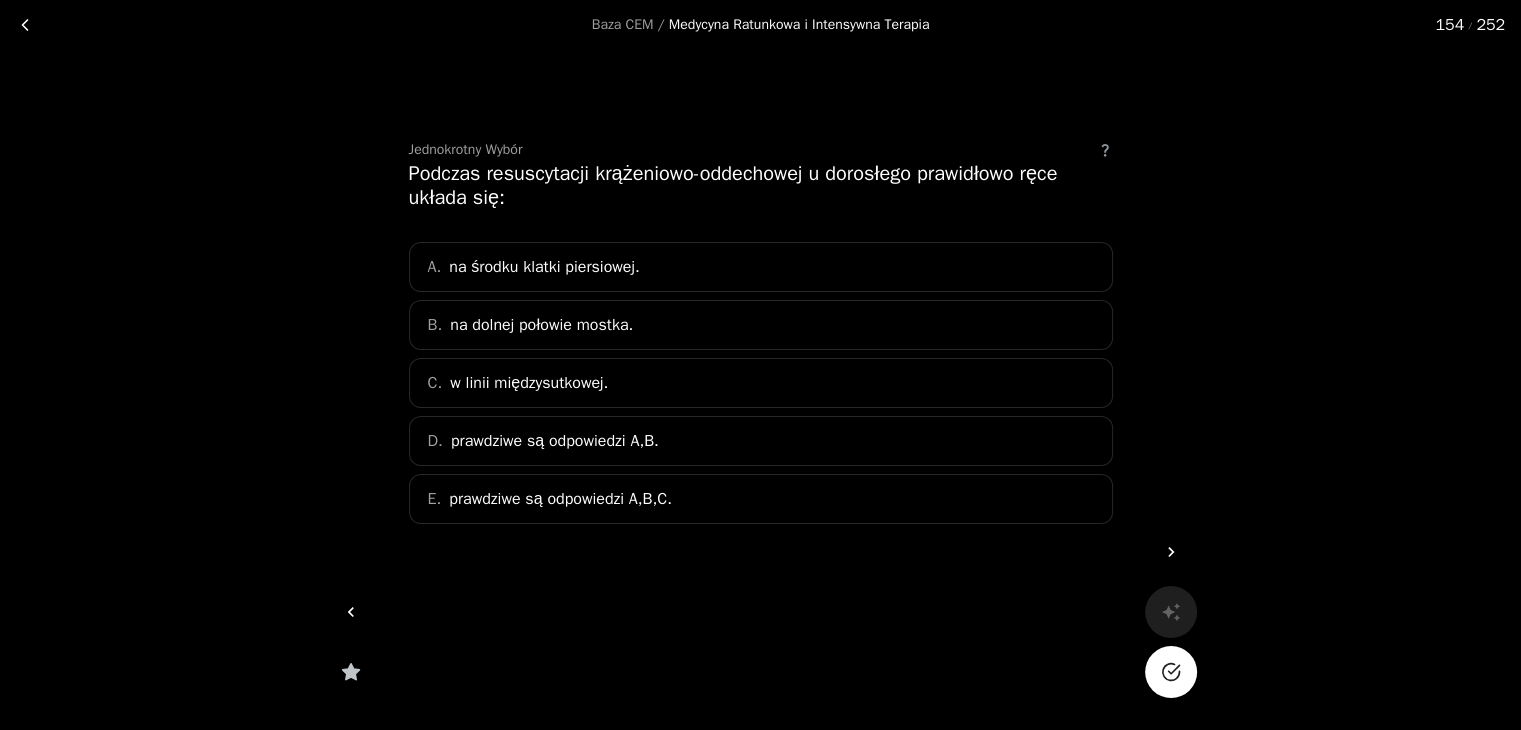 click on "E.   prawdziwe są odpowiedzi A,B,C." at bounding box center [761, 499] 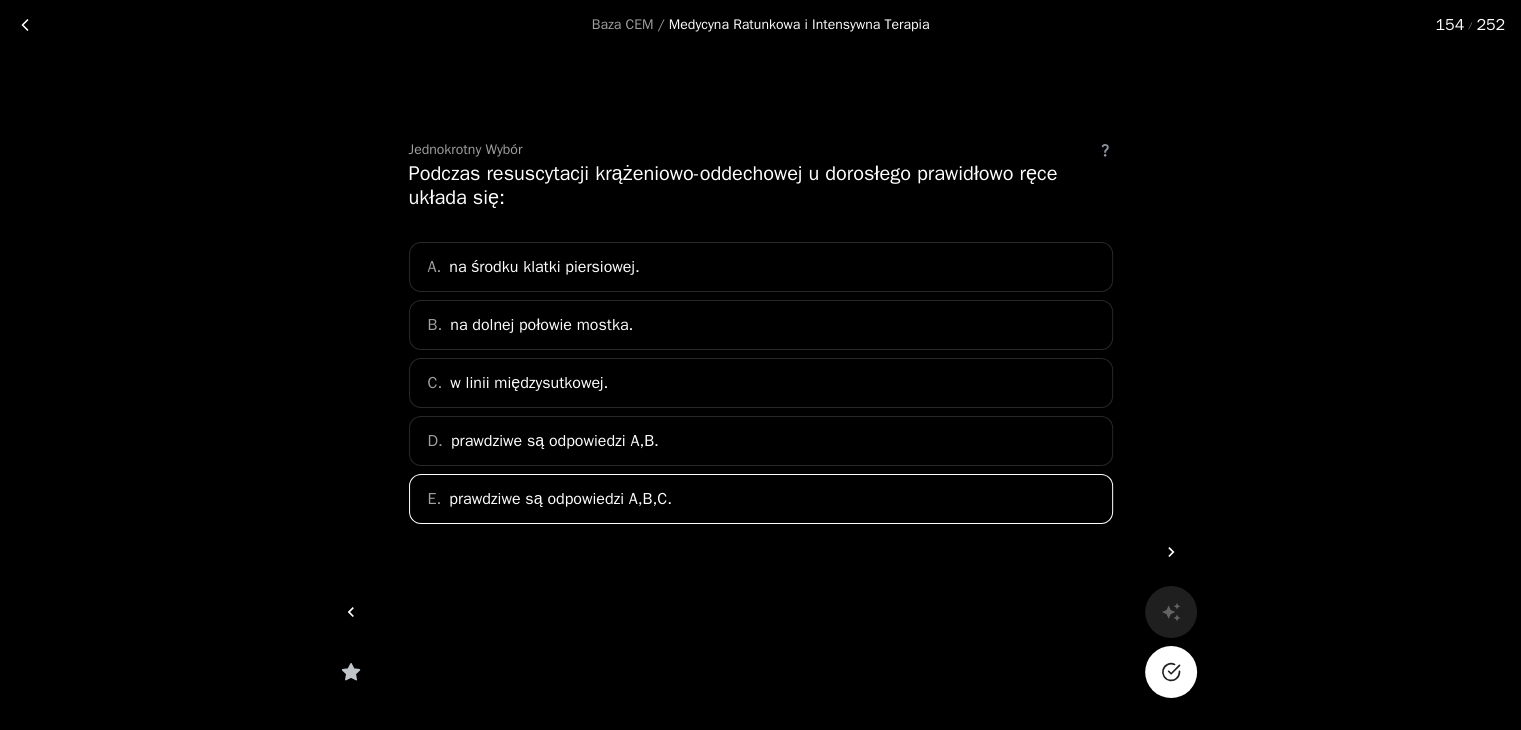 click 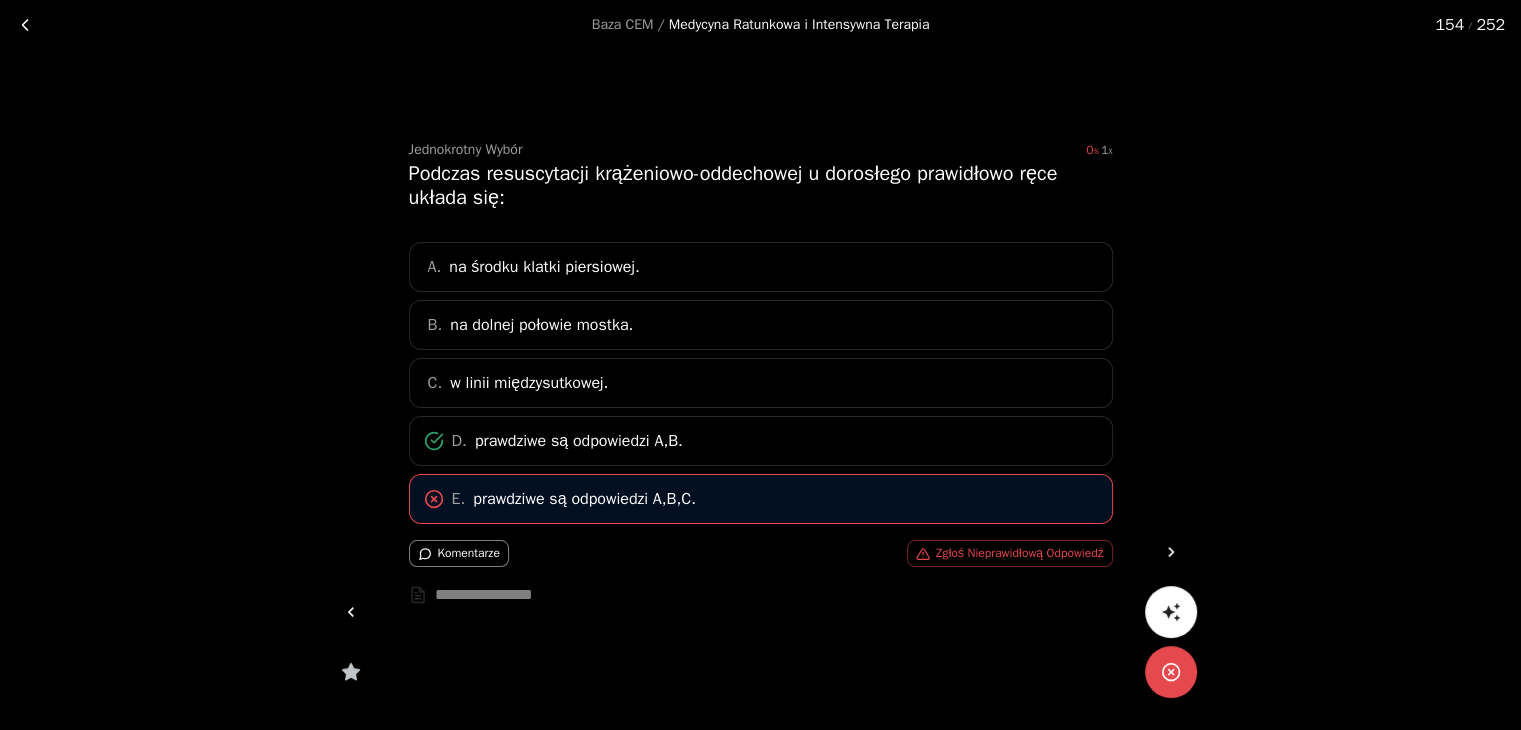 click 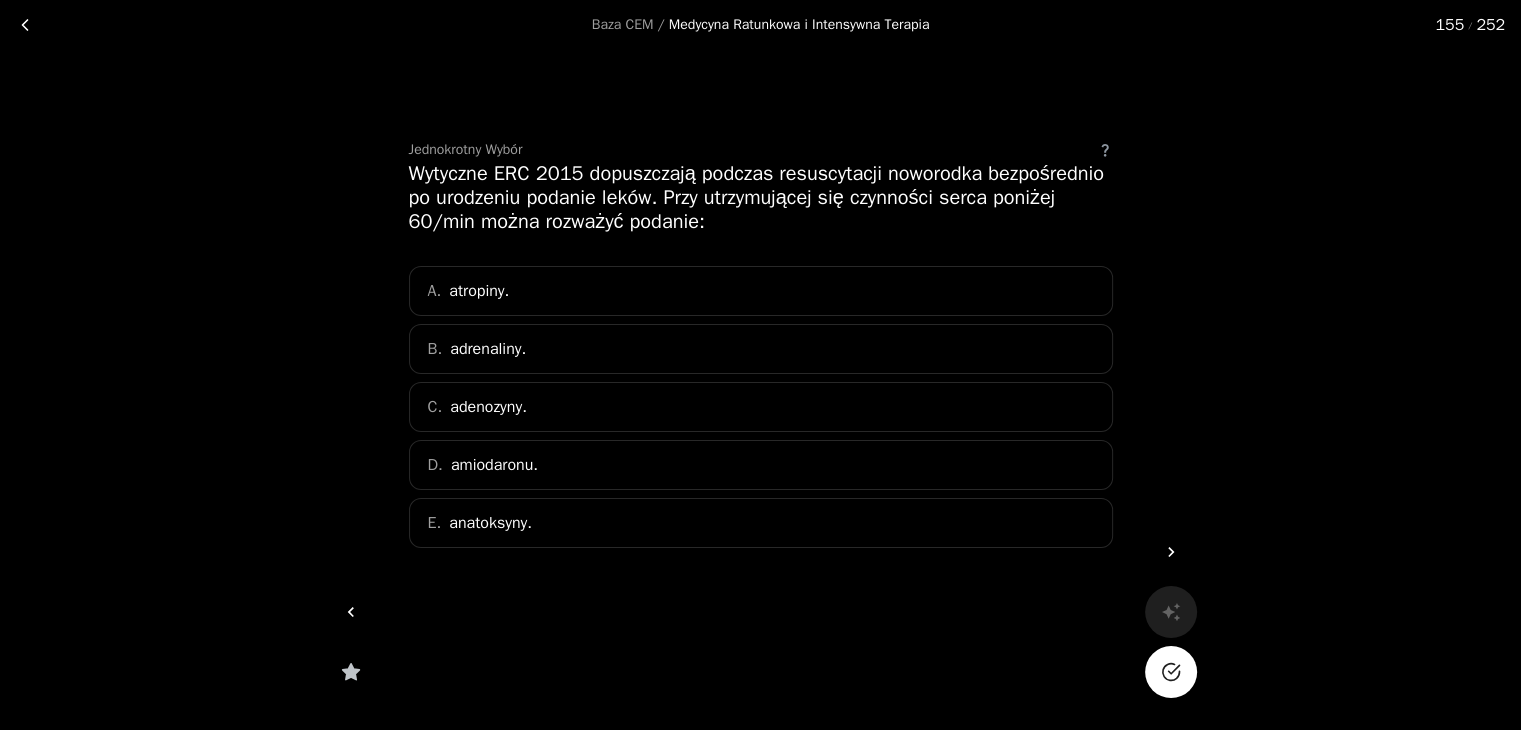click on "B.   adrenaliny." at bounding box center (761, 349) 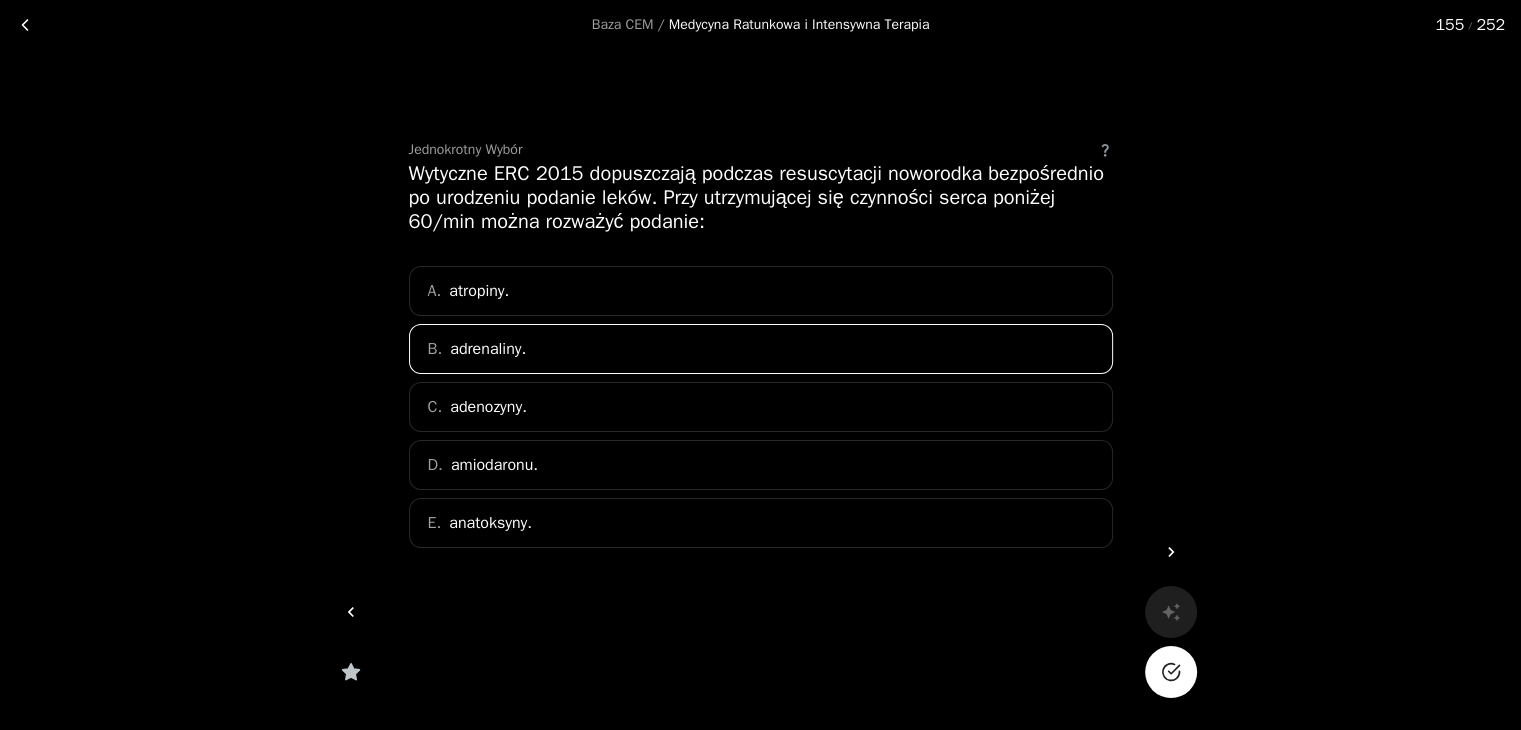 click 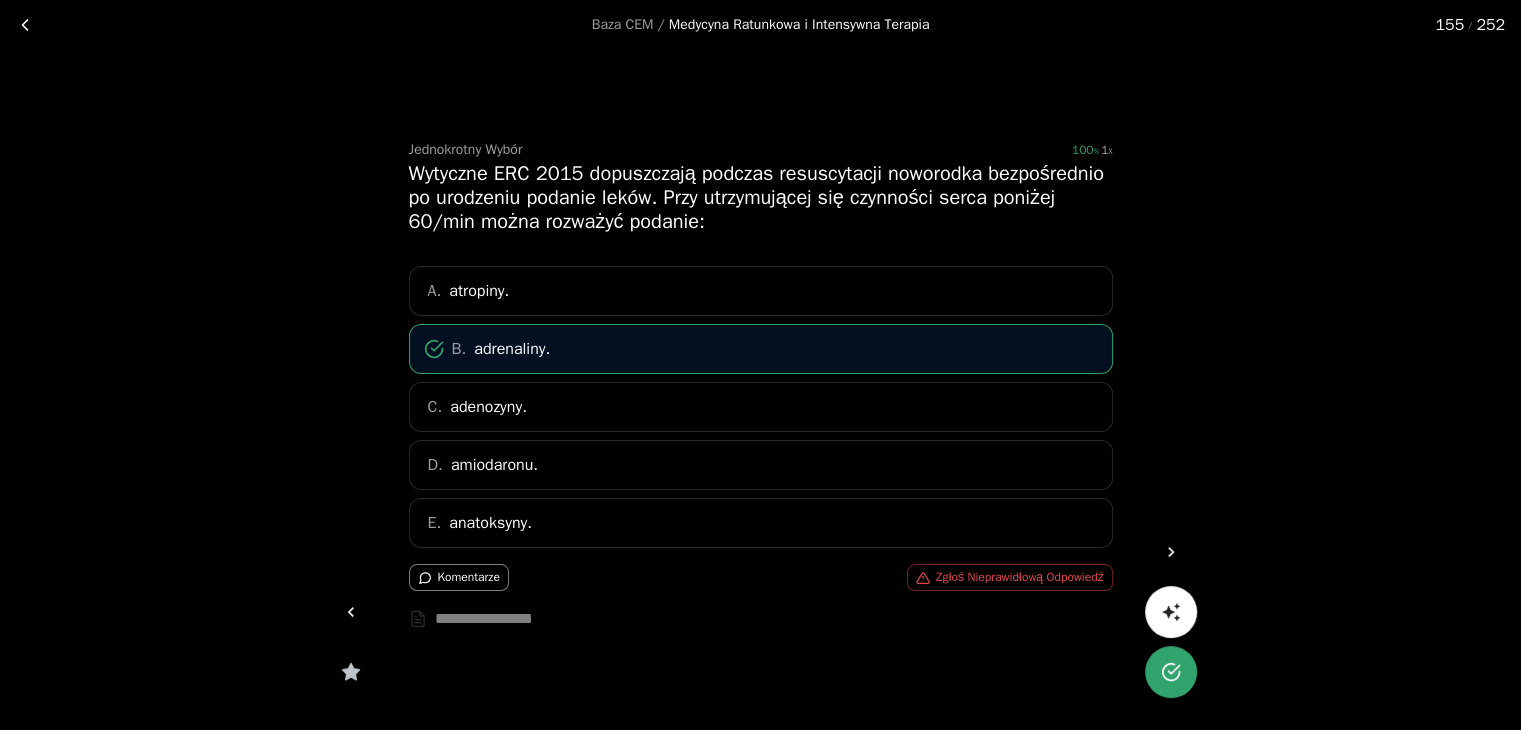 click 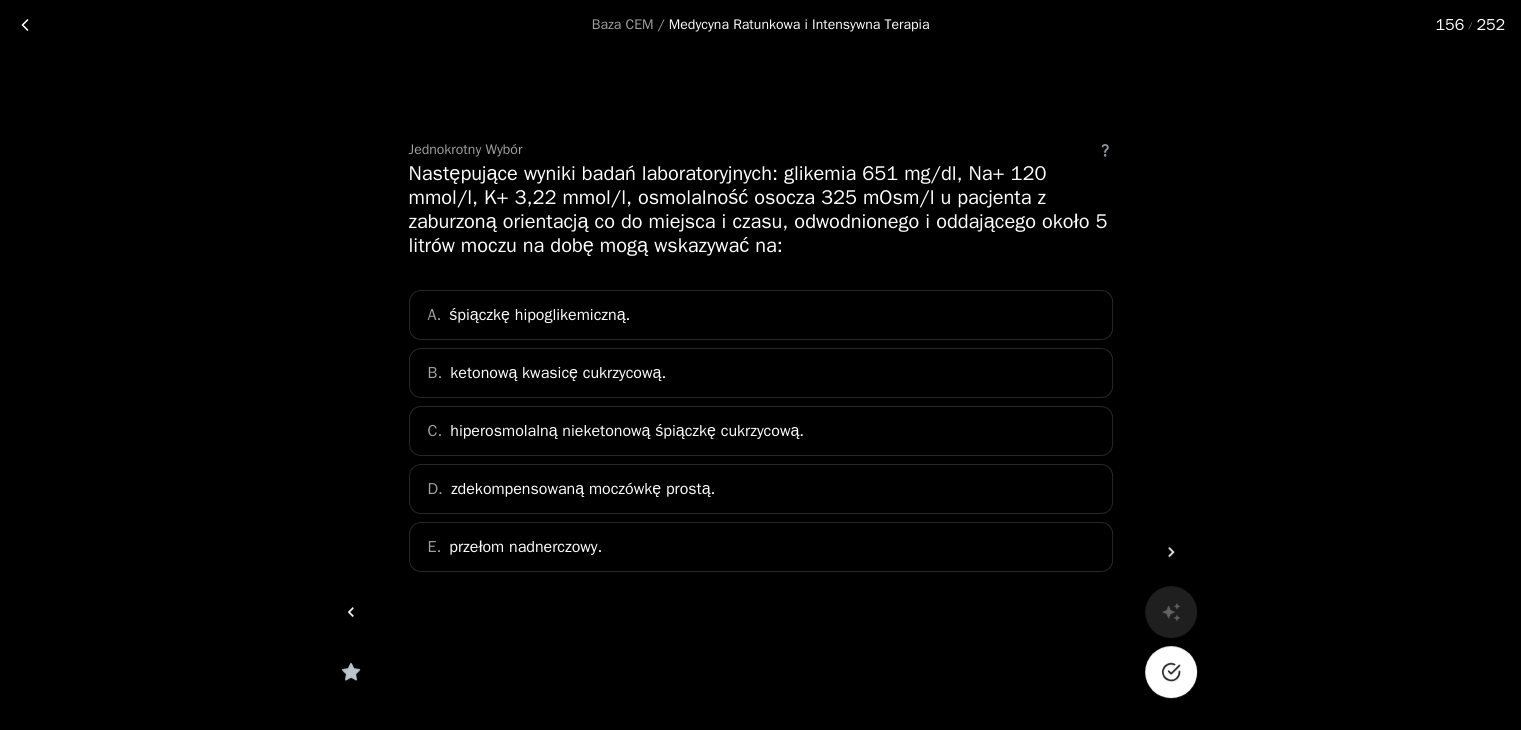 click on "hiperosmolalną nieketonową śpiączkę cukrzycową." at bounding box center [627, 431] 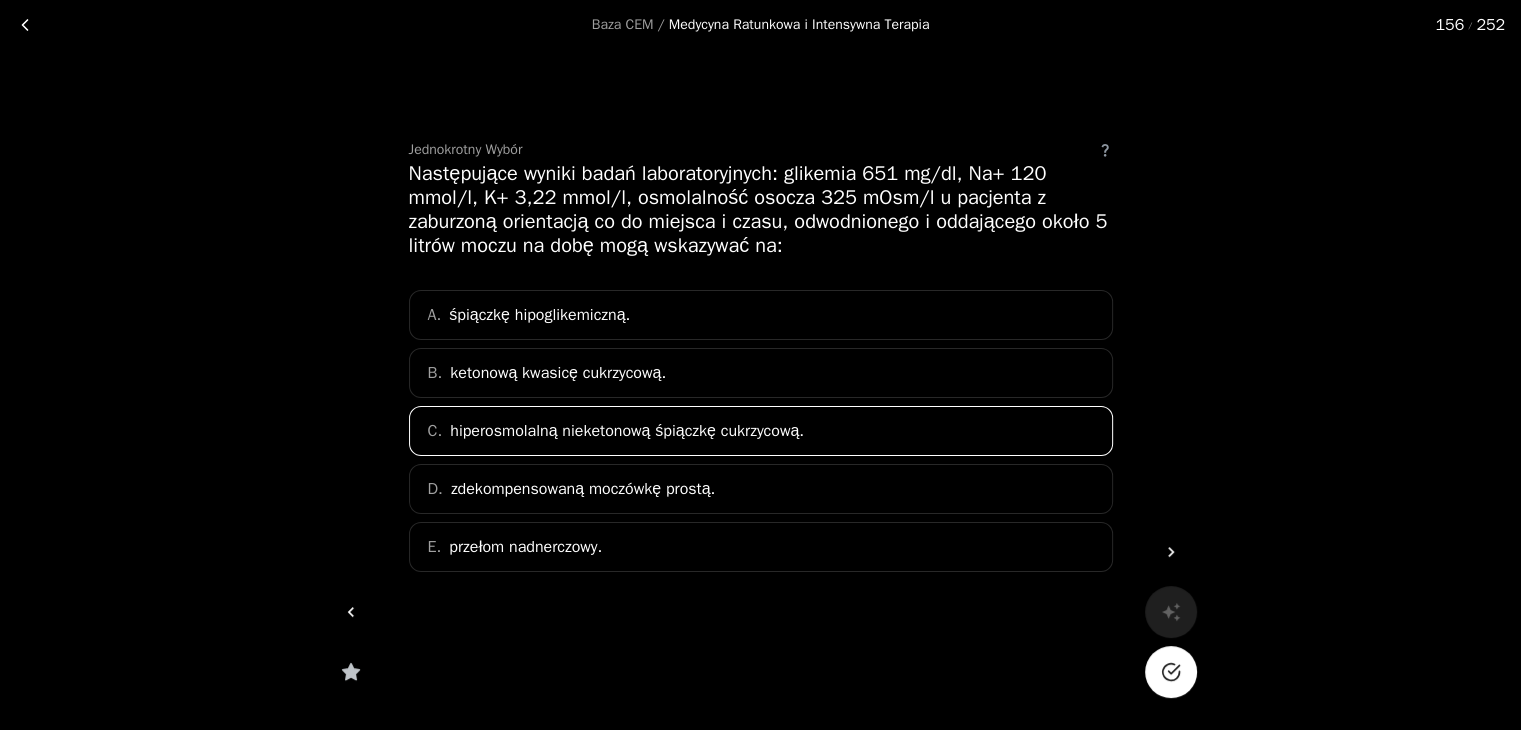 click 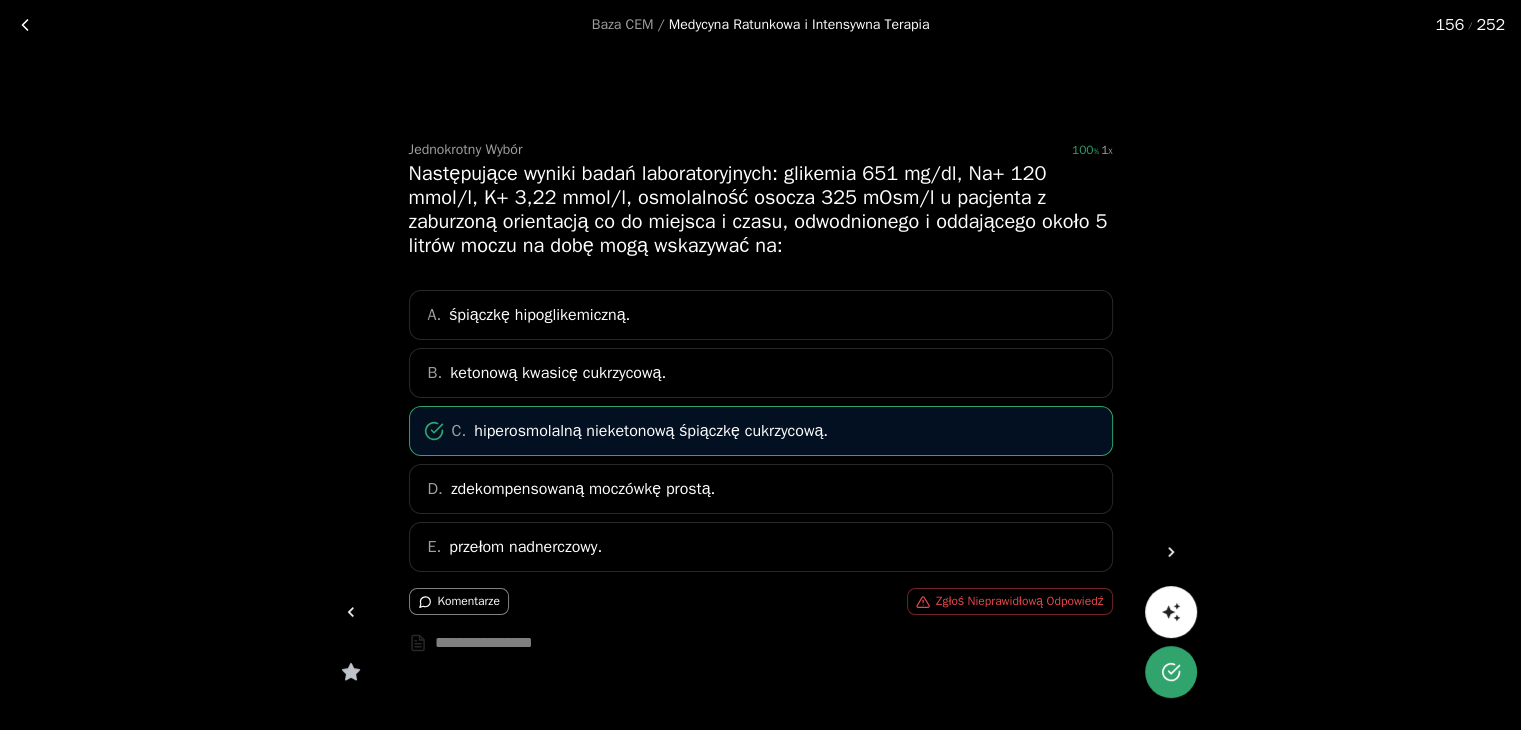 click 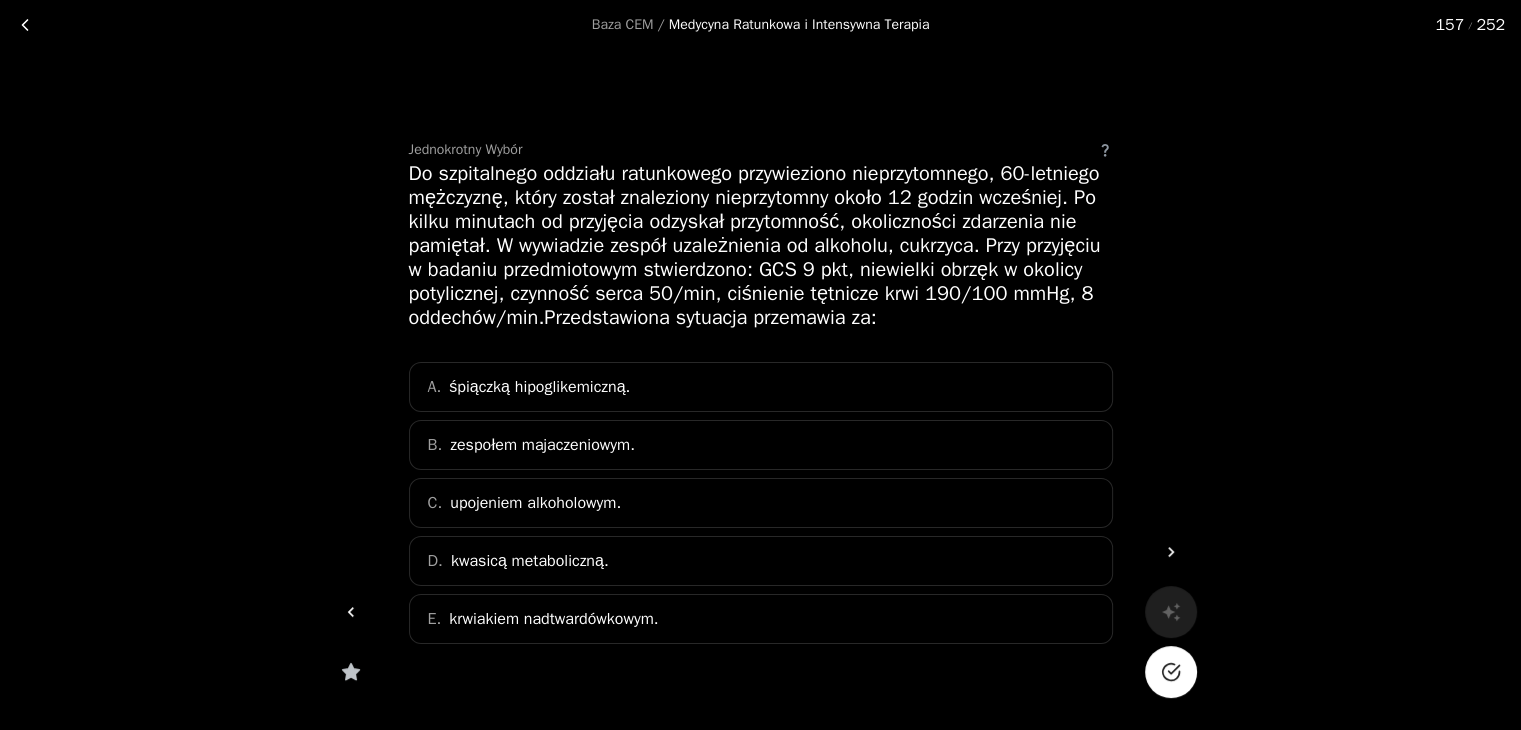 click on "E.   krwiakiem nadtwardówkowym." at bounding box center (761, 619) 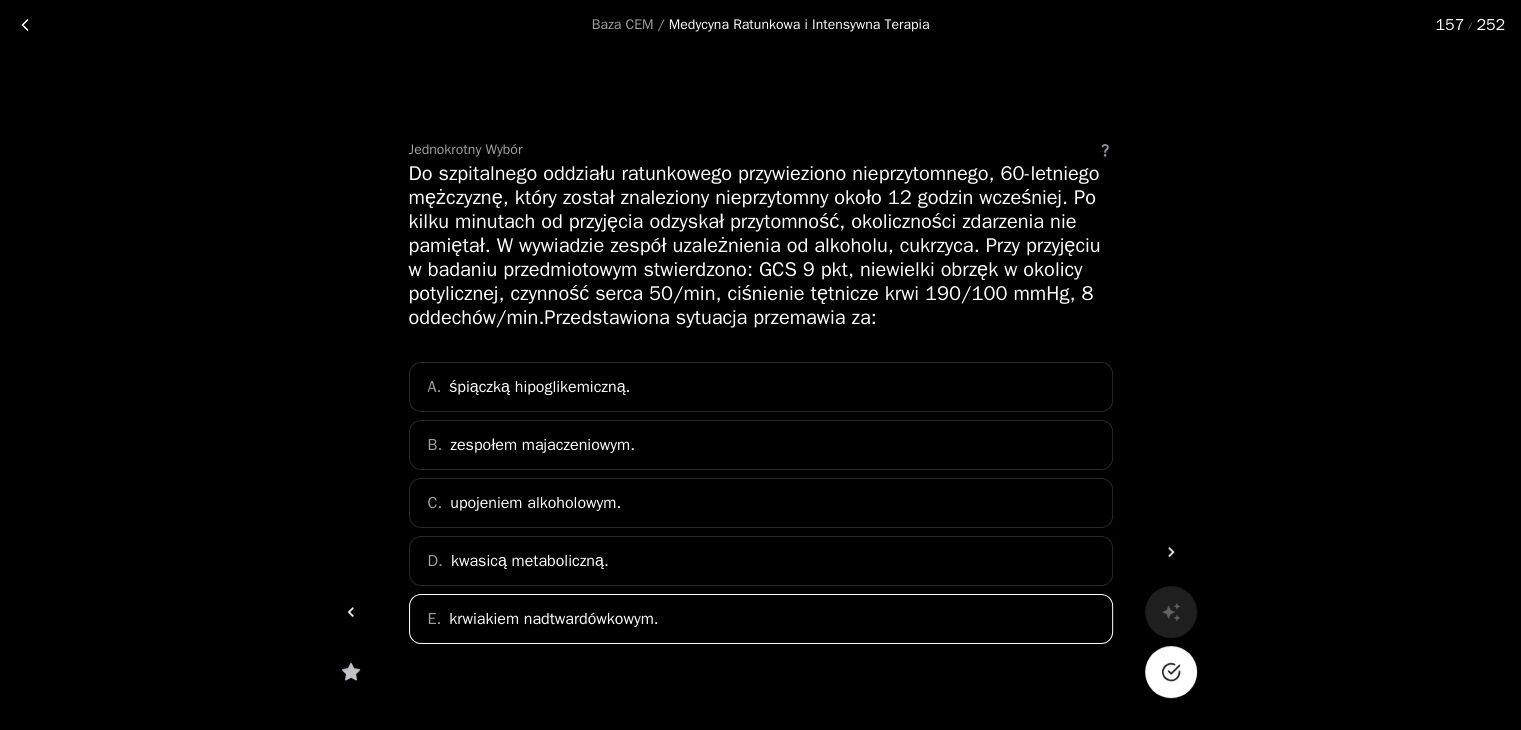 click 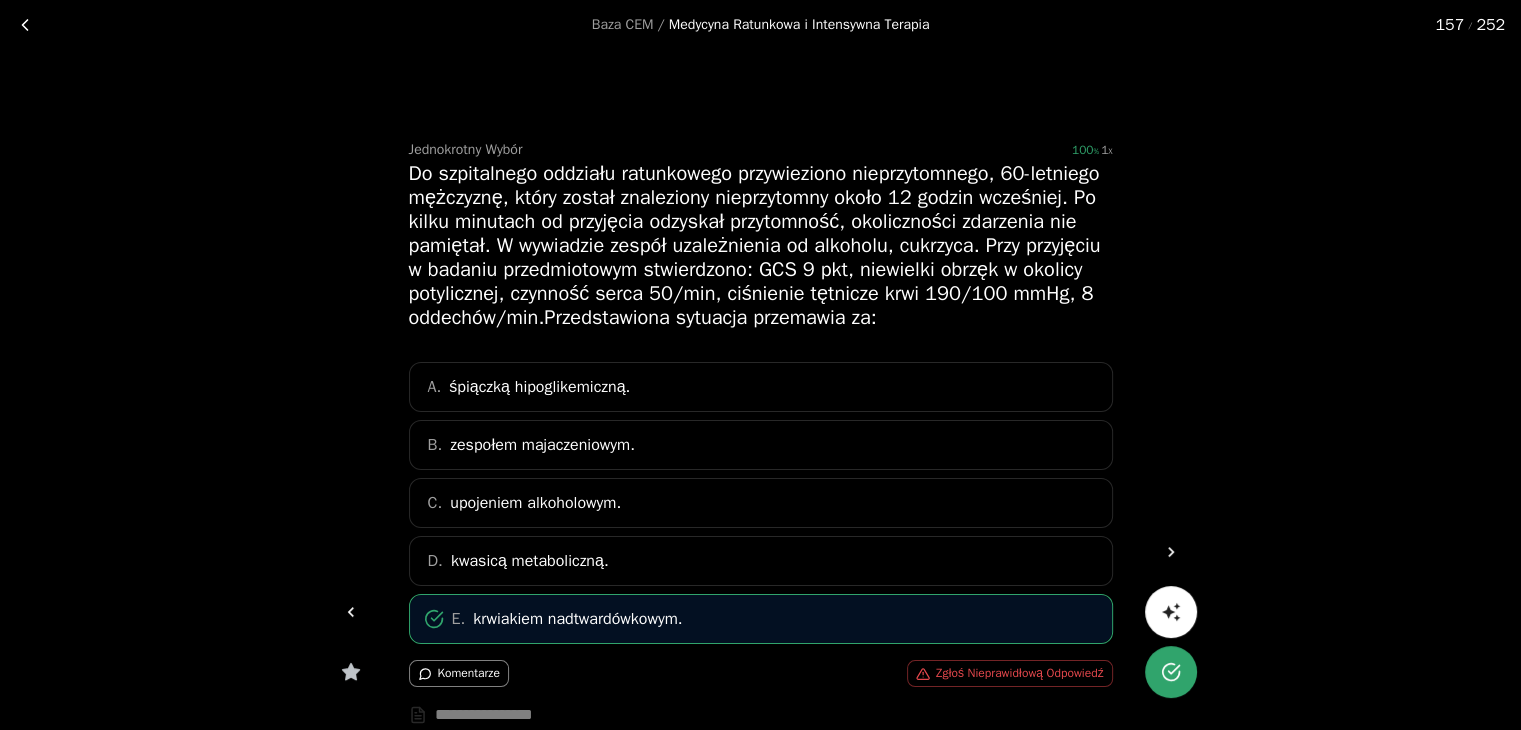 click 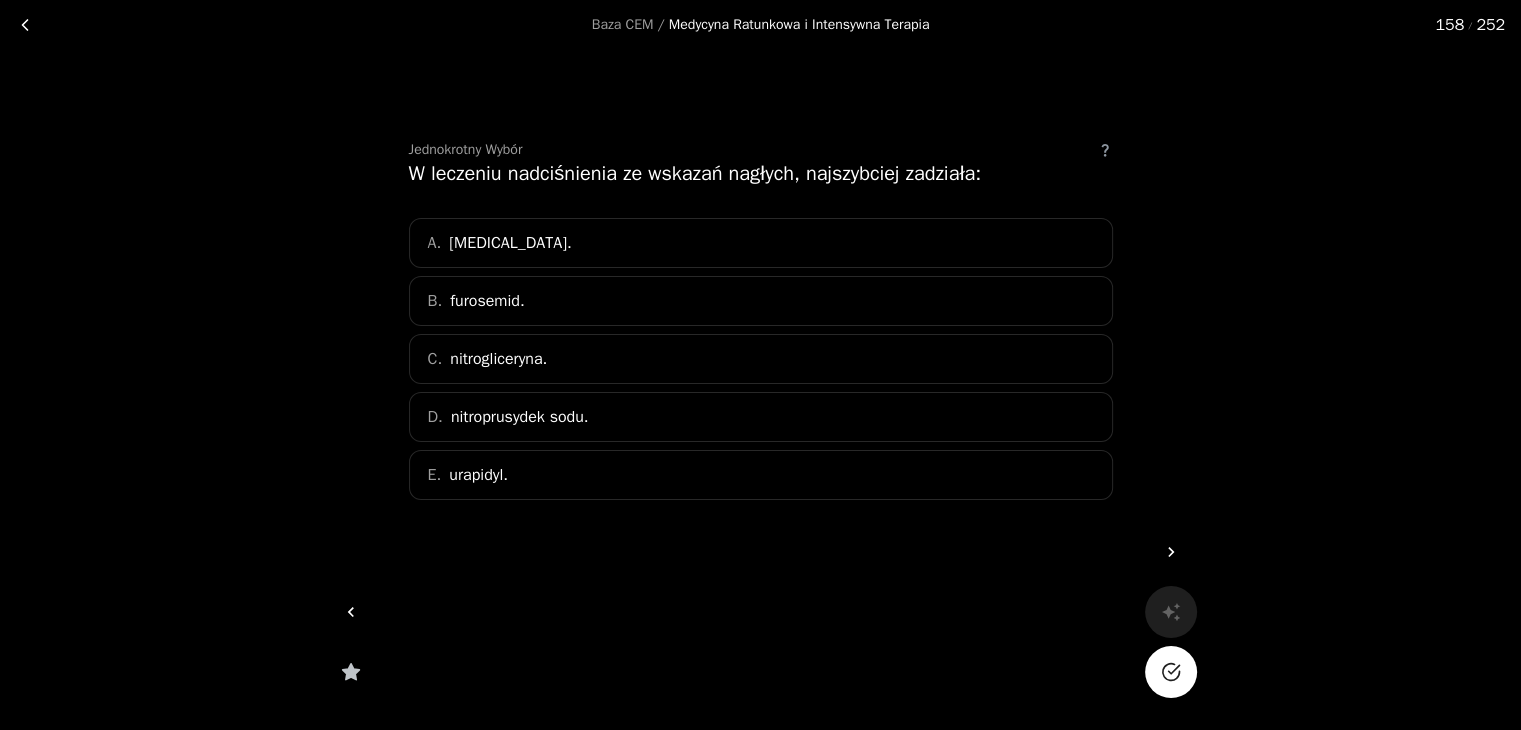 click on "E.   urapidyl." at bounding box center (761, 475) 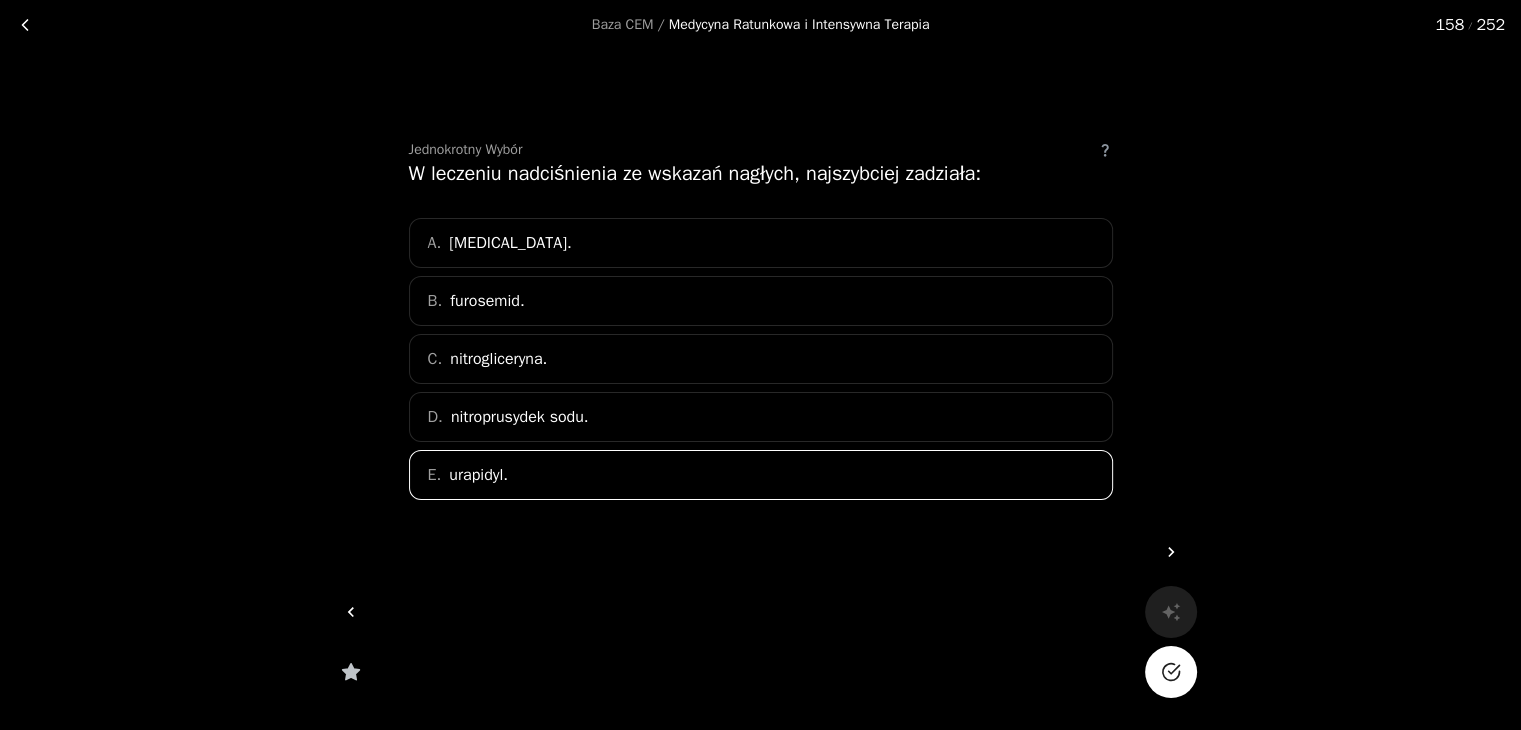 click 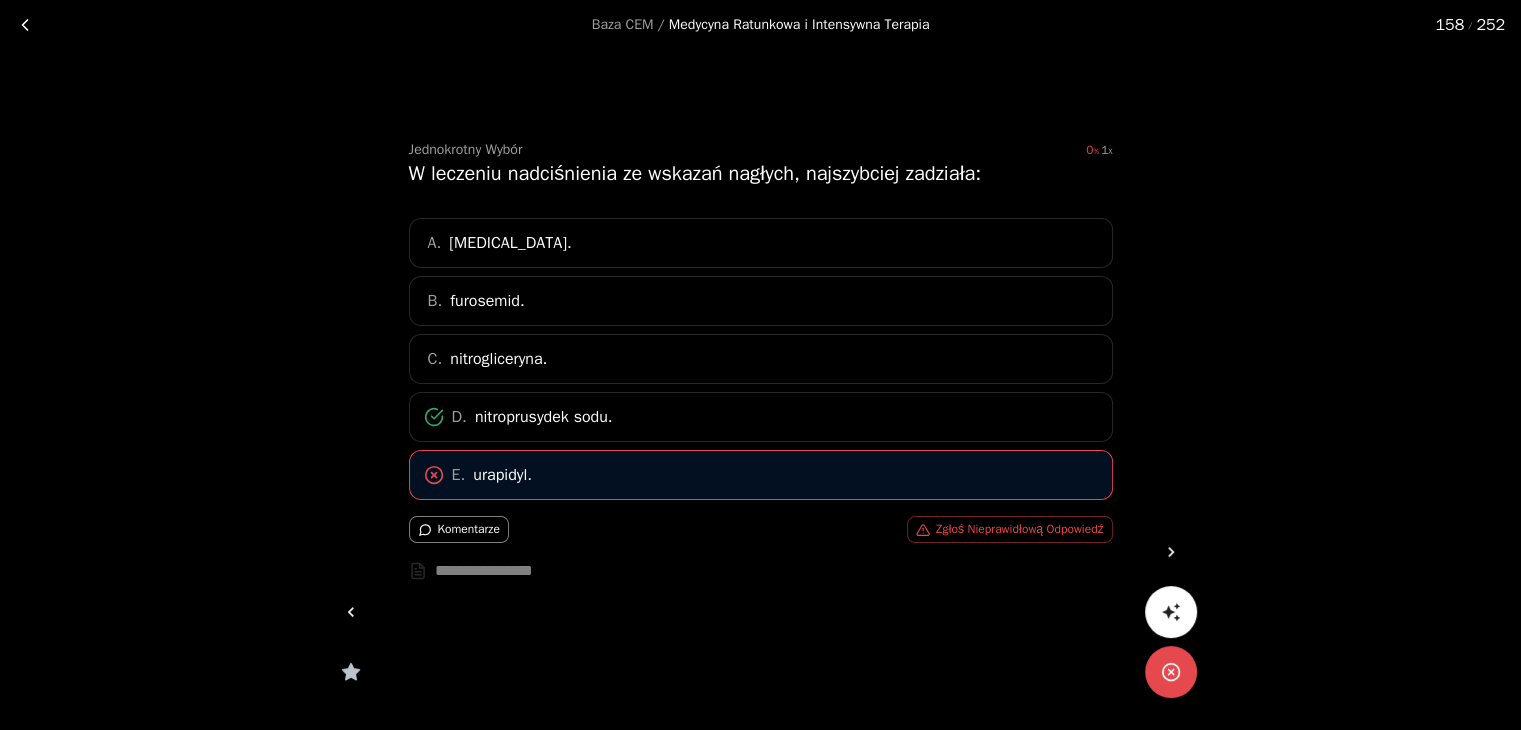 click 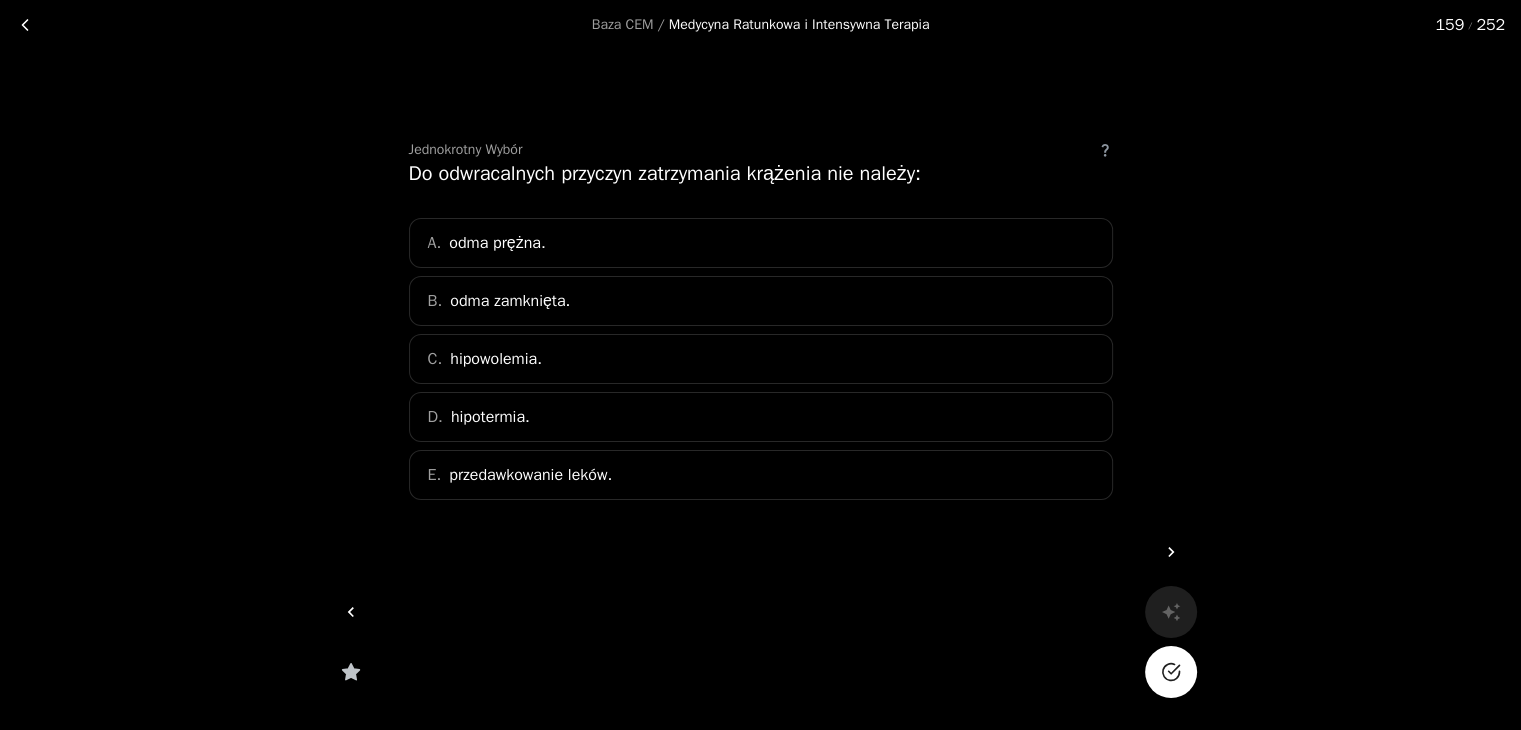 click on "B.   odma zamknięta." at bounding box center [761, 301] 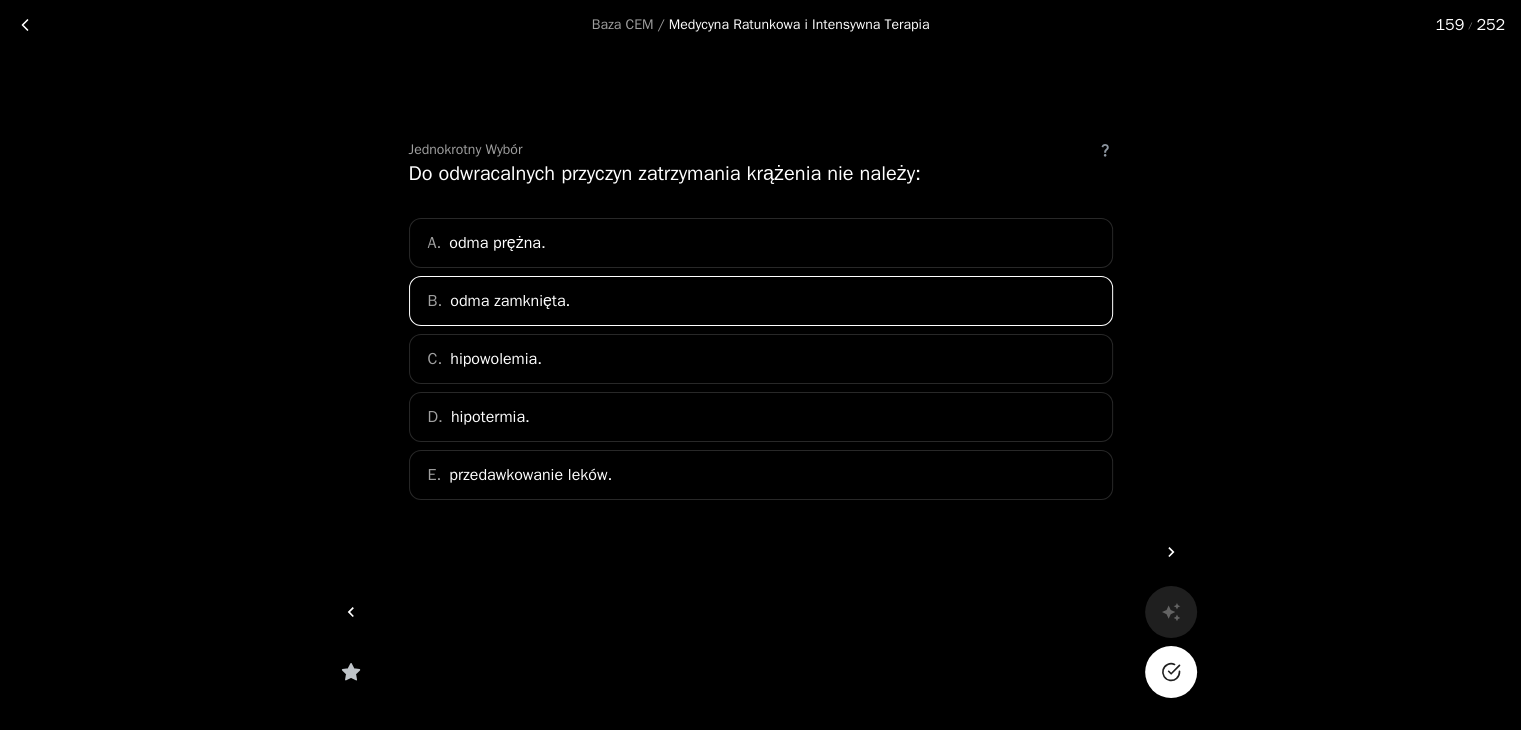 click 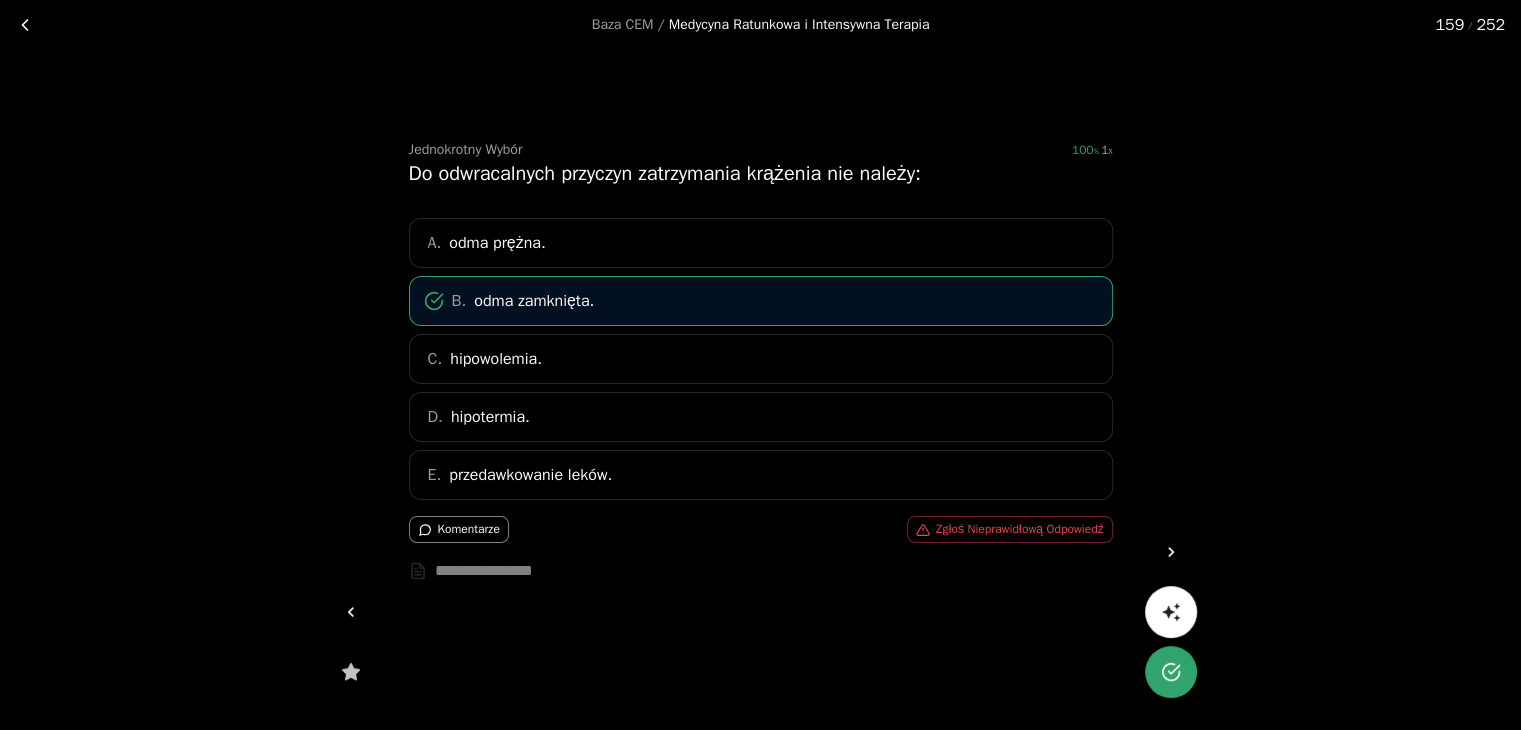 click at bounding box center (1171, 552) 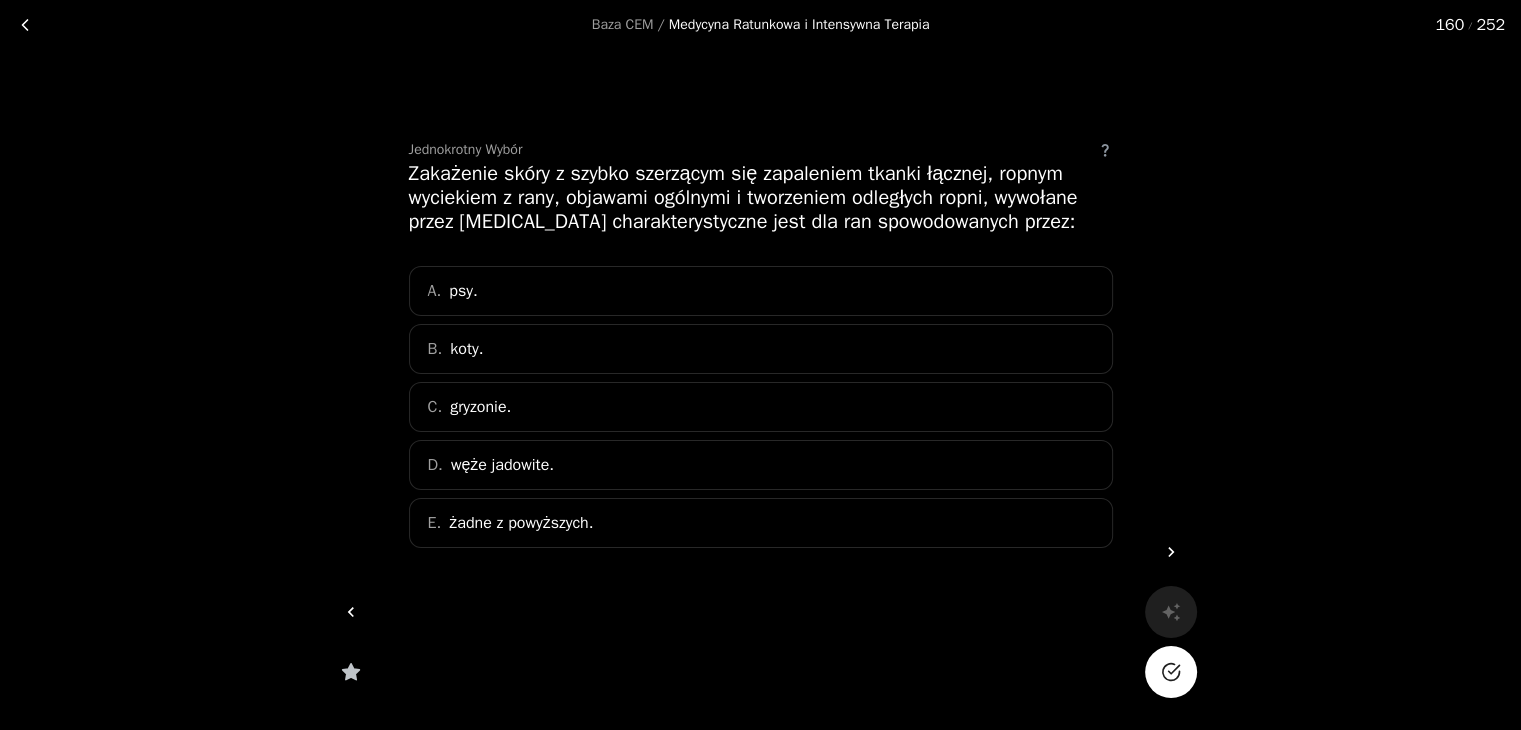 click 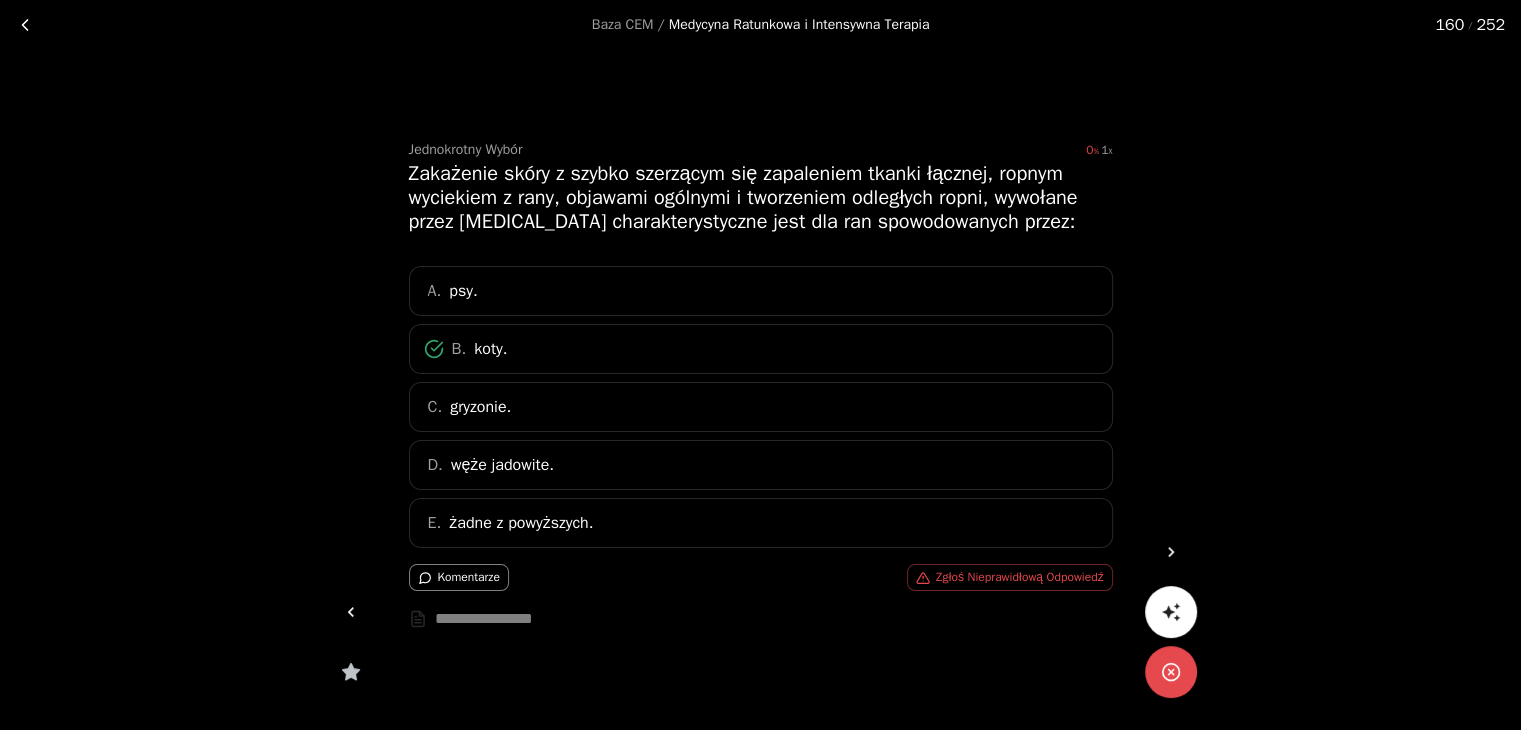 click 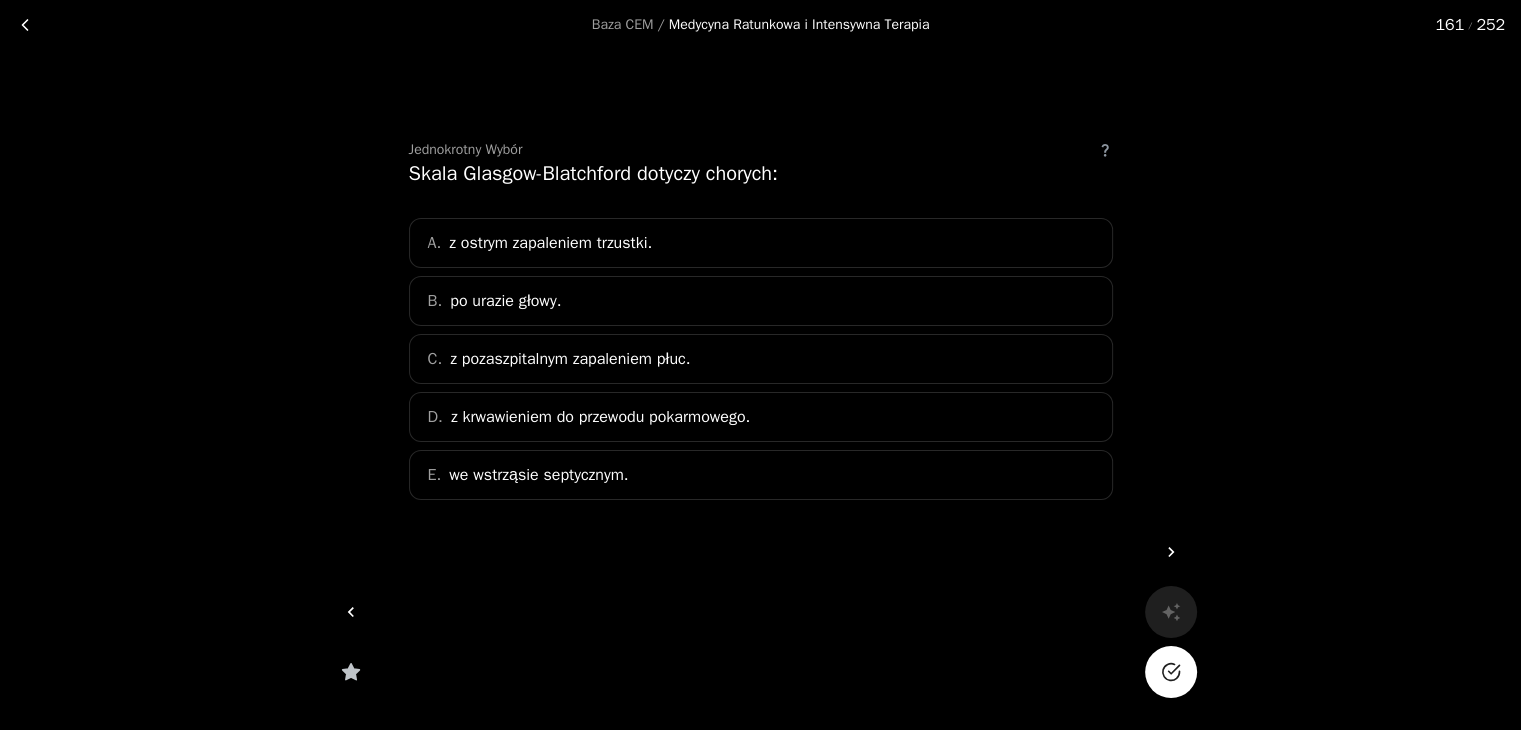 click on "D.   z krwawieniem do przewodu pokarmowego." at bounding box center [761, 417] 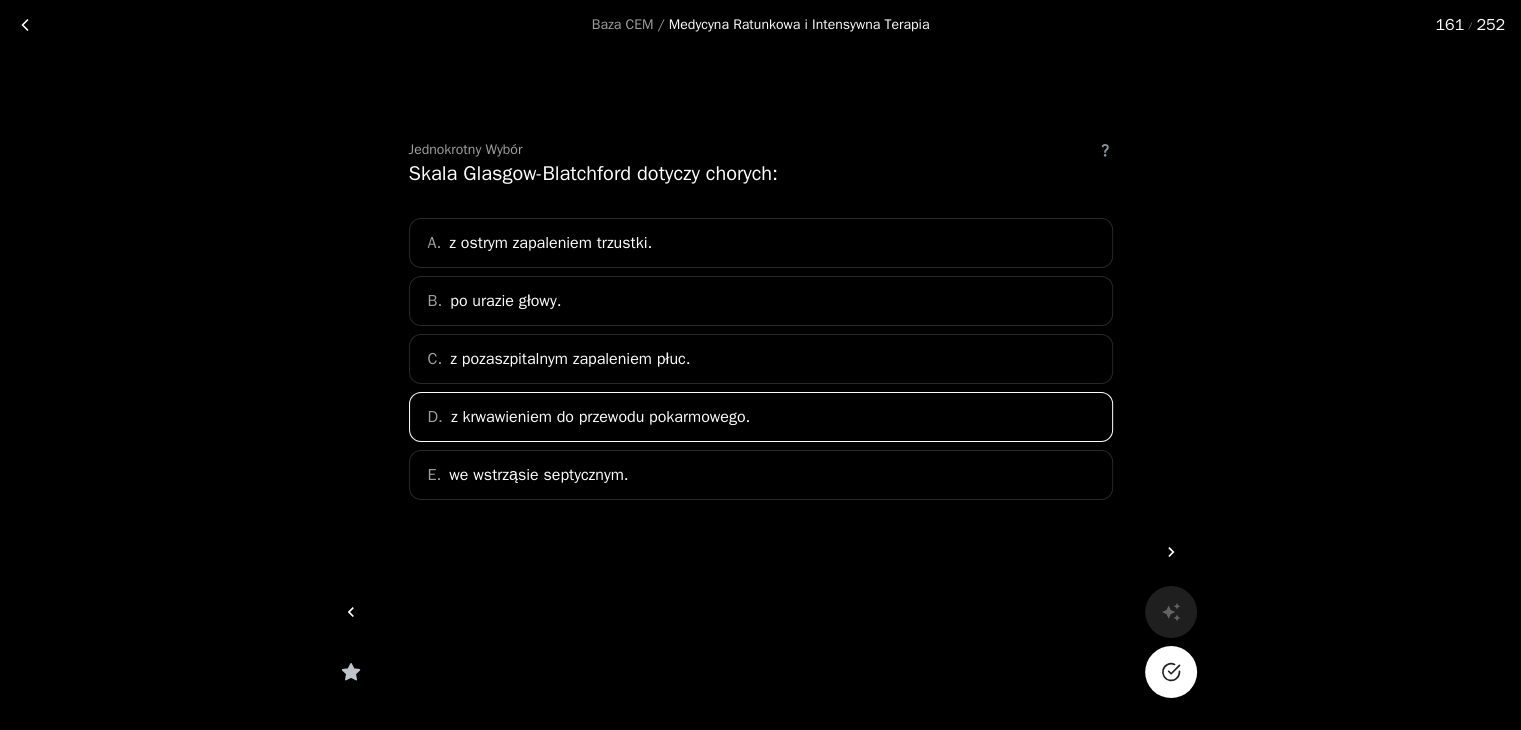 click at bounding box center (1171, 672) 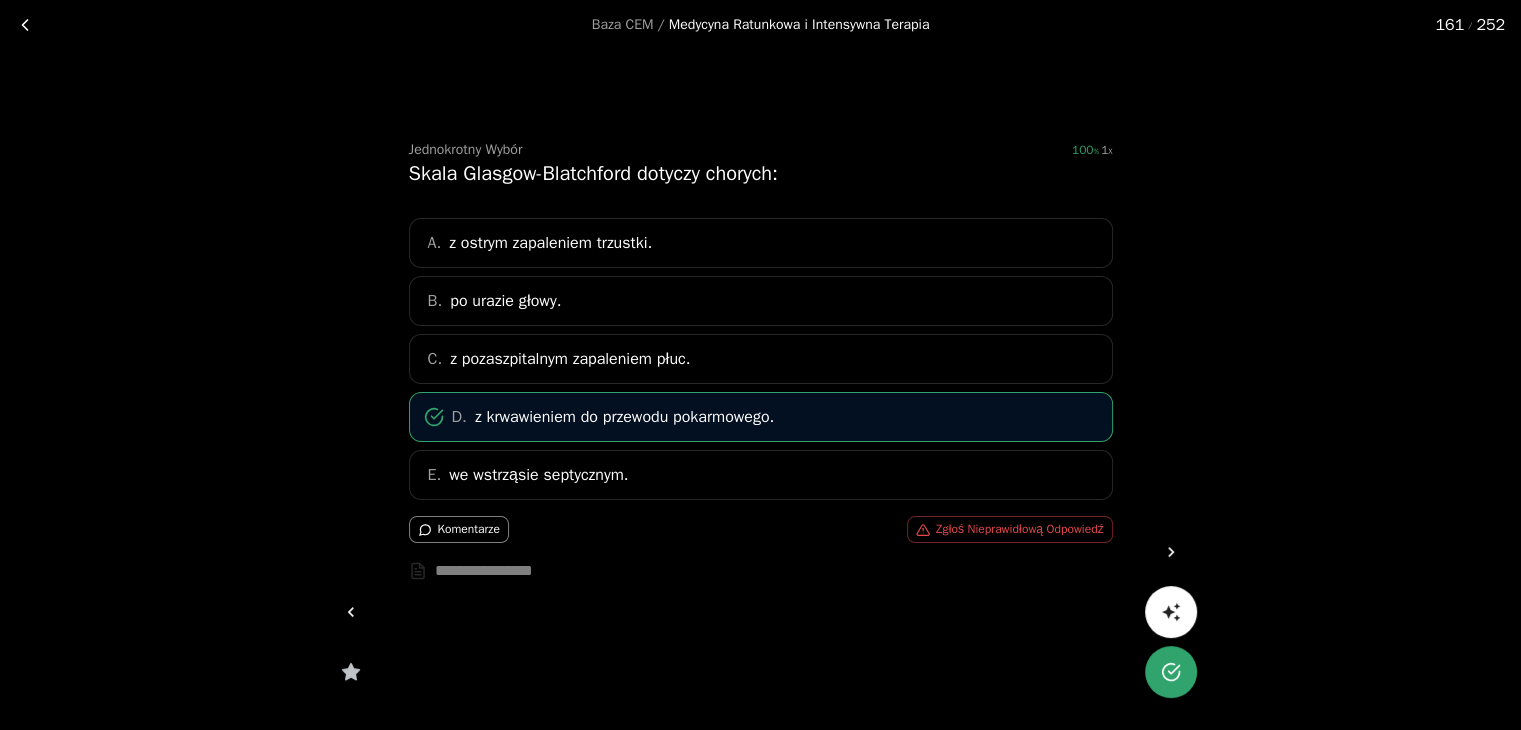 click 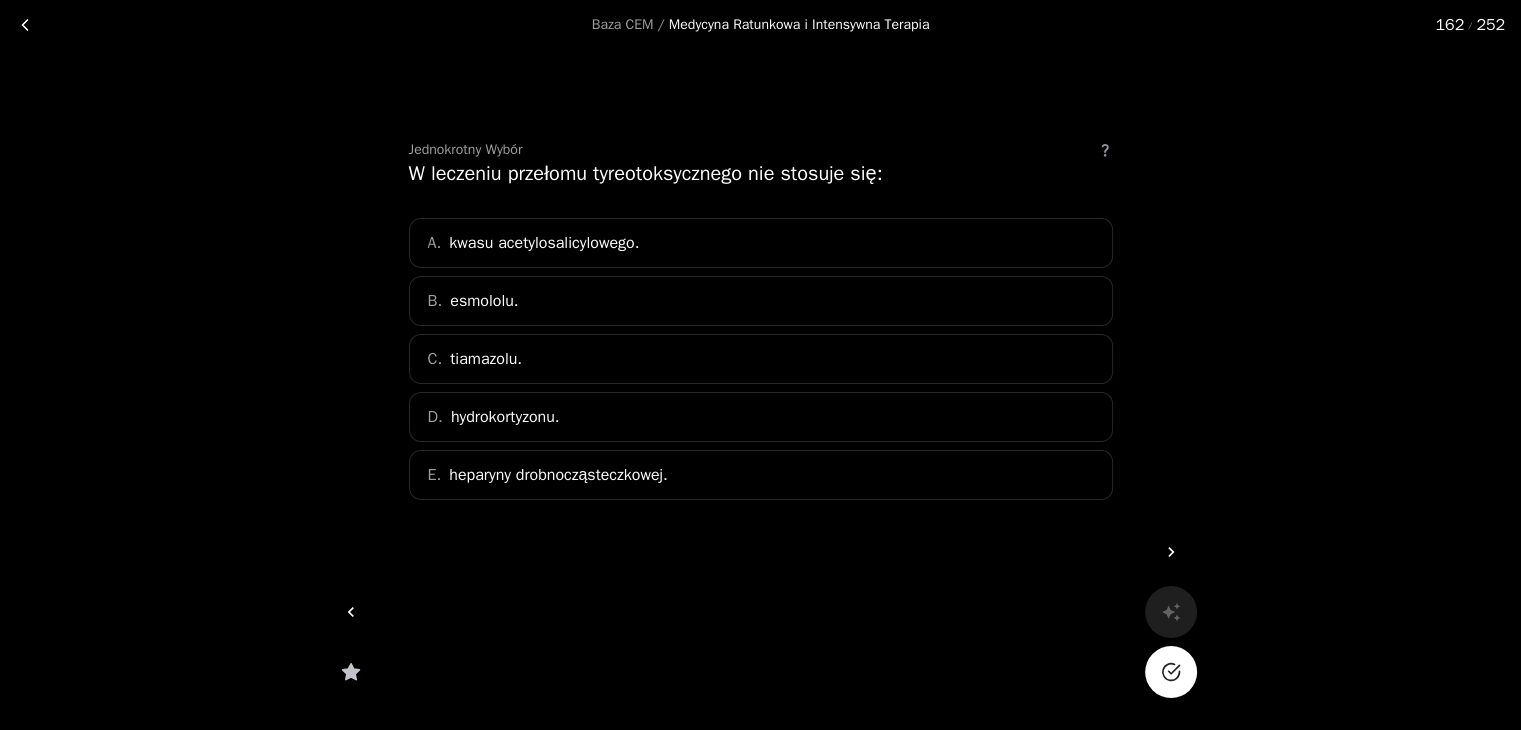 click 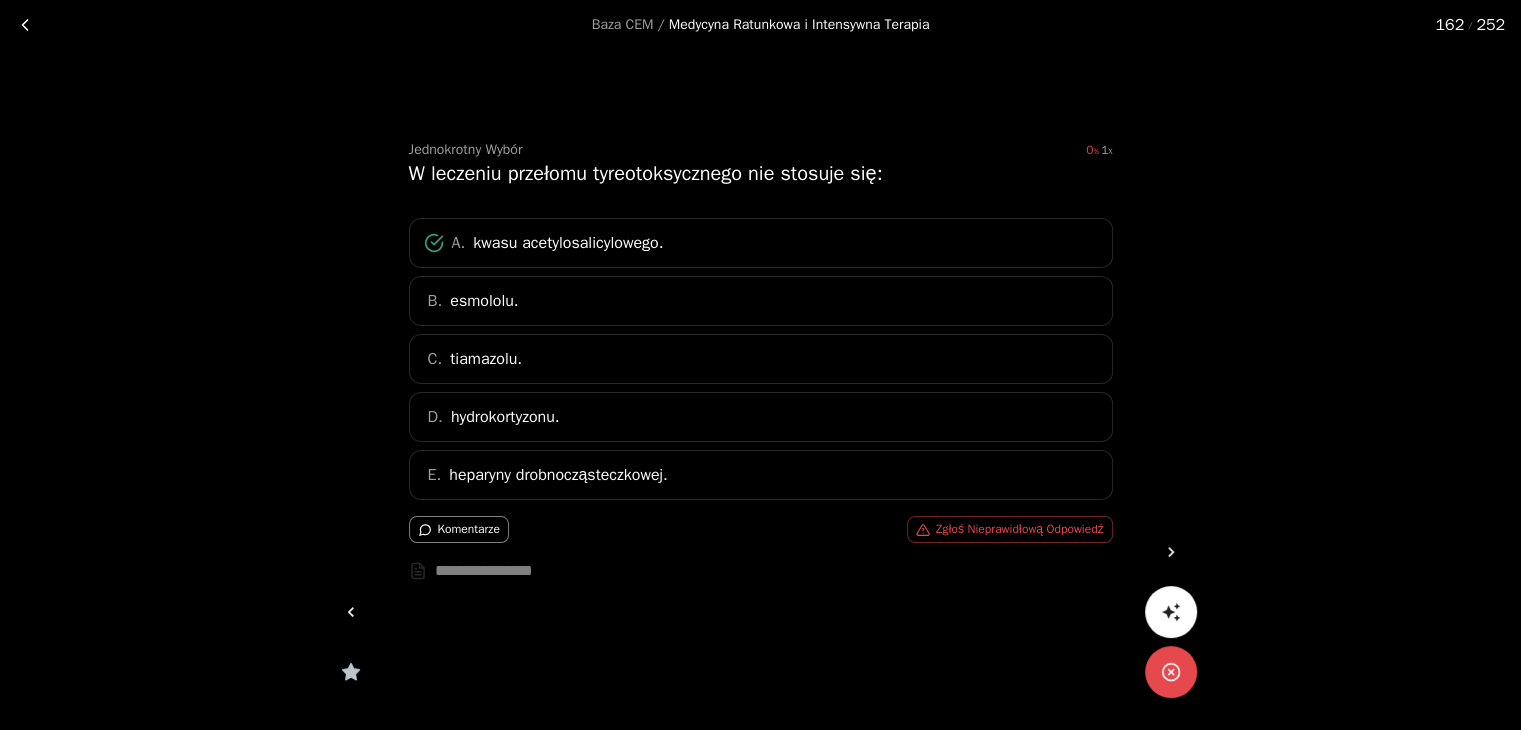 click 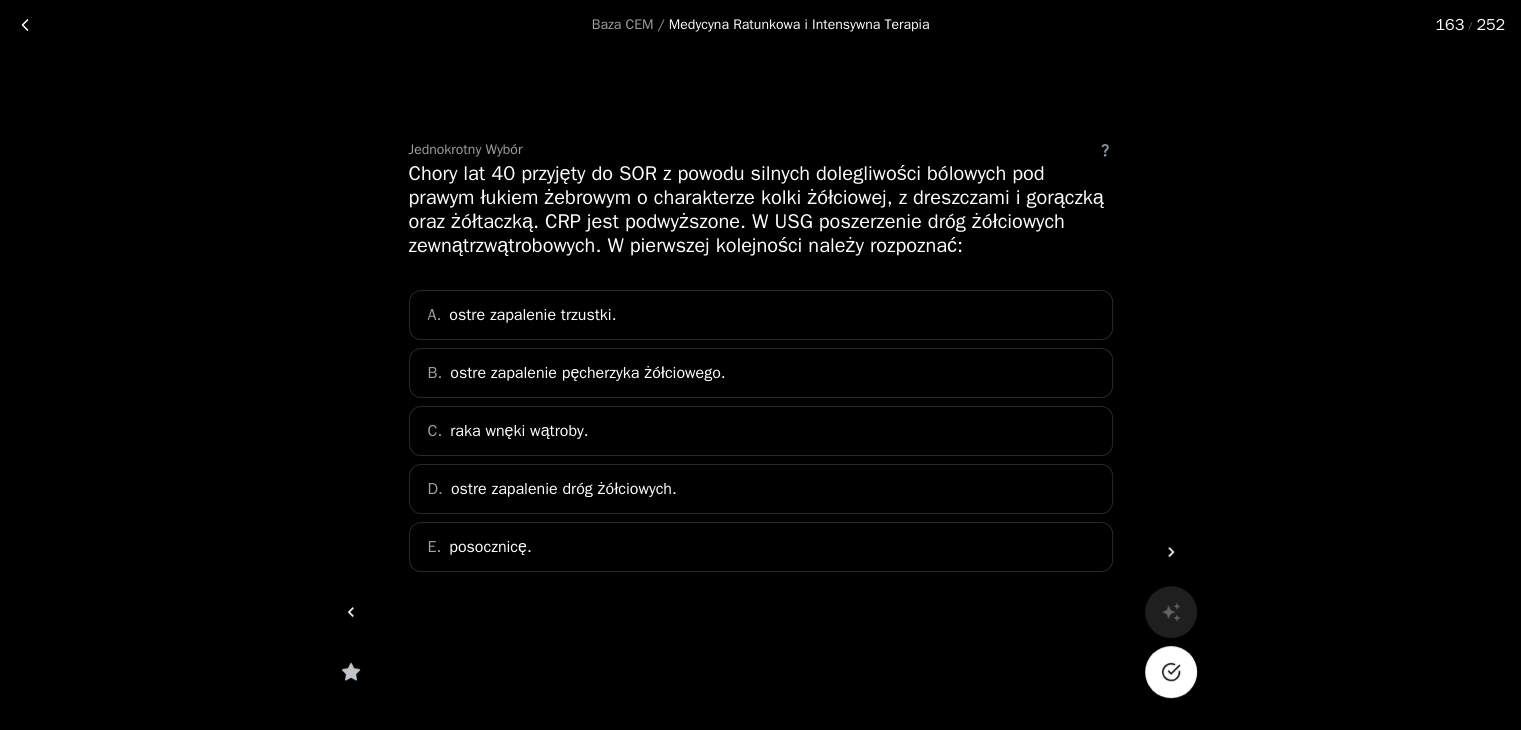 click on "D.   ostre zapalenie dróg żółciowych." at bounding box center (761, 489) 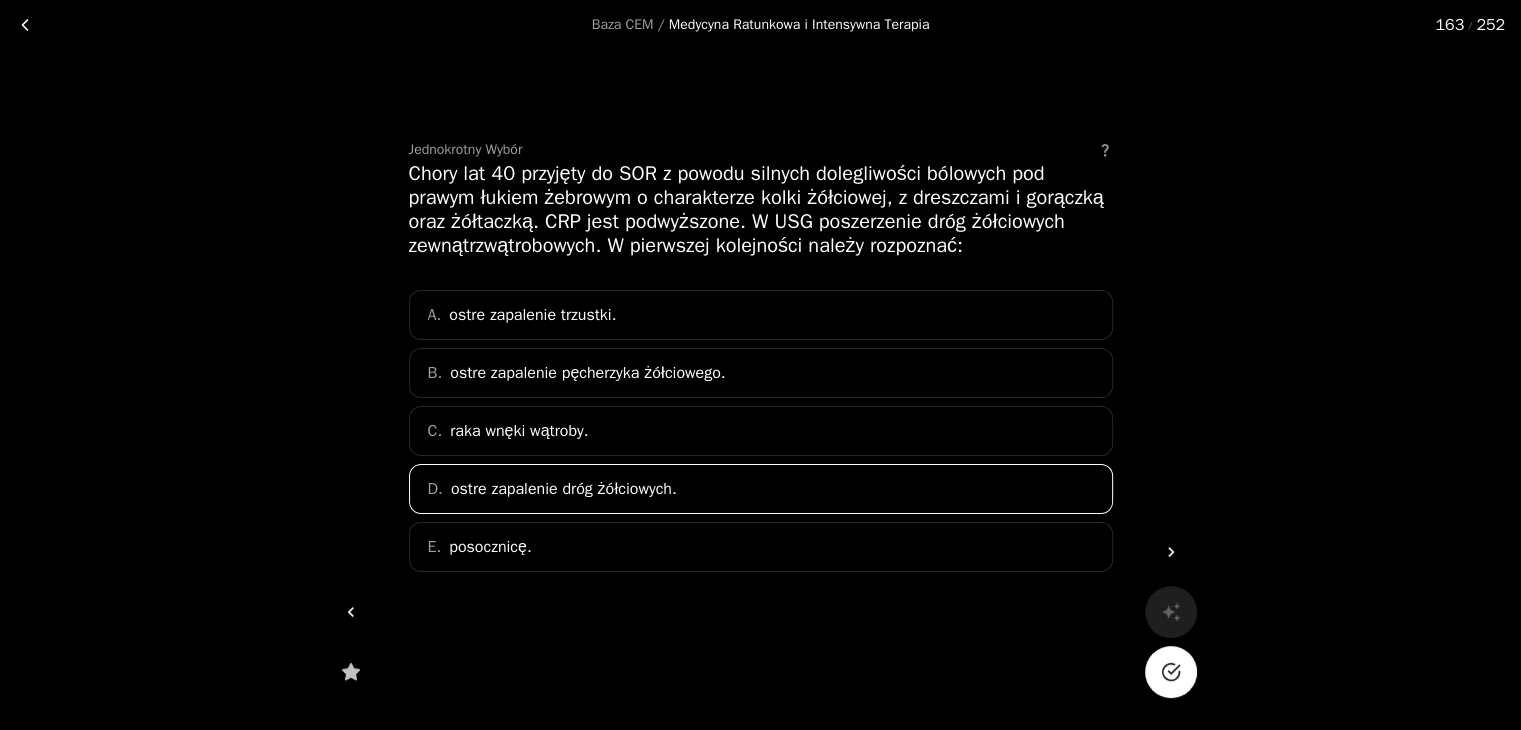 click 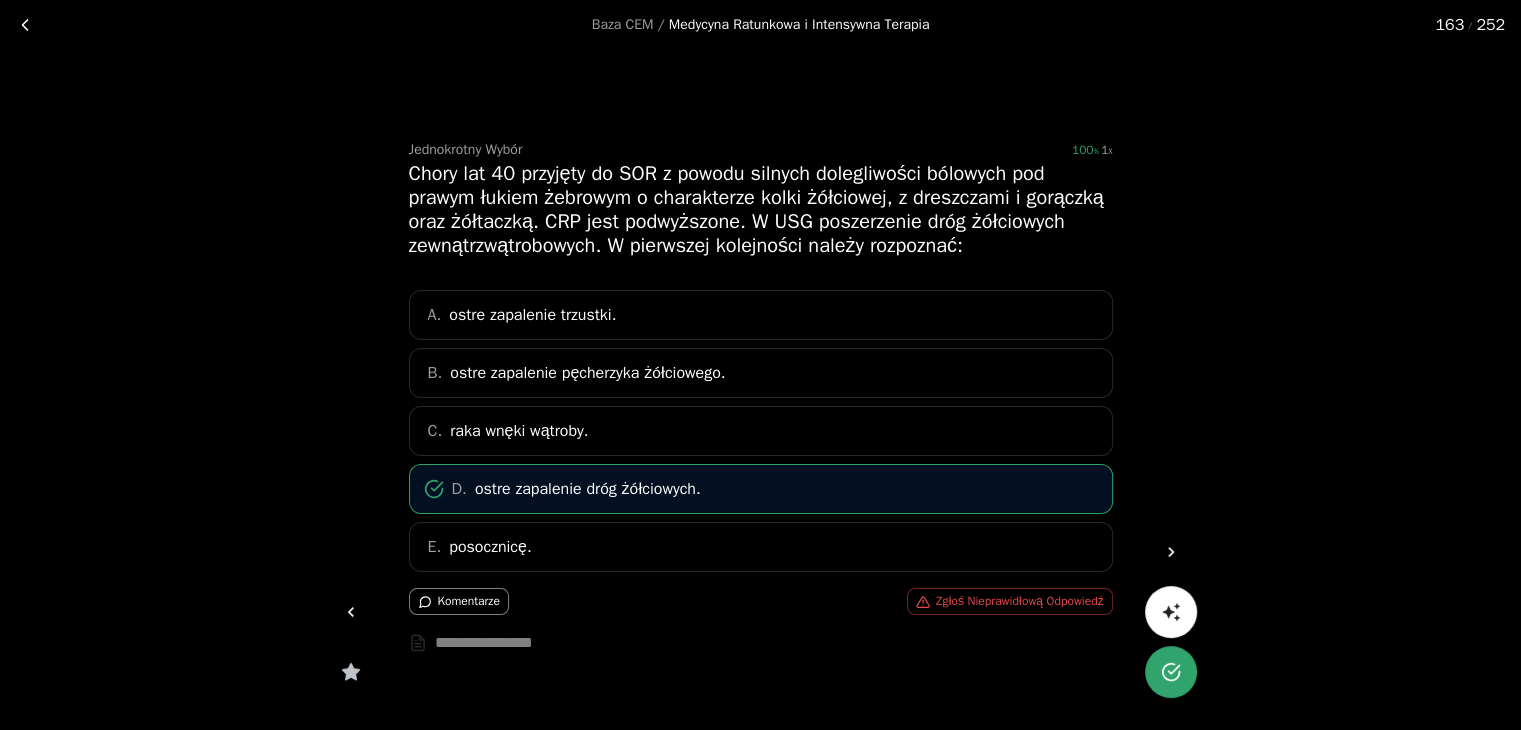 click 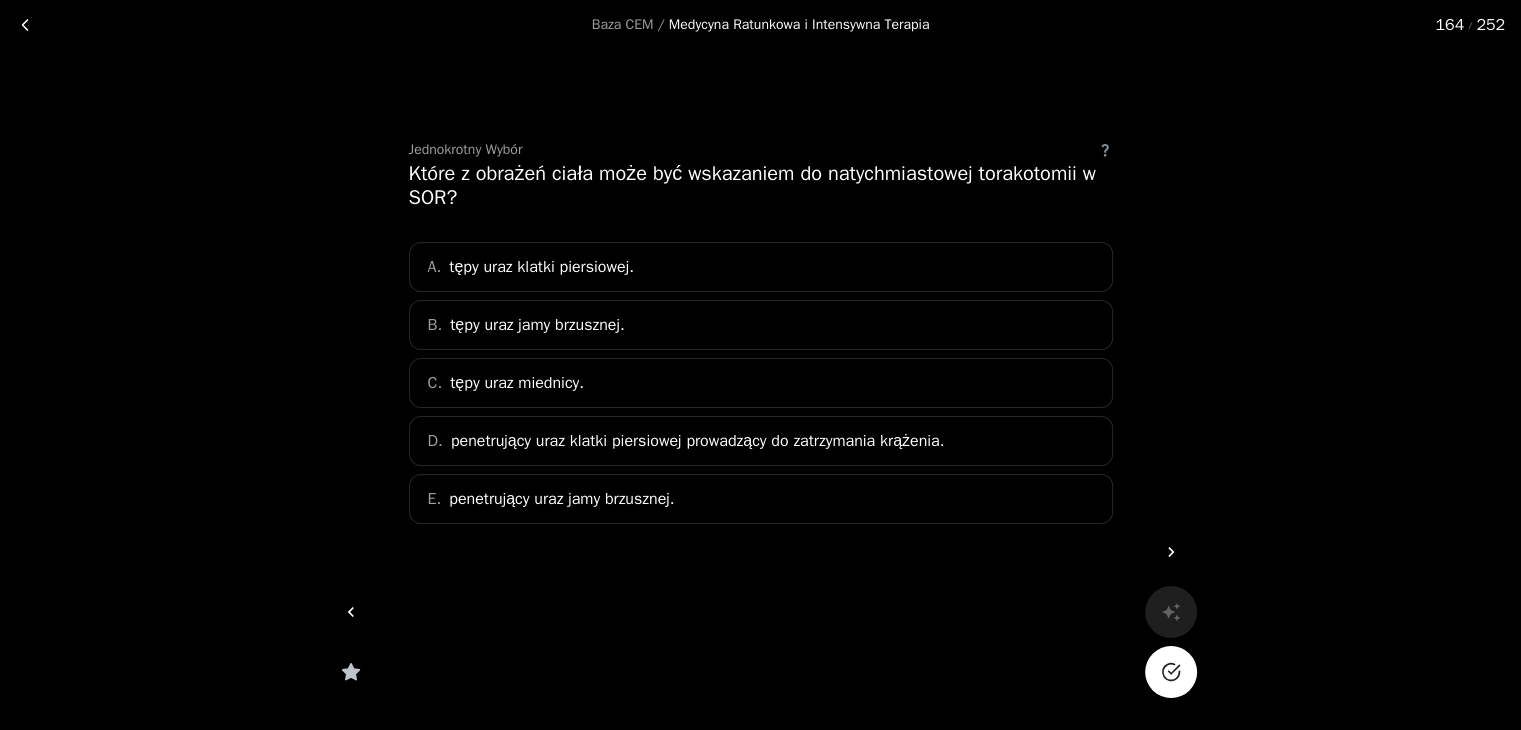click on "D.   penetrujący uraz klatki piersiowej prowadzący do zatrzymania krążenia." at bounding box center (761, 441) 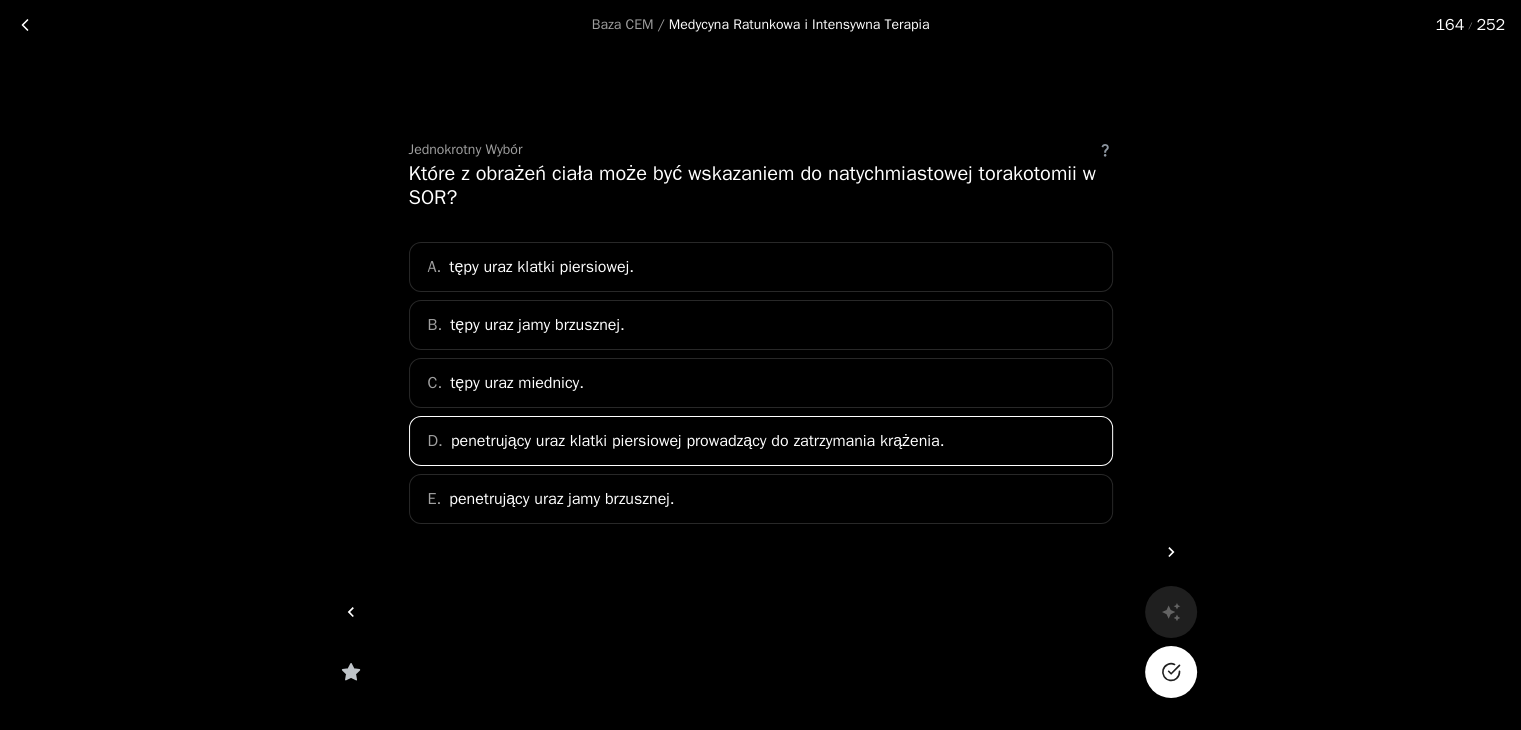 click at bounding box center (1171, 672) 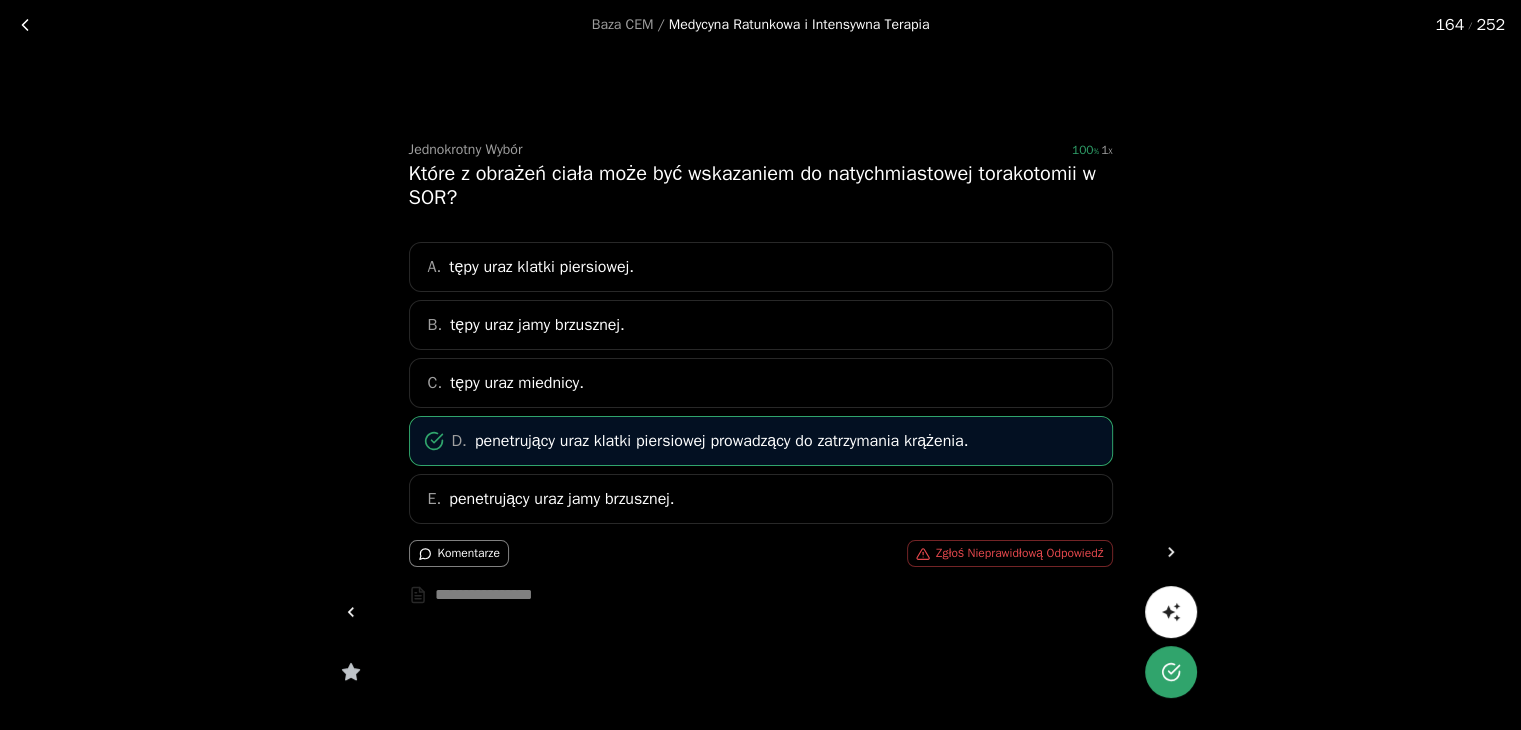 click at bounding box center [1171, 552] 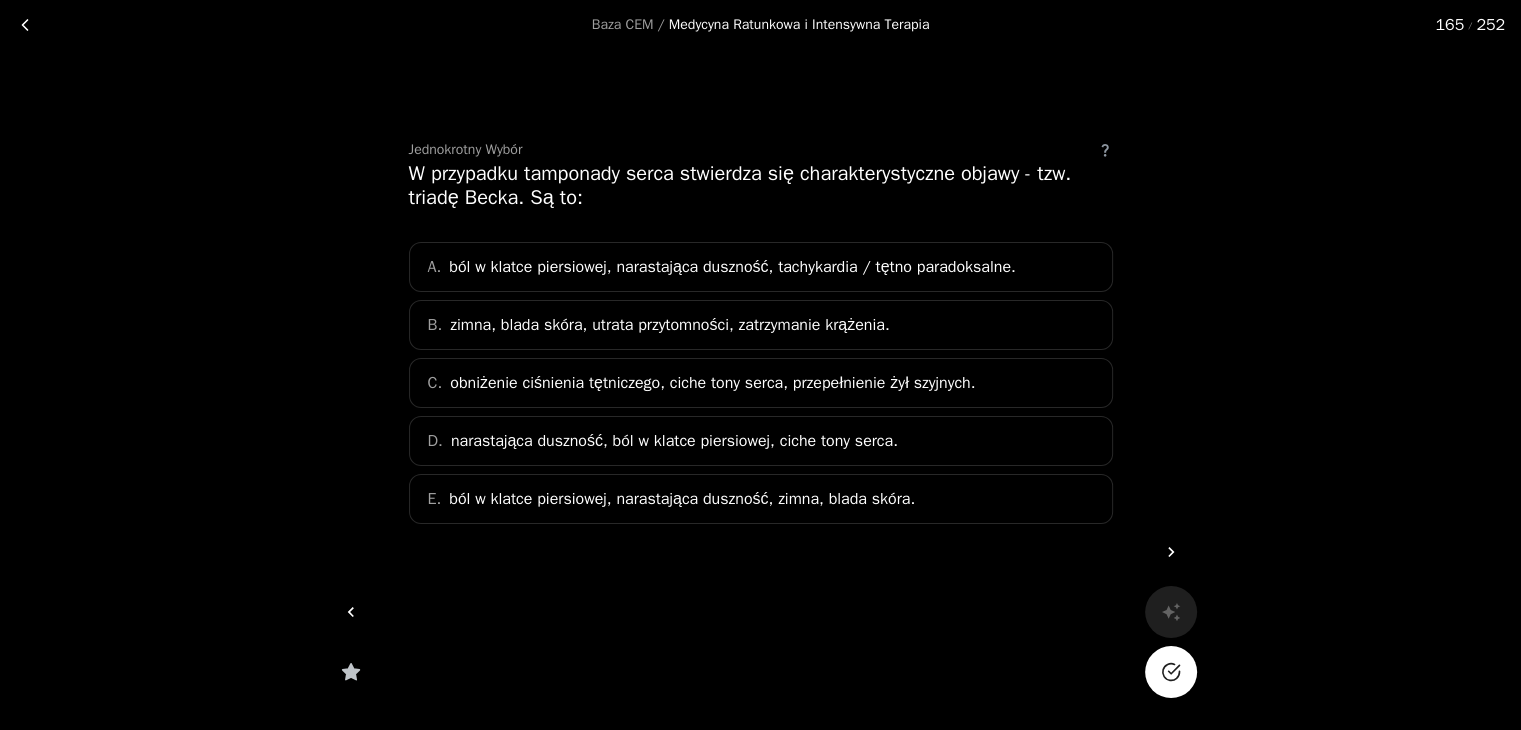 click on "obniżenie ciśnienia tętniczego, ciche tony serca, przepełnienie żył szyjnych." at bounding box center [712, 383] 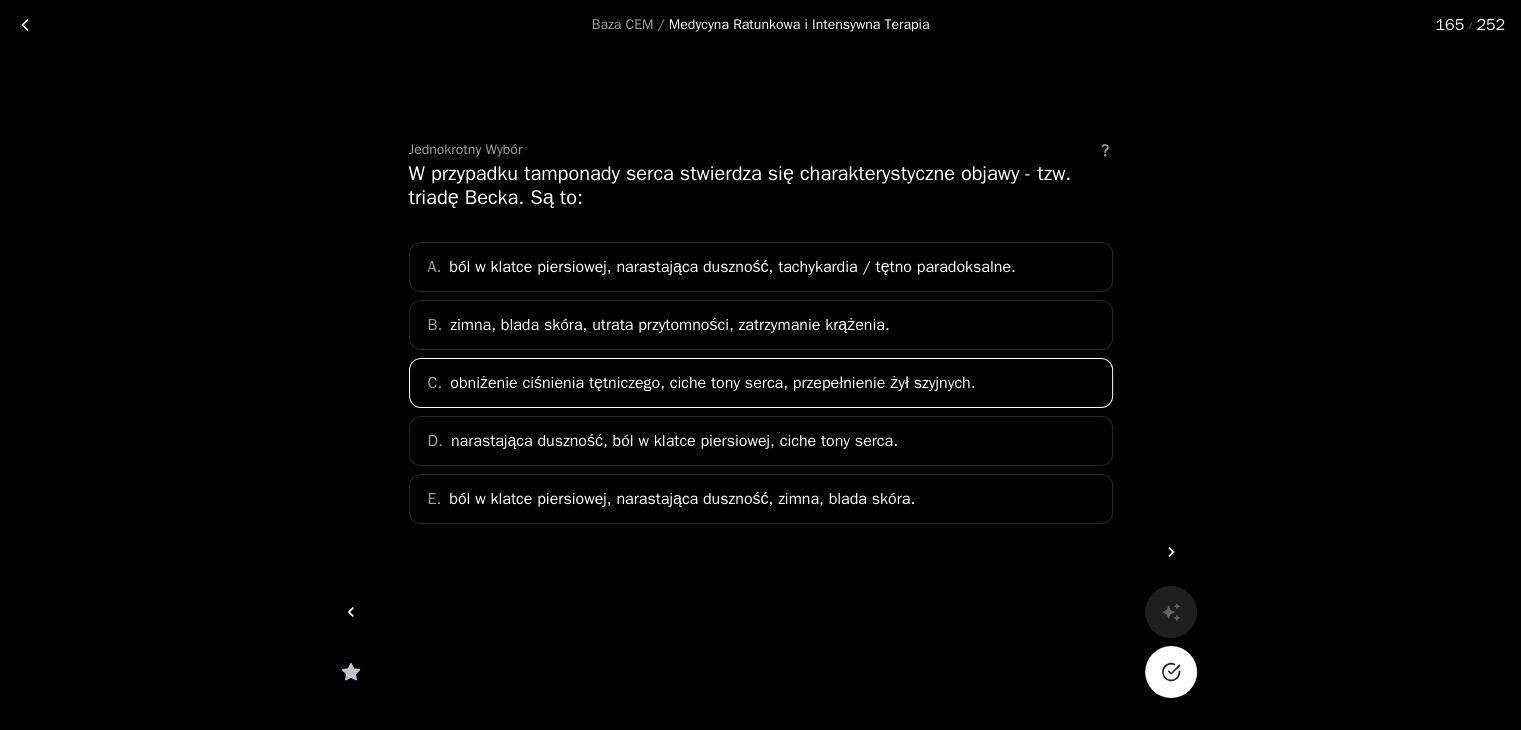 click at bounding box center [1171, 672] 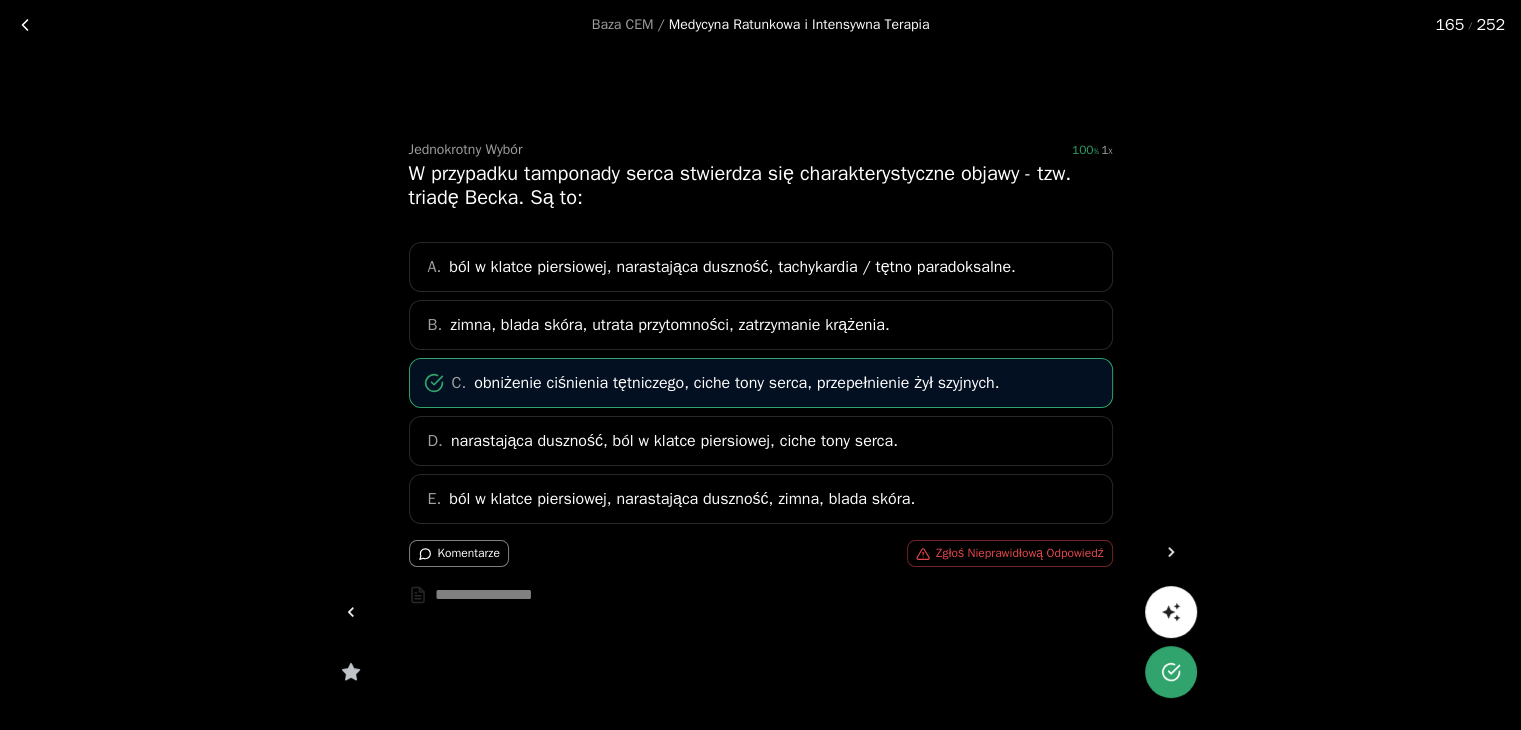 click 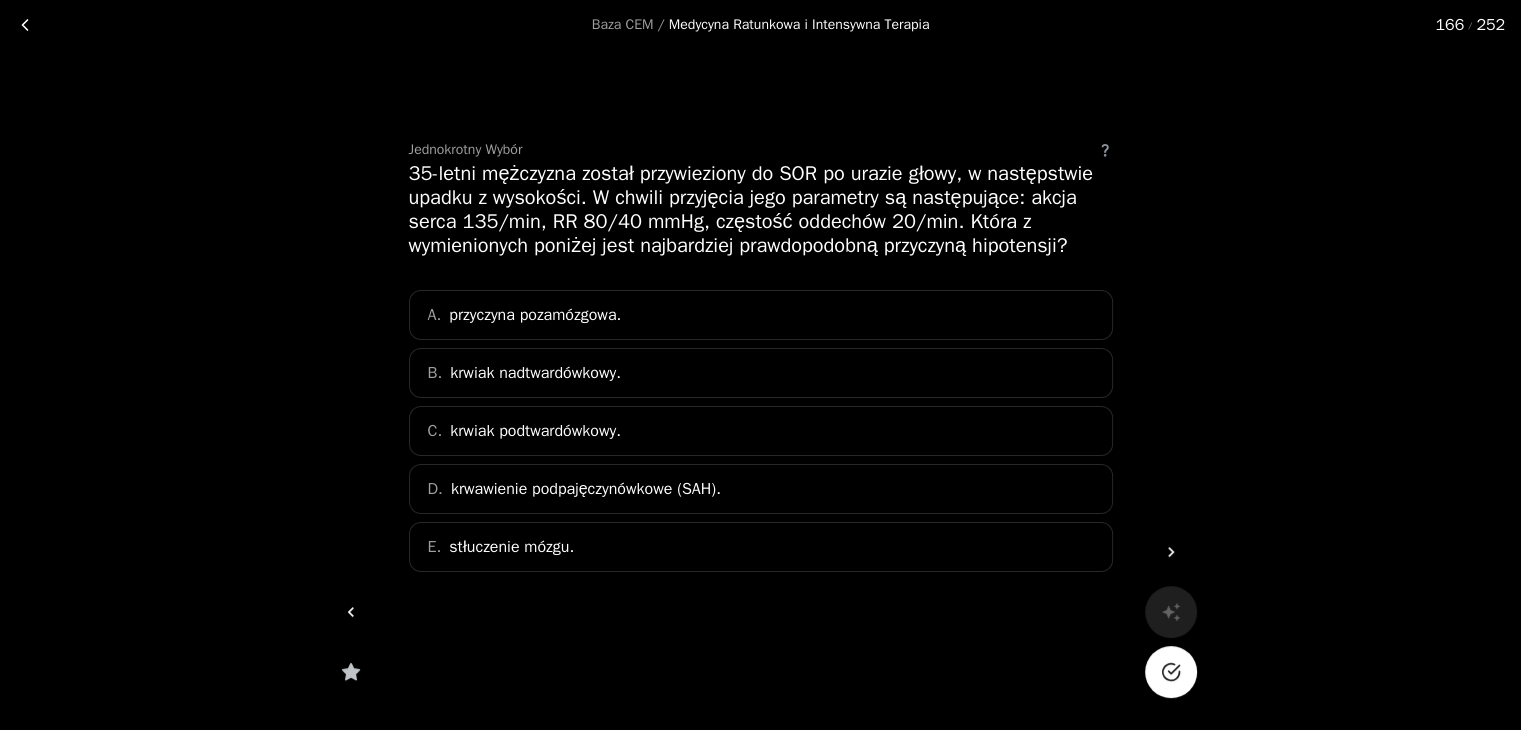 click on "A.   przyczyna pozamózgowa." at bounding box center [761, 315] 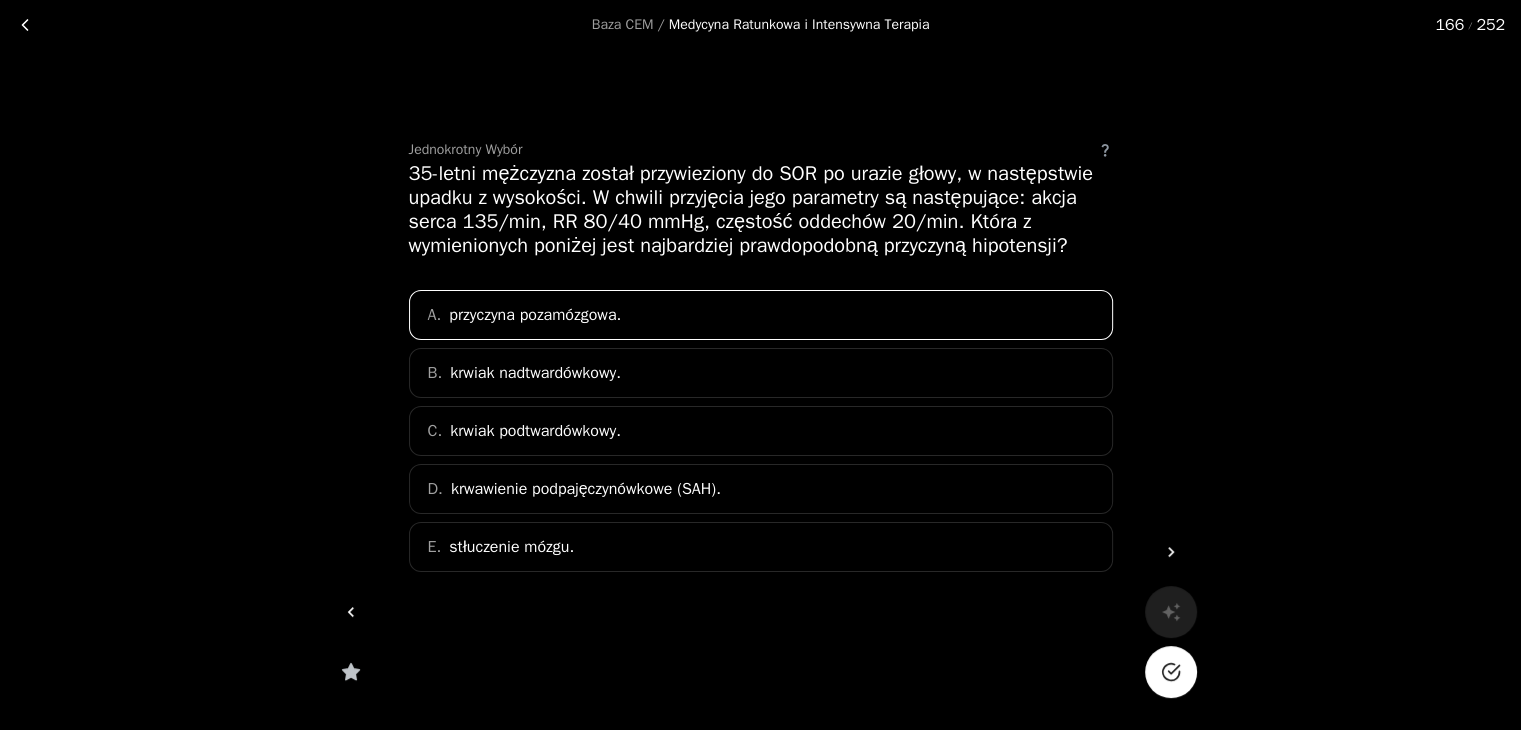 click 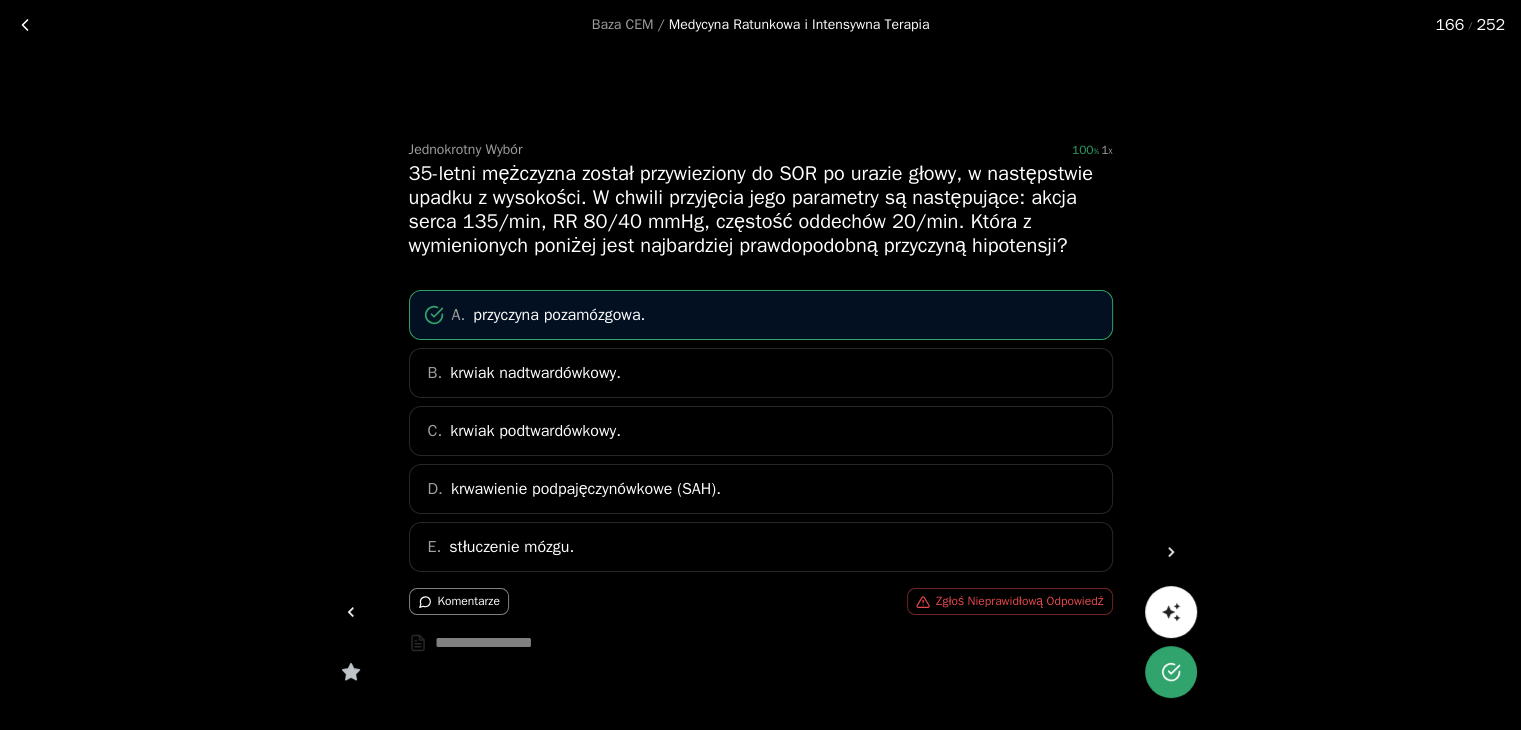 click 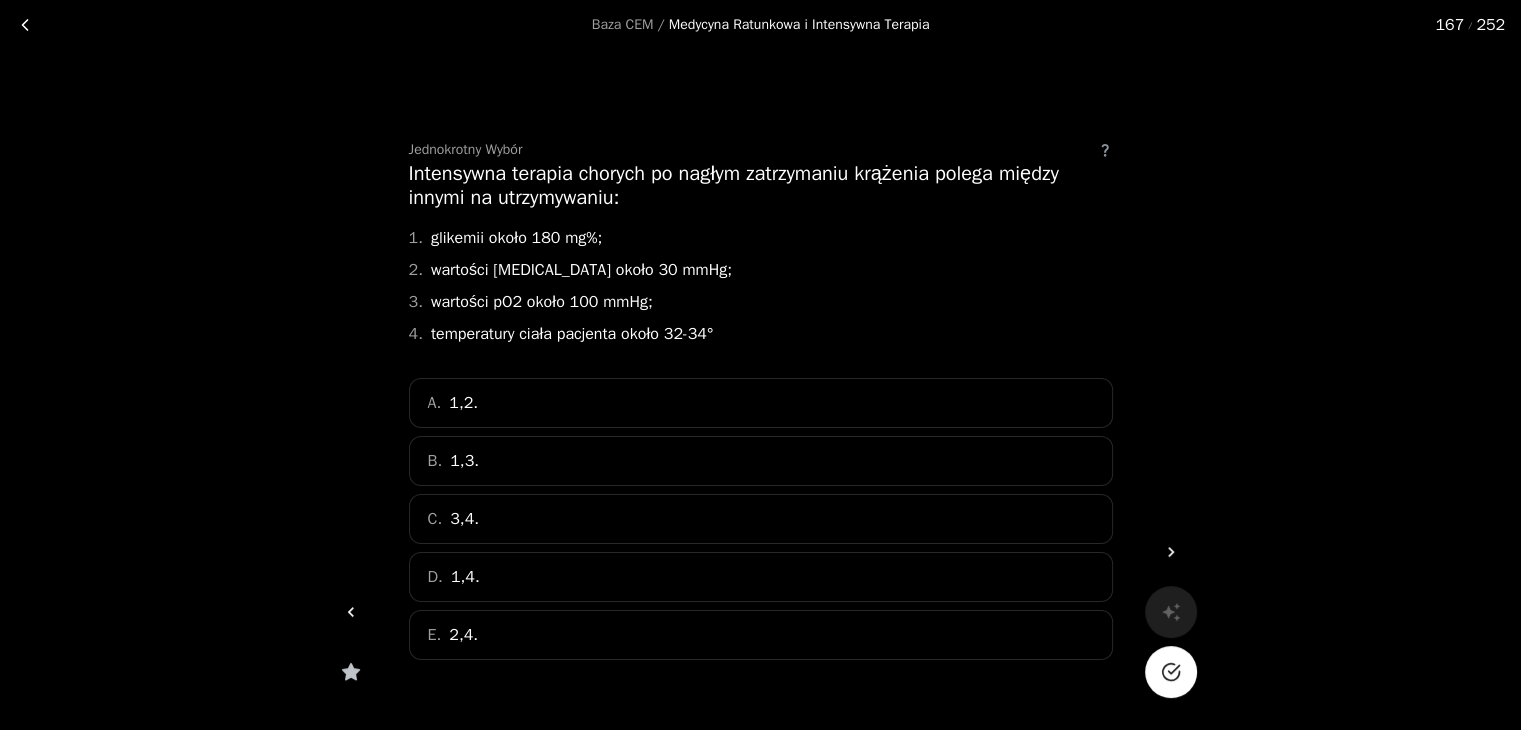 click on "B.   1,3." at bounding box center [761, 461] 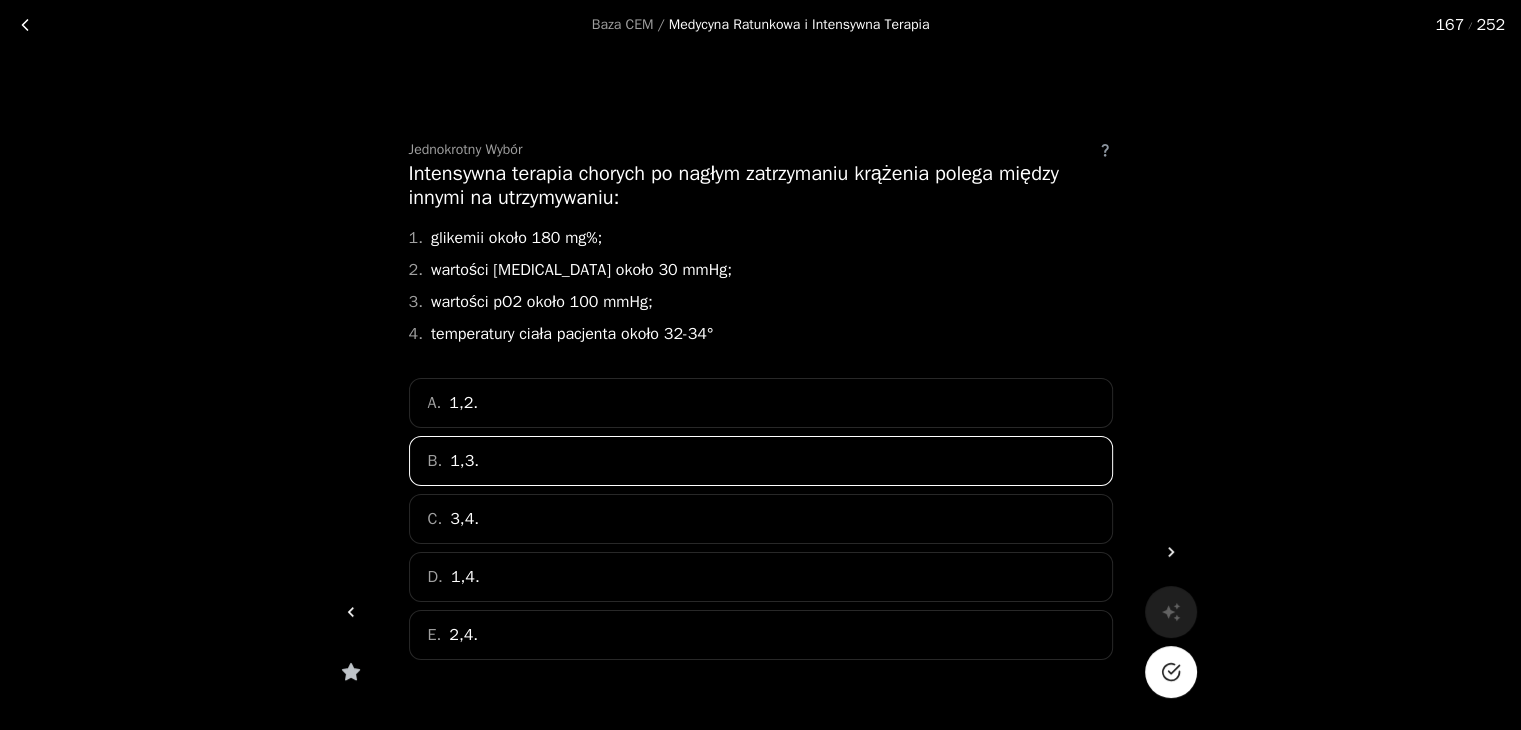 click 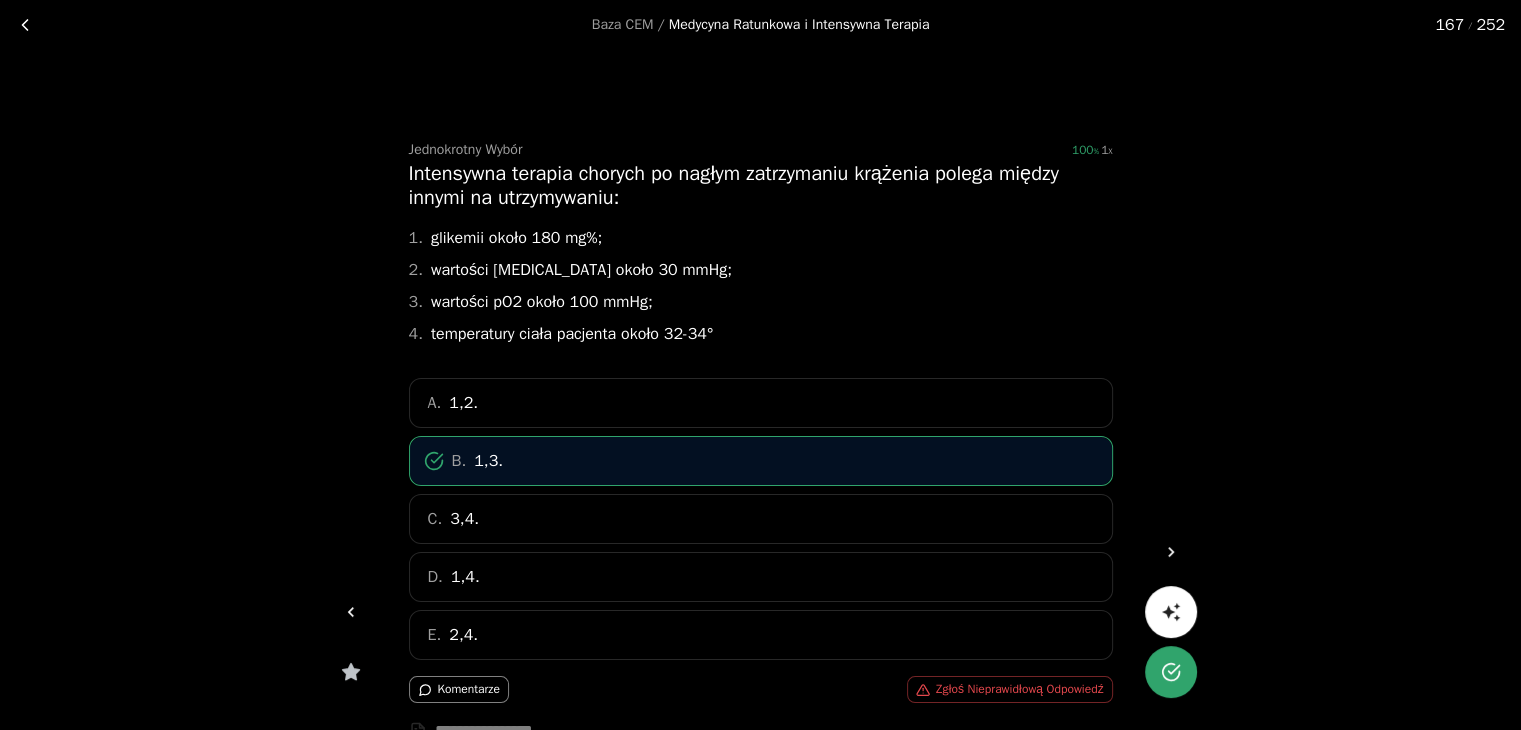 click 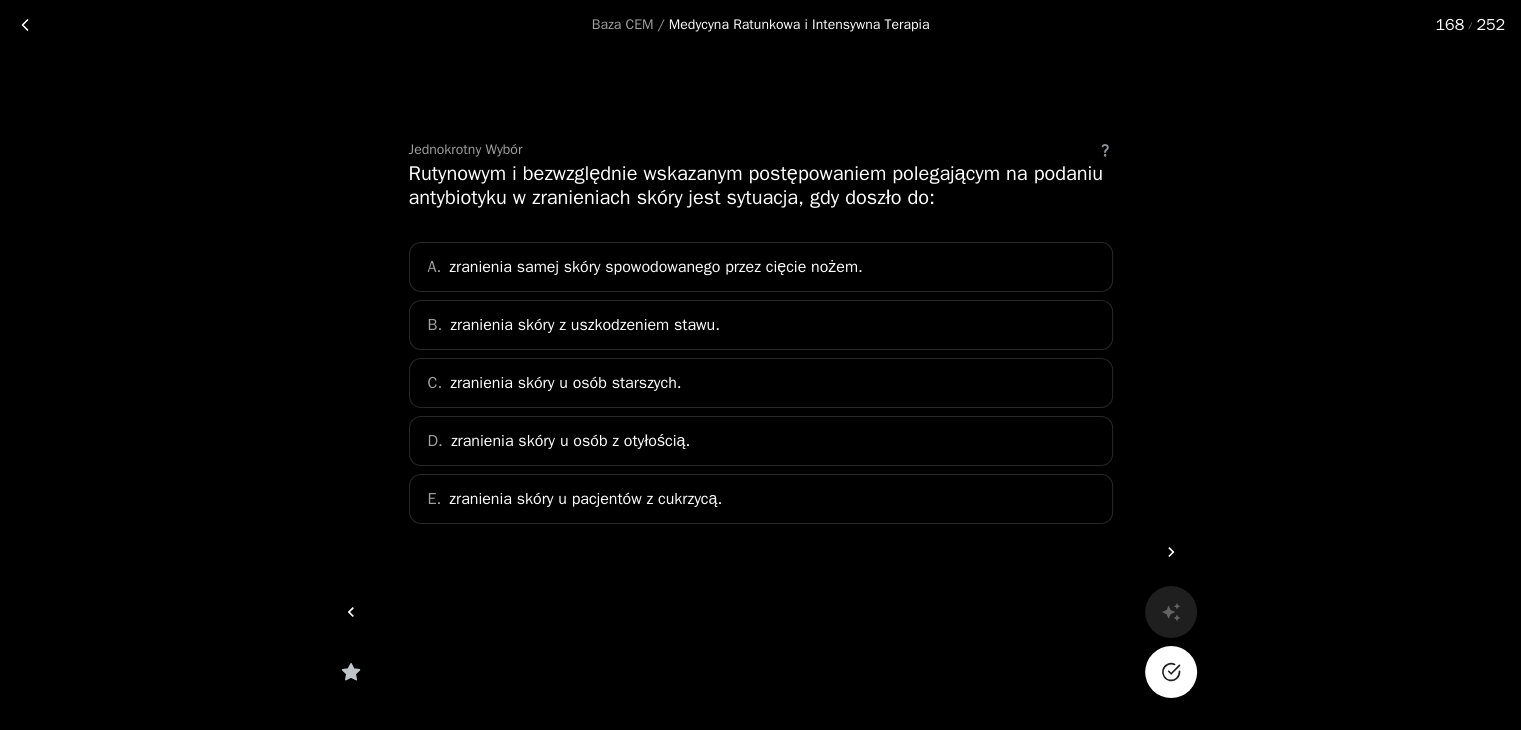 click on "E.   zranienia skóry u pacjentów z cukrzycą." at bounding box center (761, 499) 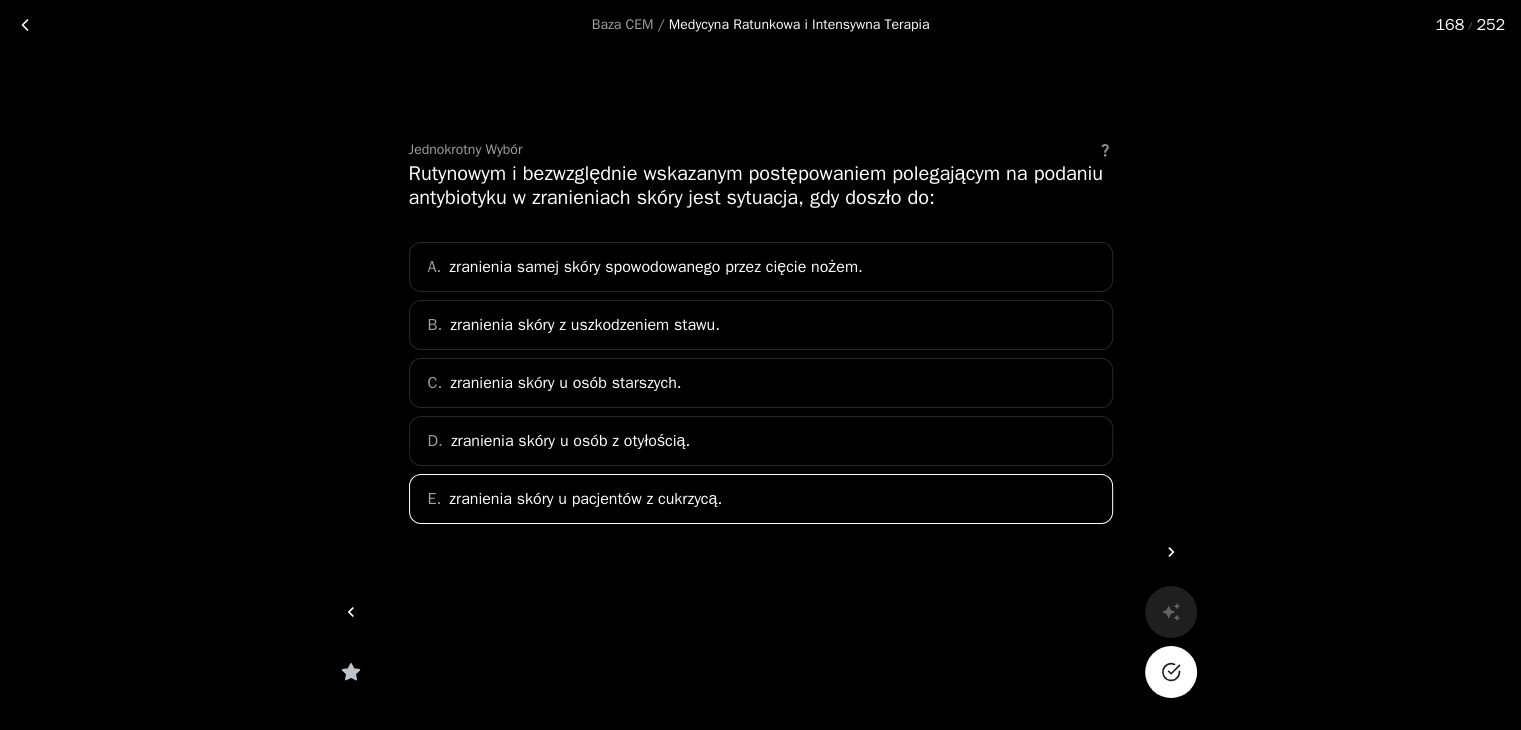 click at bounding box center (1171, 672) 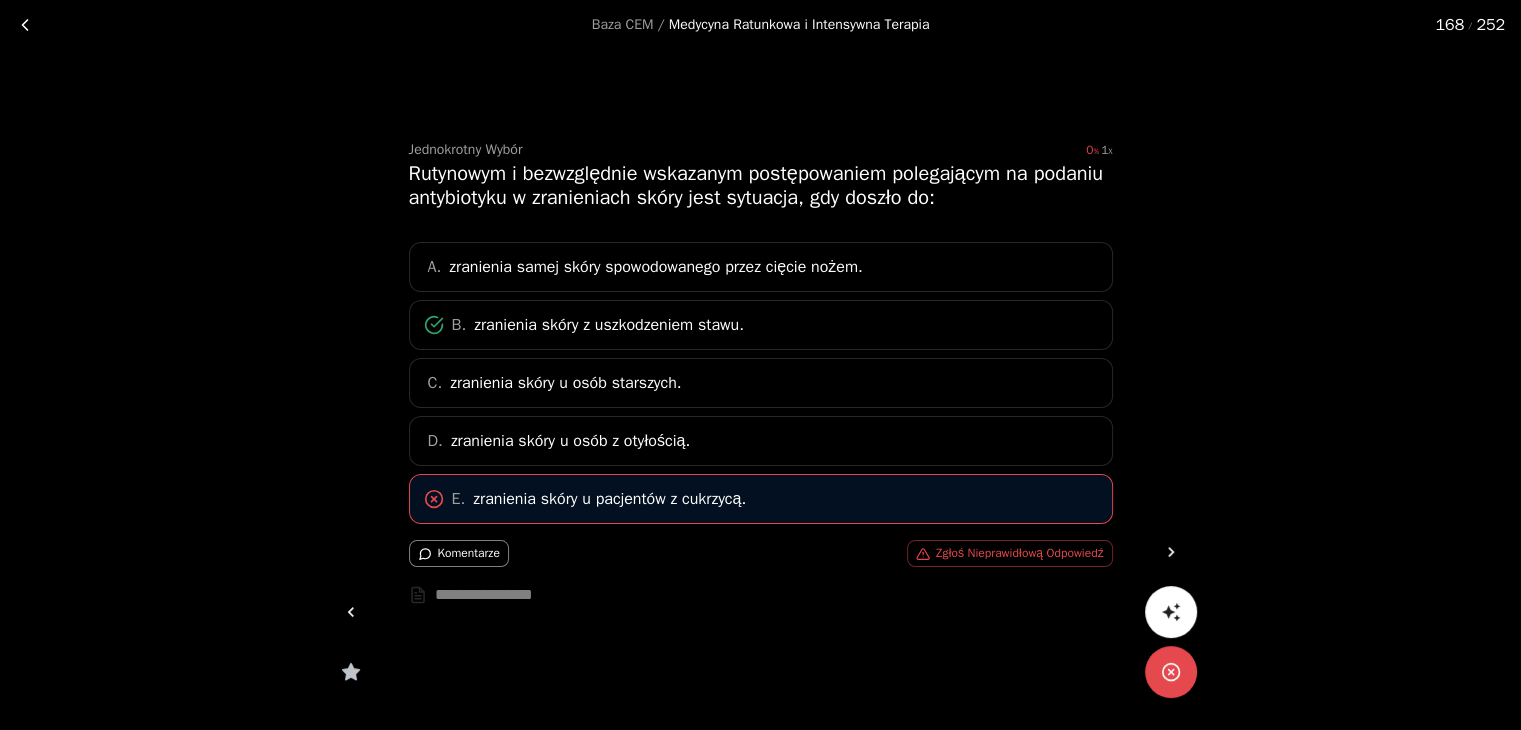 click 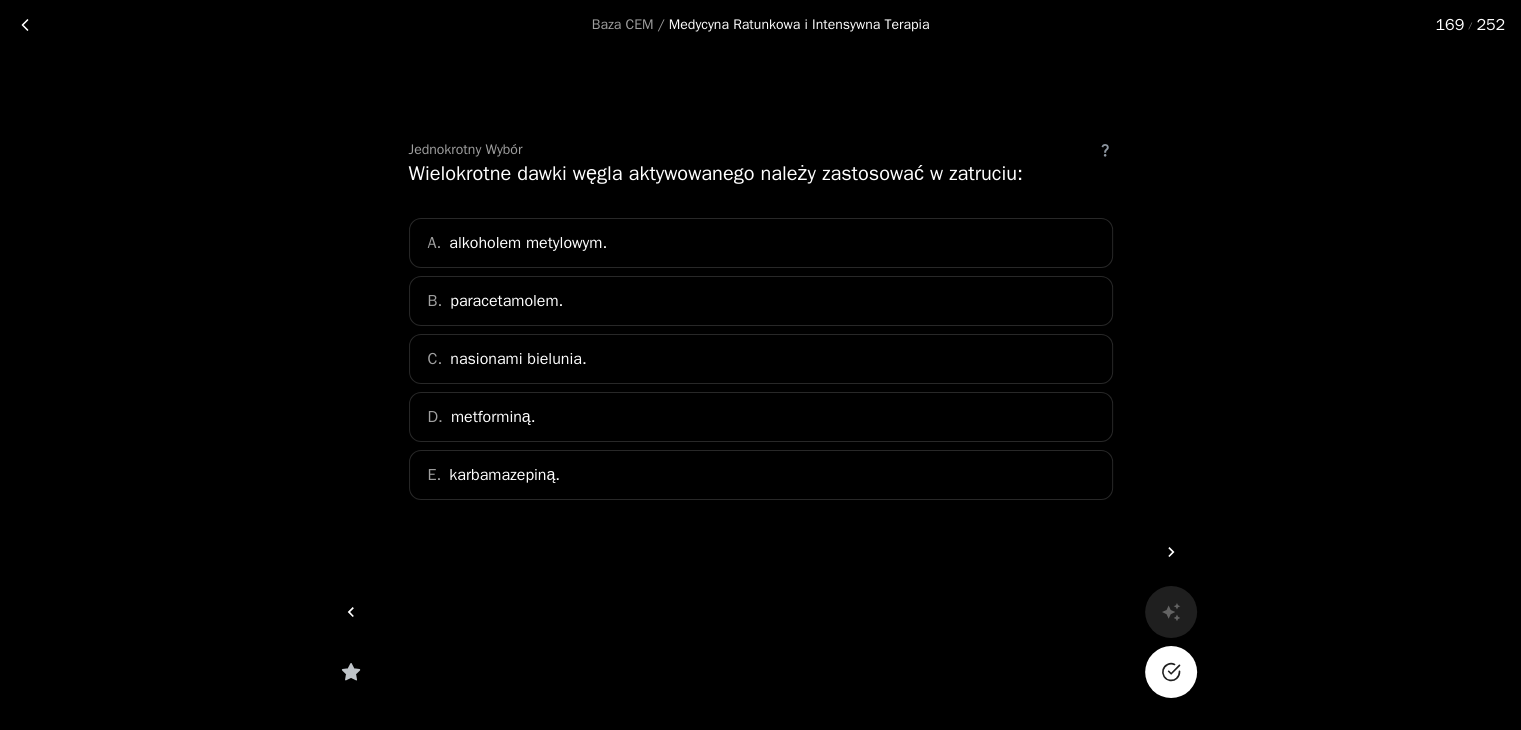 click on "E.   karbamazepiną." at bounding box center (761, 475) 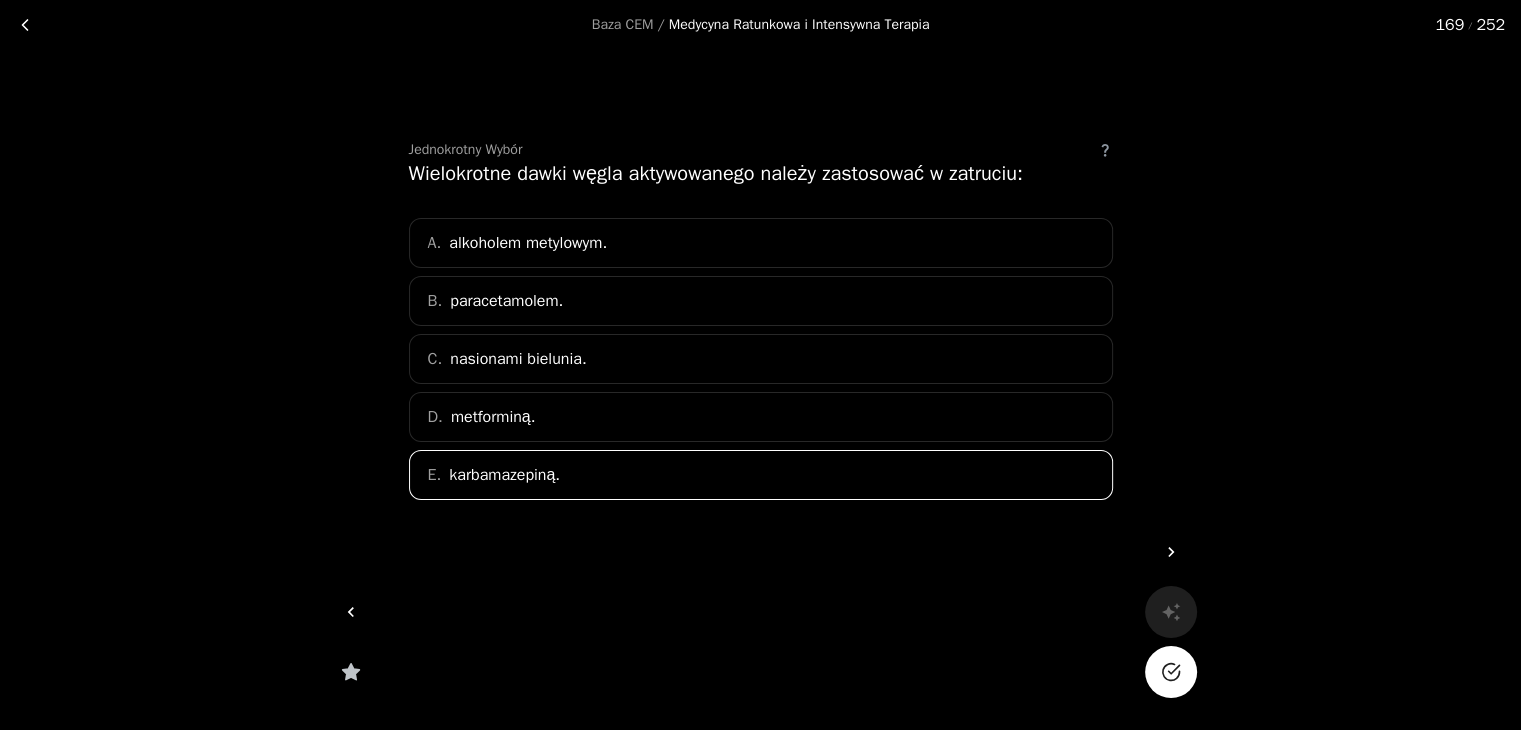 click at bounding box center (1171, 672) 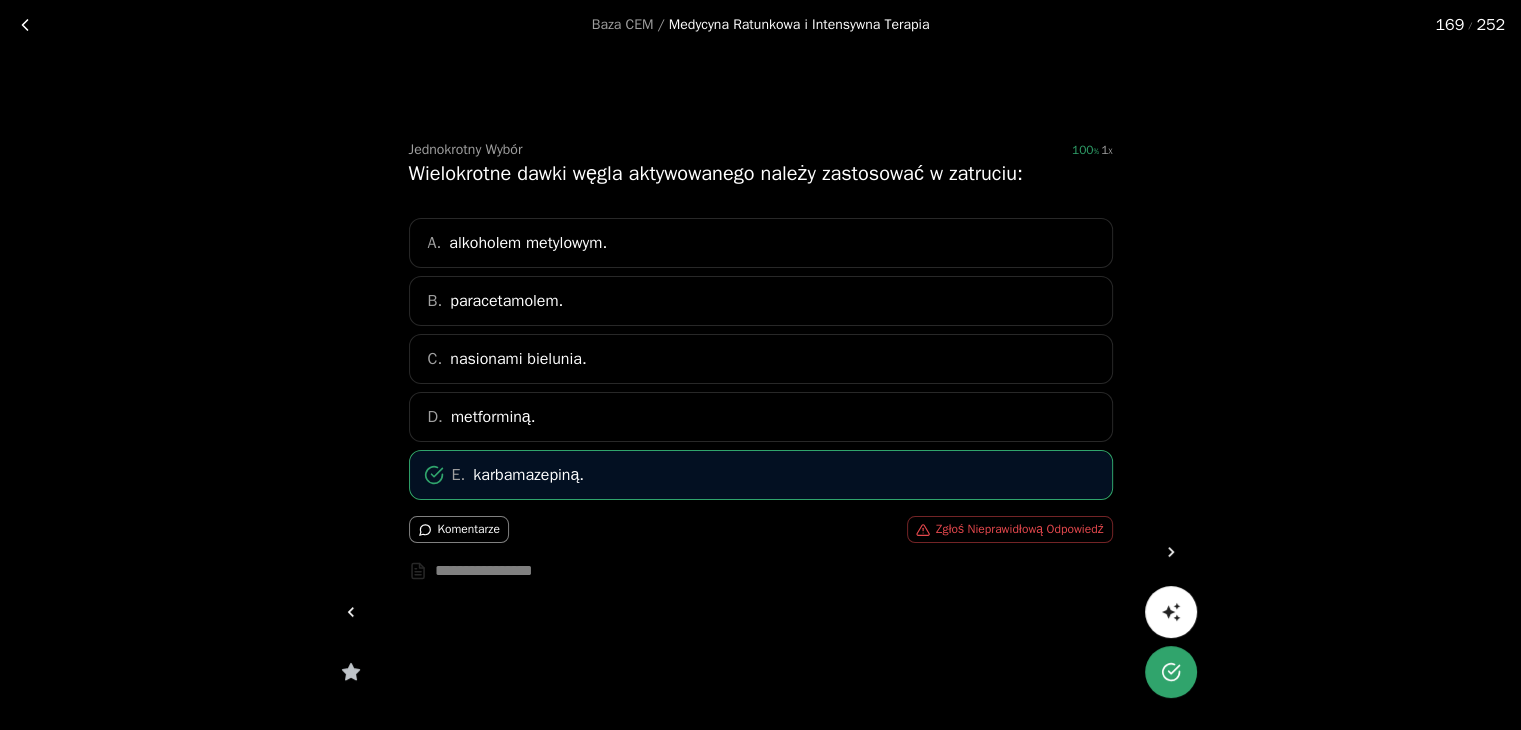 click 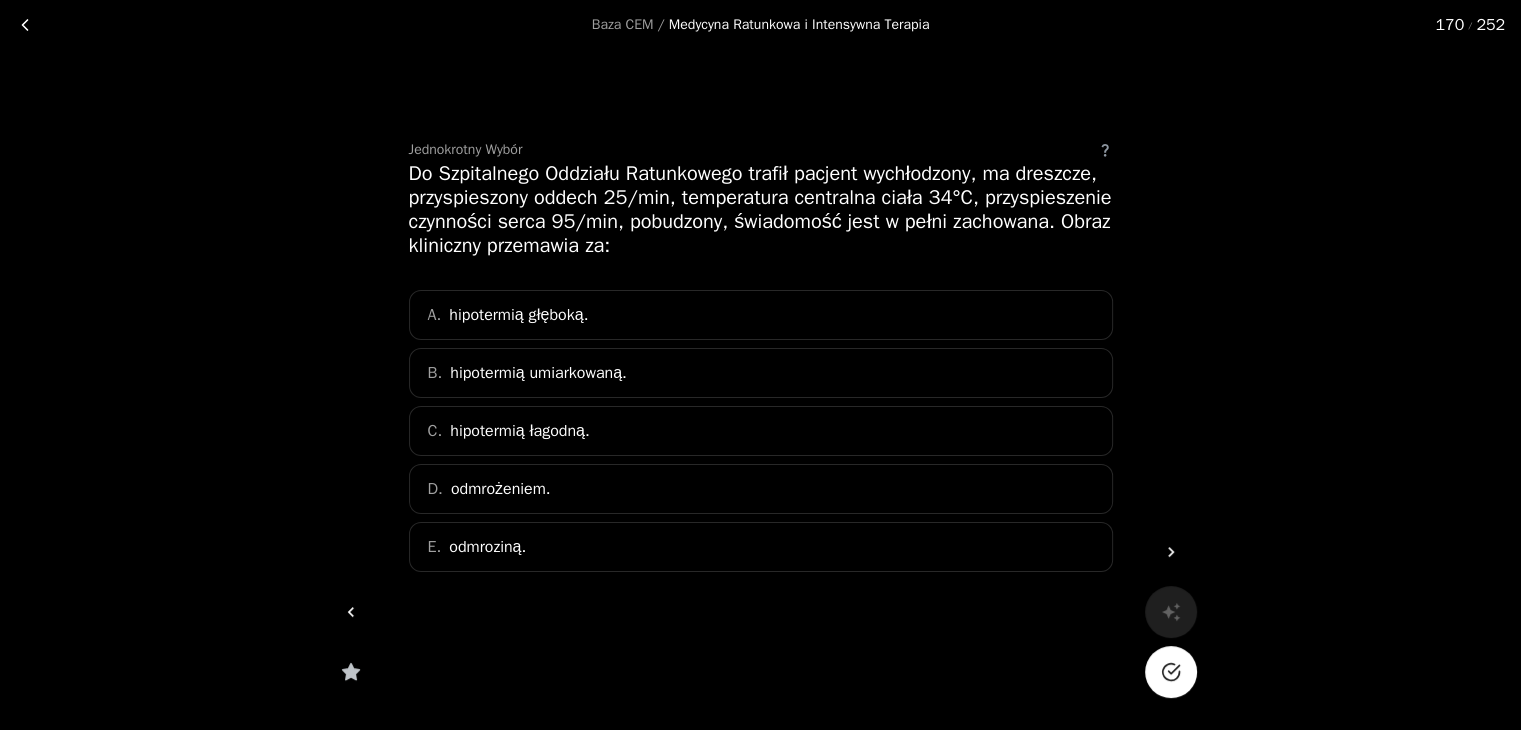 click on "C.   hipotermią łagodną." at bounding box center [761, 431] 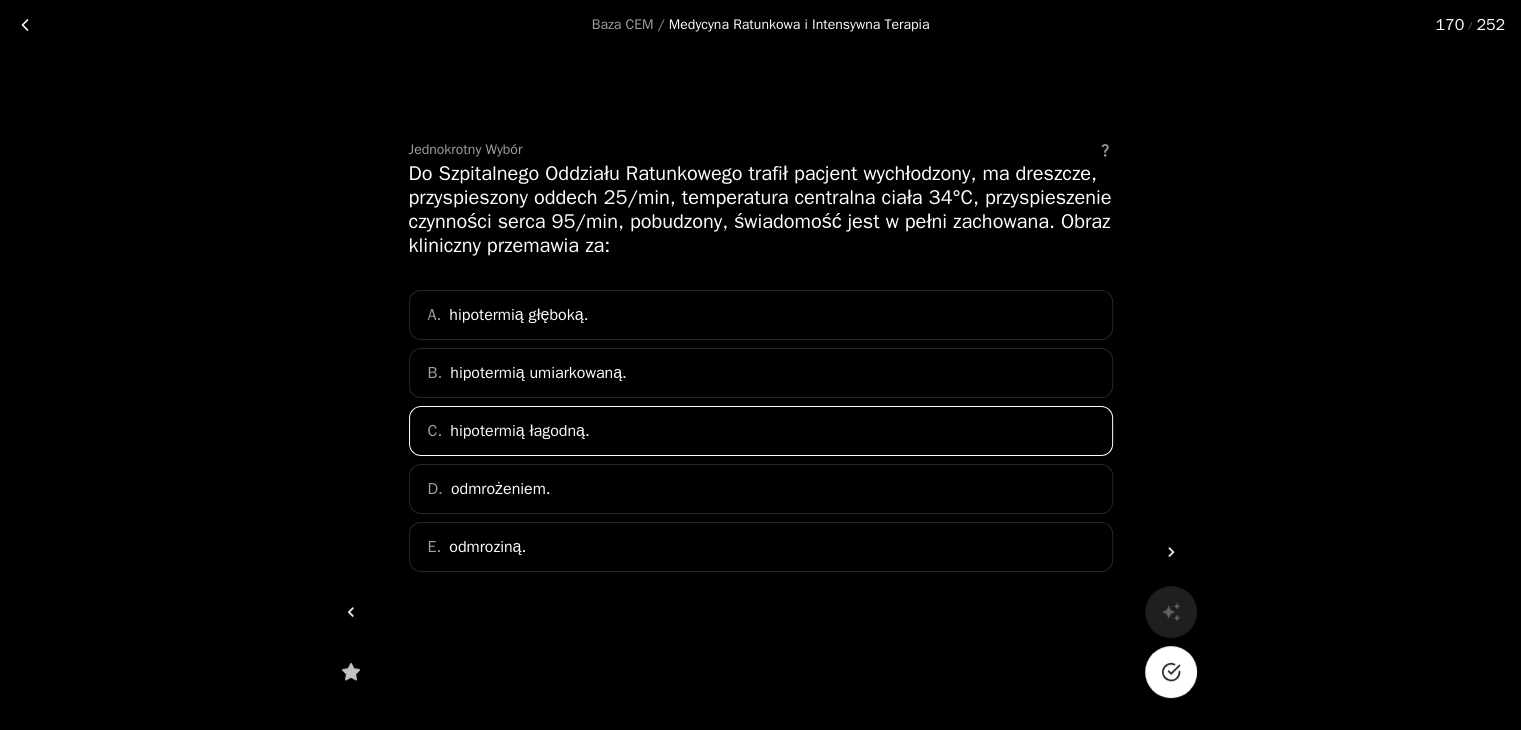 click at bounding box center [1171, 672] 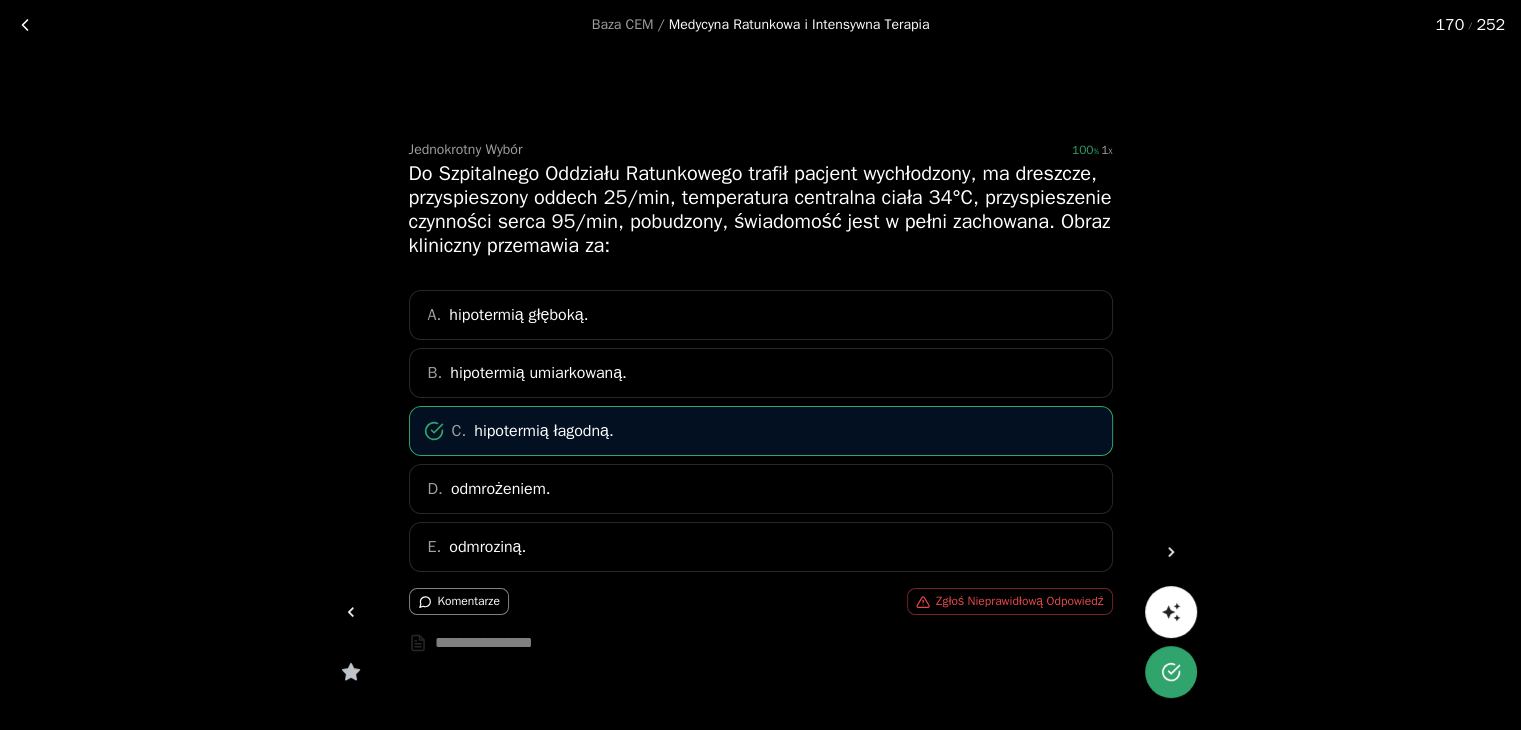 click 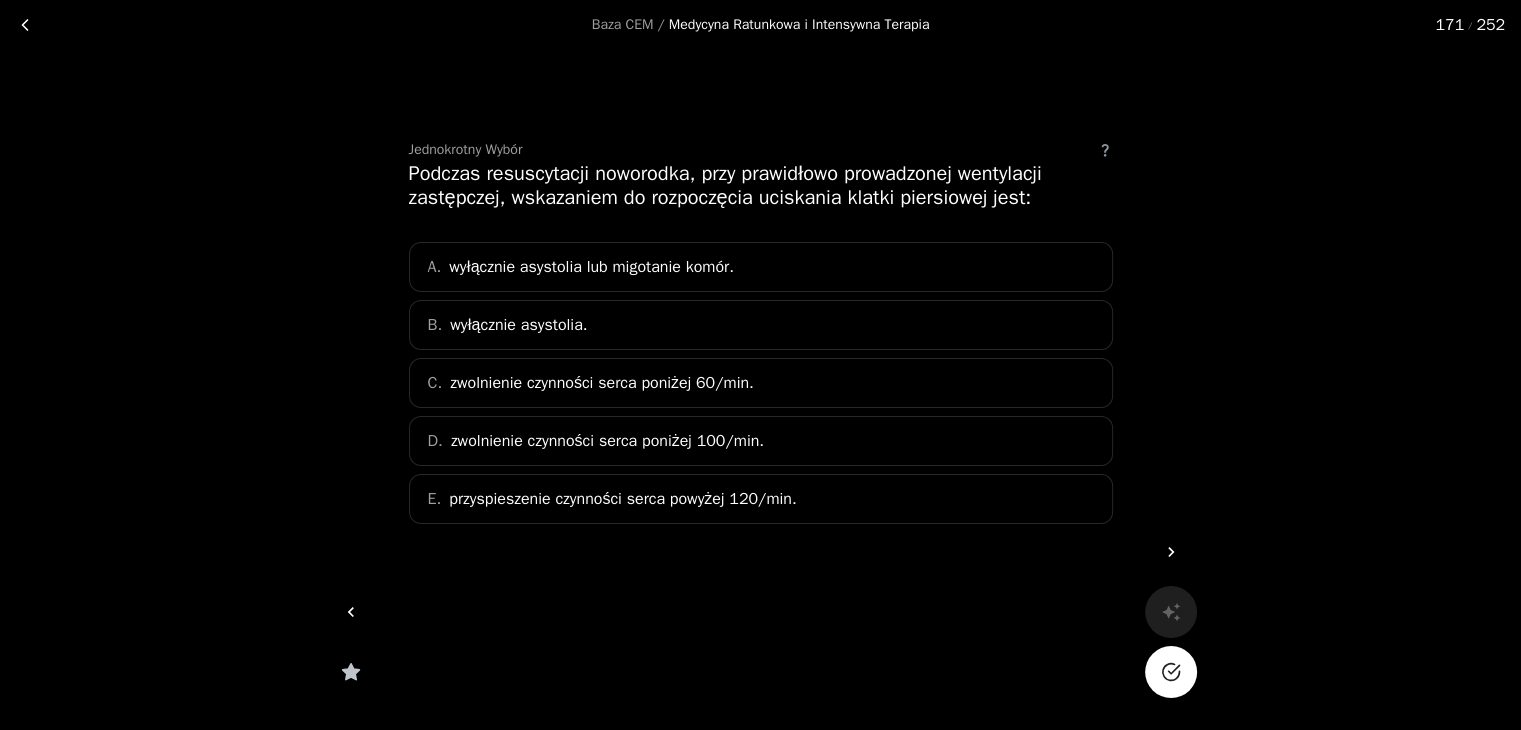 click on "zwolnienie czynności serca poniżej 60/min." at bounding box center (602, 383) 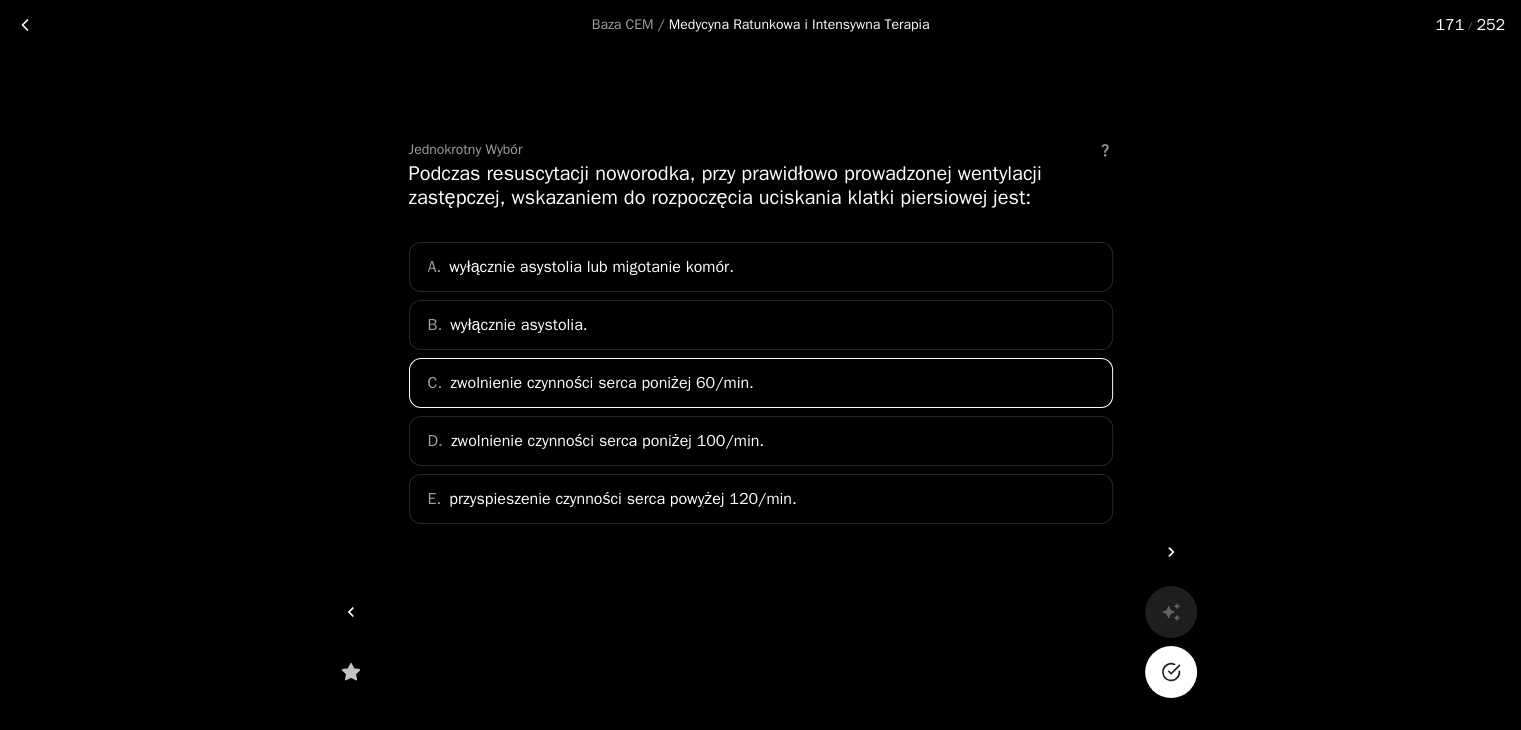click at bounding box center [1171, 672] 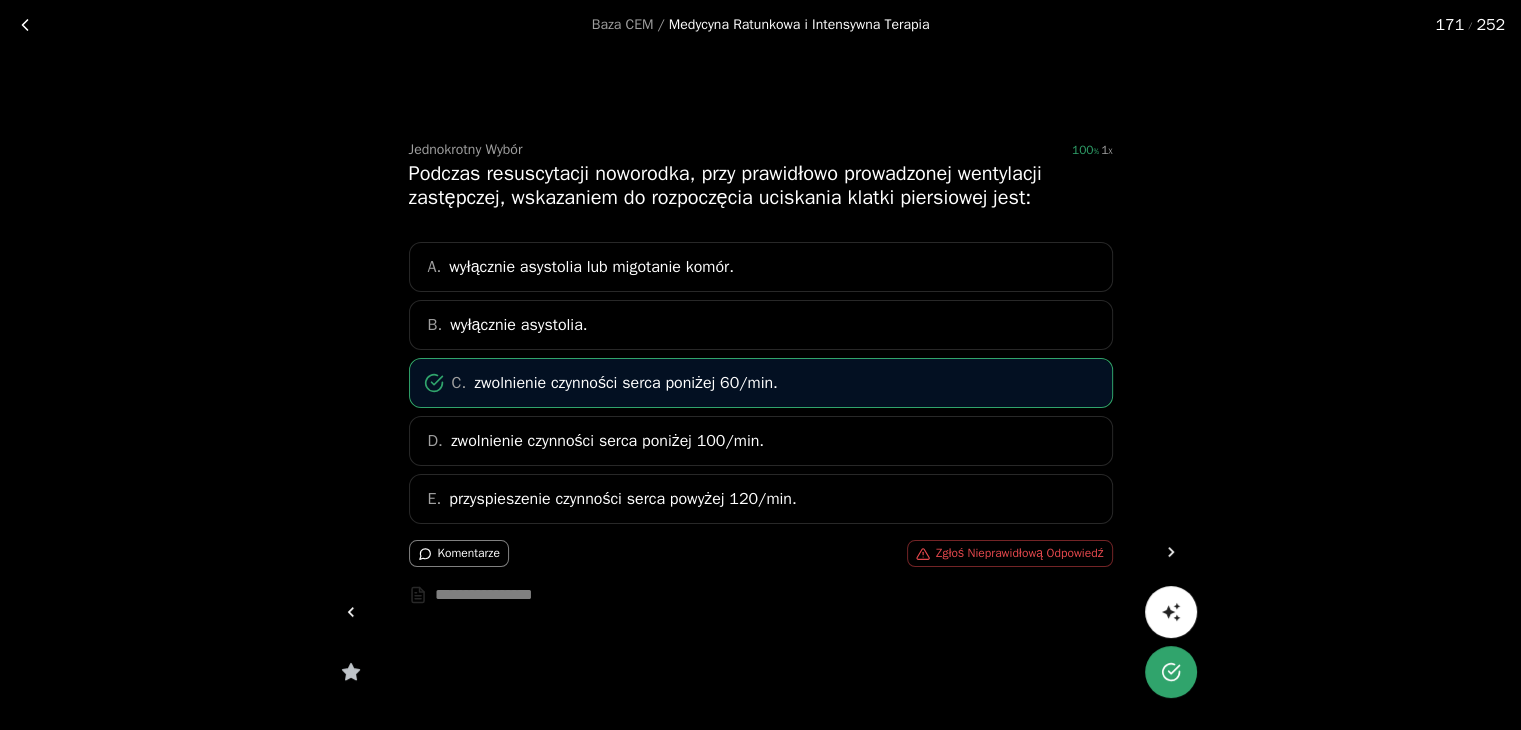 click at bounding box center [1171, 552] 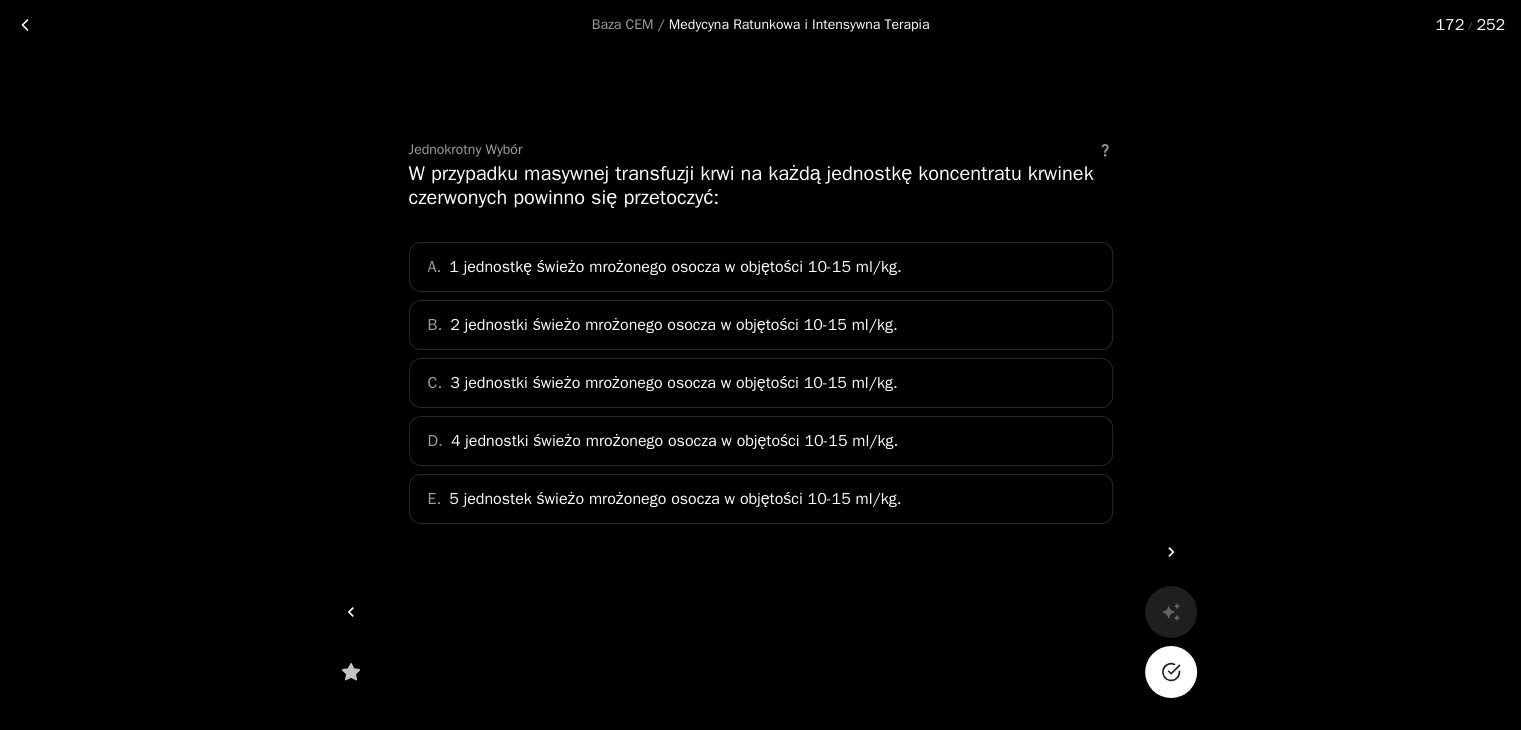click on "2 jednostki świeżo mrożonego osocza w objętości 10-15 ml/kg." at bounding box center (673, 325) 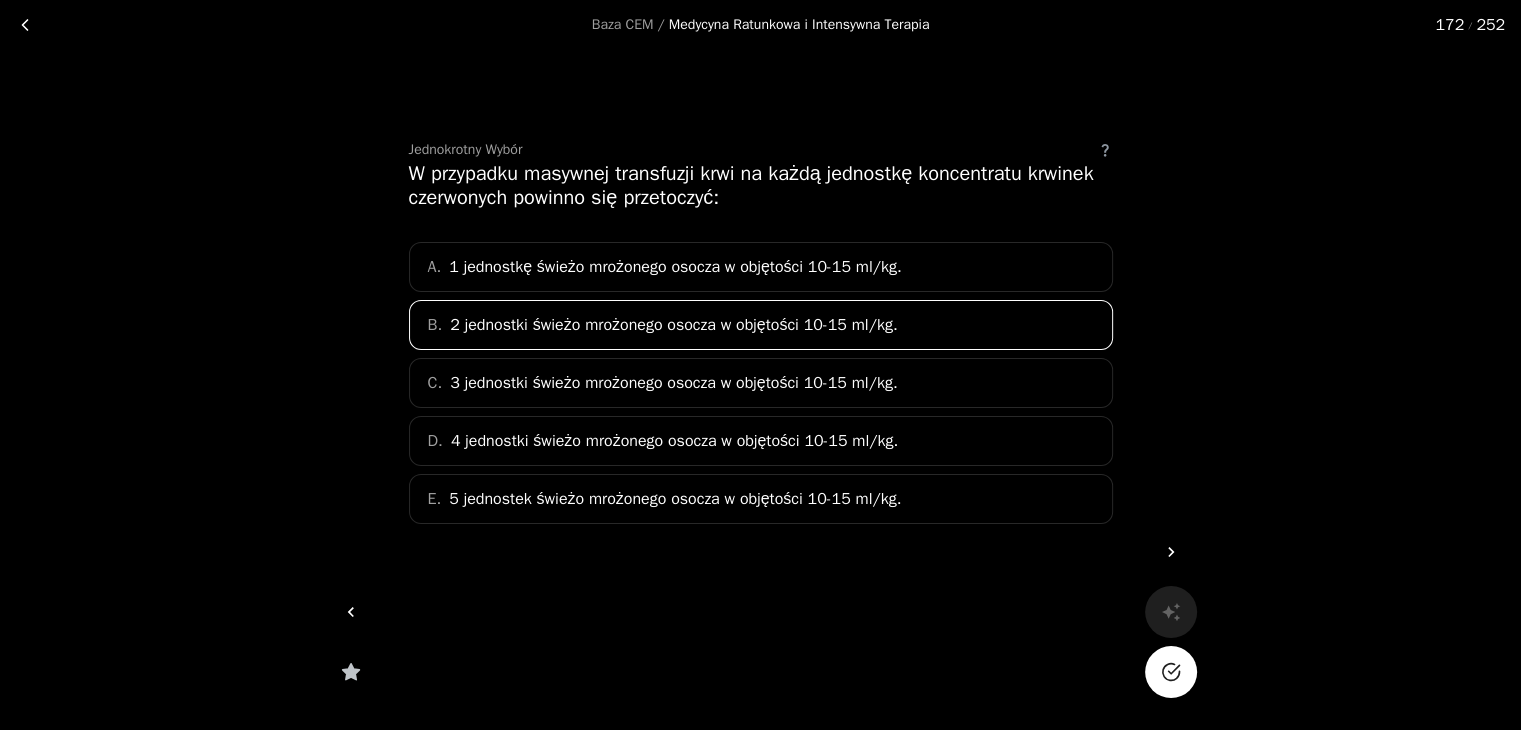 click 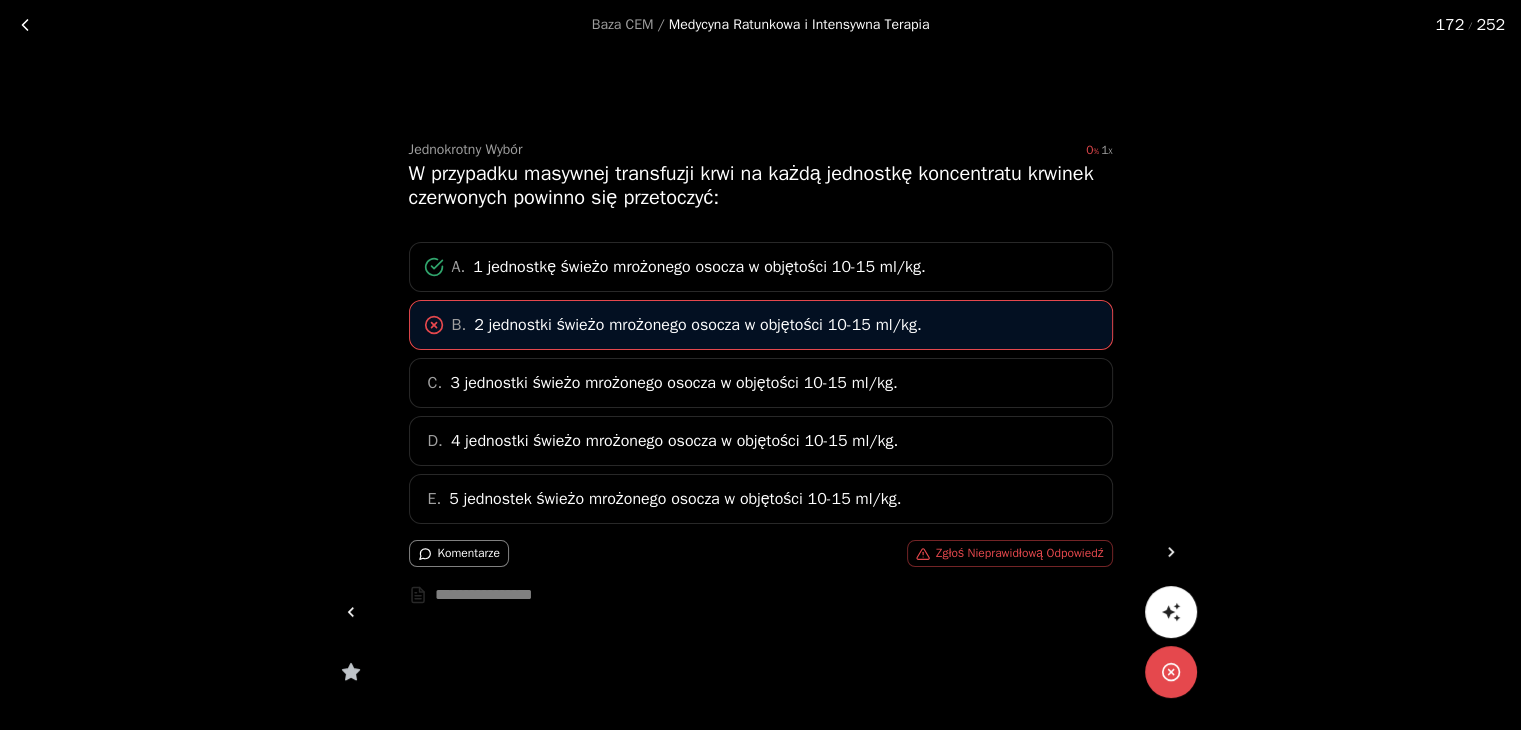 click at bounding box center (1171, 552) 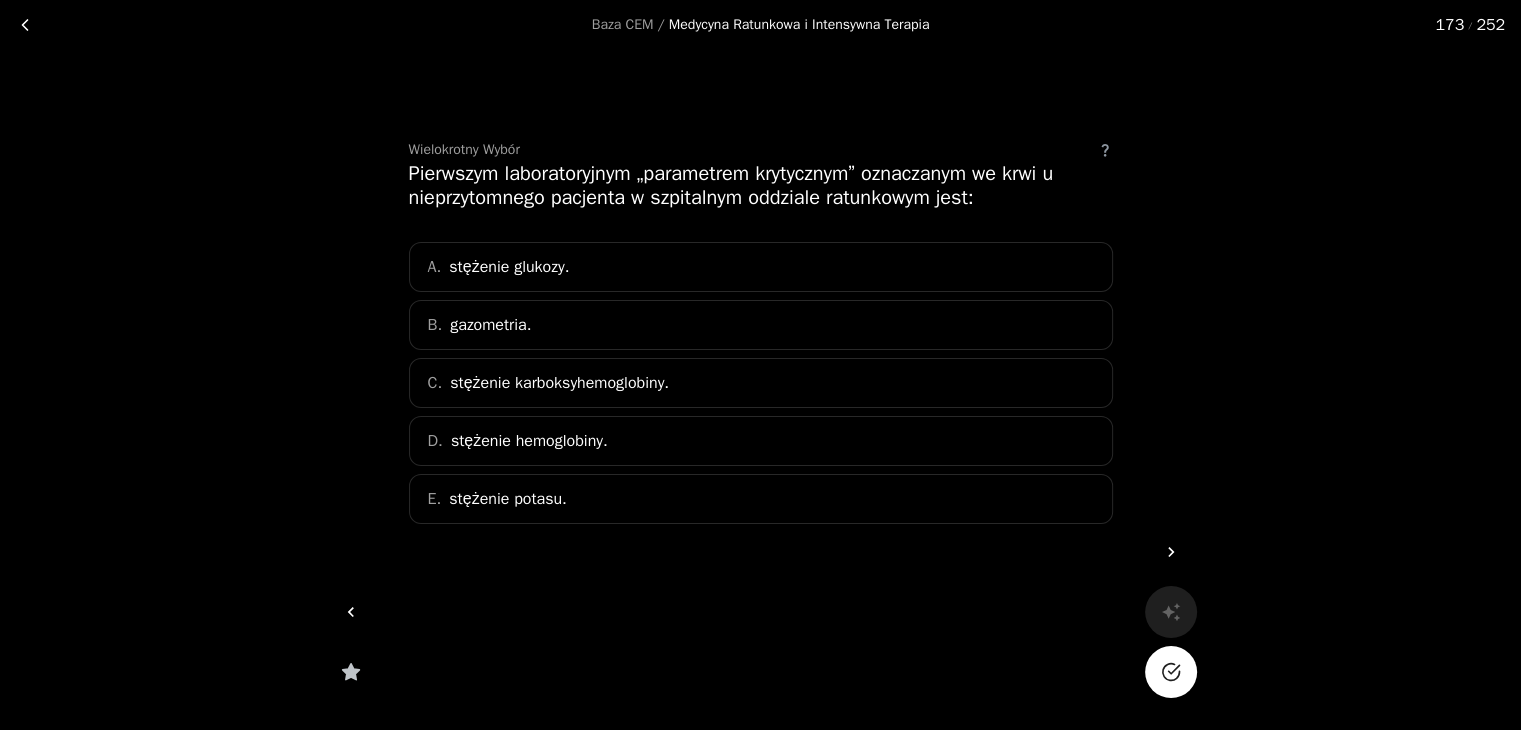 click on "B.   gazometria." at bounding box center (761, 325) 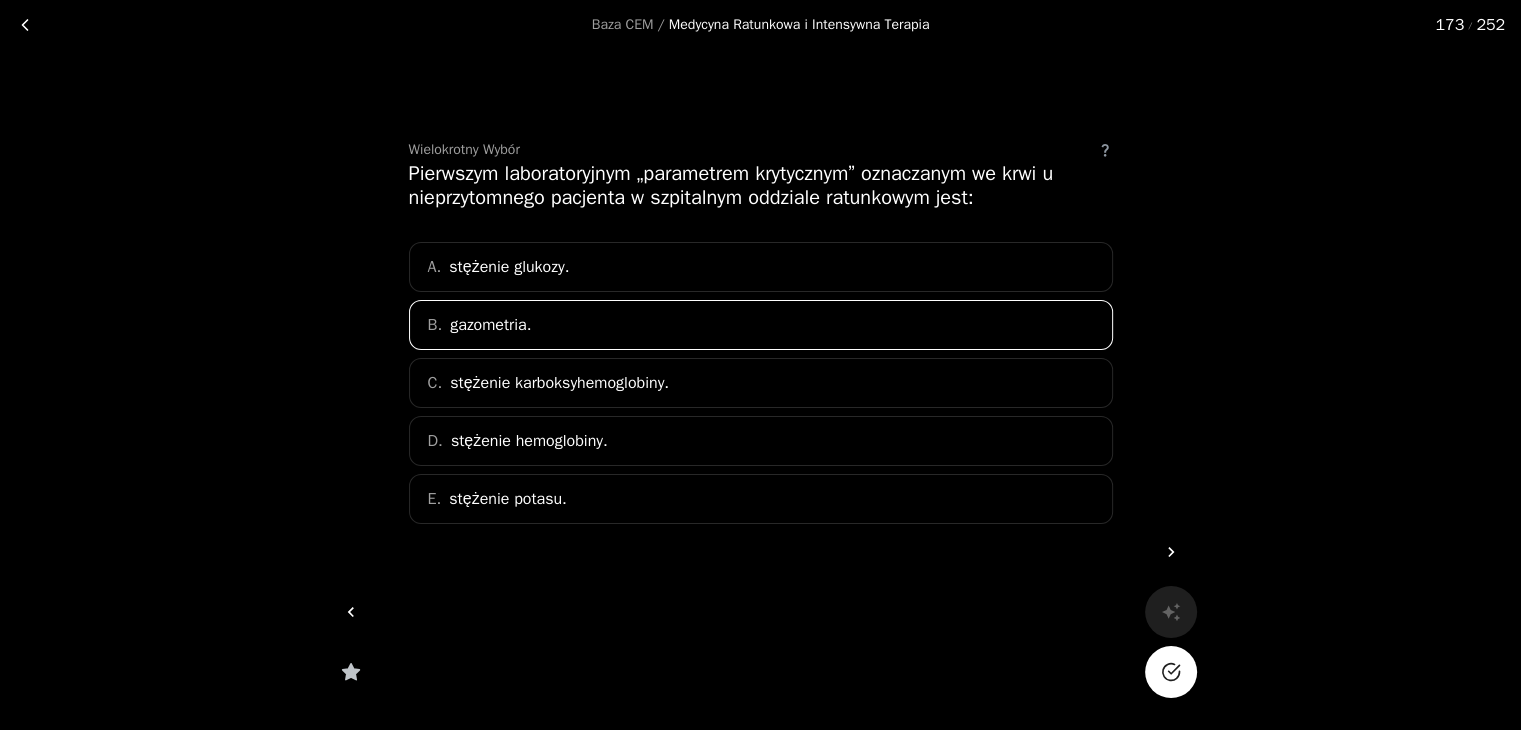 click 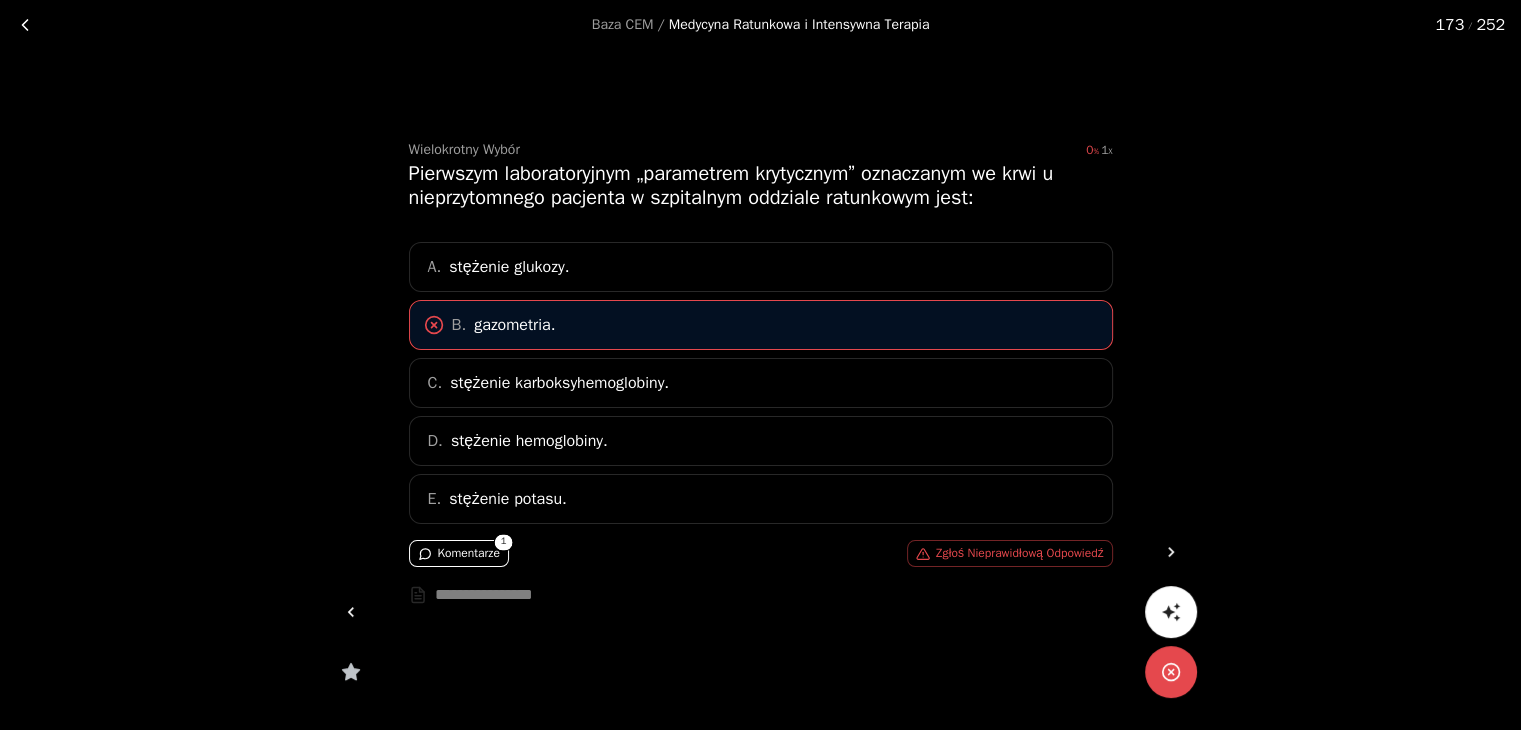 click on "Komentarze" at bounding box center (459, 553) 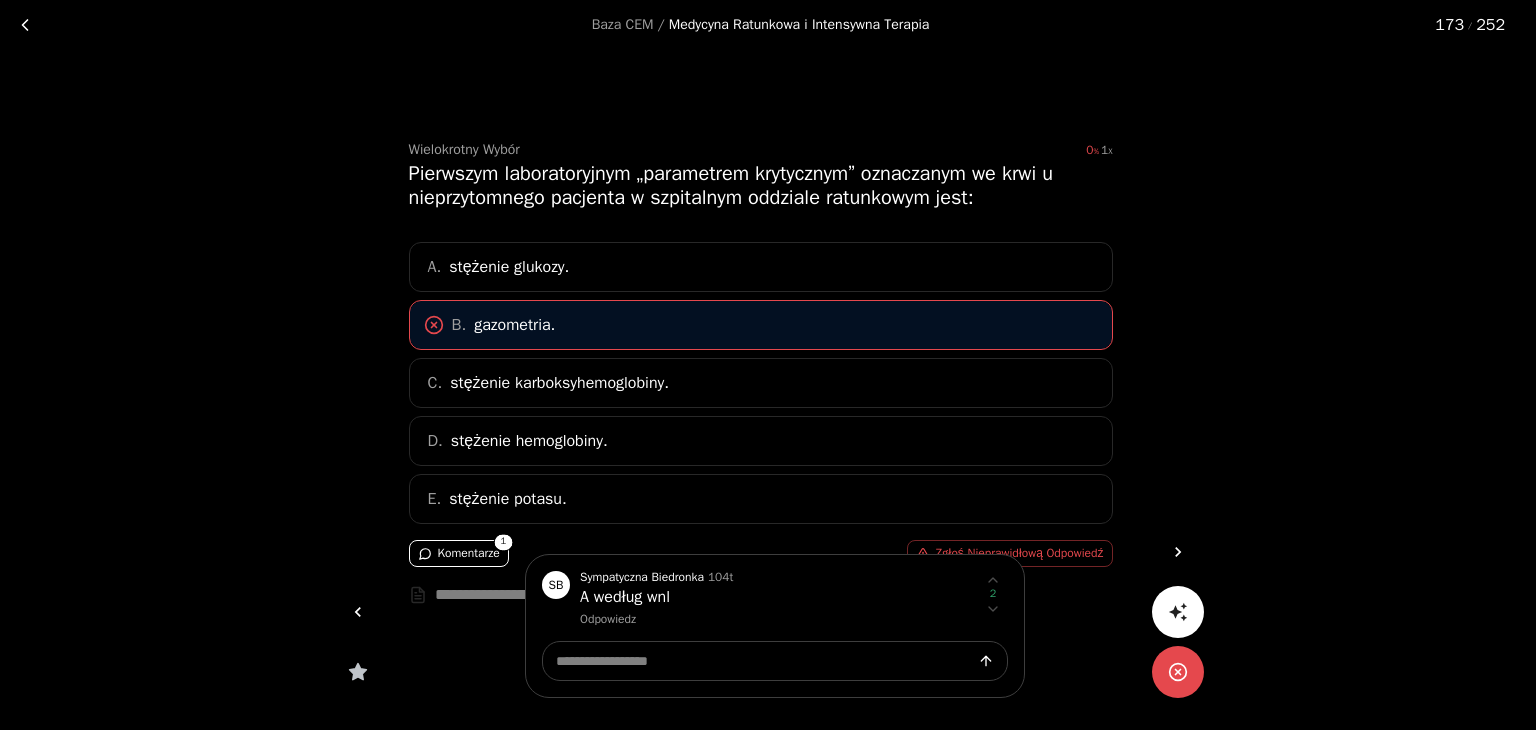 click at bounding box center [768, 365] 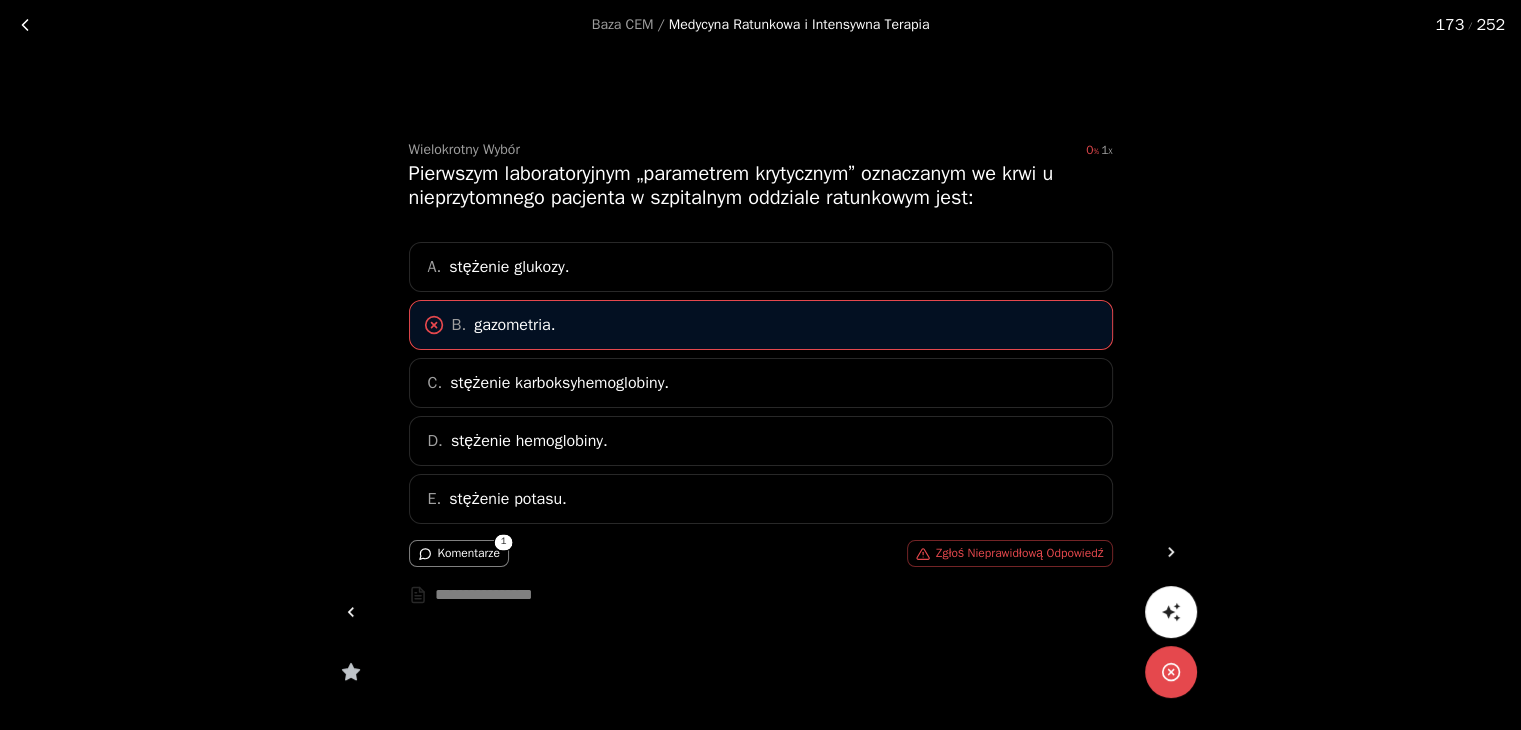 click on "stężenie potasu." at bounding box center [508, 499] 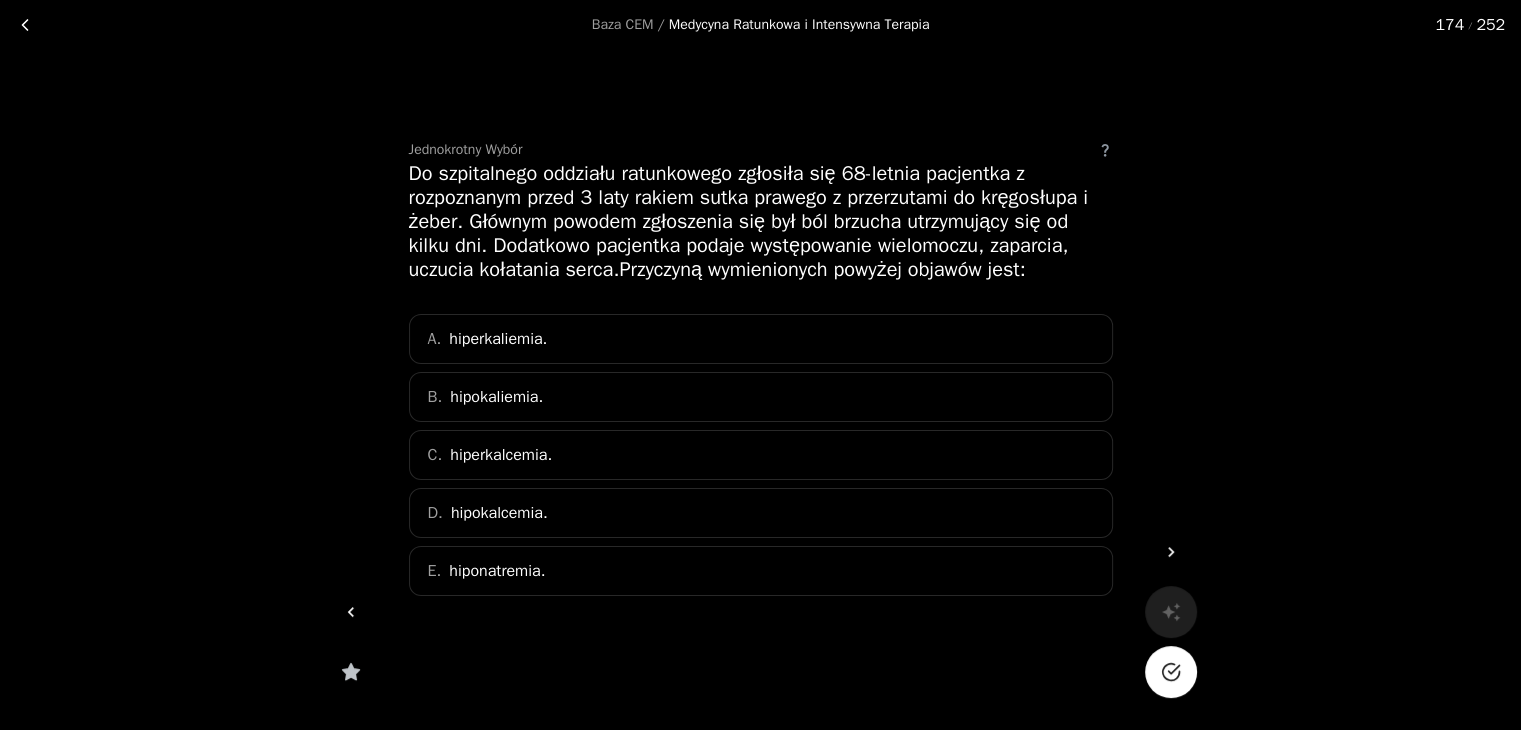 click 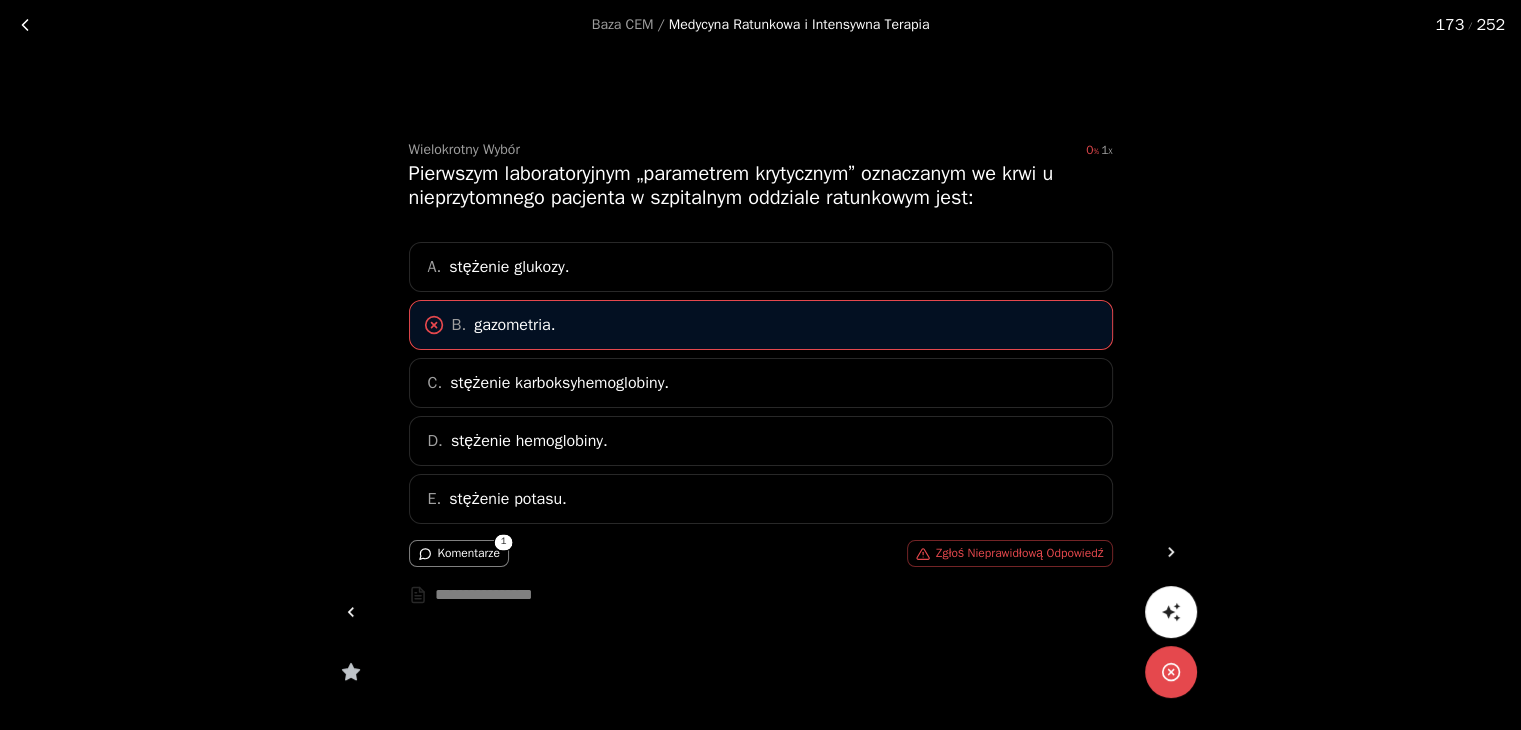 click on "E.   stężenie potasu." at bounding box center (761, 499) 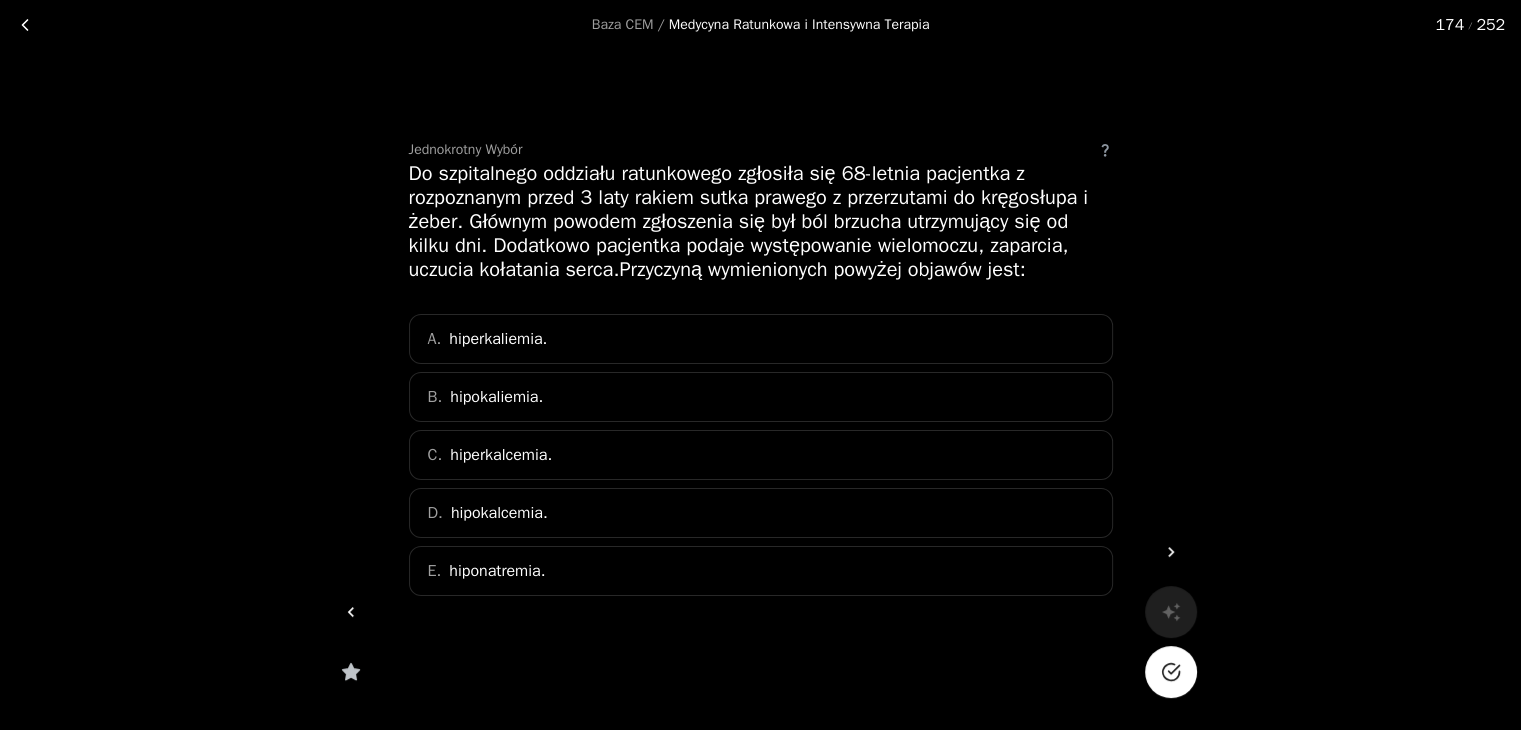 click on "C.   hiperkalcemia." at bounding box center (761, 455) 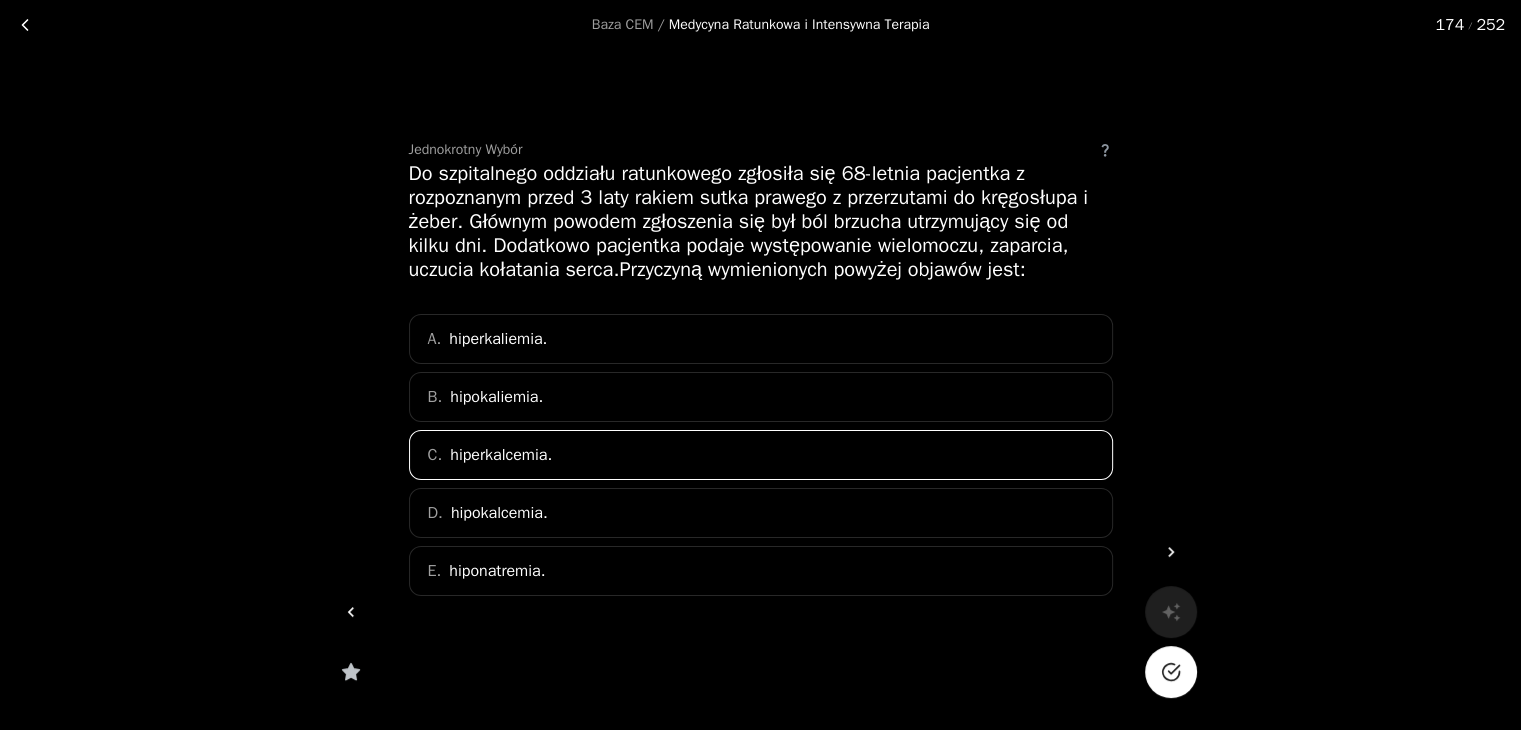 click 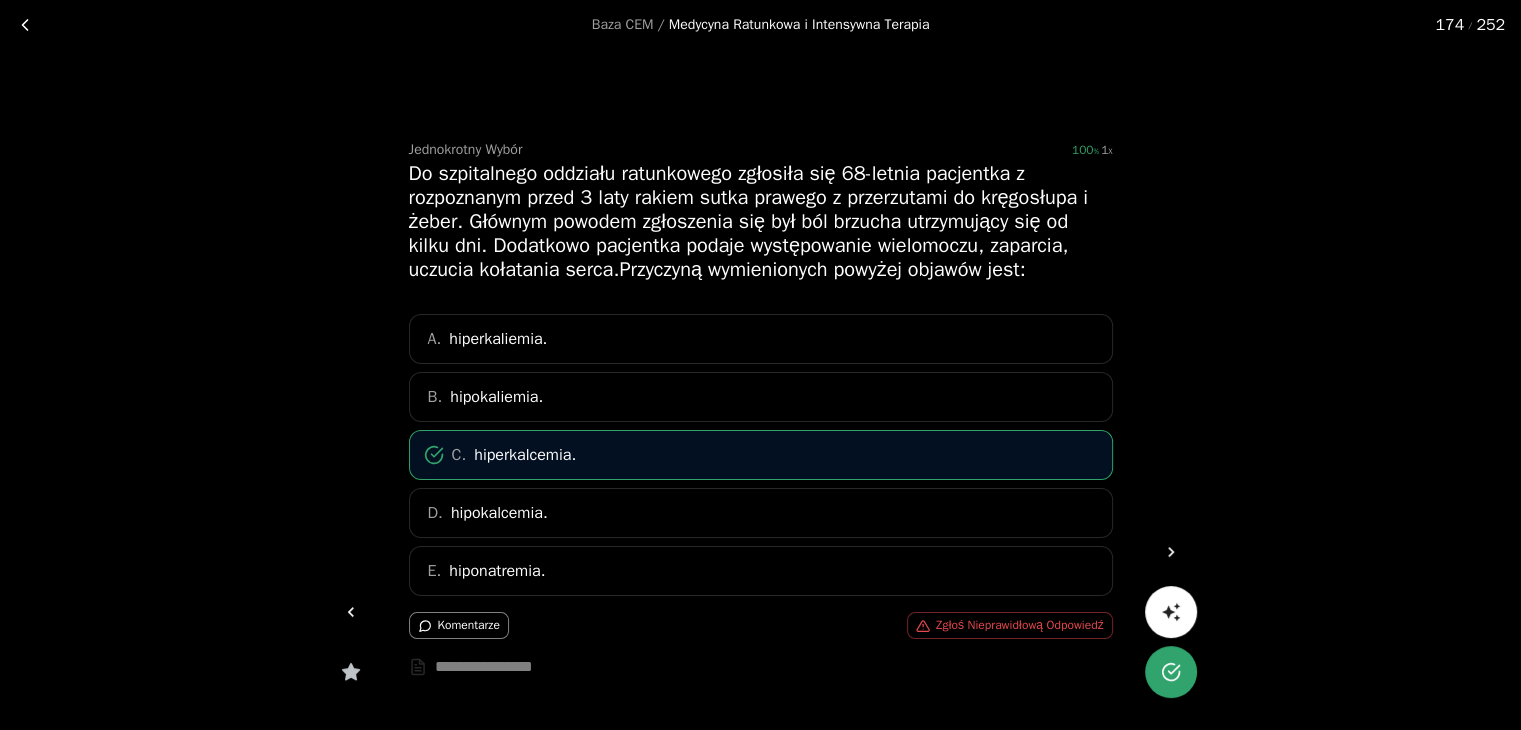click at bounding box center [1171, 552] 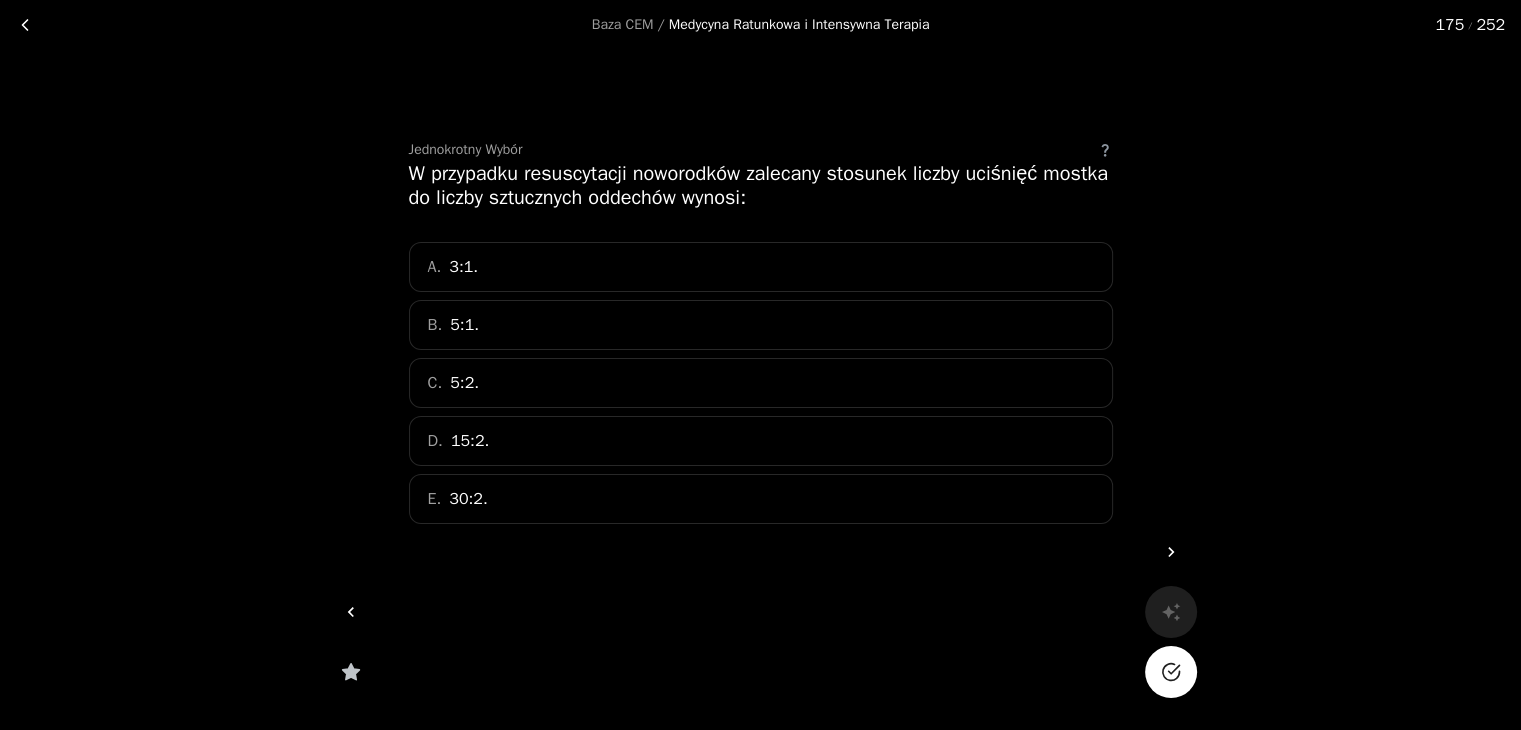 click on "A.   3:1." at bounding box center [761, 267] 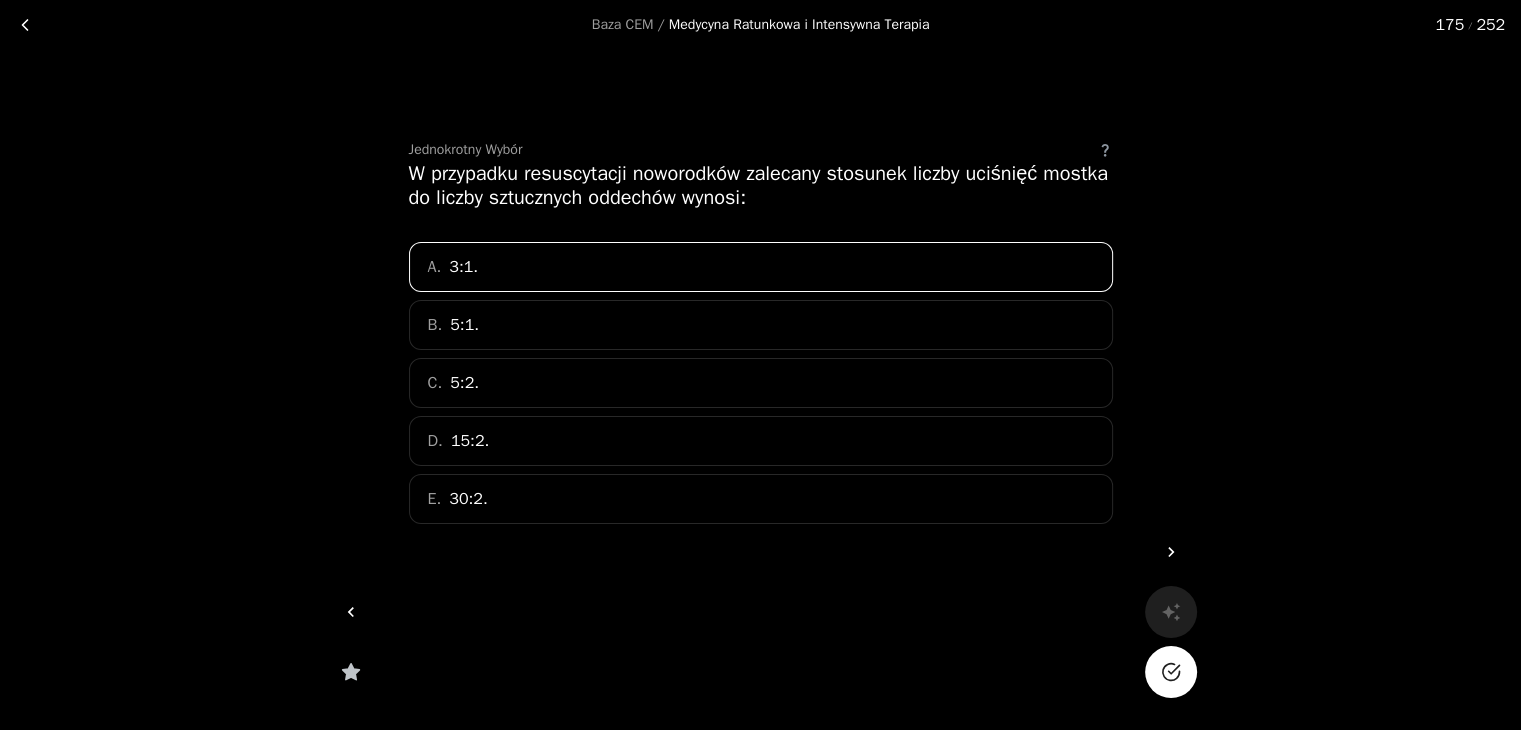 click 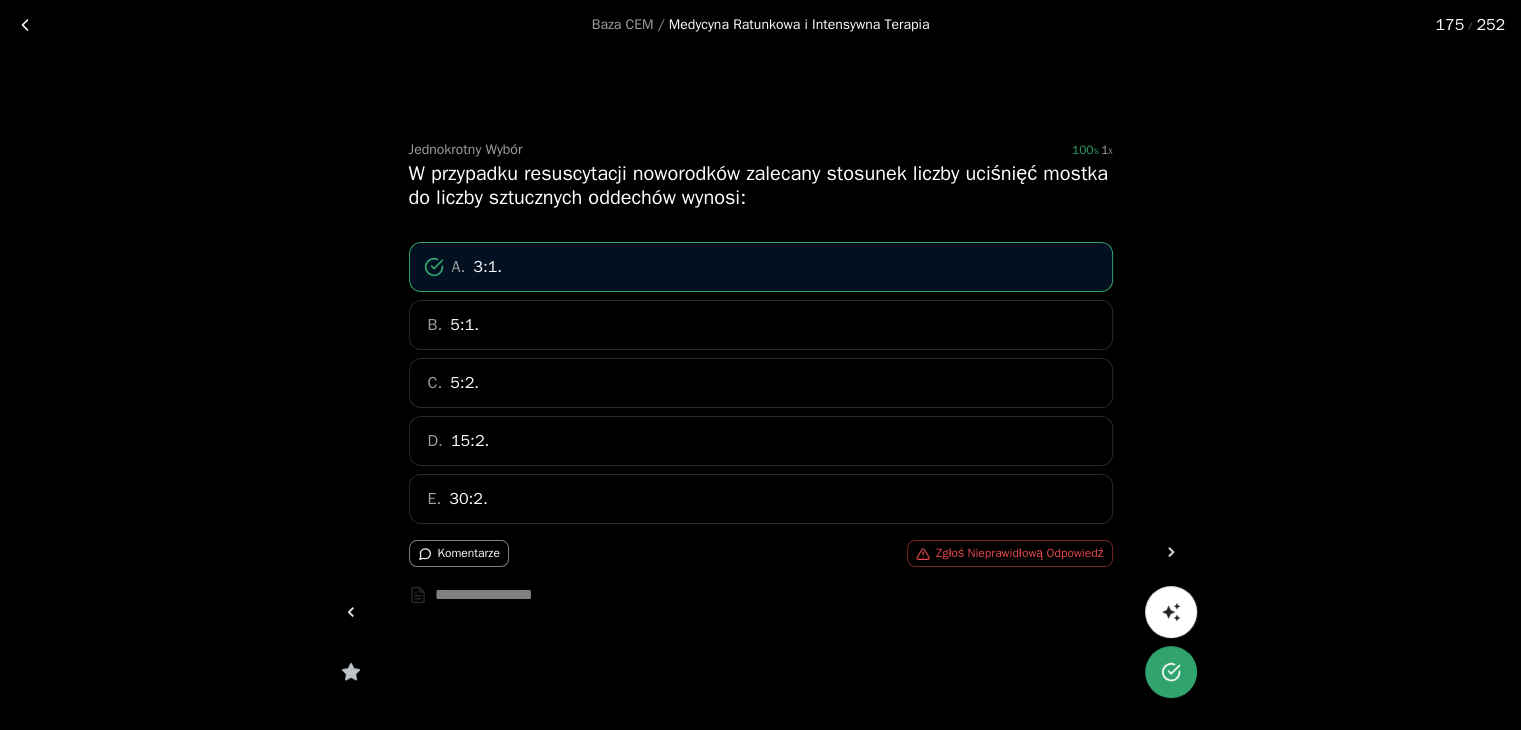 click 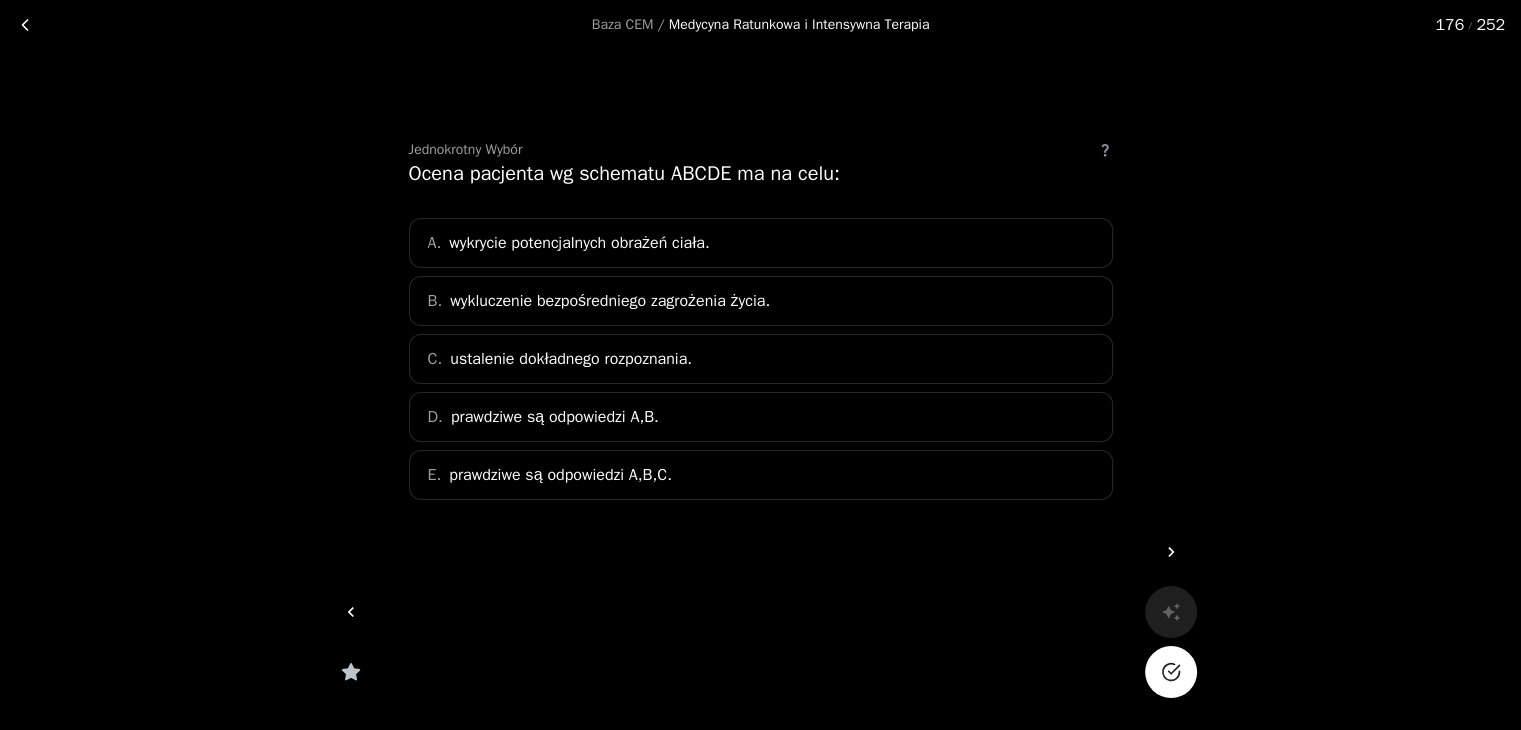 click on "E.   prawdziwe są odpowiedzi A,B,C." at bounding box center (761, 475) 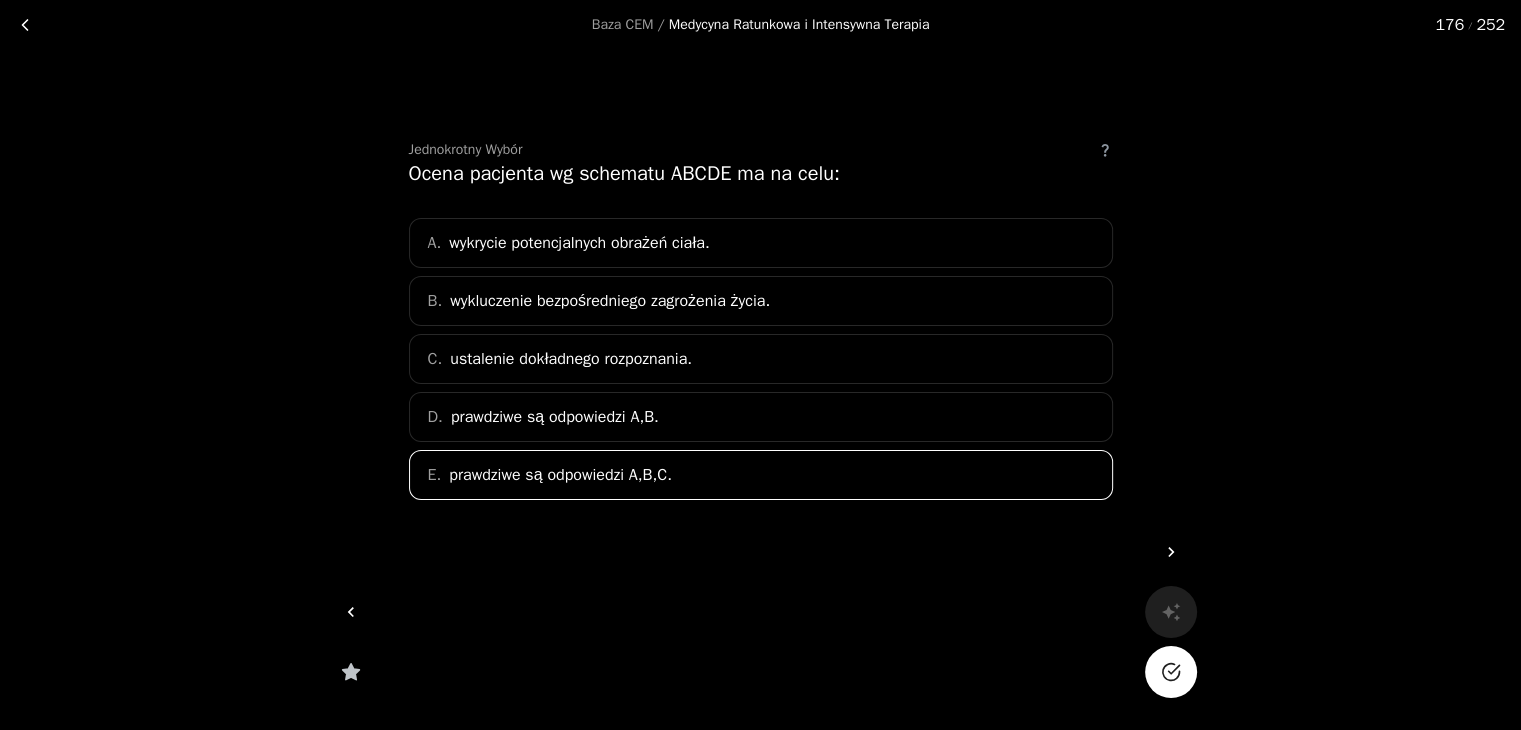 click 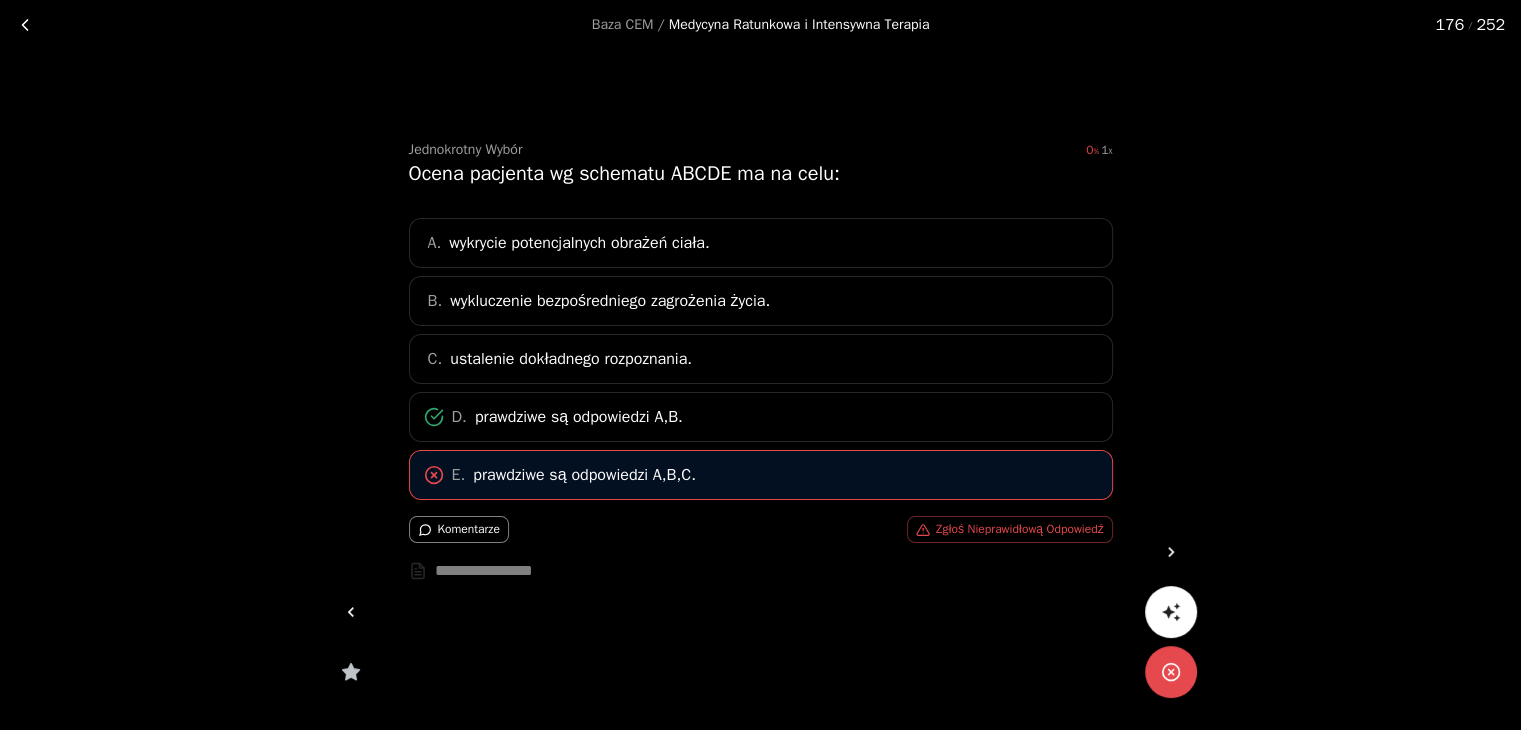 click 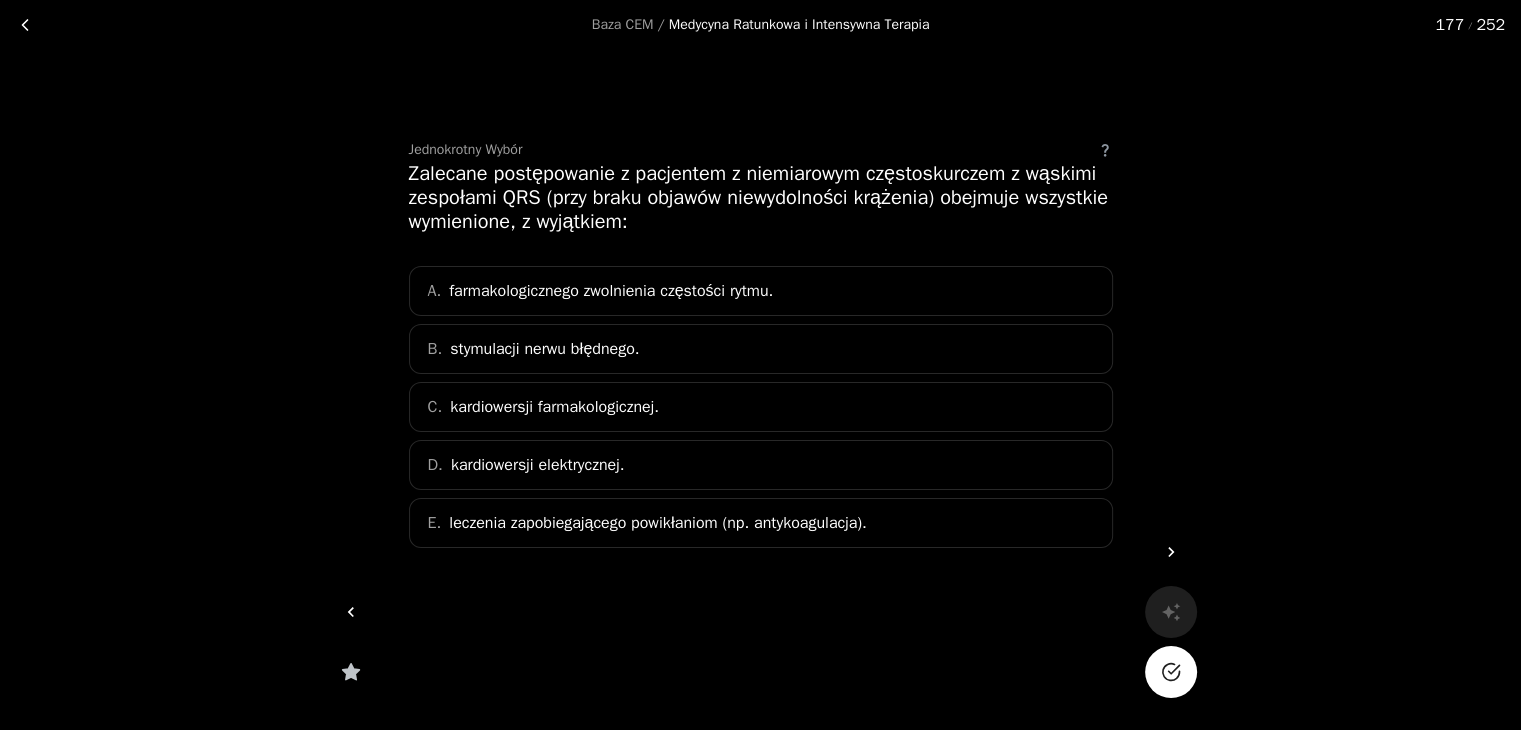 click on "D.   kardiowersji elektrycznej." at bounding box center [761, 465] 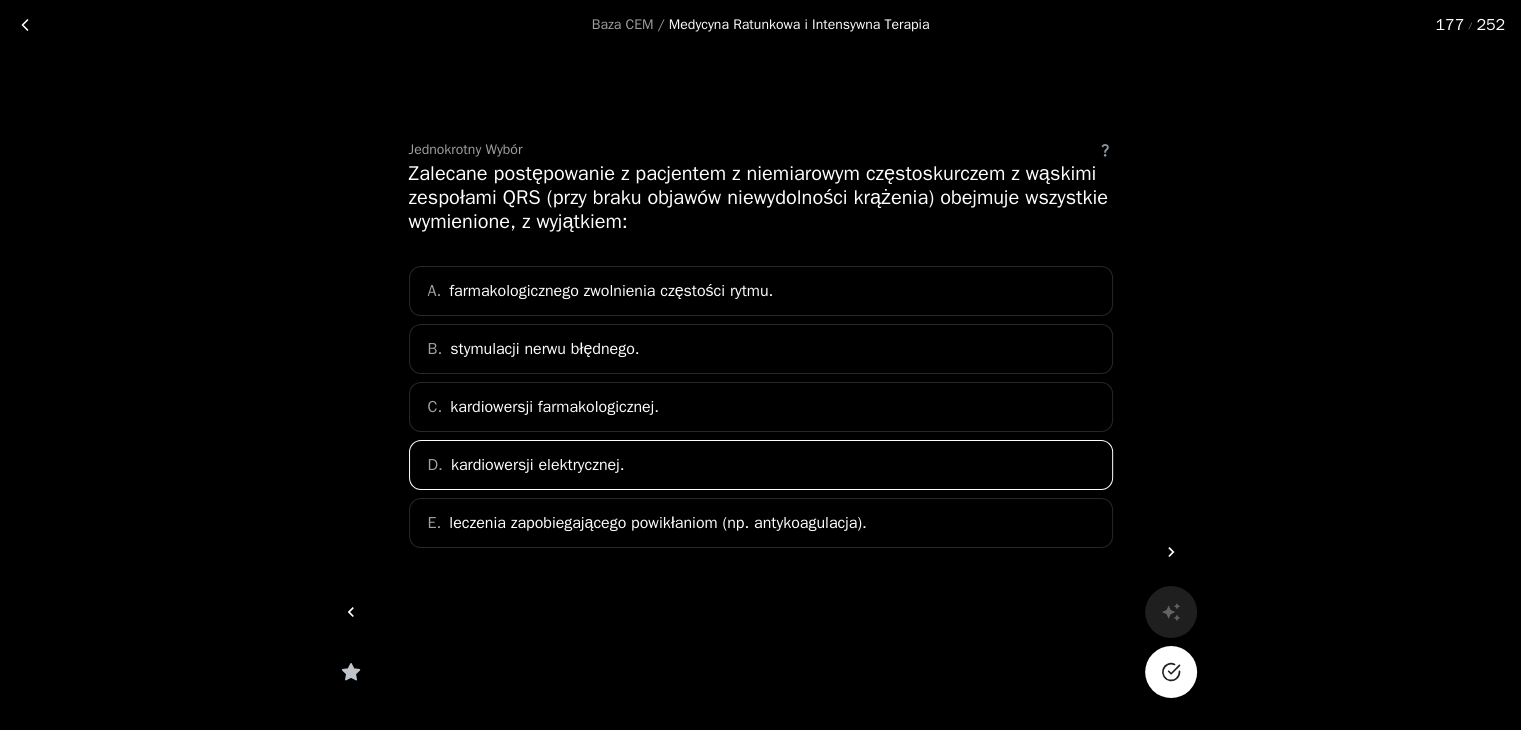 click 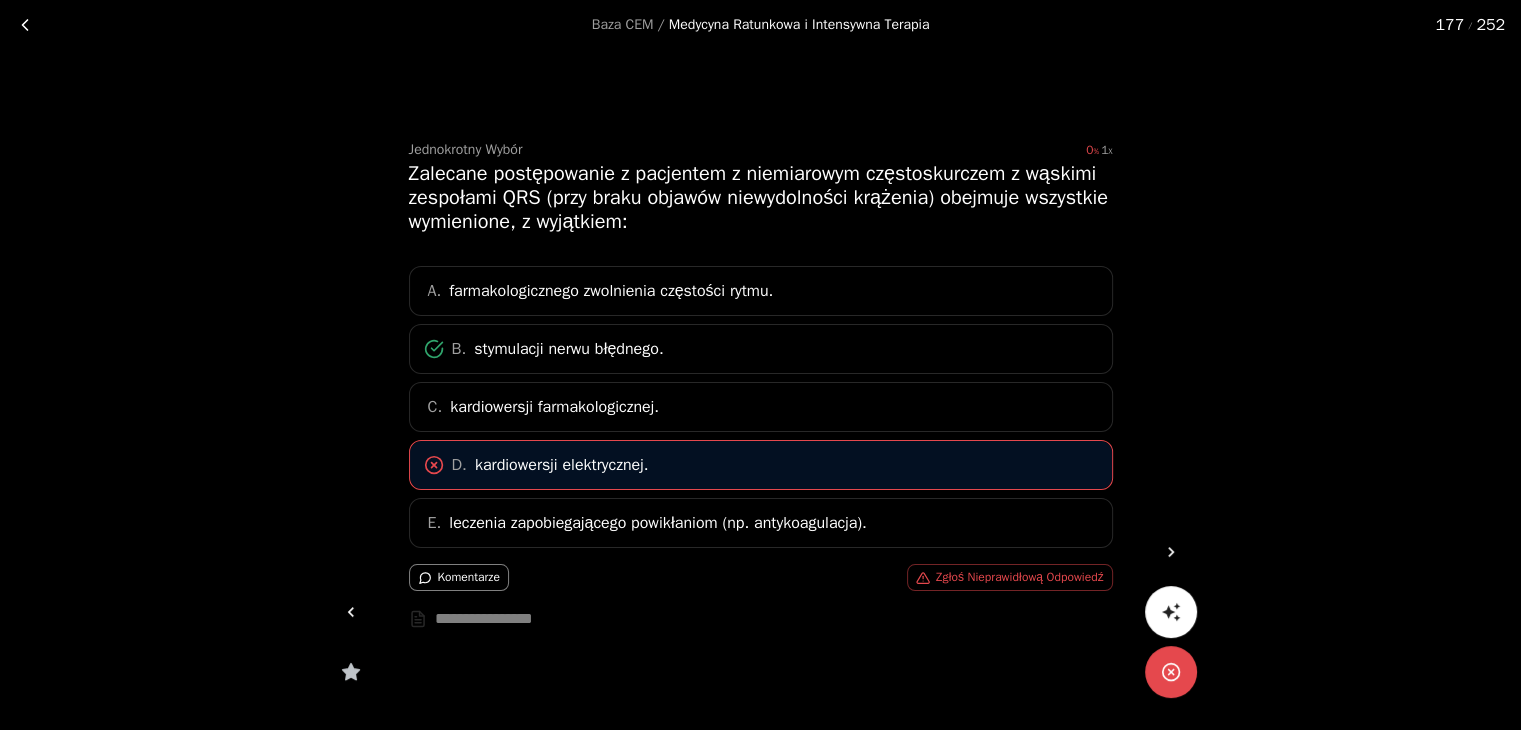 click 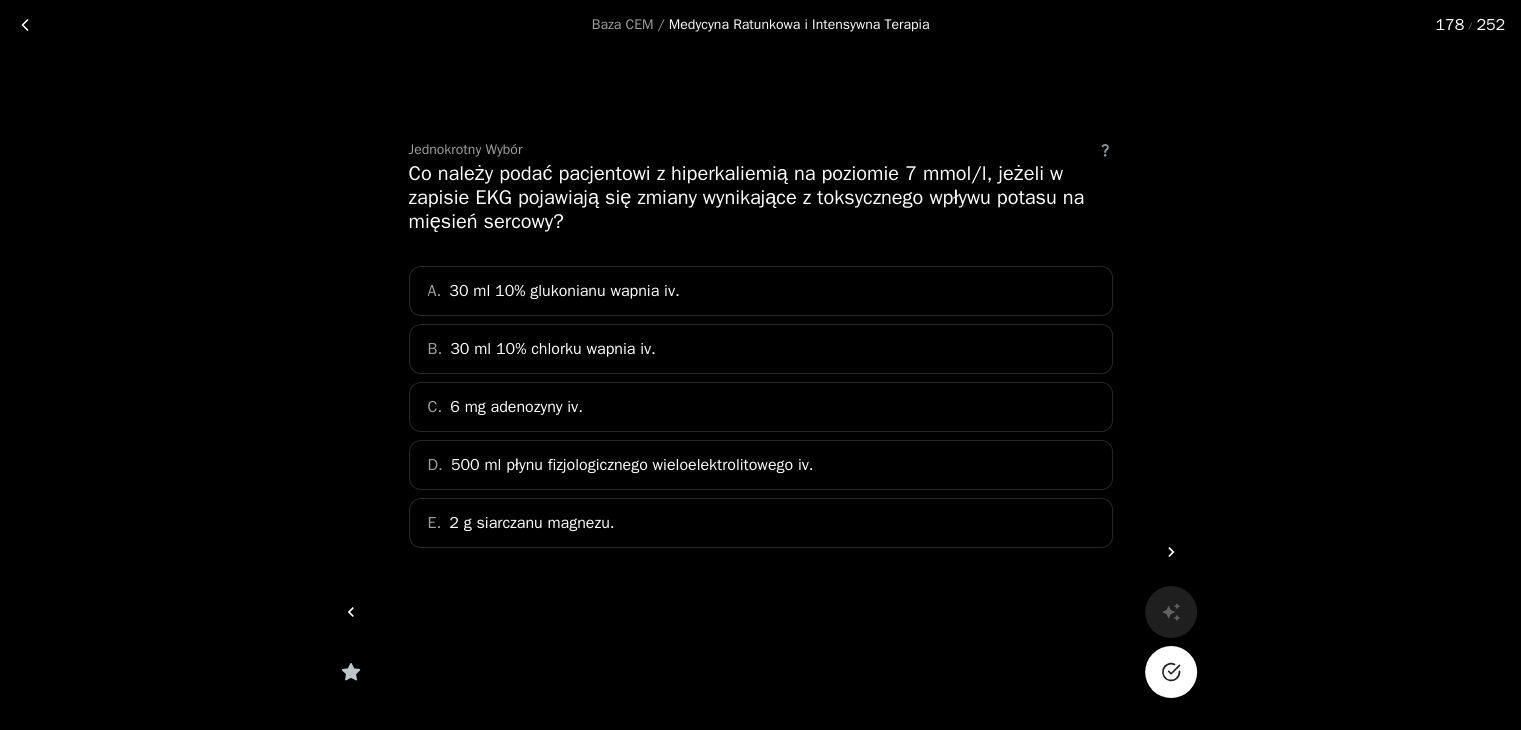 click on "A.   30 ml 10% glukonianu wapnia iv." at bounding box center (761, 291) 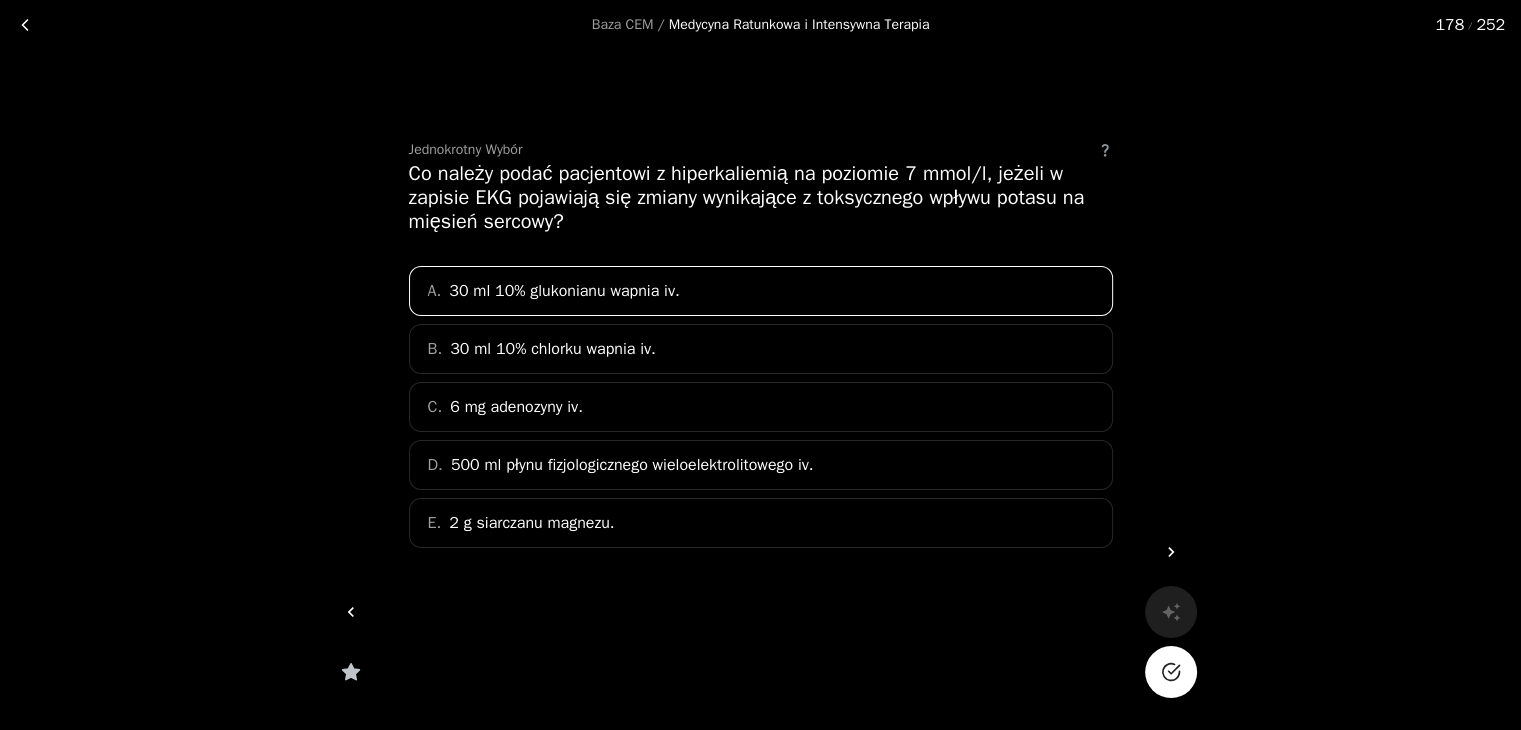 click 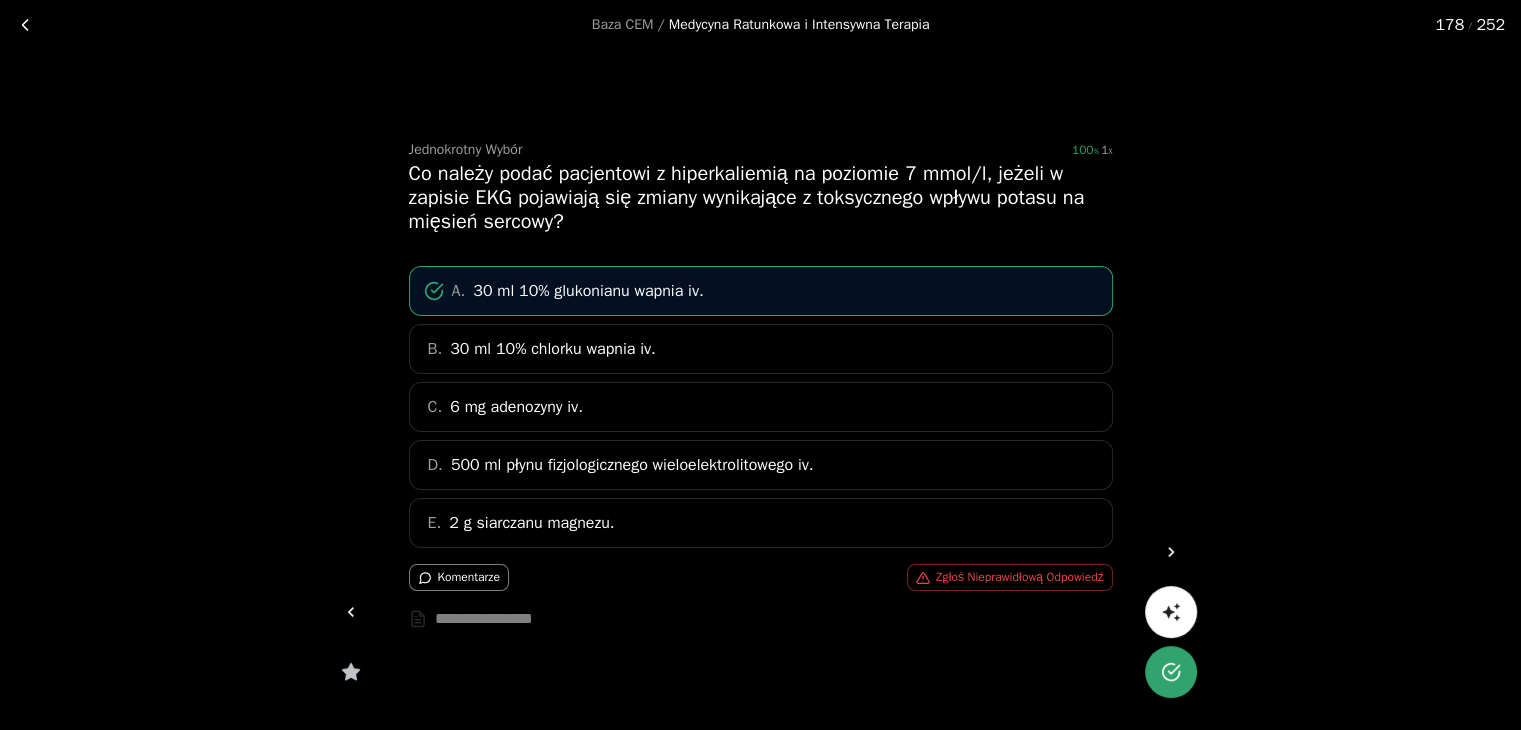 click 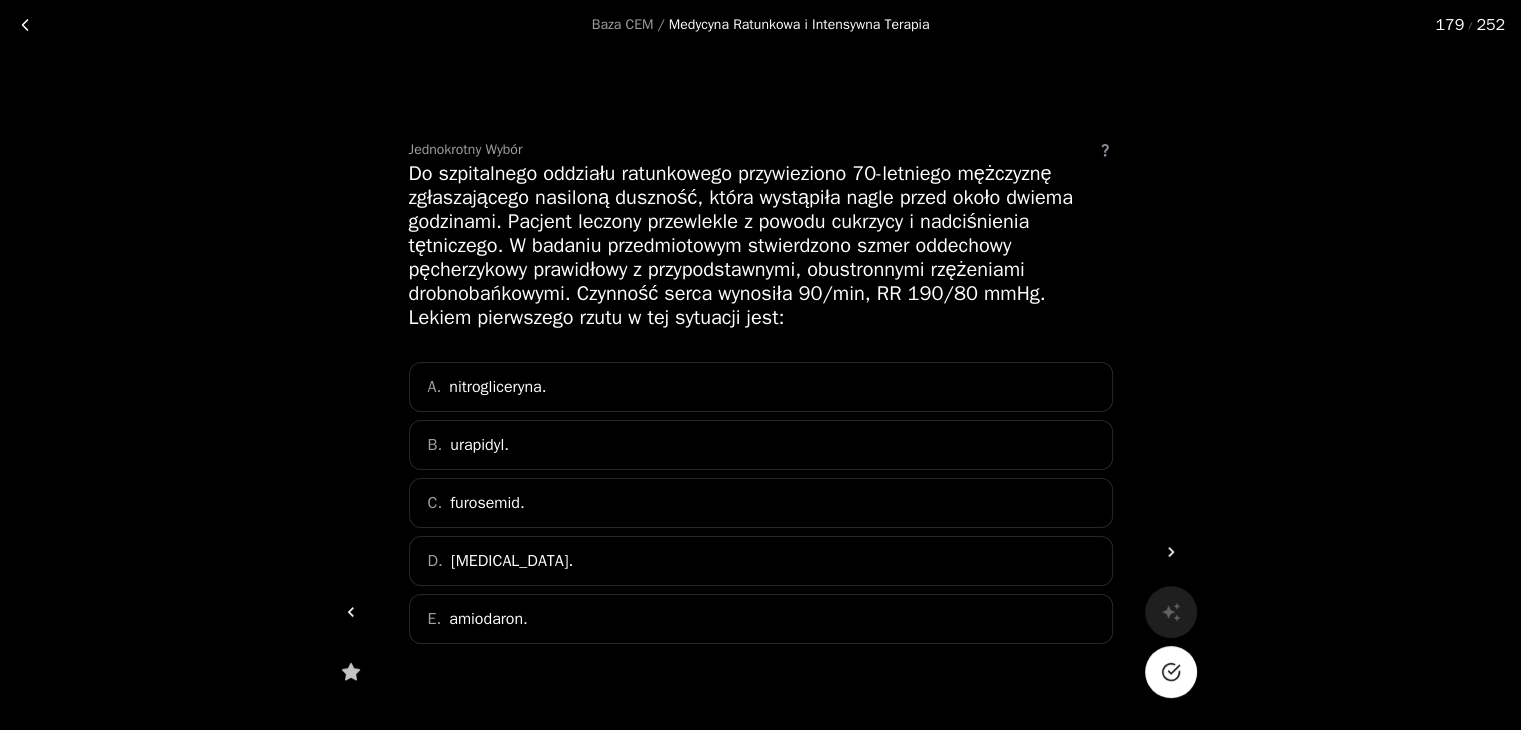 click on "C.   furosemid." at bounding box center [761, 503] 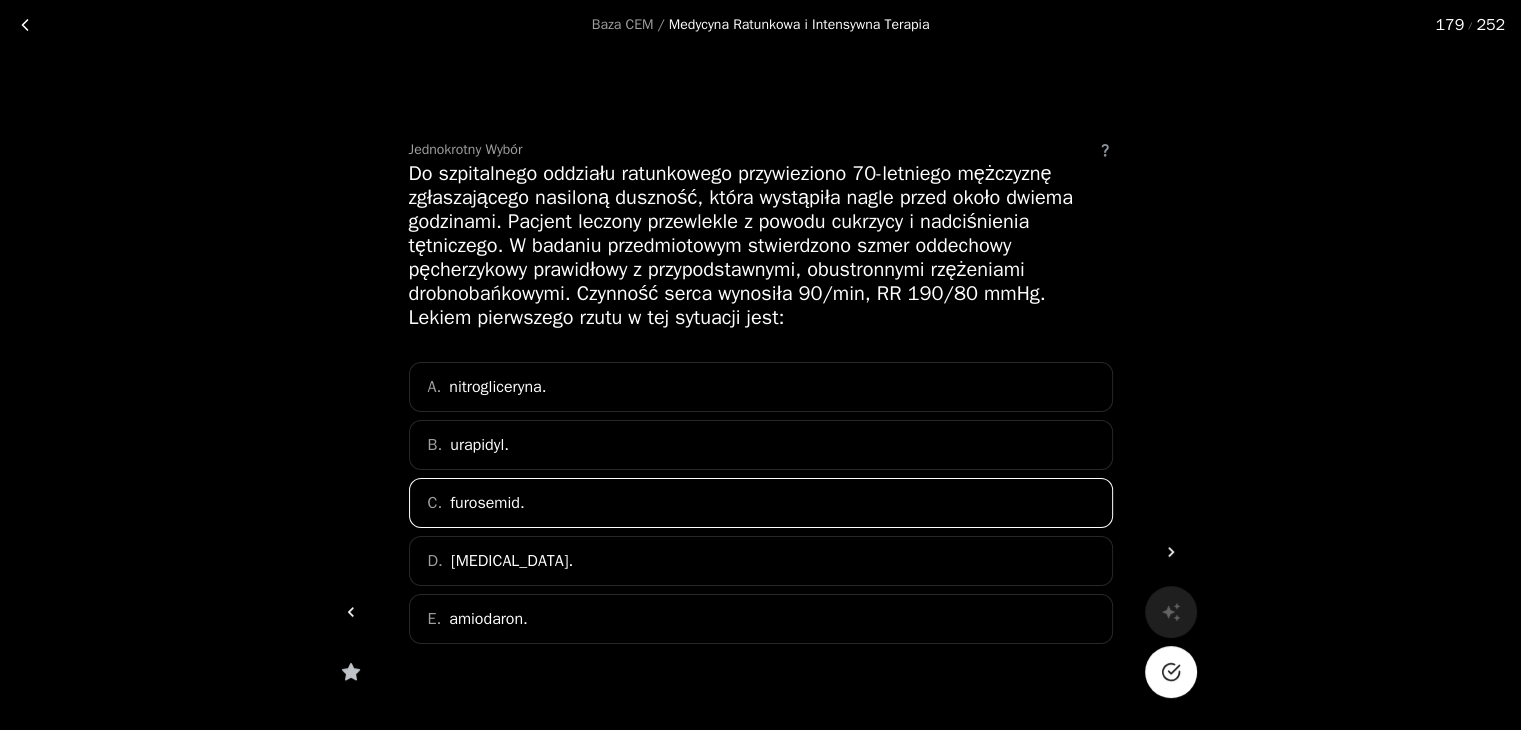 click at bounding box center [1171, 672] 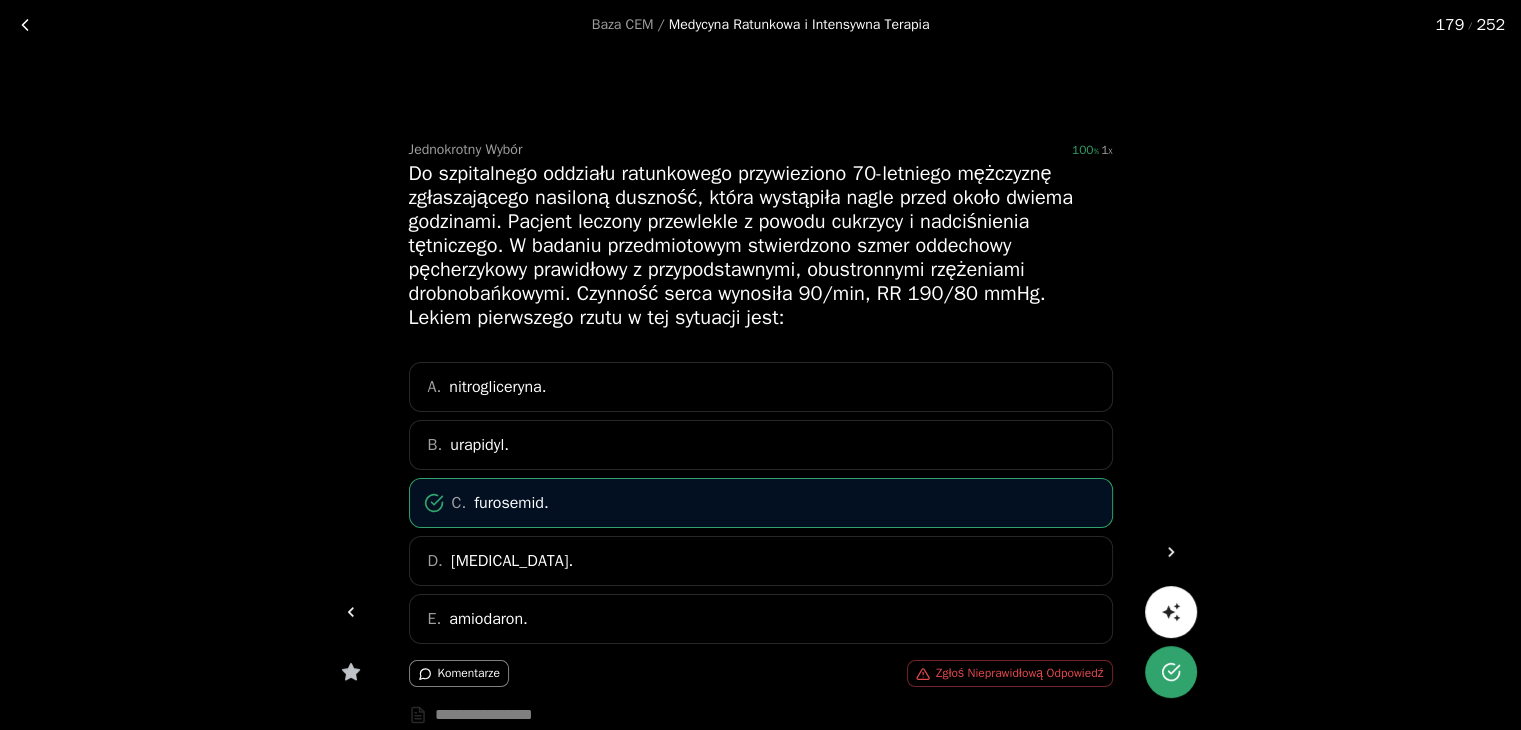 click 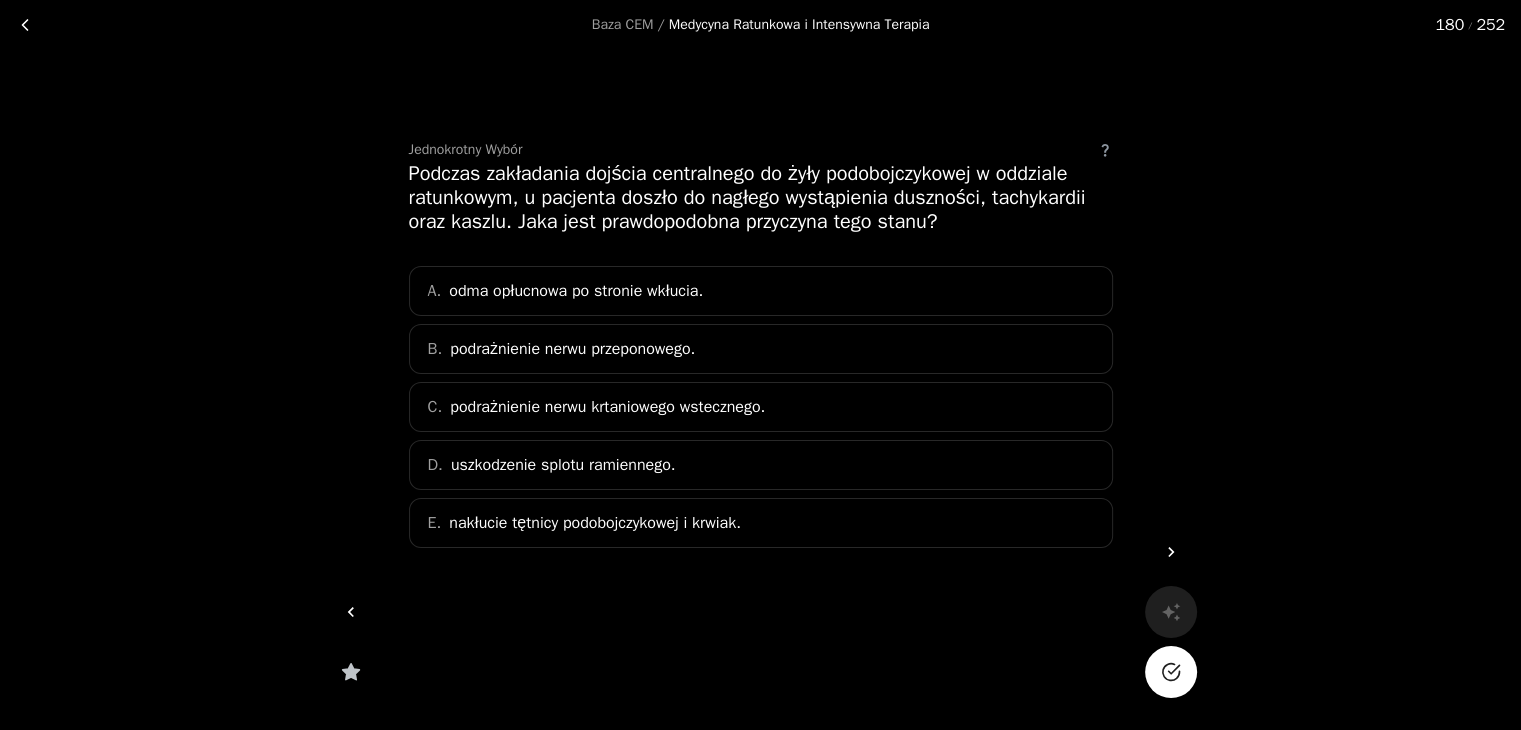 click on "podrażnienie nerwu przeponowego." at bounding box center [572, 349] 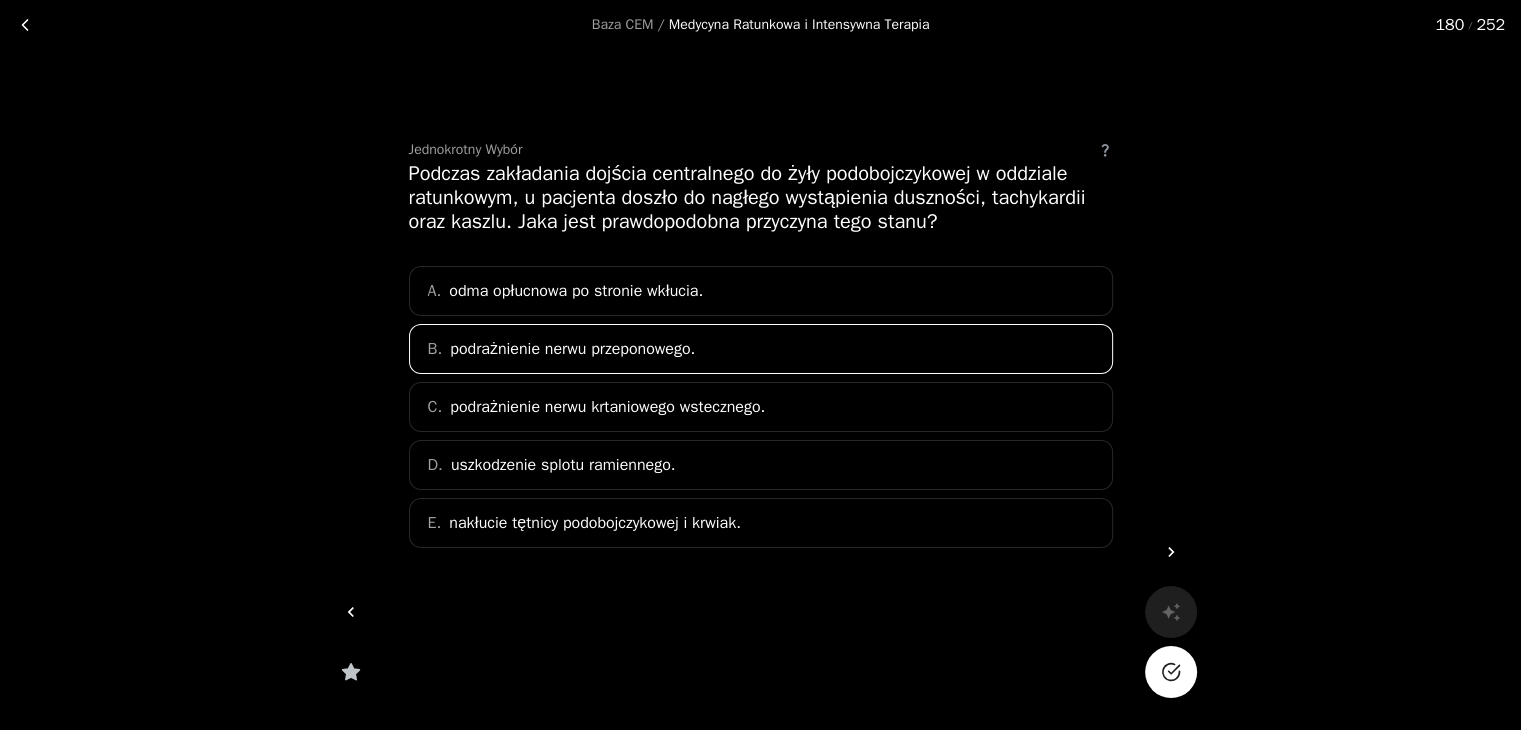 click at bounding box center (1171, 672) 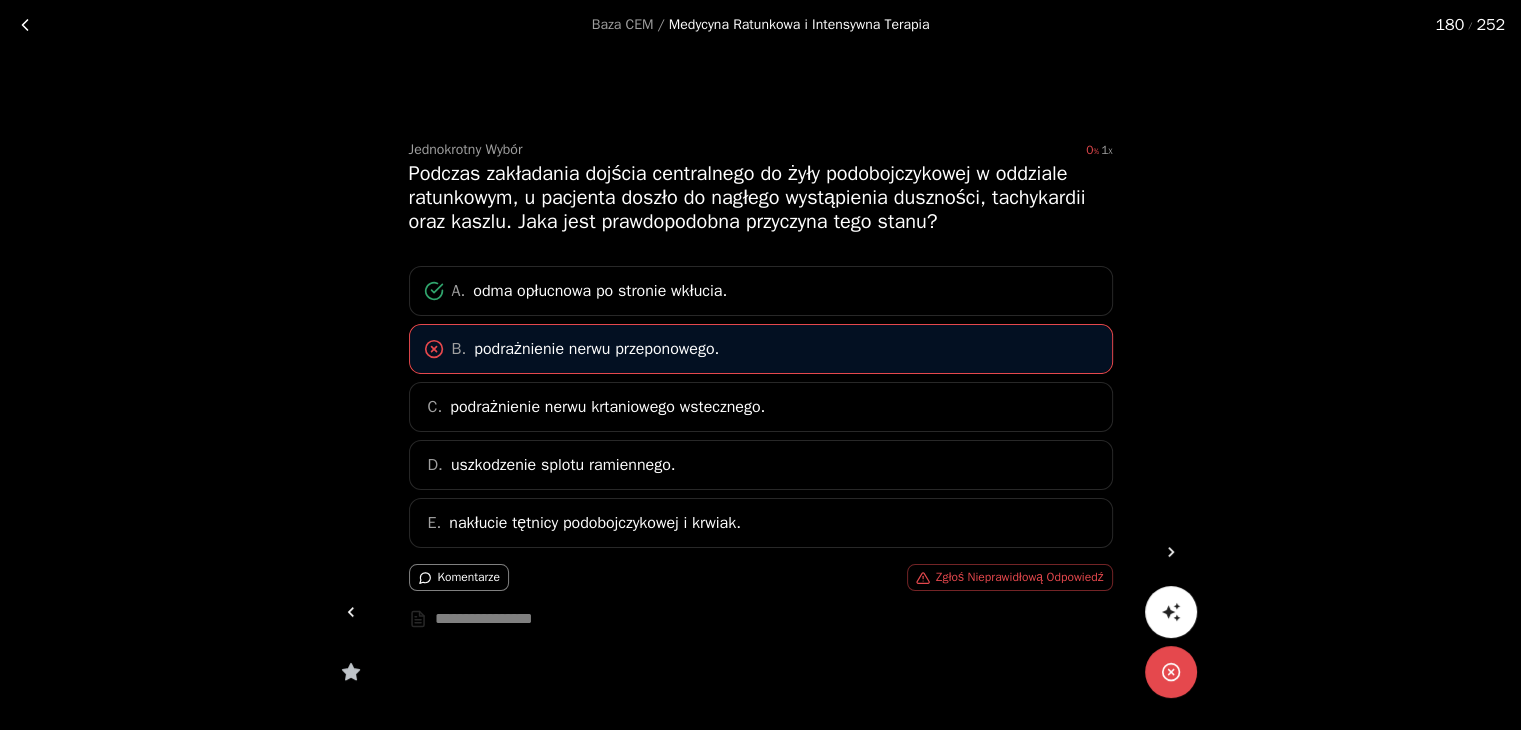 click 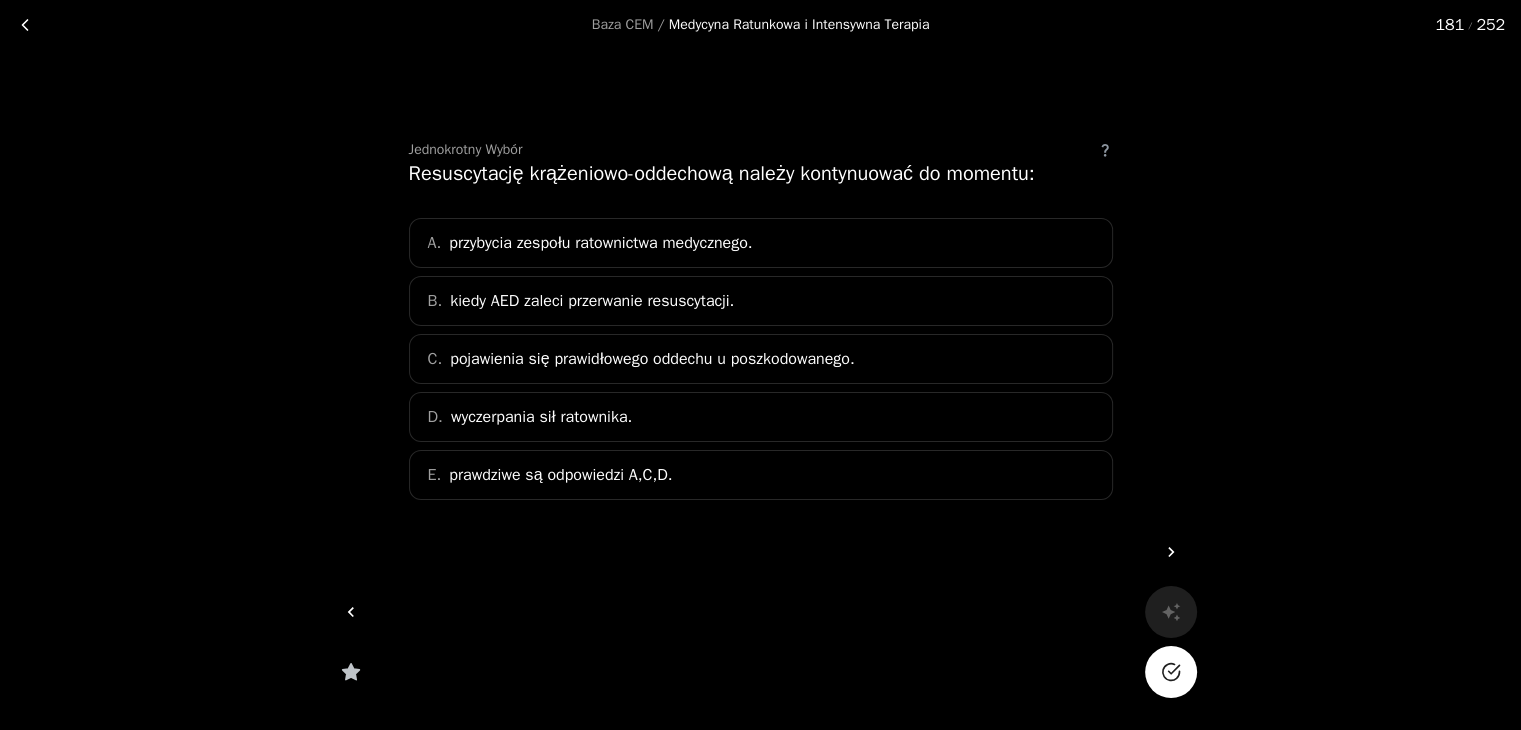 click on "E.   prawdziwe są odpowiedzi A,C,D." at bounding box center (761, 475) 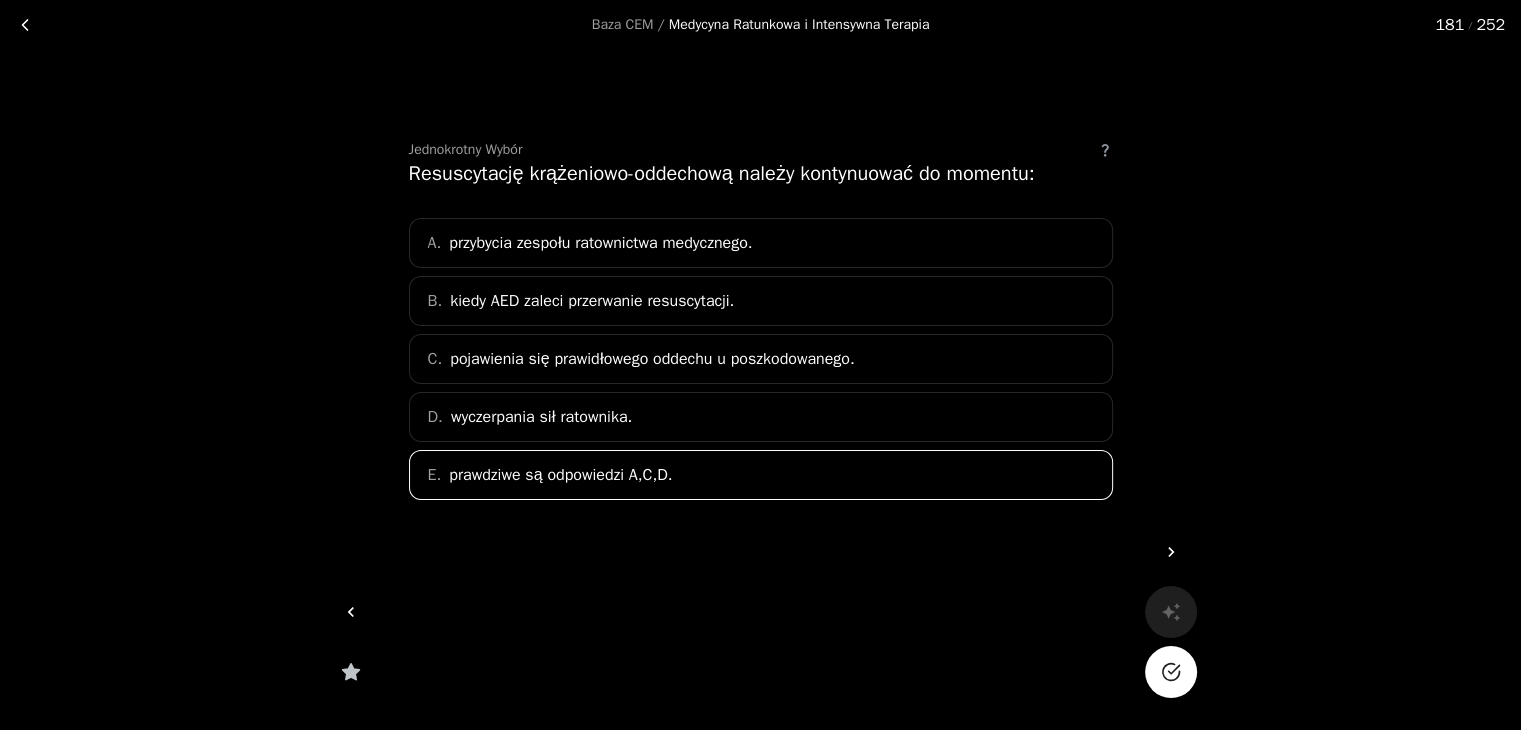 click 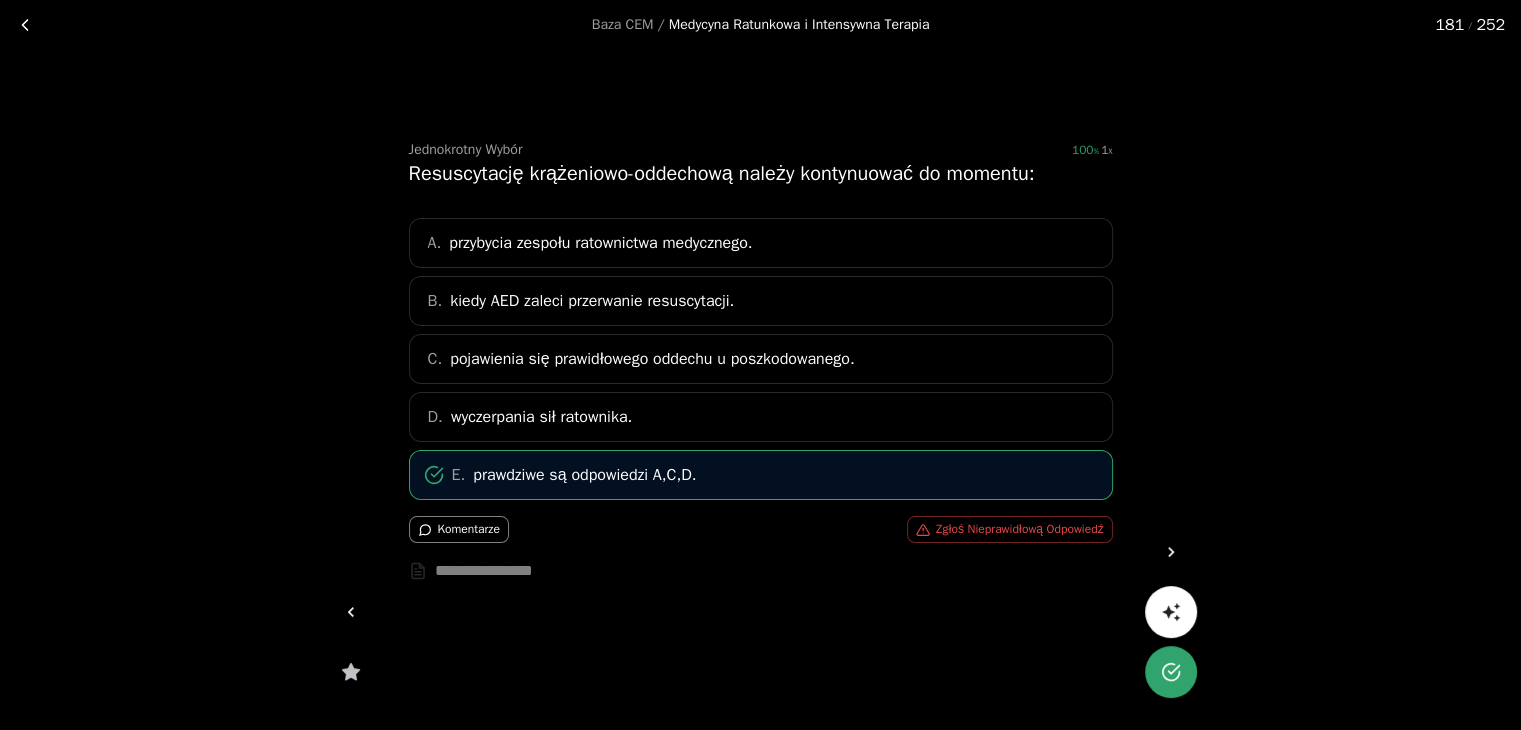 click 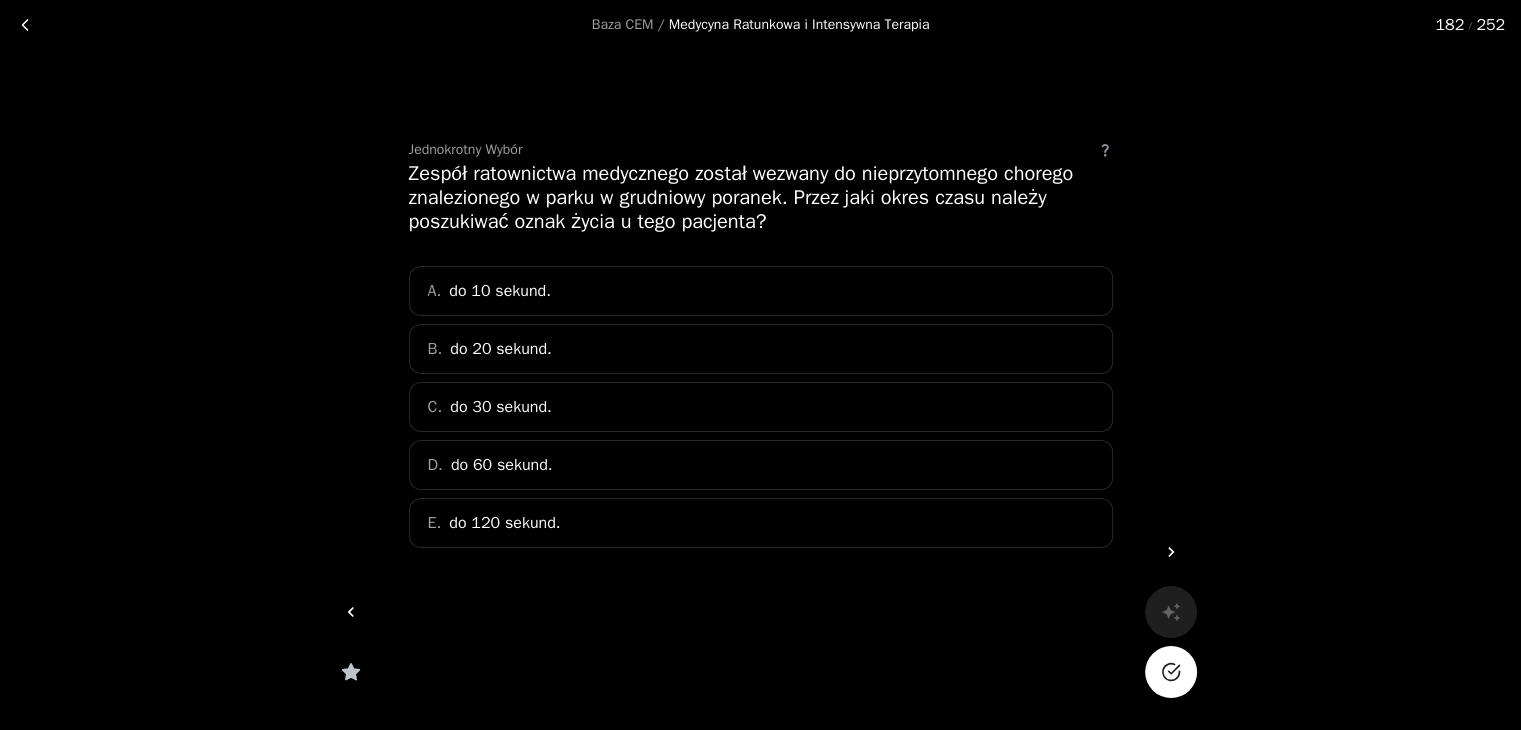 click on "D.   do 60 sekund." at bounding box center (761, 465) 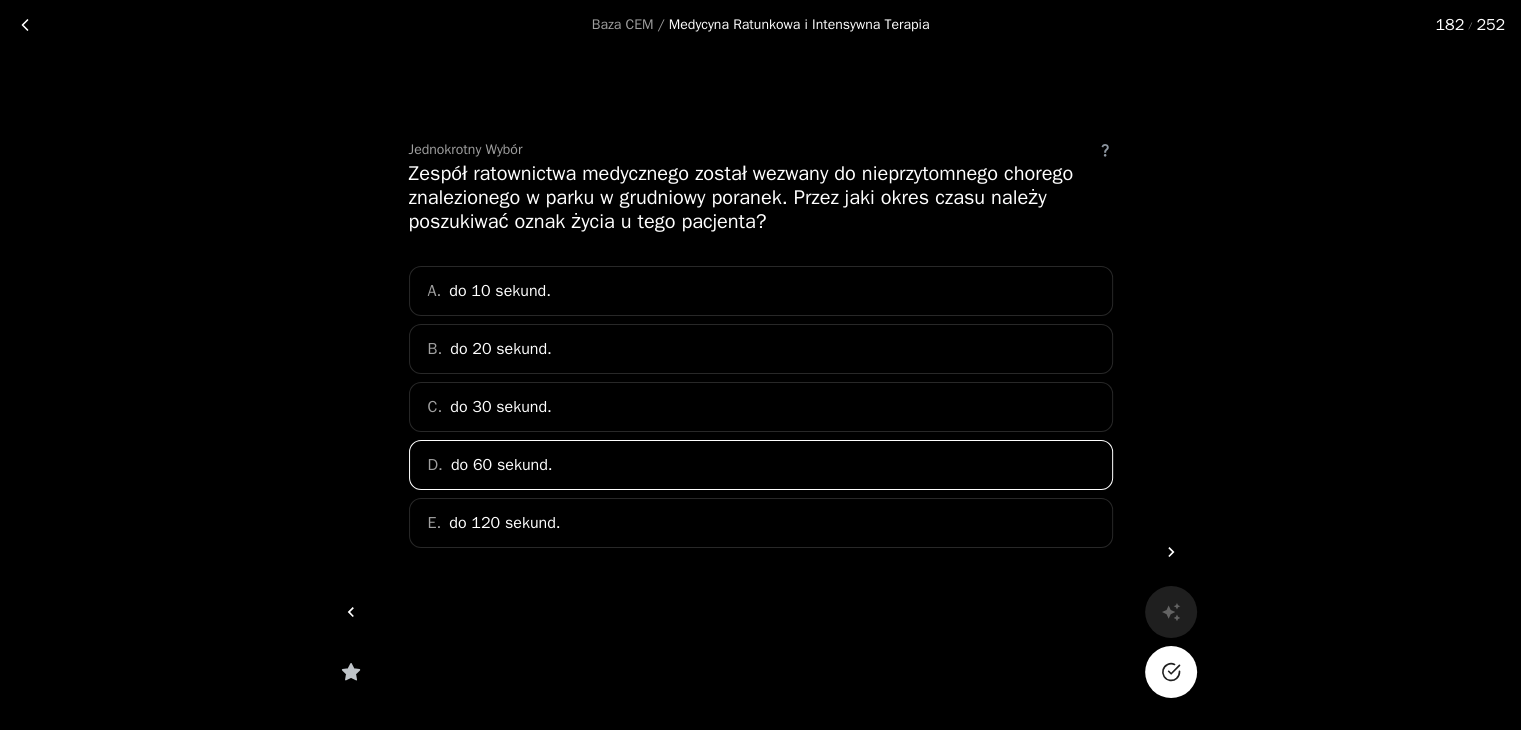 click at bounding box center [1171, 672] 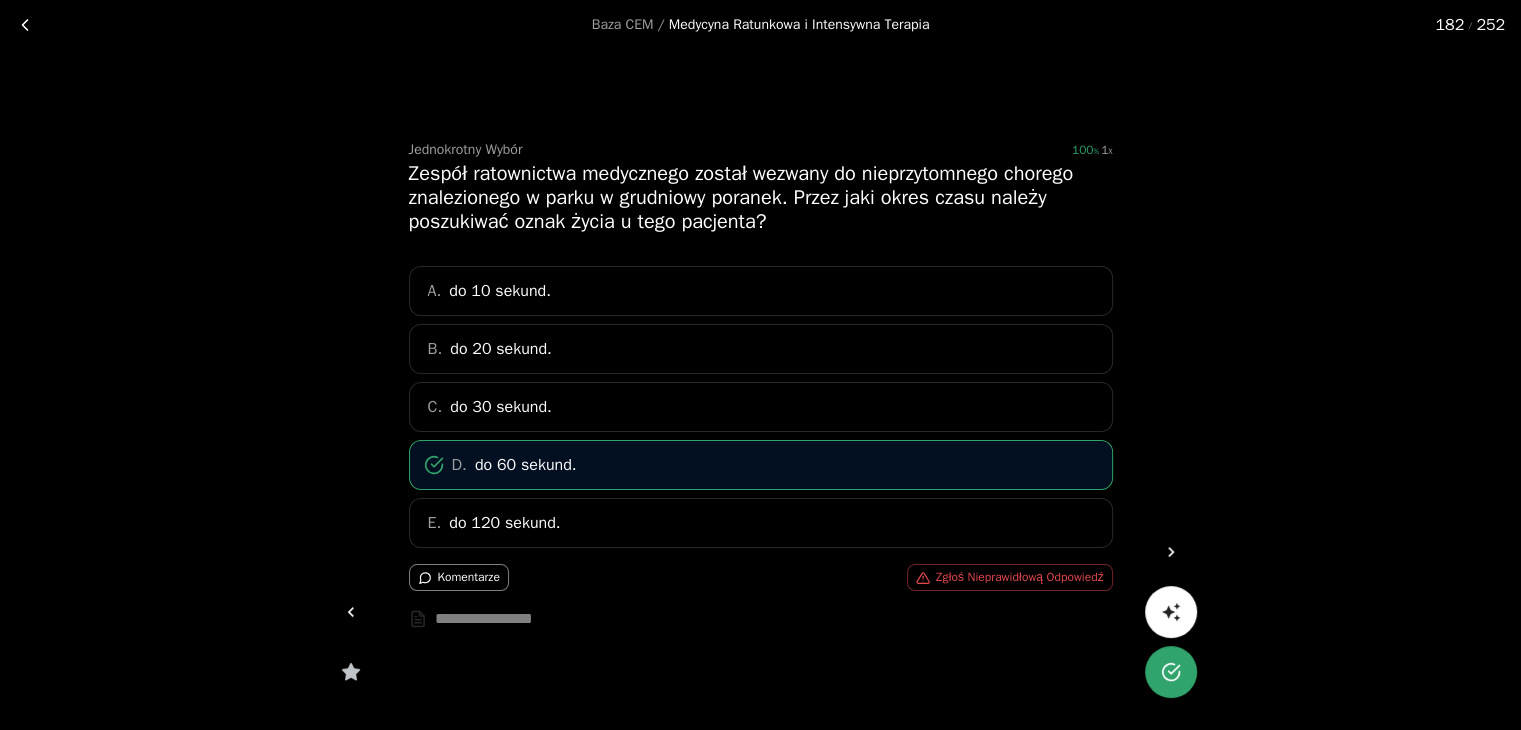 click 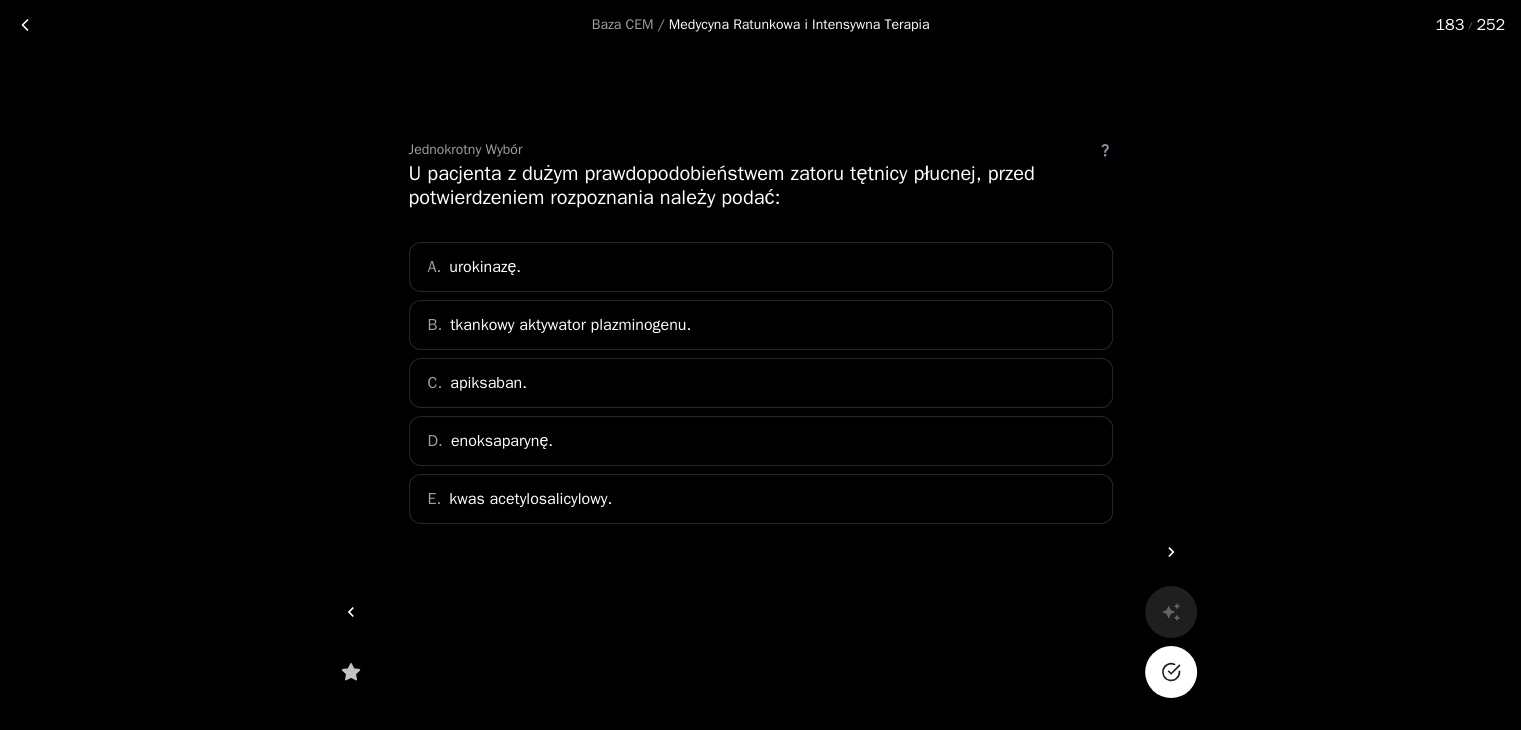 click on "E.   kwas acetylosalicylowy." at bounding box center (761, 499) 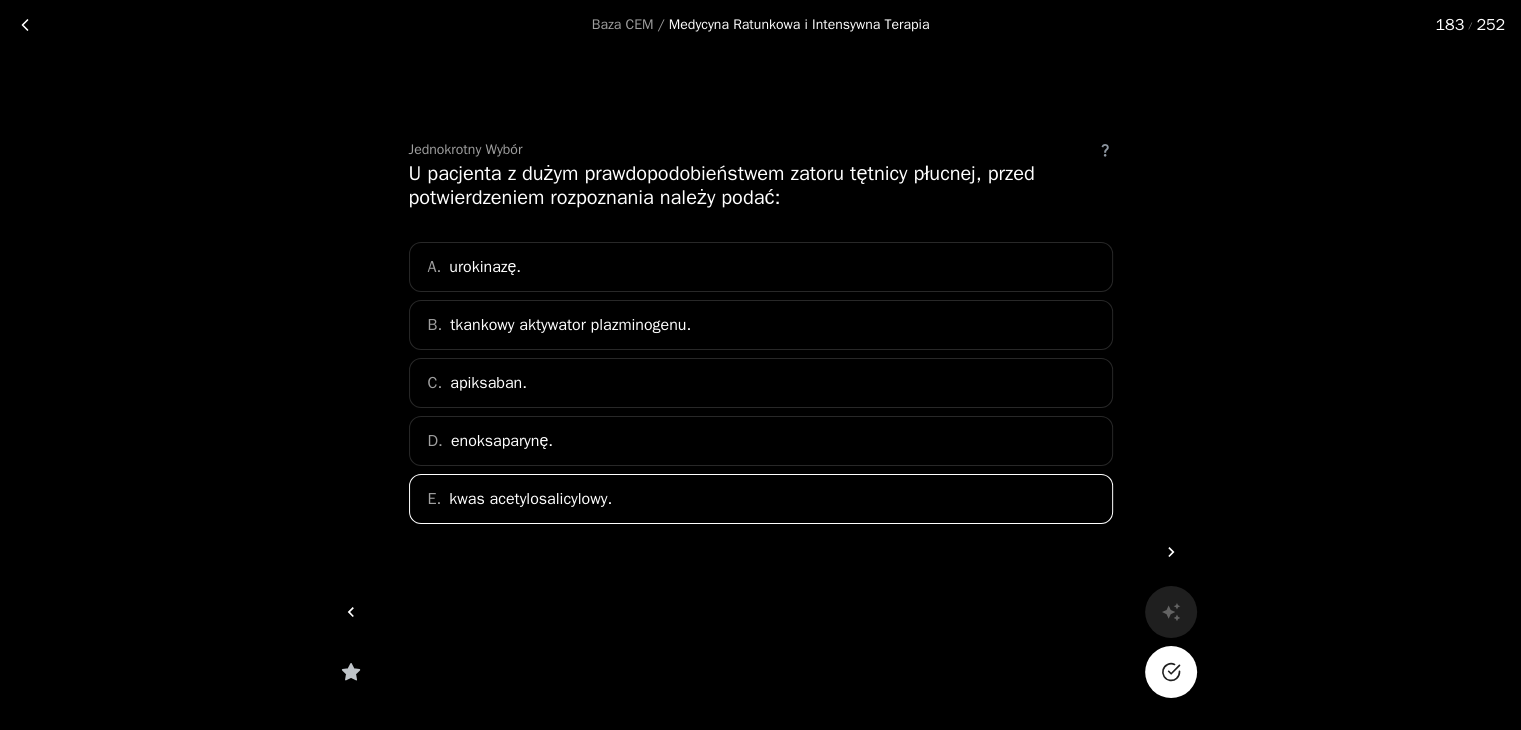 click at bounding box center (1171, 672) 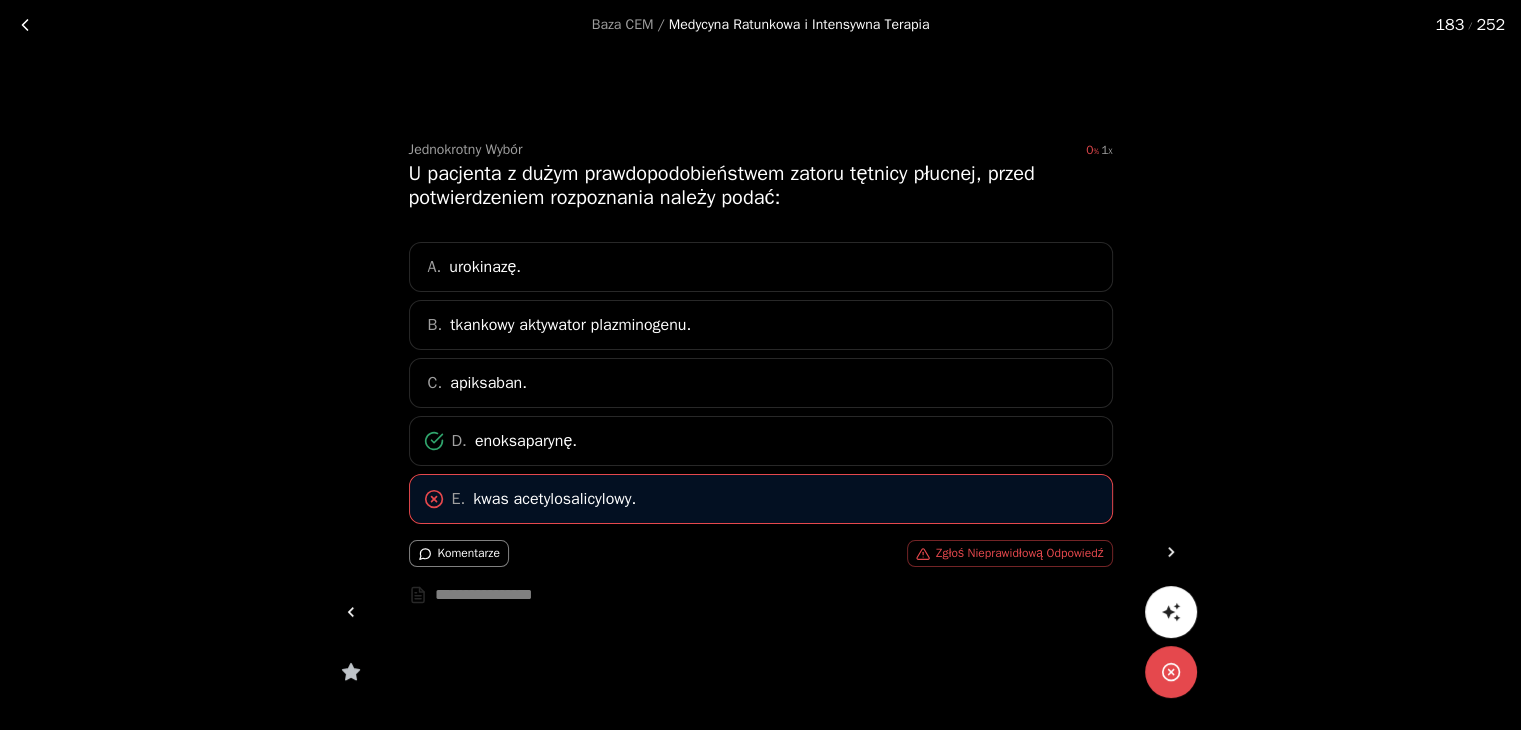 click 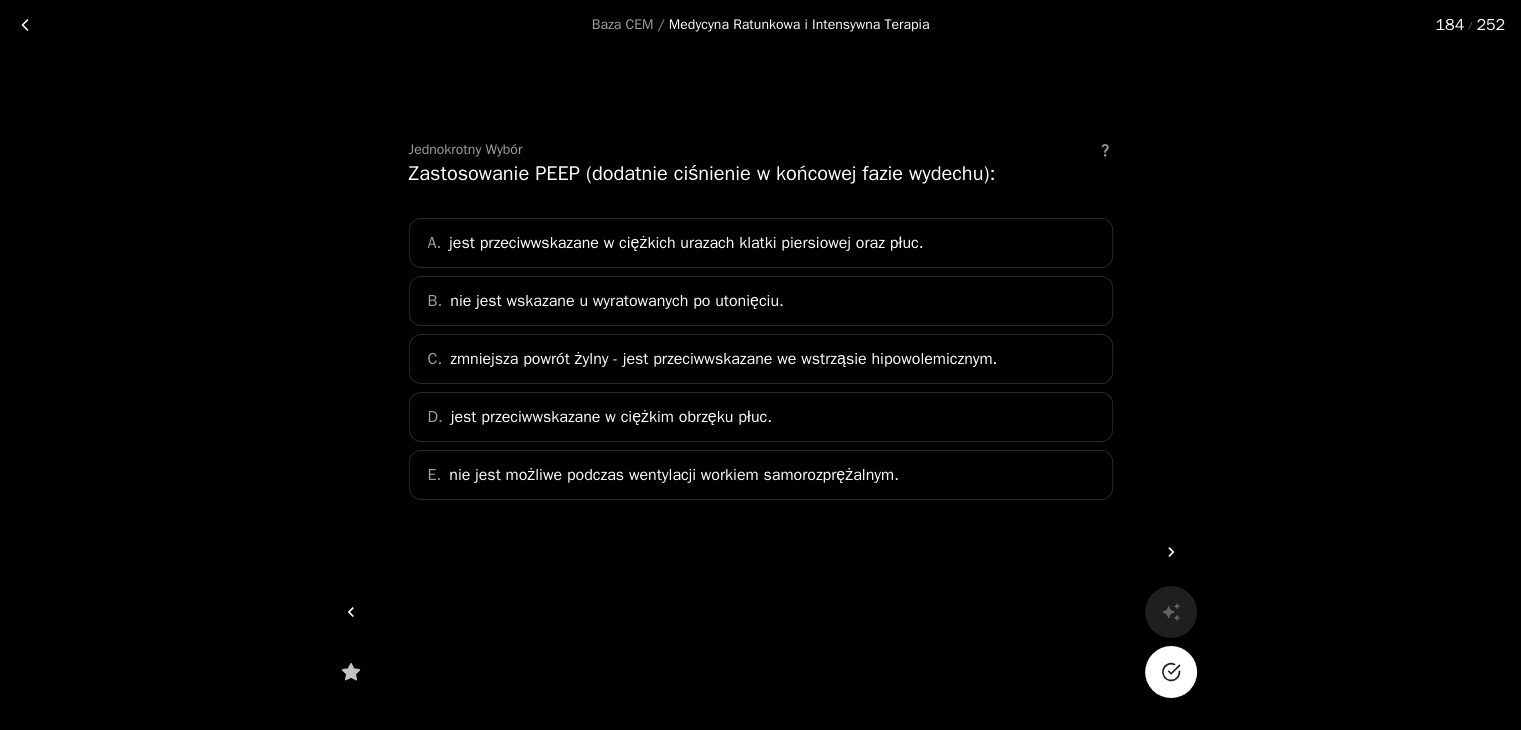 click on "E.   nie jest możliwe podczas wentylacji workiem samorozprężalnym." at bounding box center [761, 475] 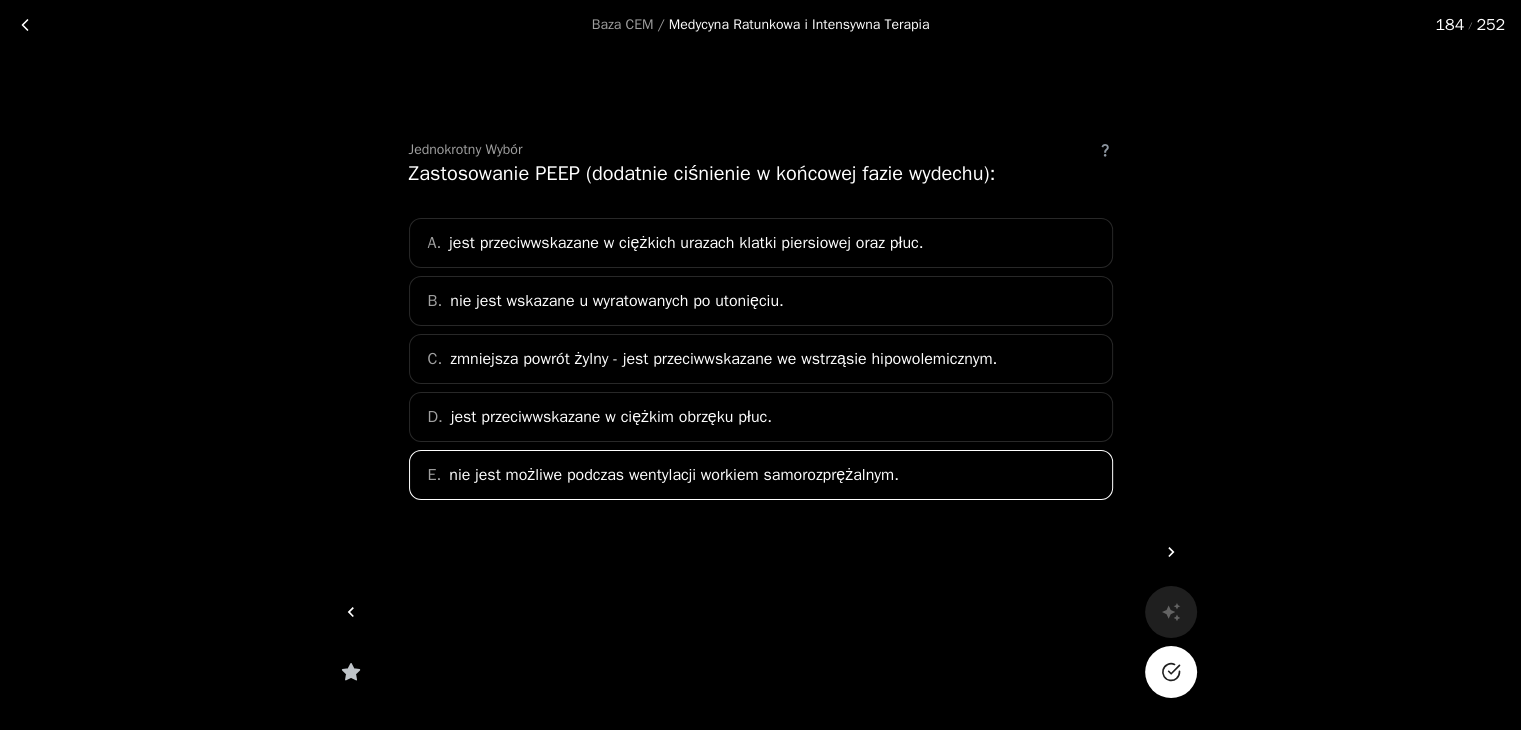 click at bounding box center [1171, 672] 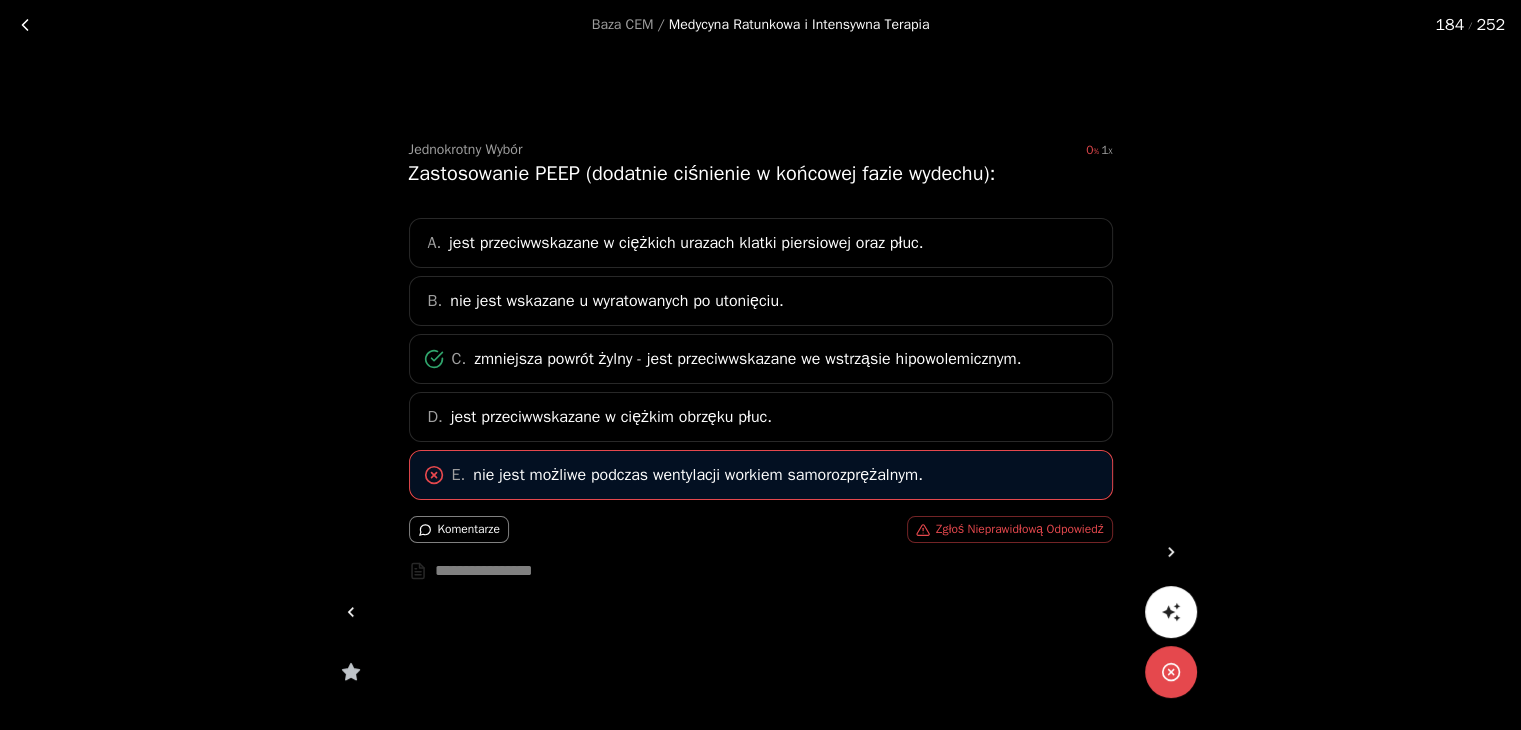 click 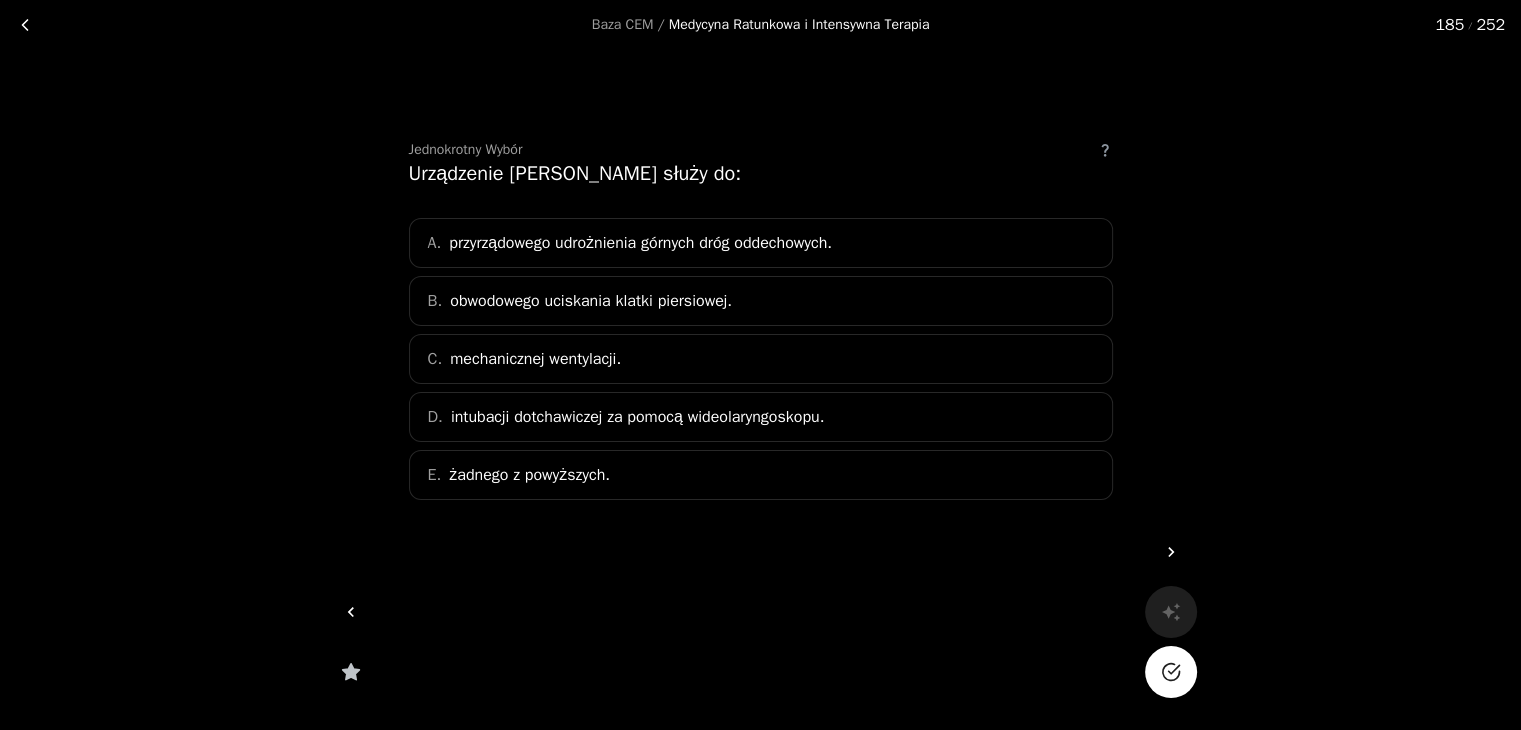 click on "E.   żadnego z powyższych." at bounding box center (761, 475) 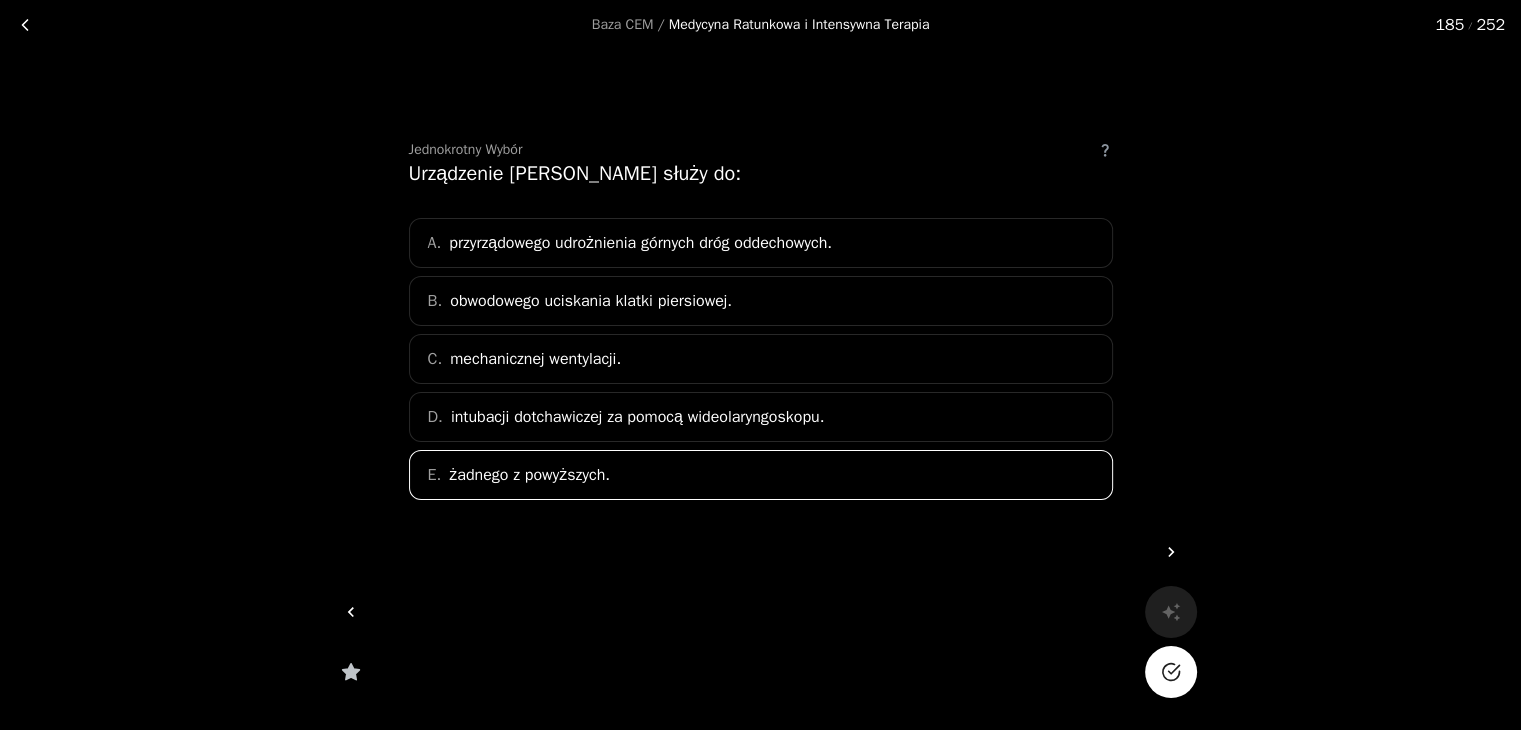 click at bounding box center (1171, 672) 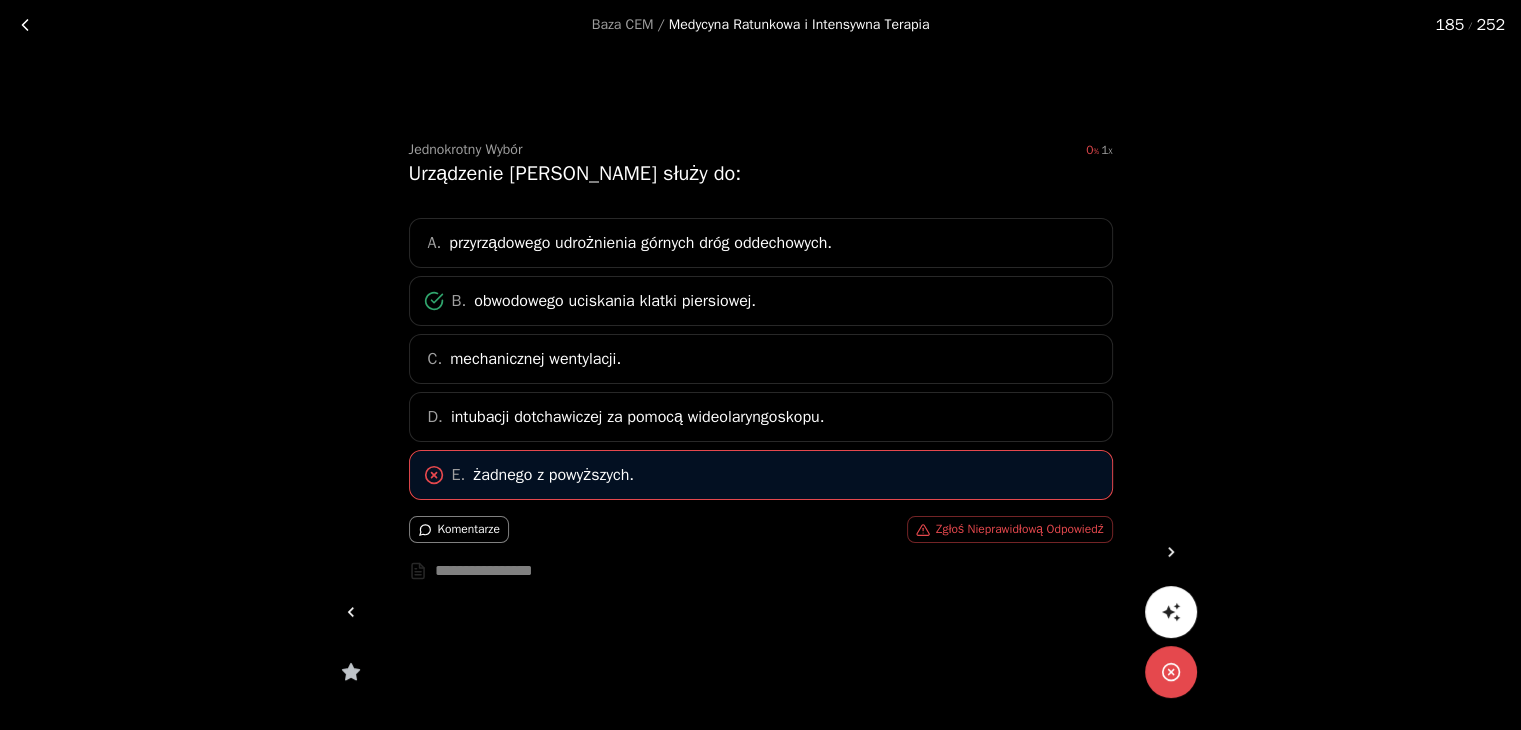 click 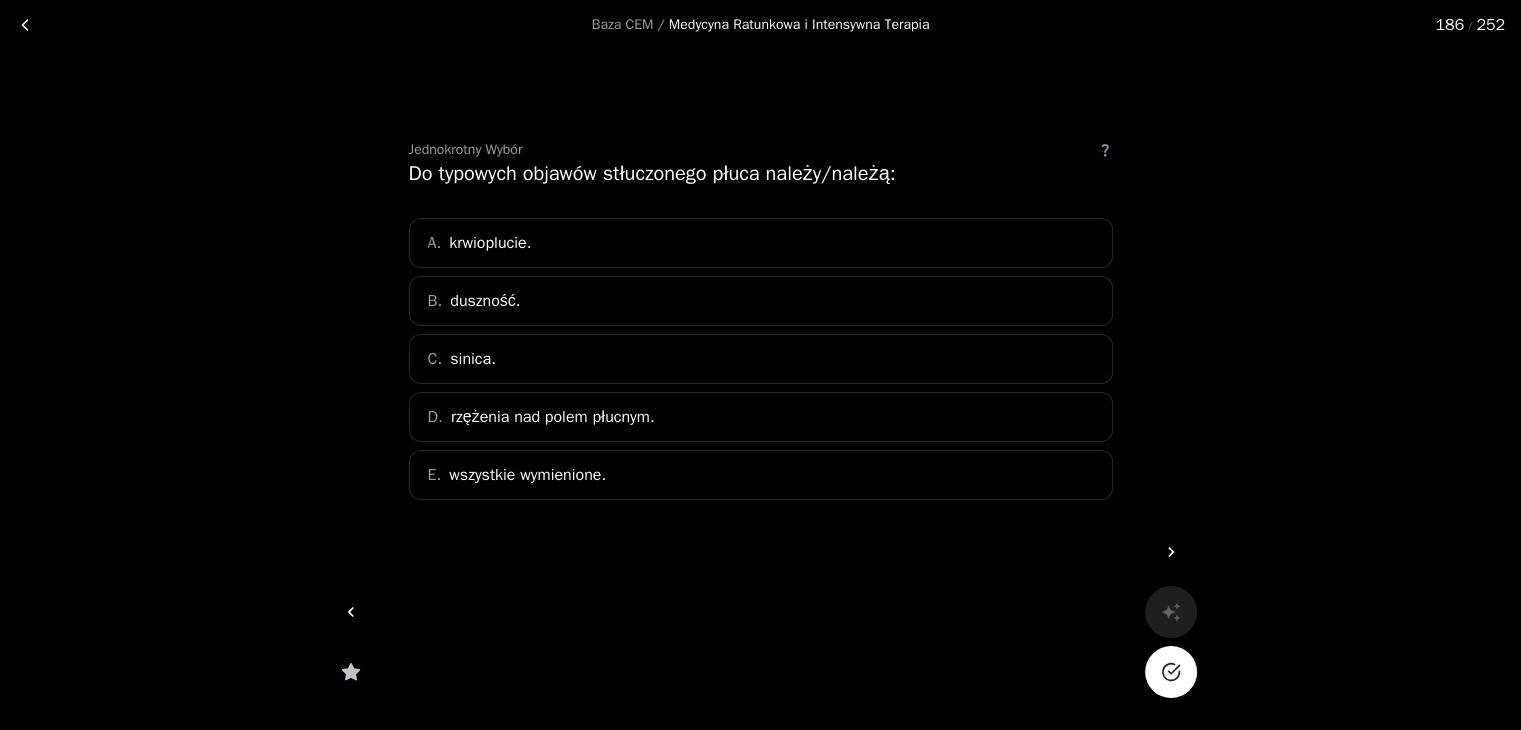 click on "E.   wszystkie wymienione." at bounding box center (761, 475) 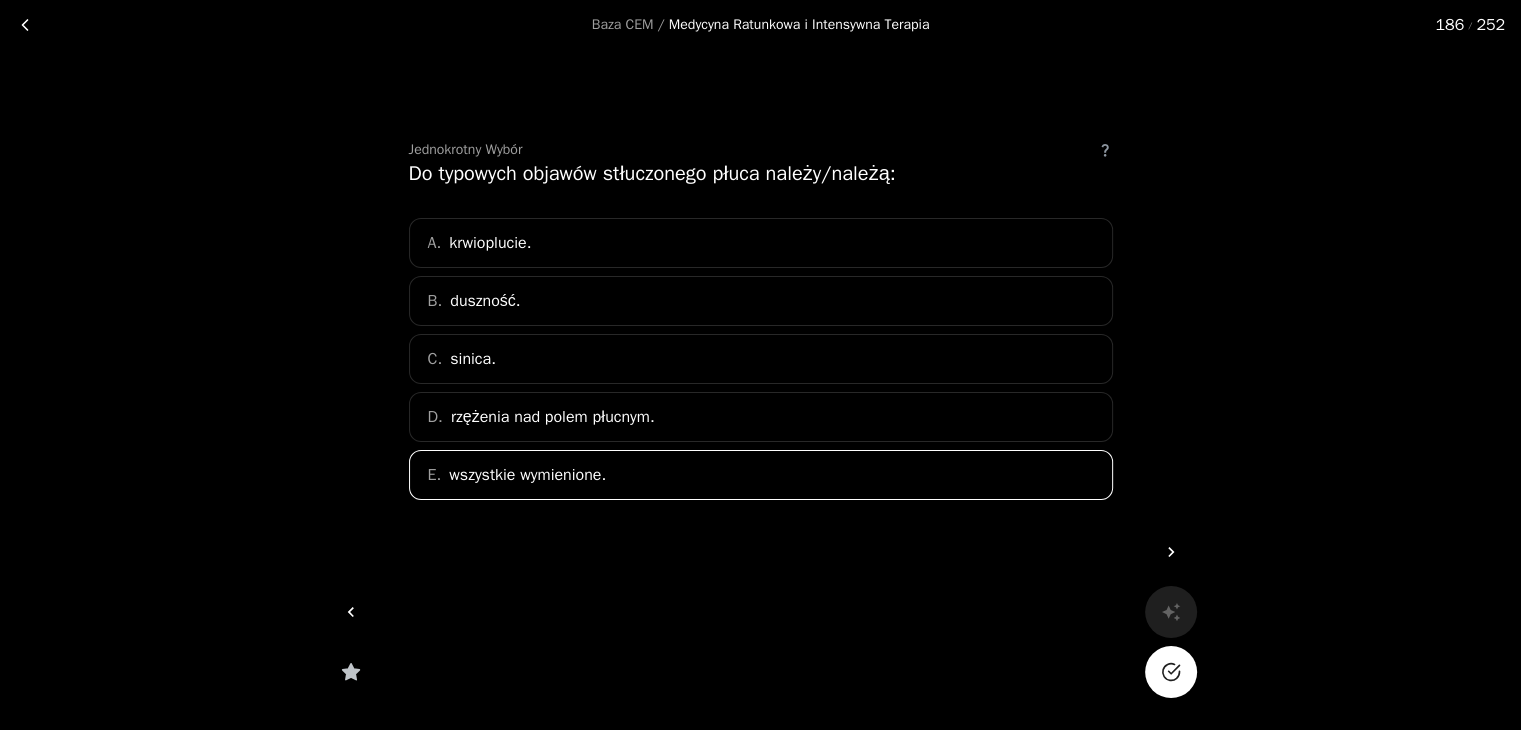 click at bounding box center [1171, 672] 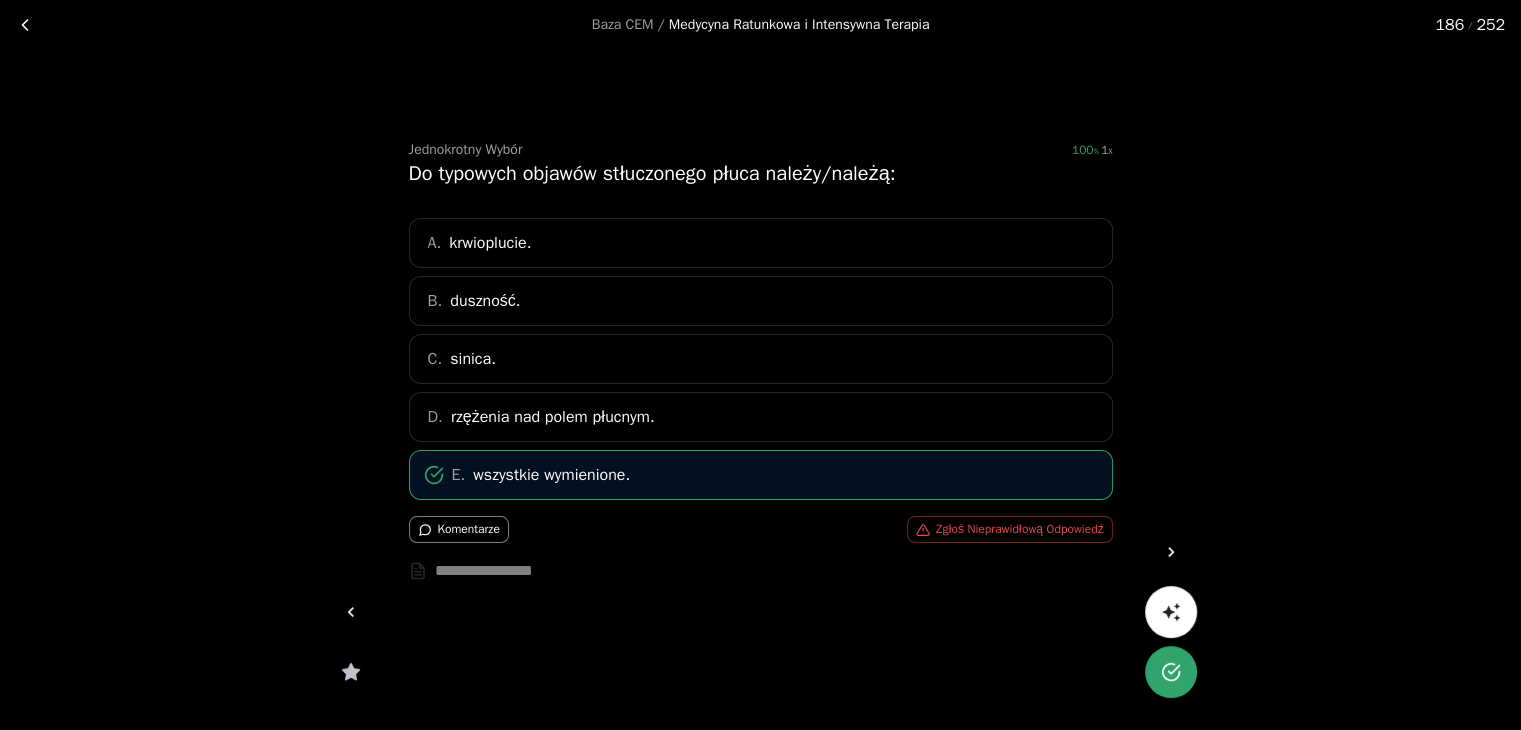 click 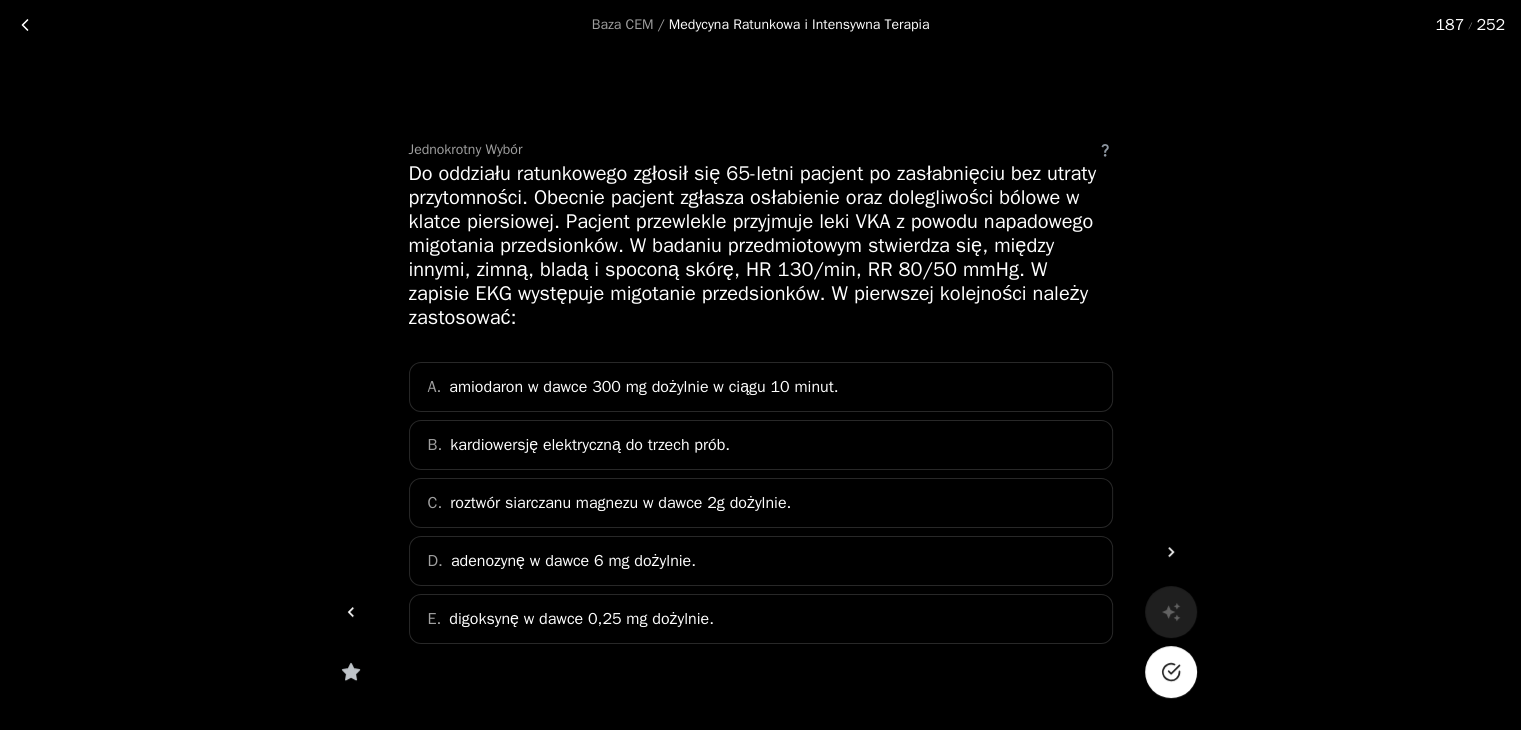 click on "B.   kardiowersję elektryczną do trzech prób." at bounding box center (761, 445) 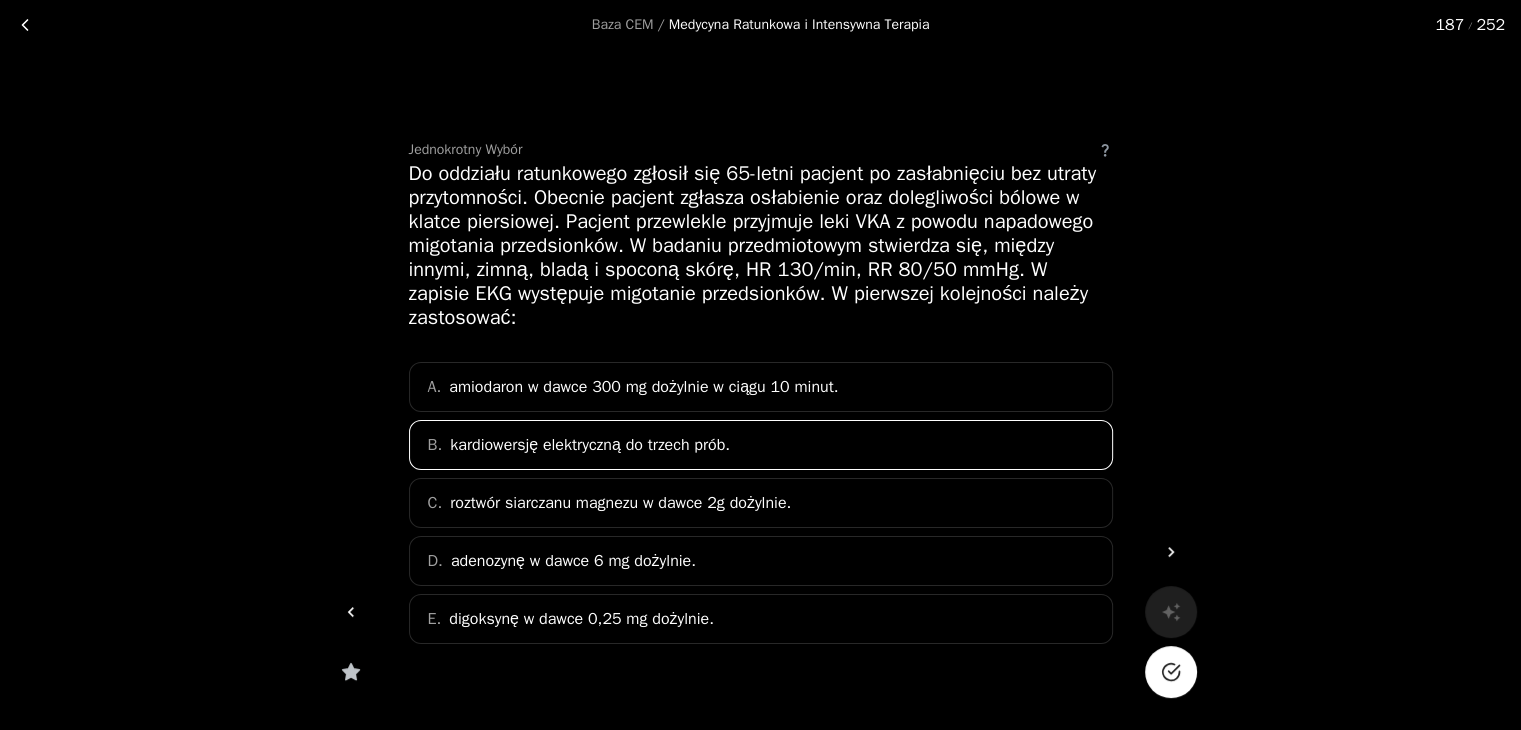 click at bounding box center (1171, 672) 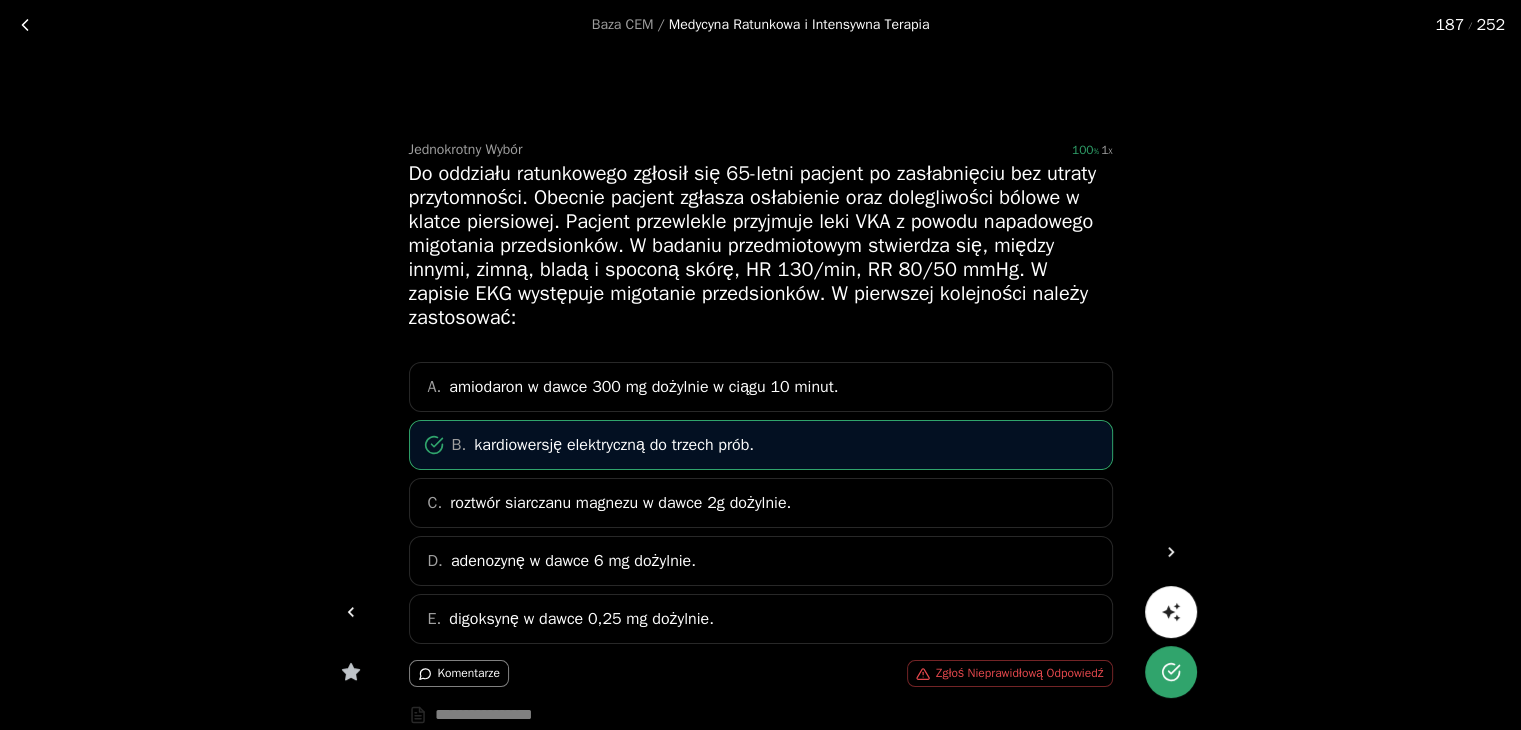 click 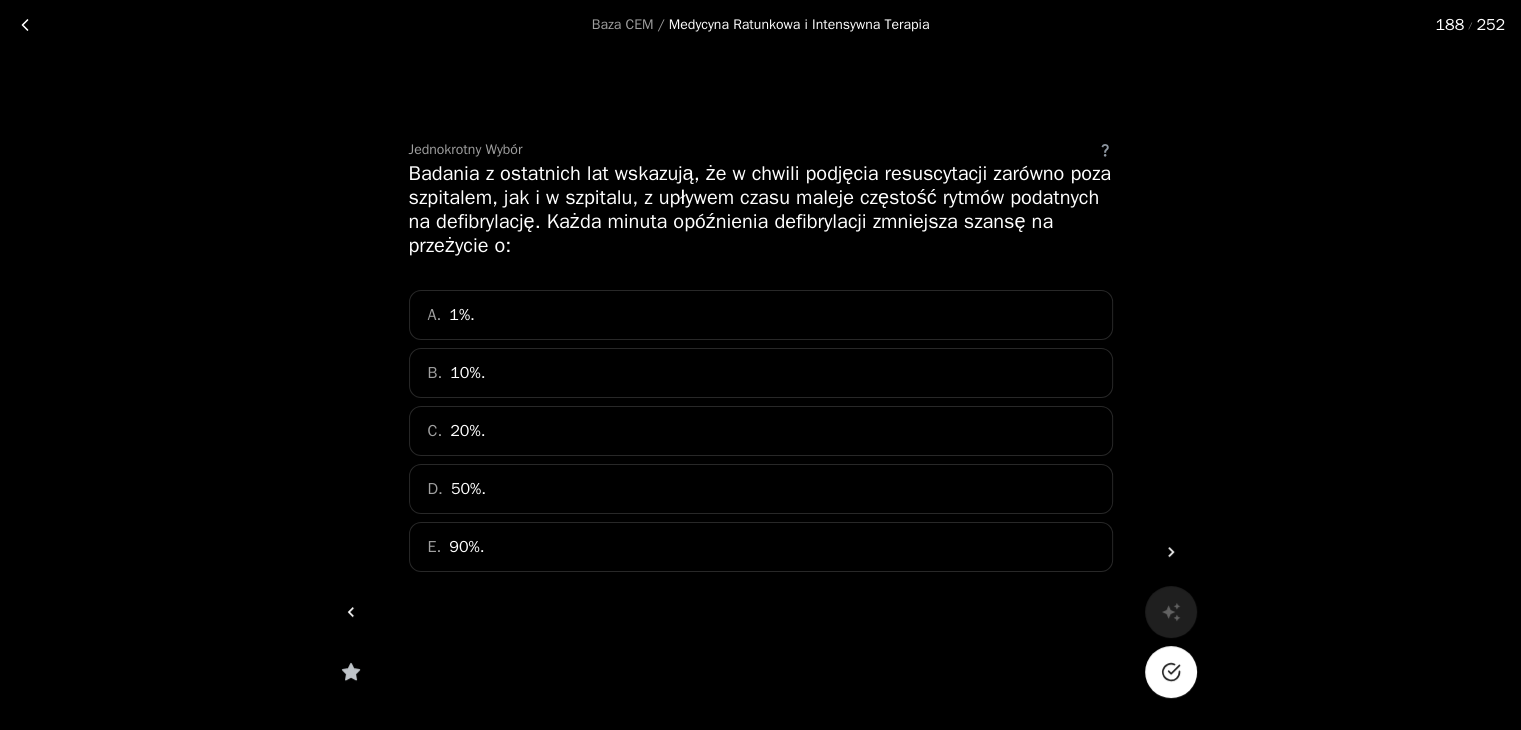 click on "B.   10%." at bounding box center (761, 373) 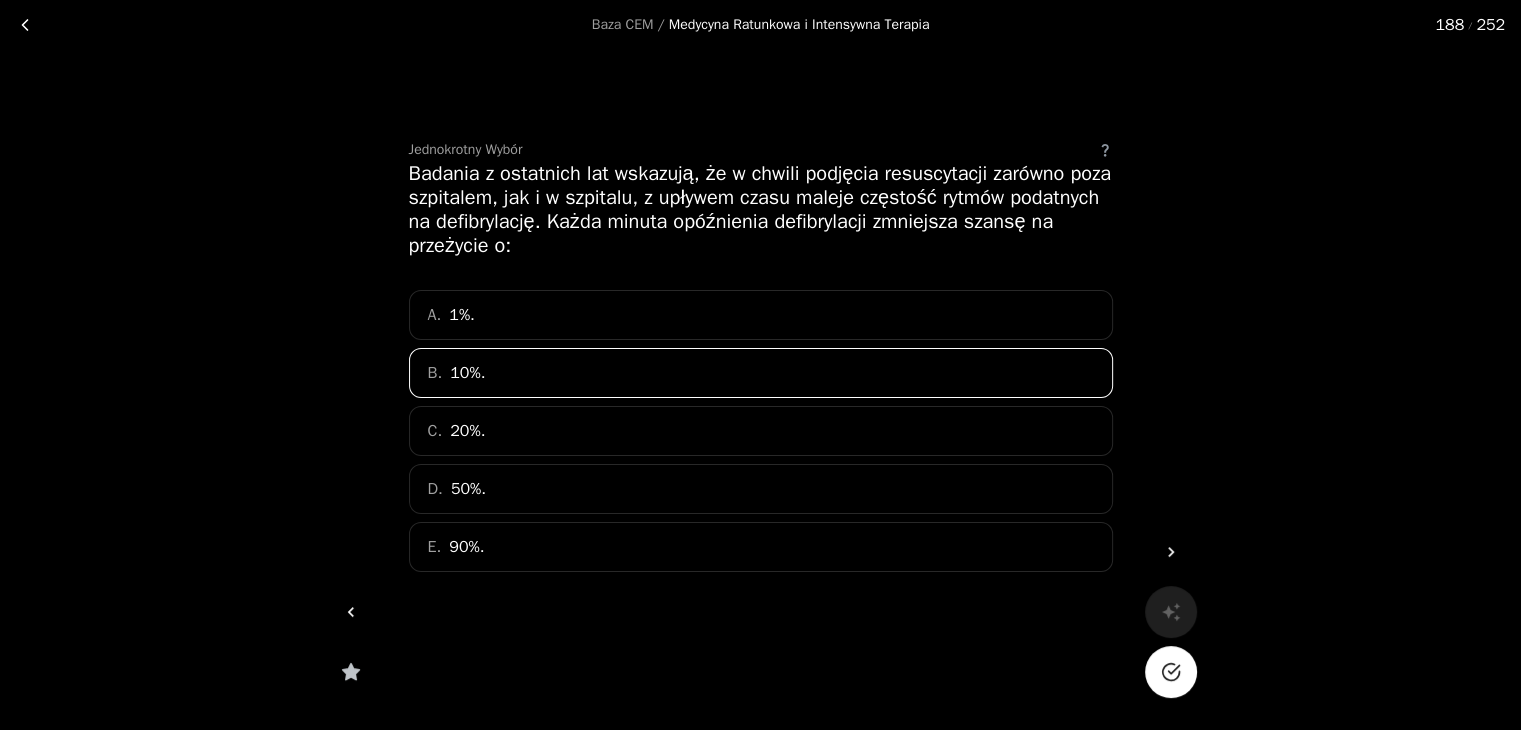 click 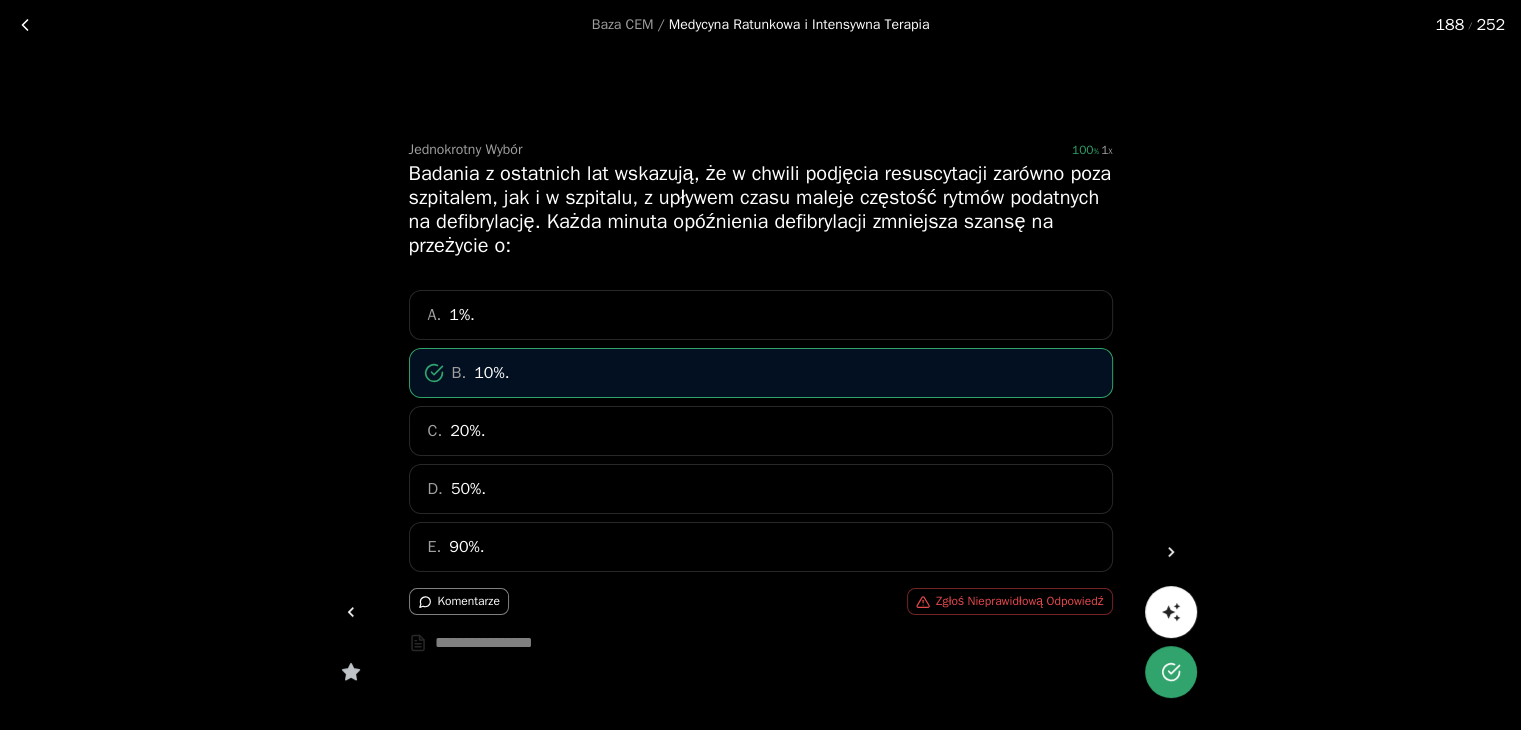 click at bounding box center (1171, 552) 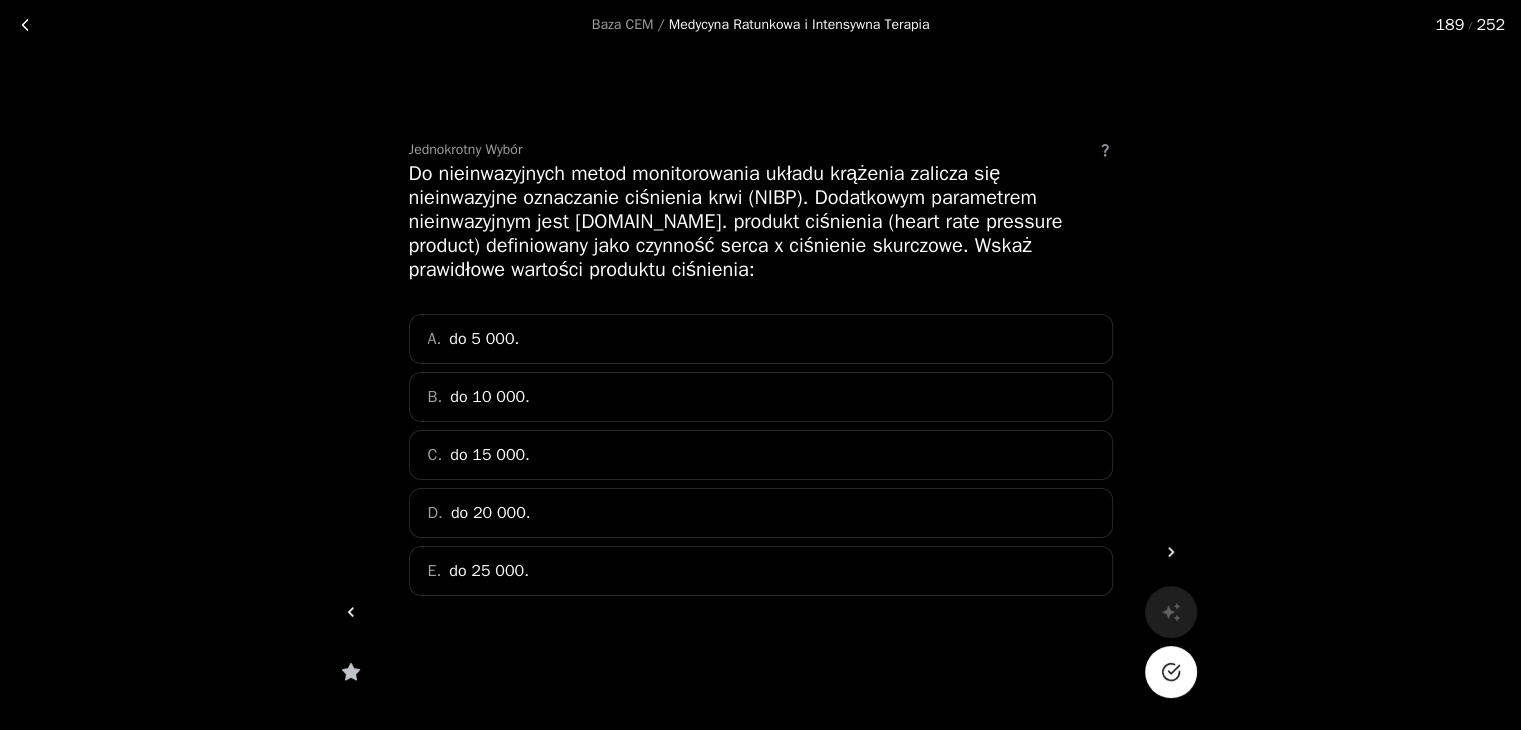 click on "C.   do 15 000." at bounding box center [761, 455] 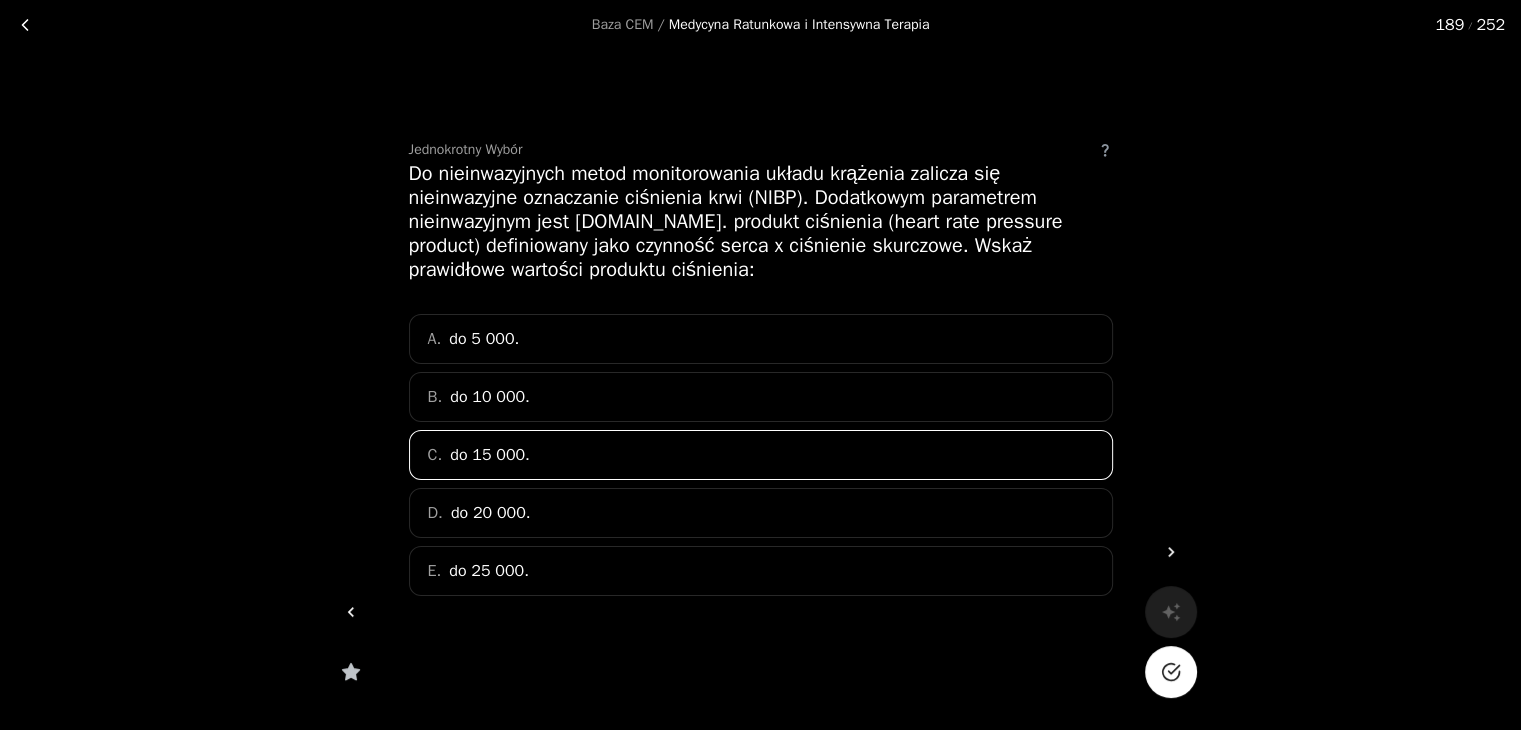 click 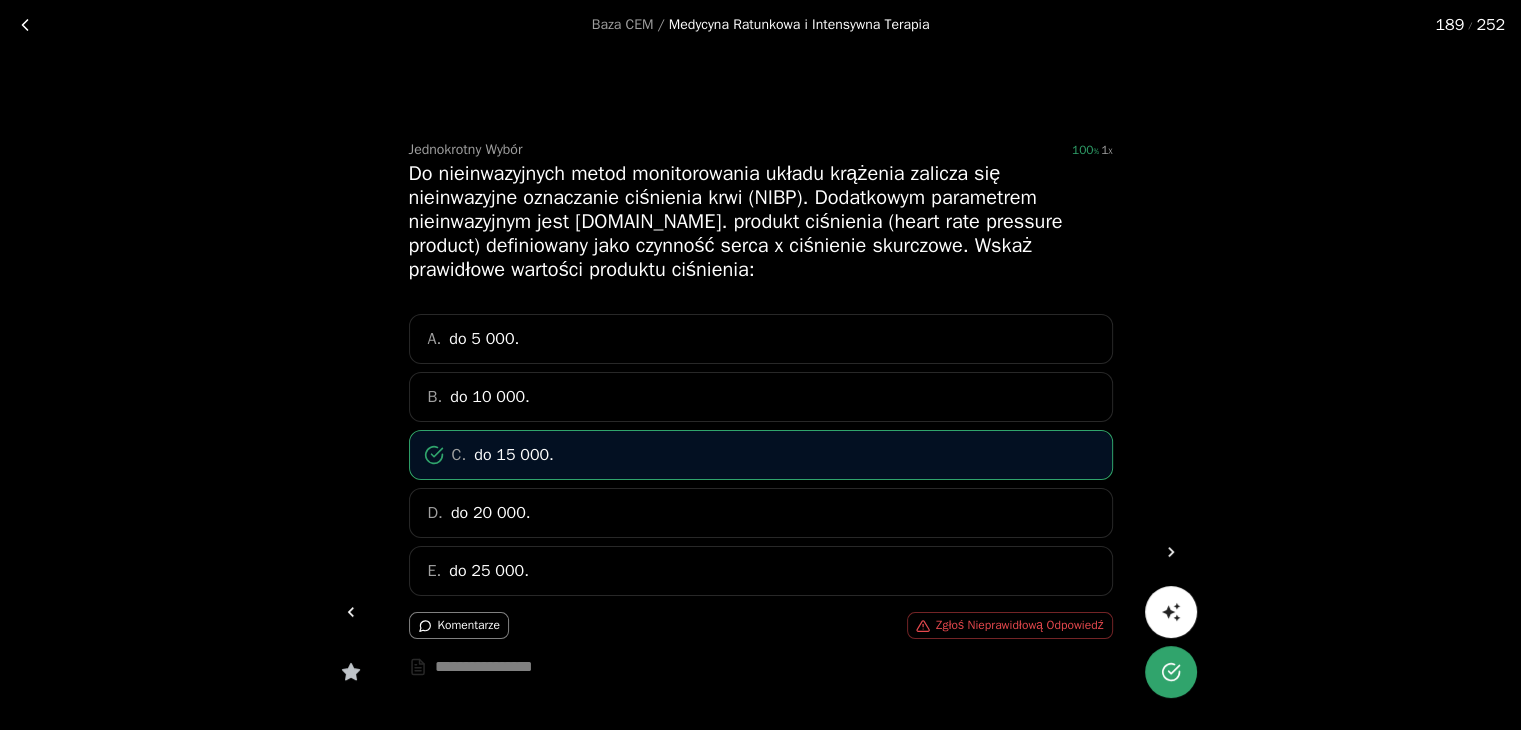 click at bounding box center (1171, 552) 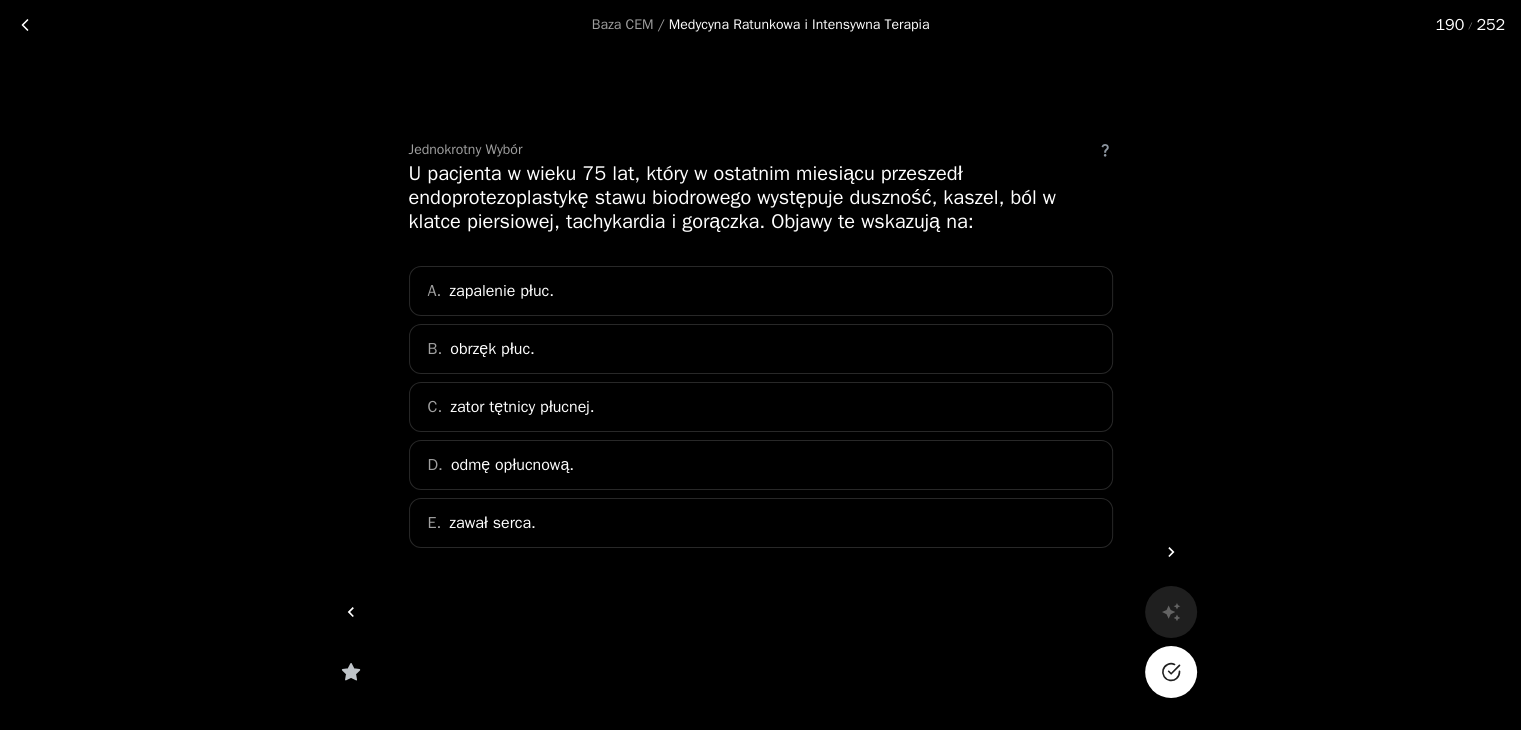 click on "[PERSON_NAME] tętnicy płucnej." at bounding box center (761, 407) 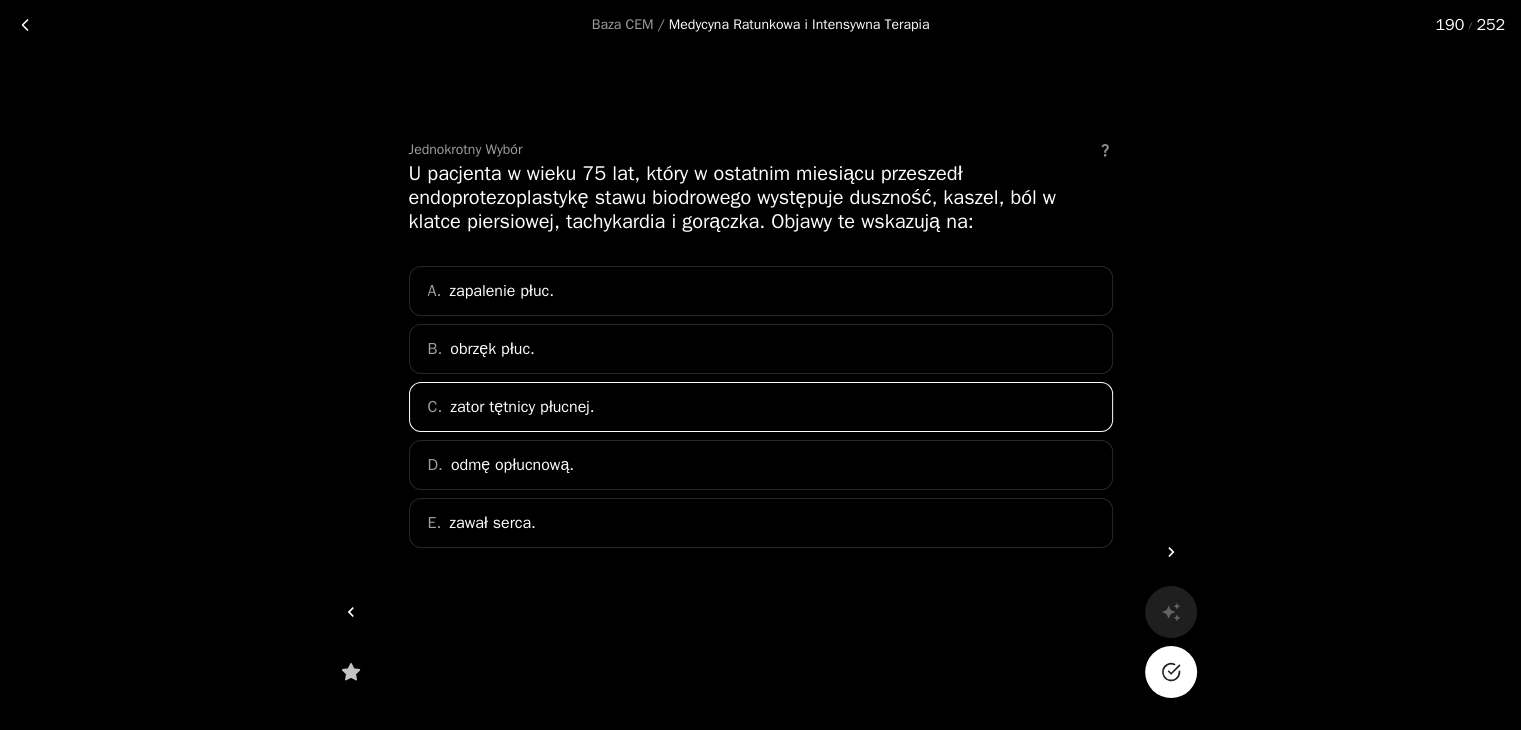 click at bounding box center (1171, 672) 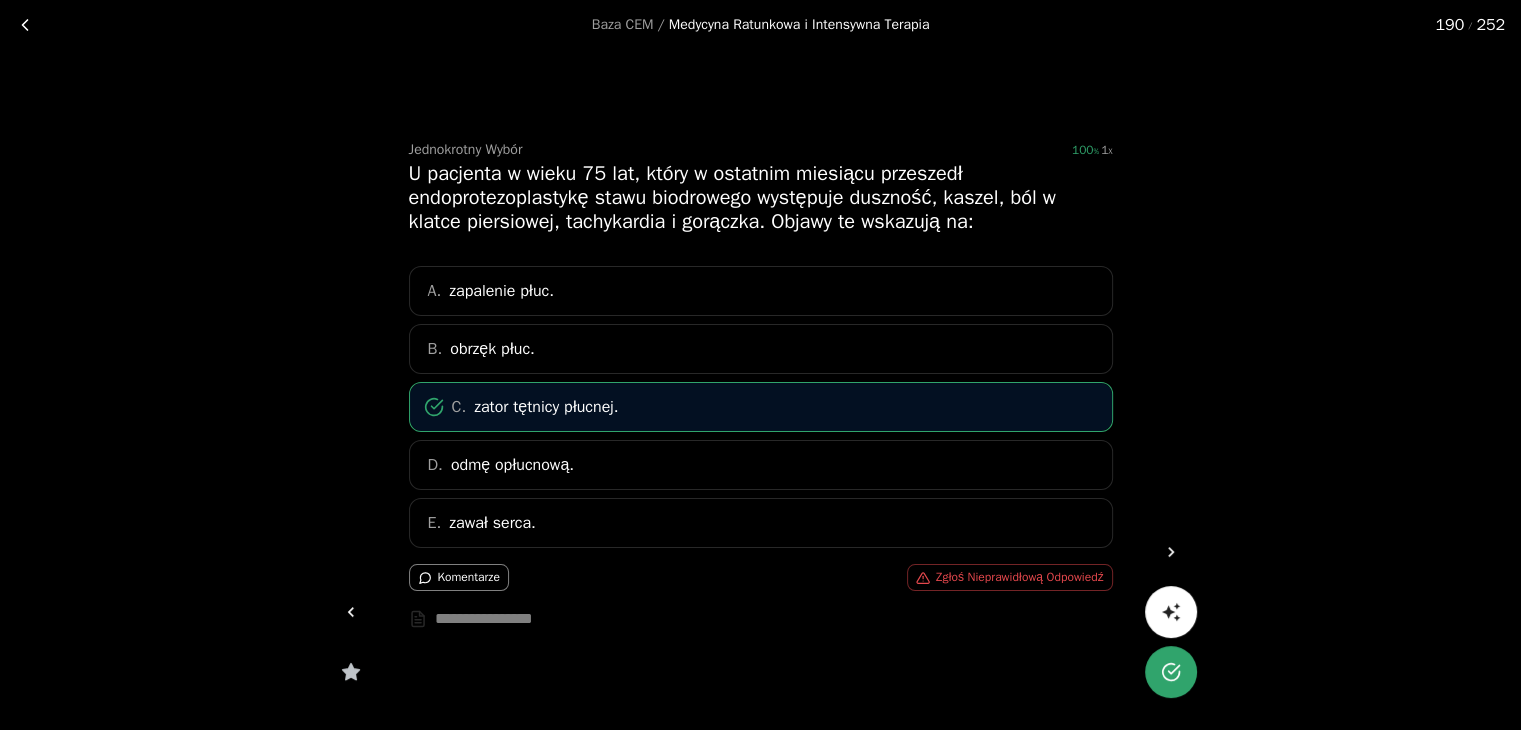 click 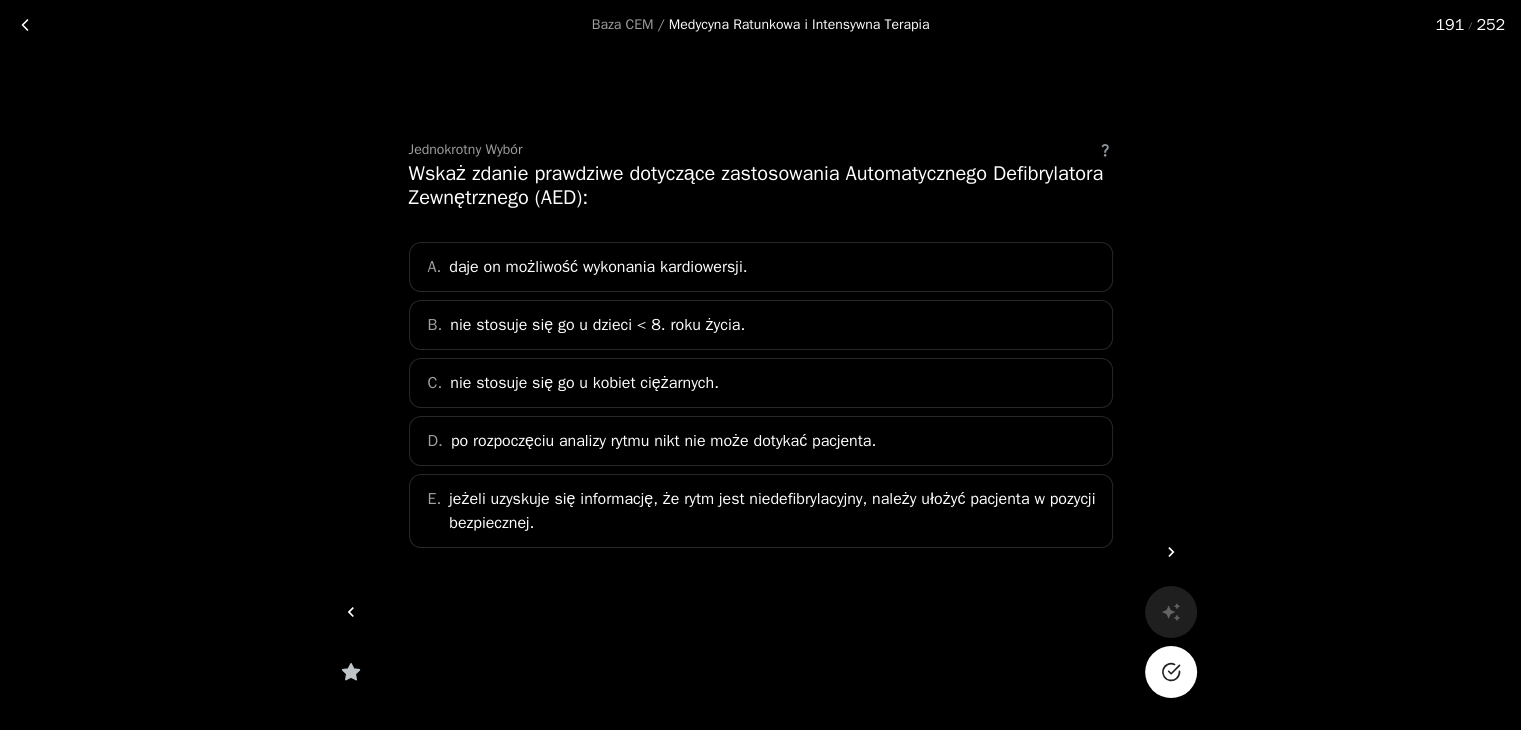 click on "po rozpoczęciu analizy rytmu nikt nie może dotykać pacjenta." at bounding box center (663, 441) 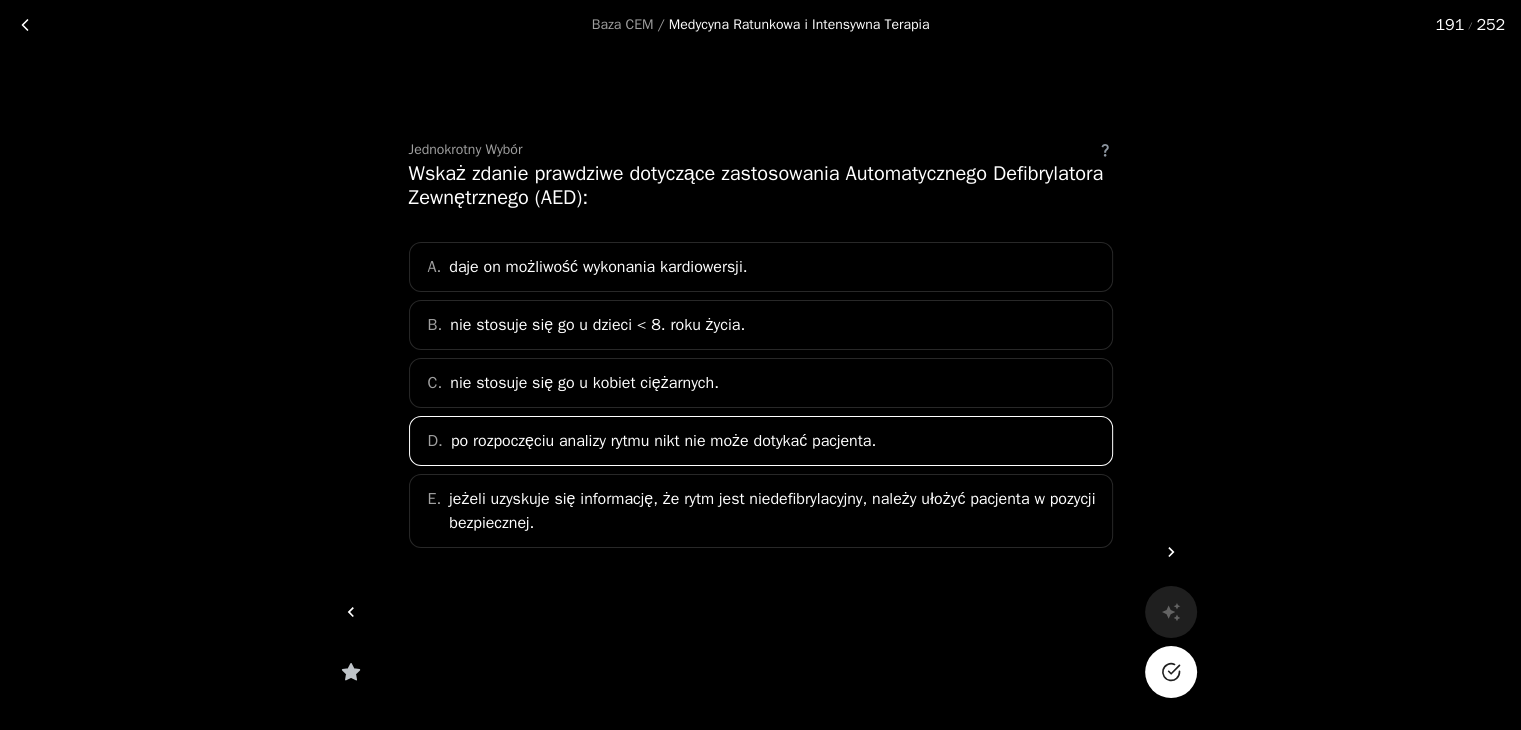 click at bounding box center [1171, 672] 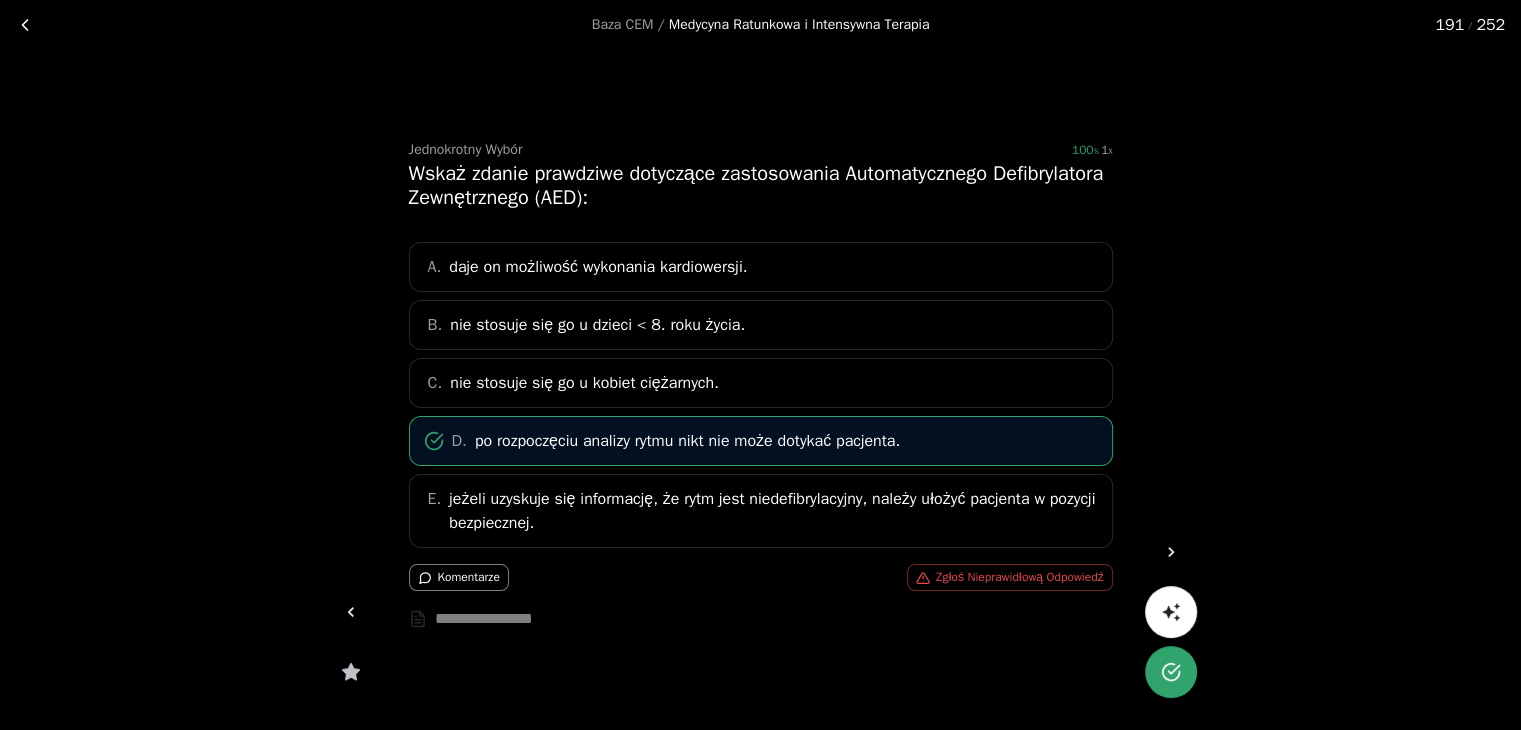 click at bounding box center [1171, 552] 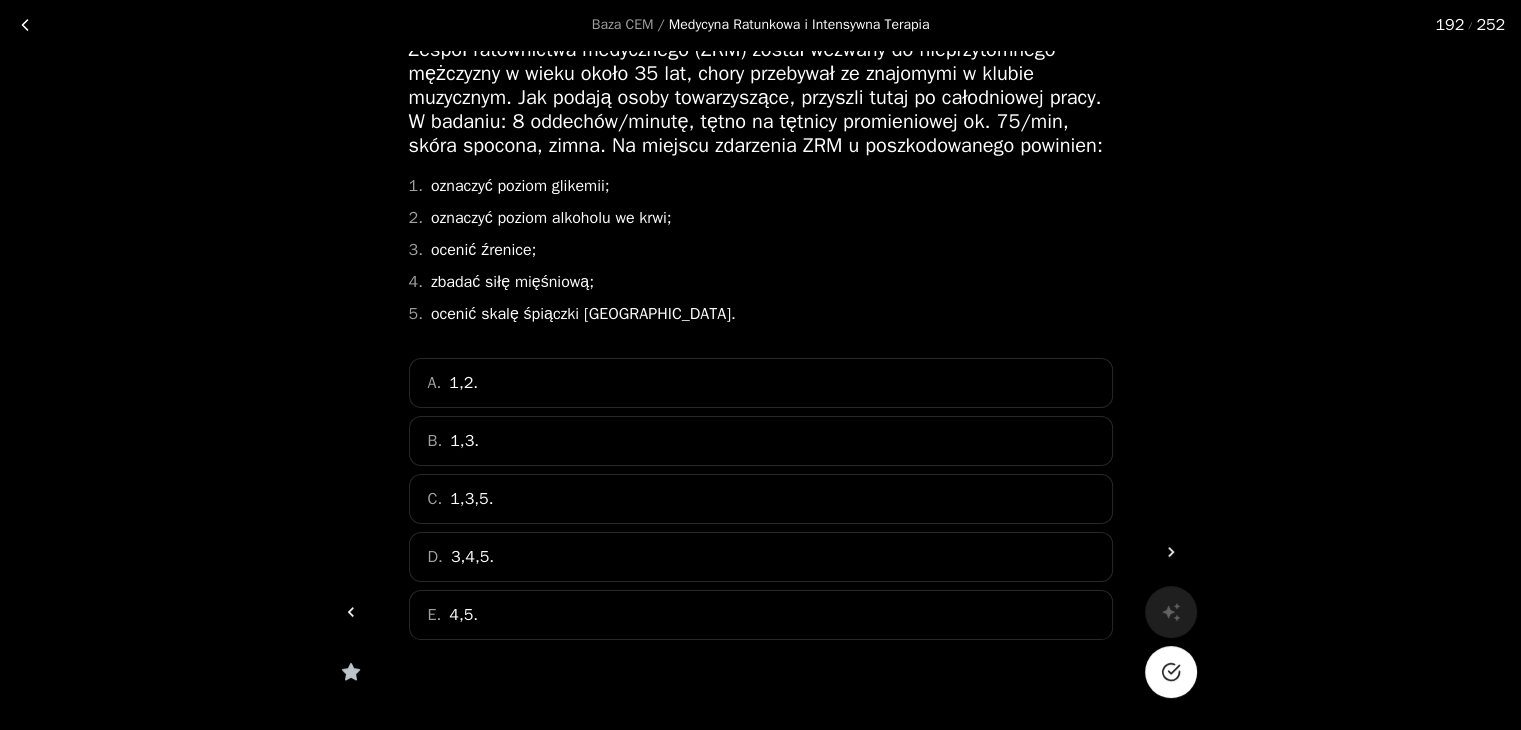 scroll, scrollTop: 145, scrollLeft: 0, axis: vertical 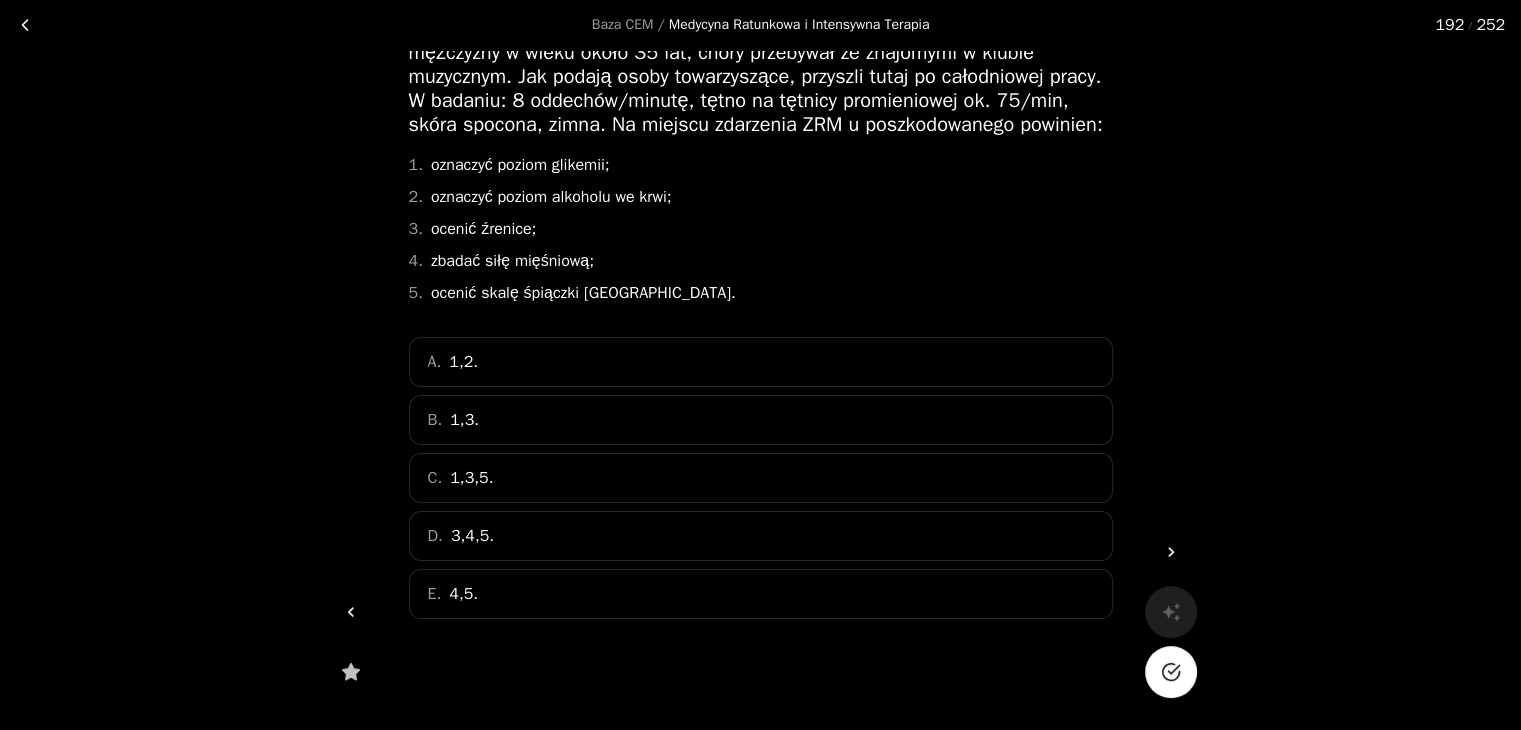 click on "A.   1,2." at bounding box center (761, 362) 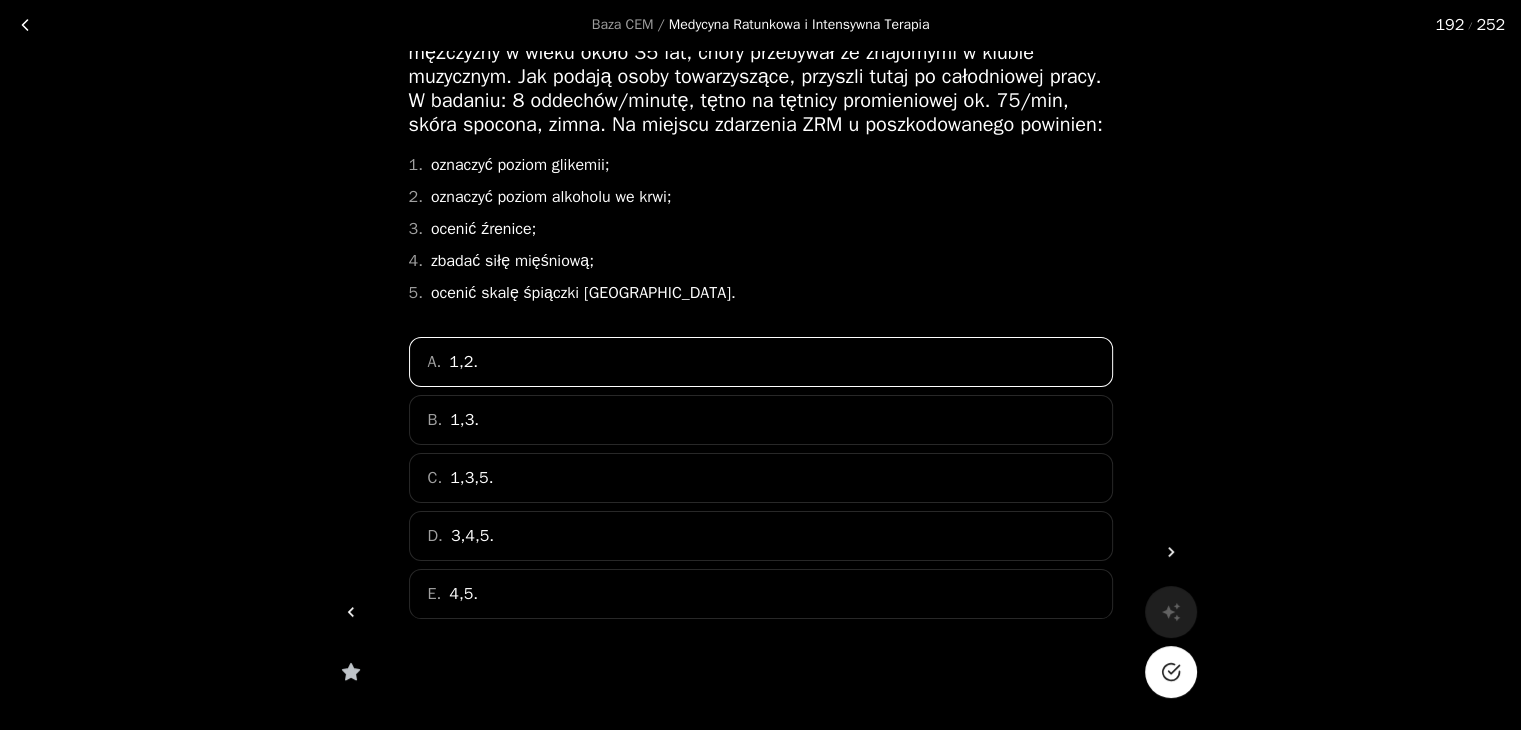 click 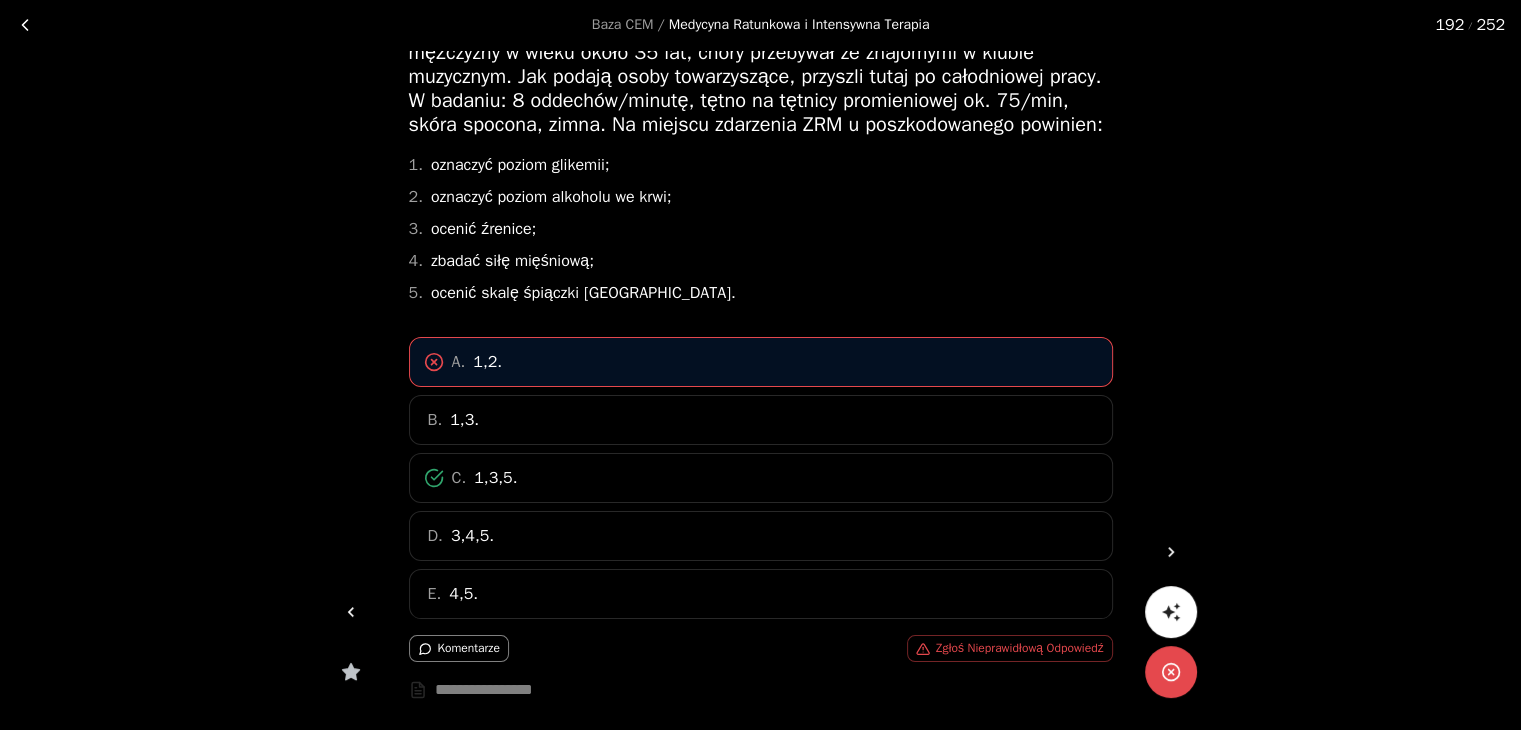 click 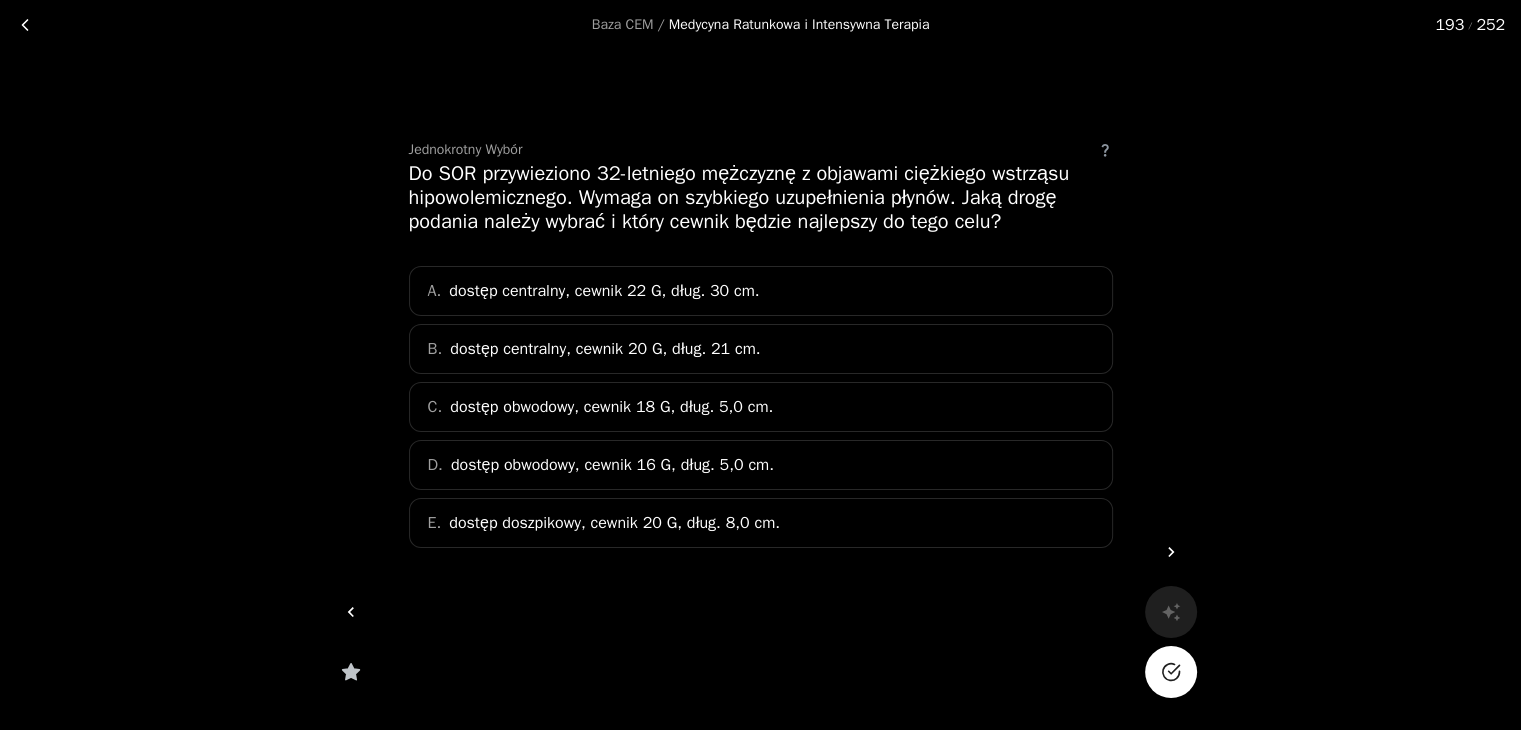 scroll, scrollTop: 0, scrollLeft: 0, axis: both 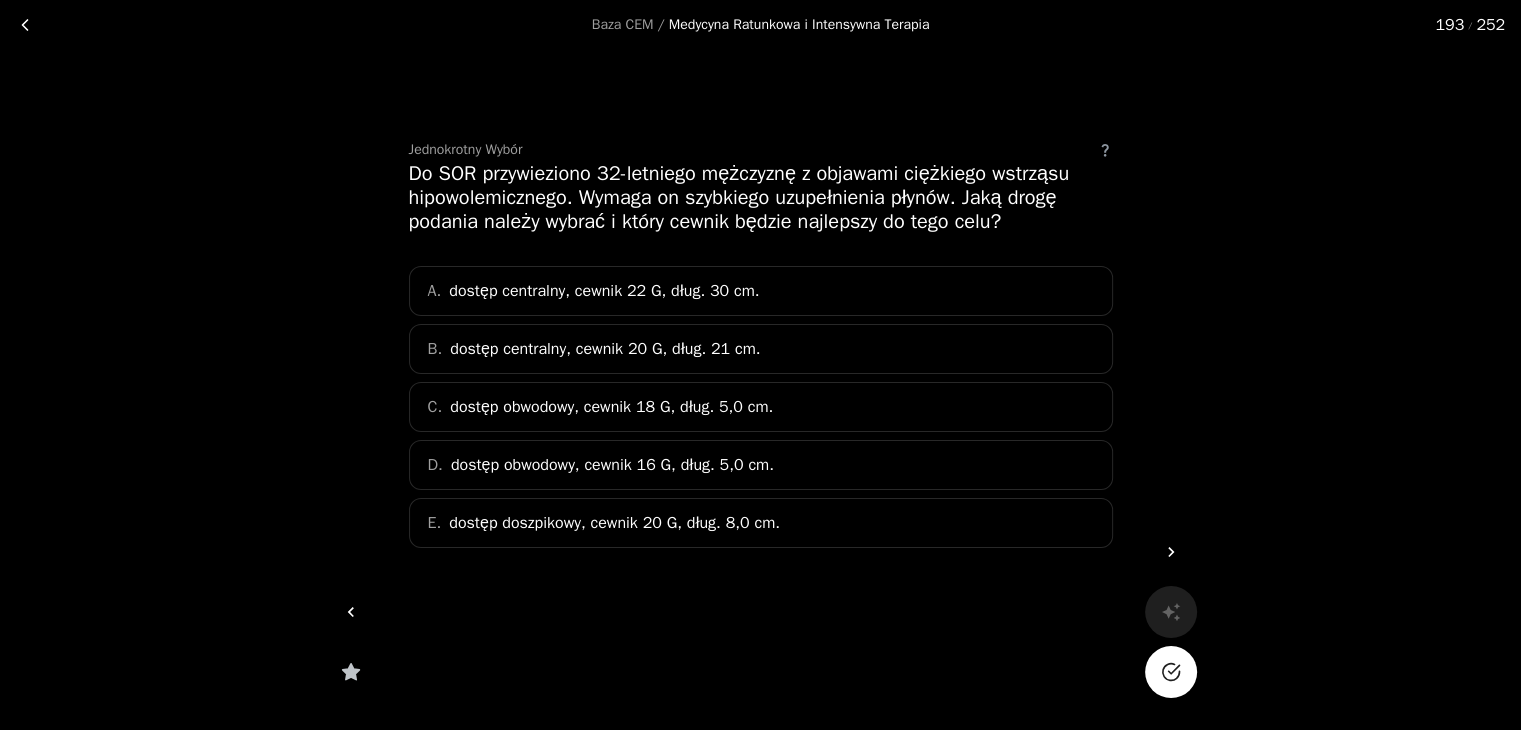 click on "dostęp obwodowy, cewnik 16 G, dług. 5,0 cm." at bounding box center (612, 465) 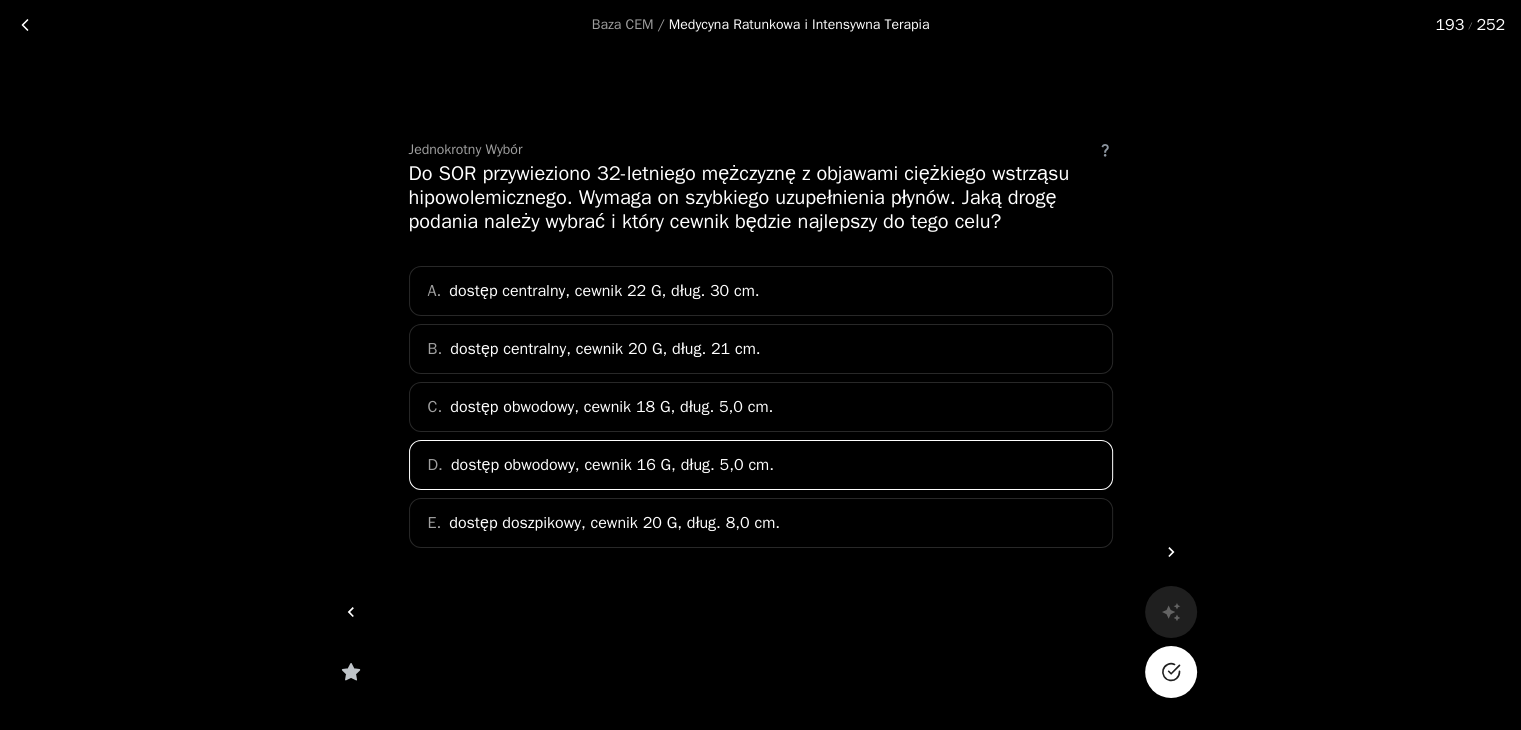 click 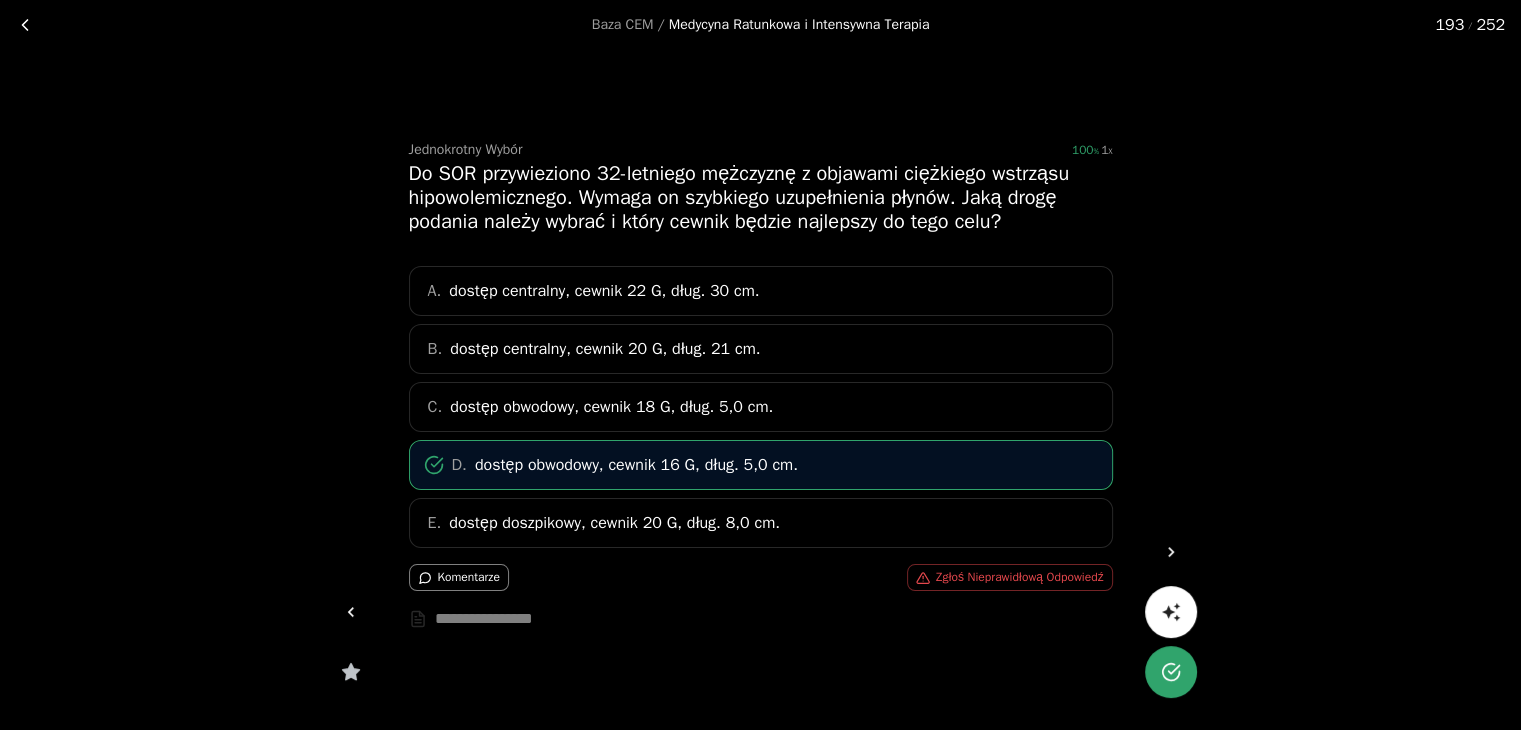 click 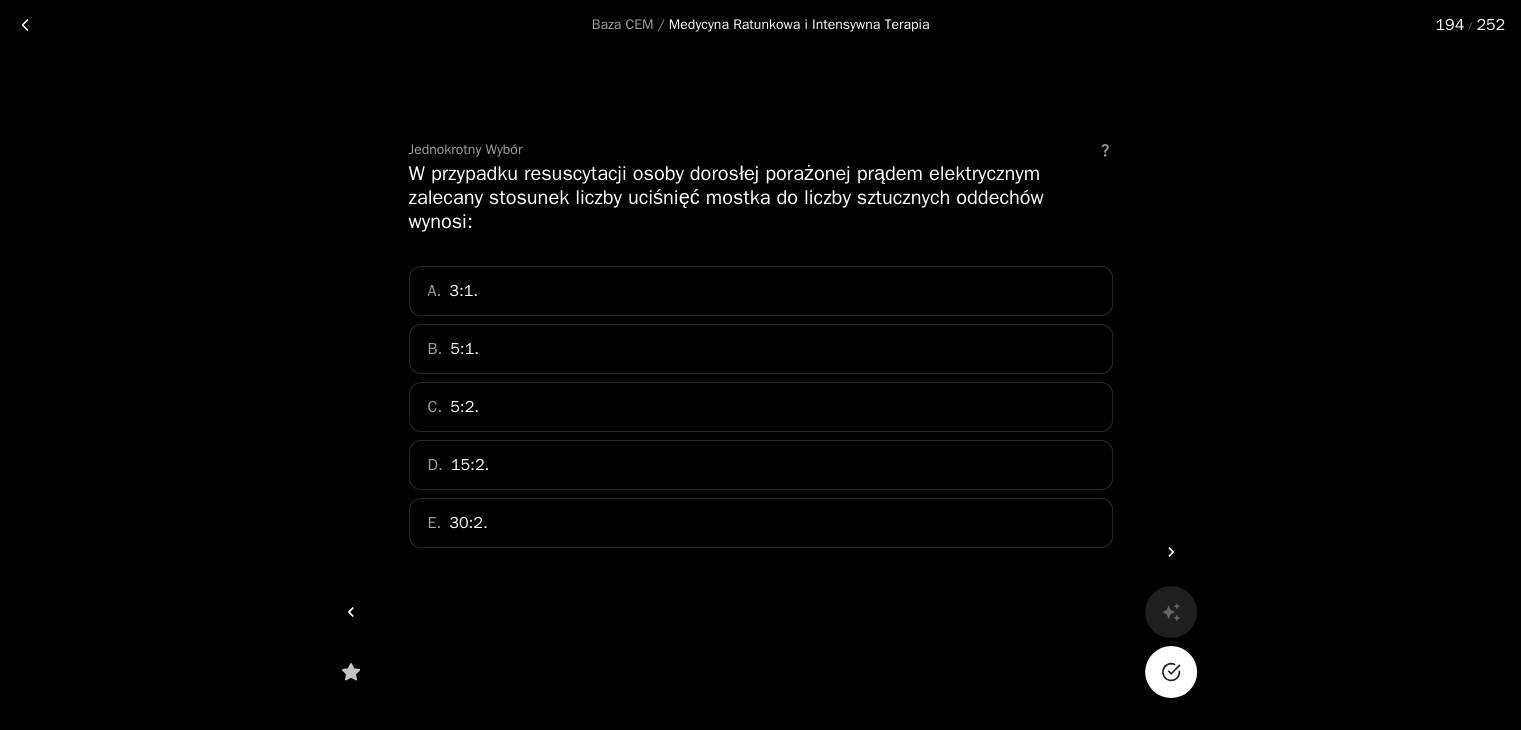 click on "E.   30:2." at bounding box center [761, 523] 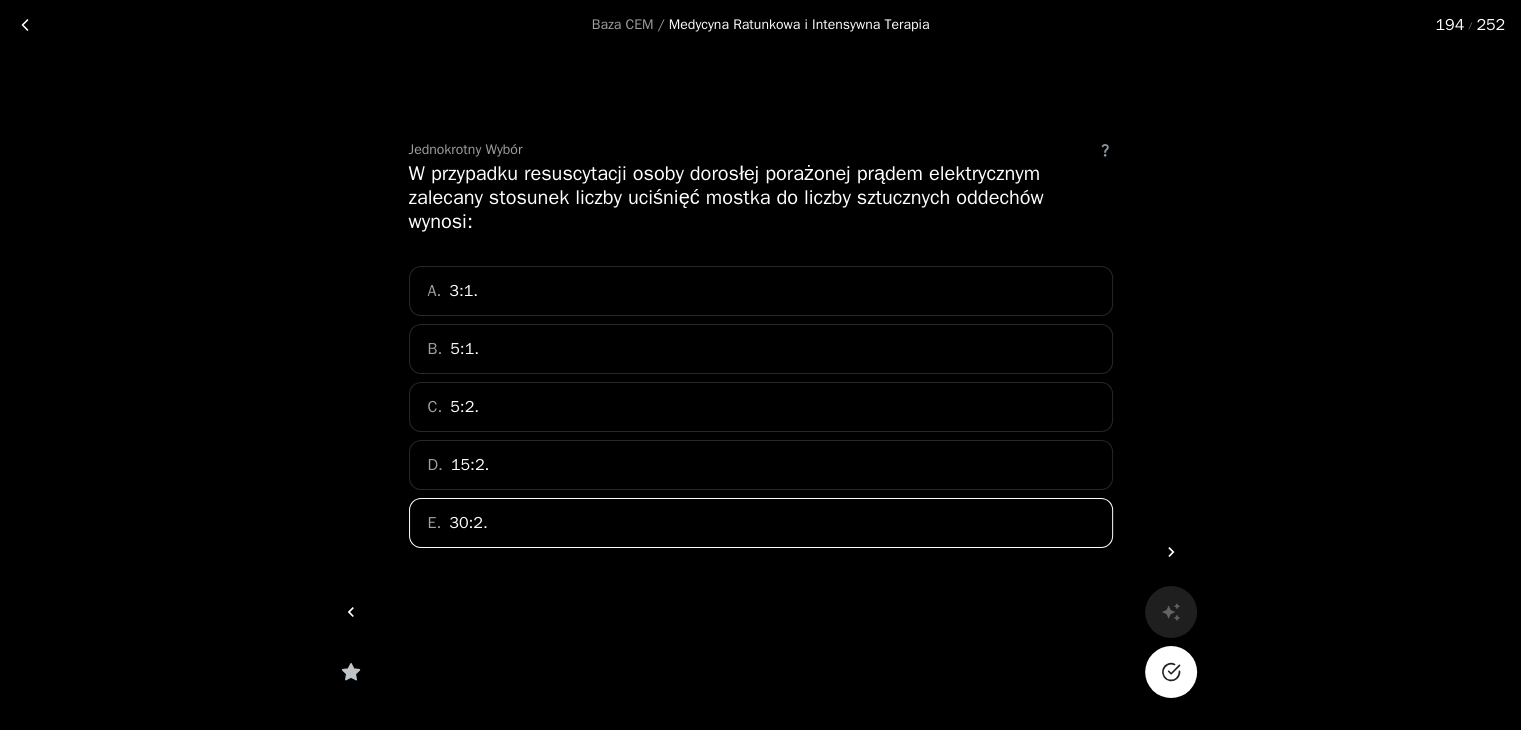 click at bounding box center [1171, 672] 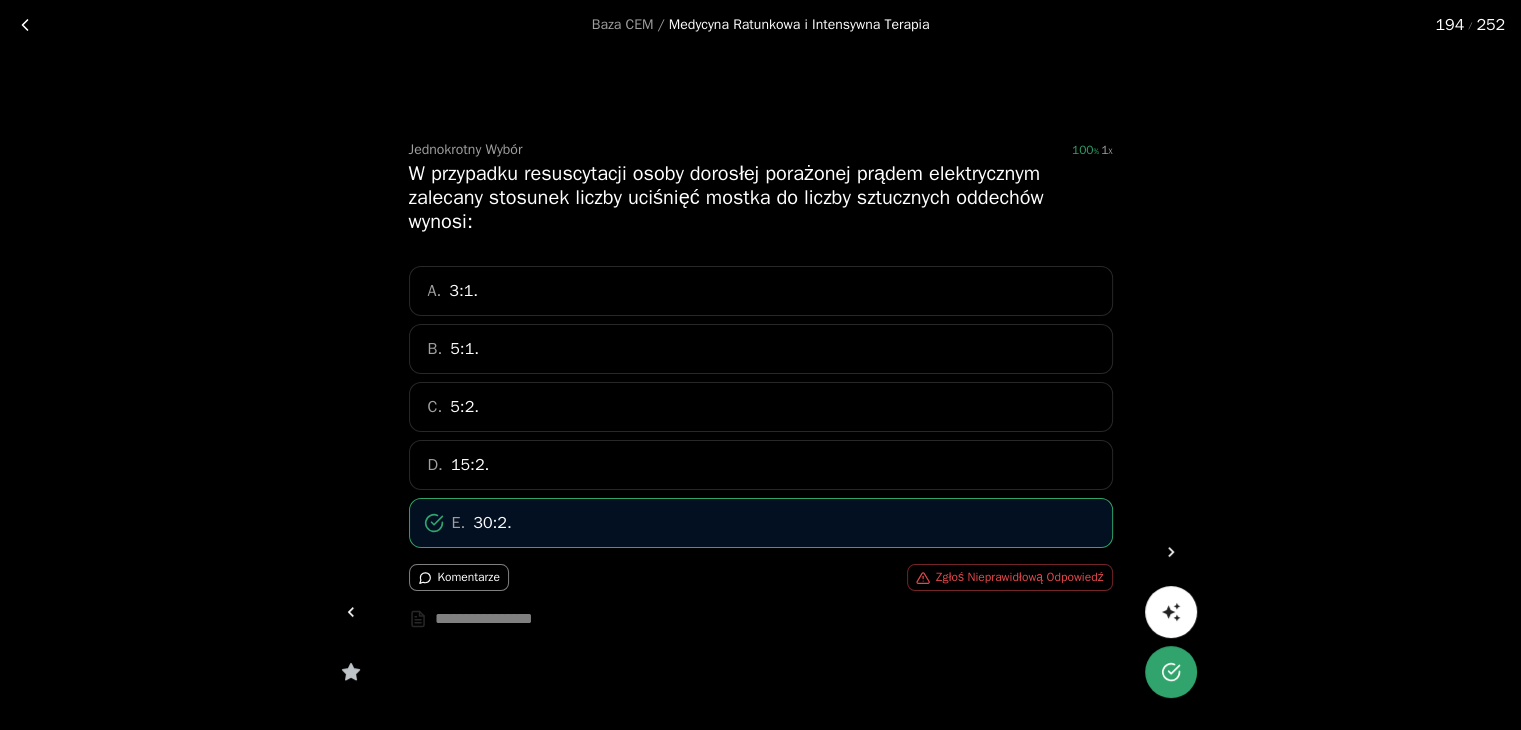click at bounding box center (1171, 552) 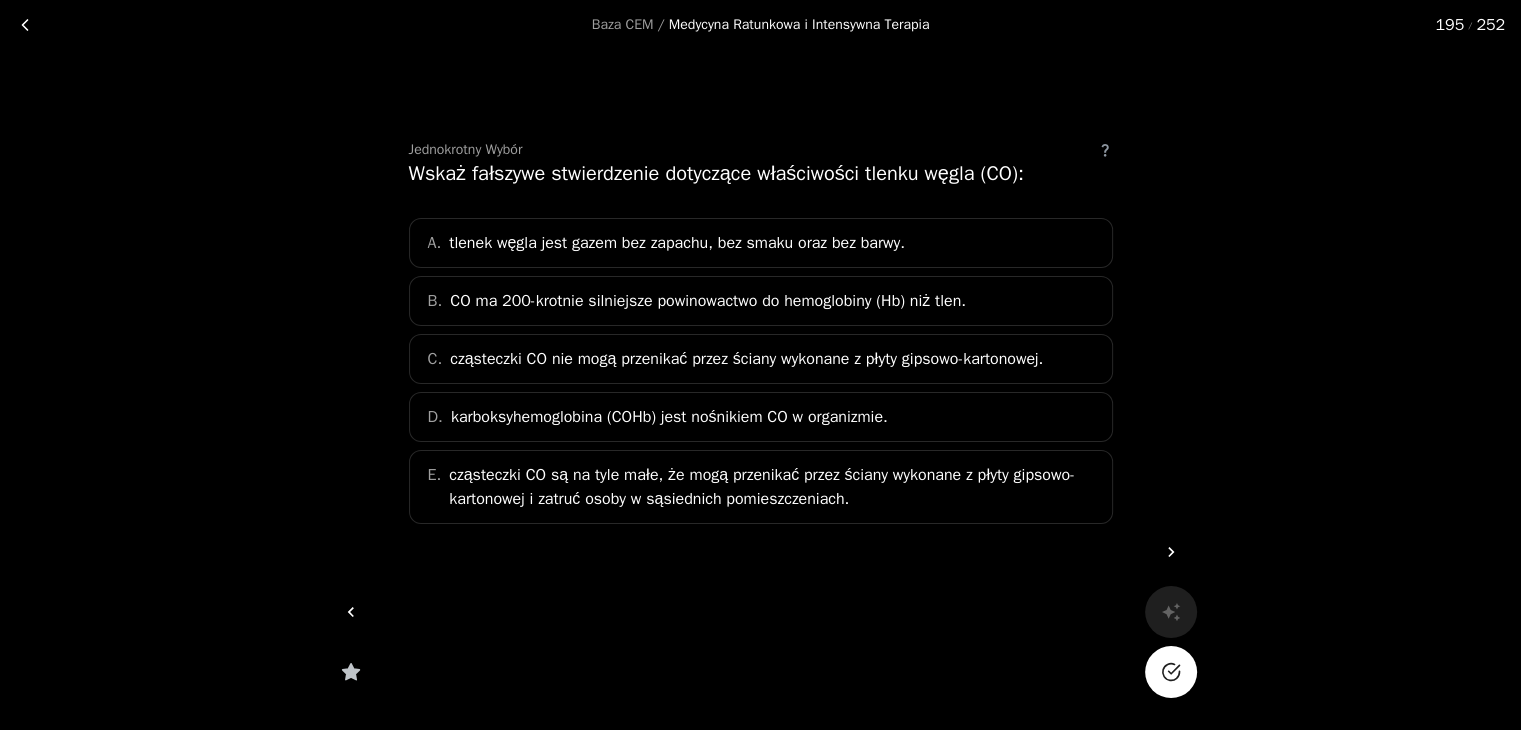 click on "cząsteczki CO są na tyle małe, że mogą przenikać przez ściany wykonane z płyty gipsowo-kartonowej i zatruć osoby w sąsiednich pomieszczeniach." at bounding box center [774, 487] 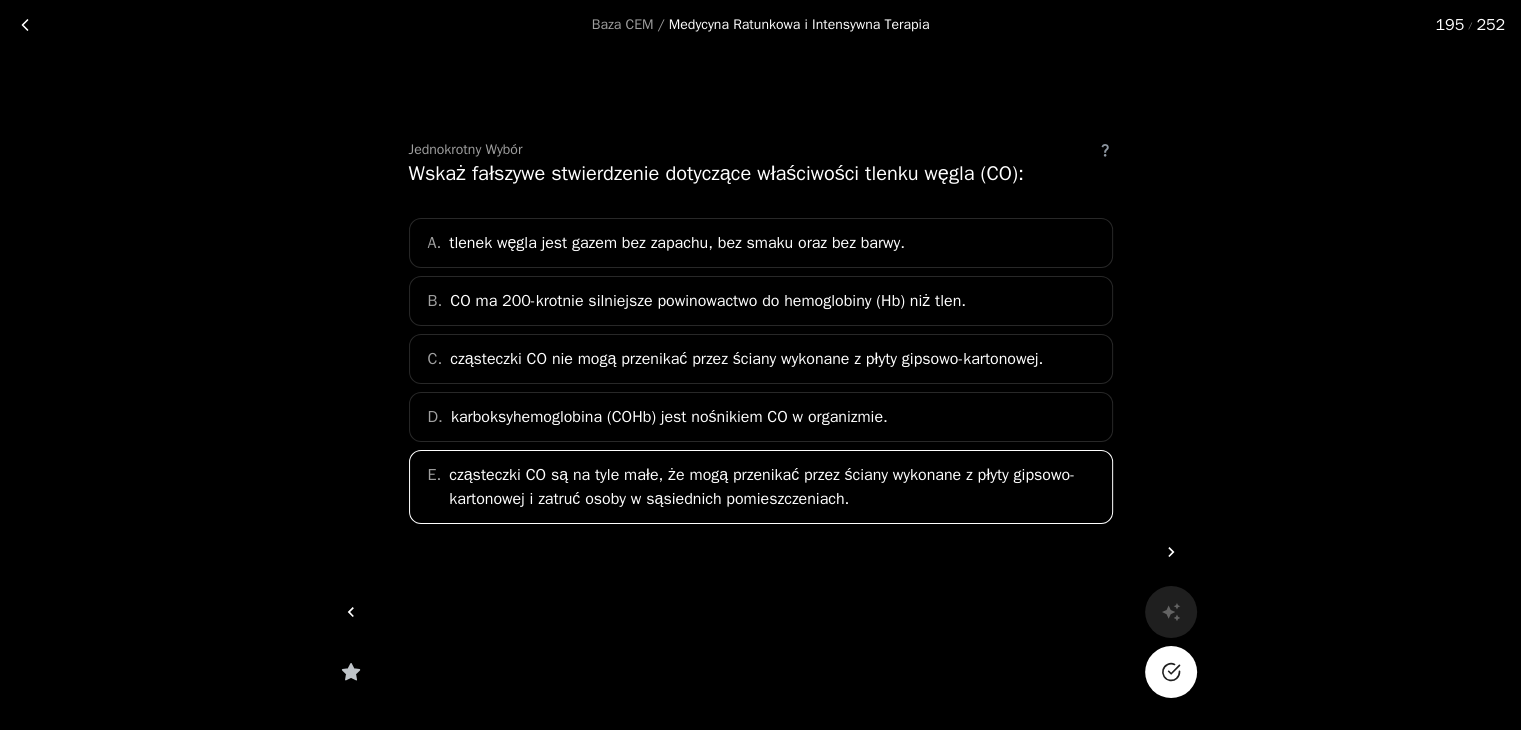 click 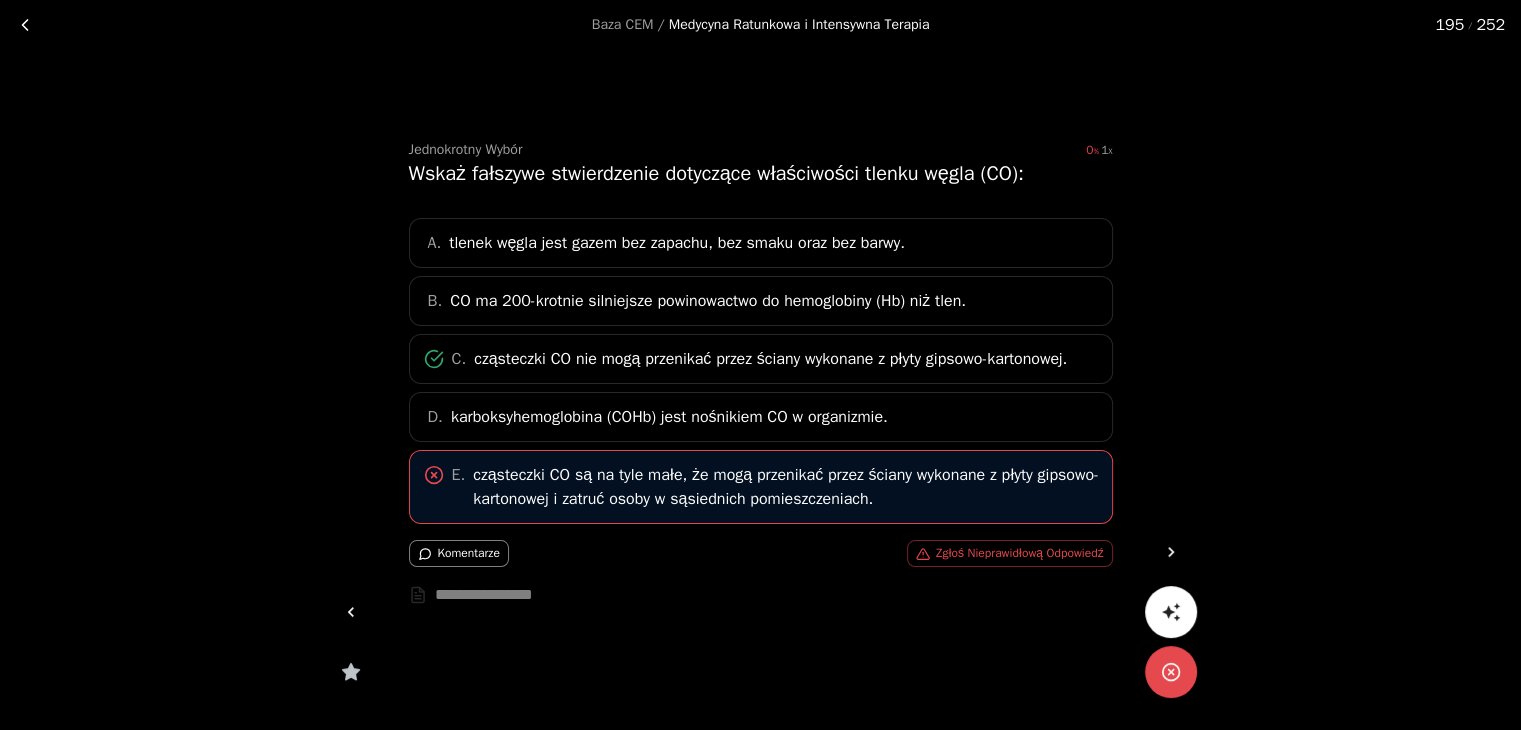 click 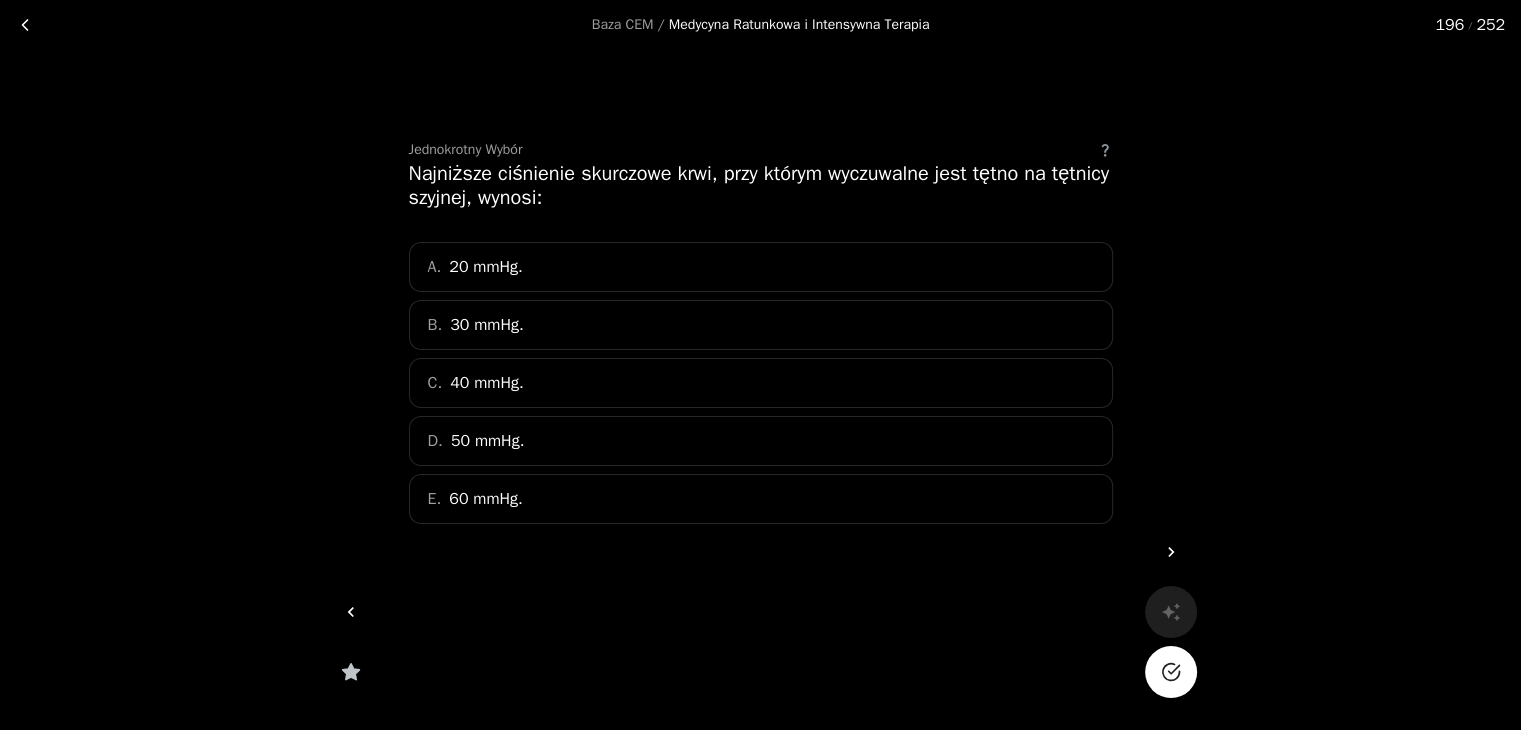 click on "B.   30 mmHg." at bounding box center (761, 325) 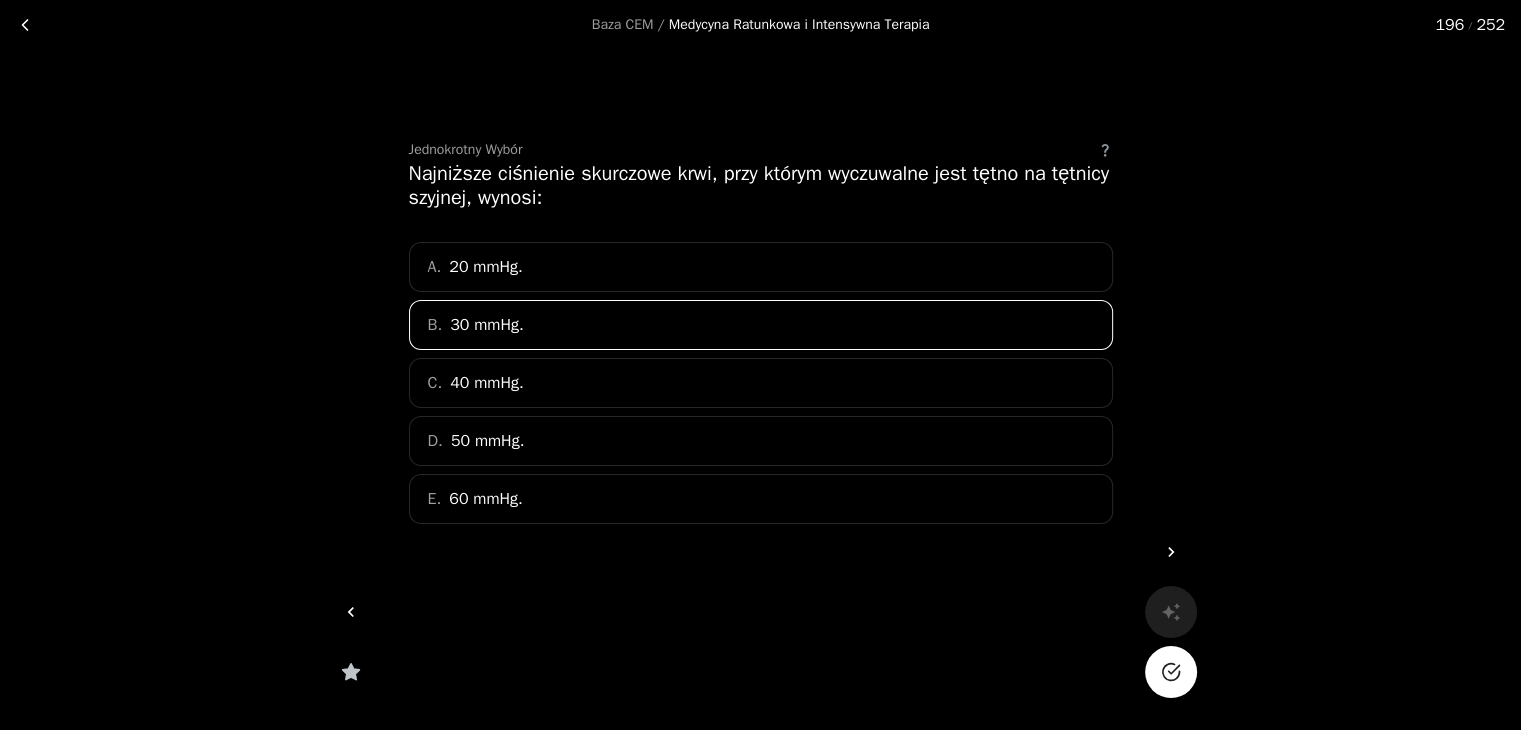 click 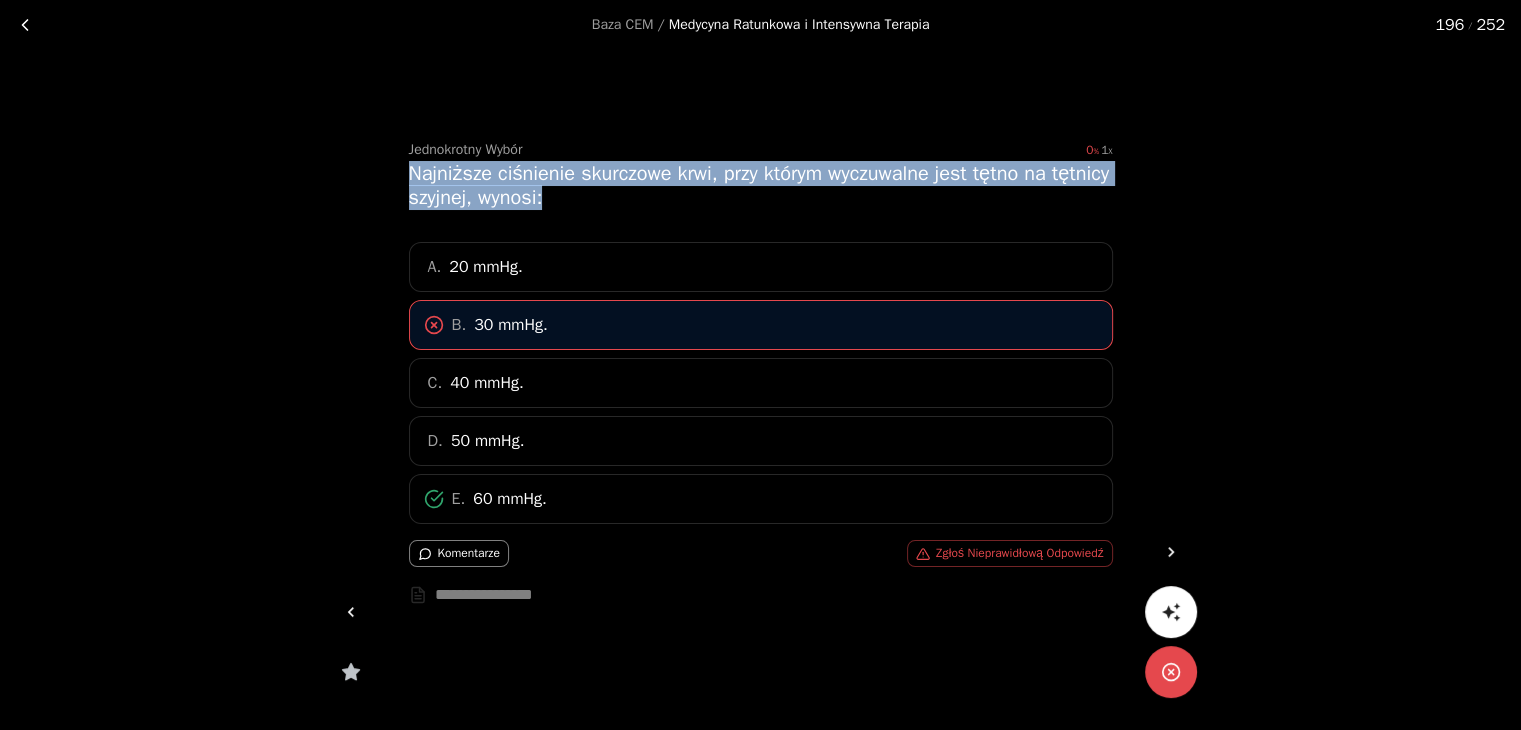 drag, startPoint x: 412, startPoint y: 174, endPoint x: 616, endPoint y: 201, distance: 205.779 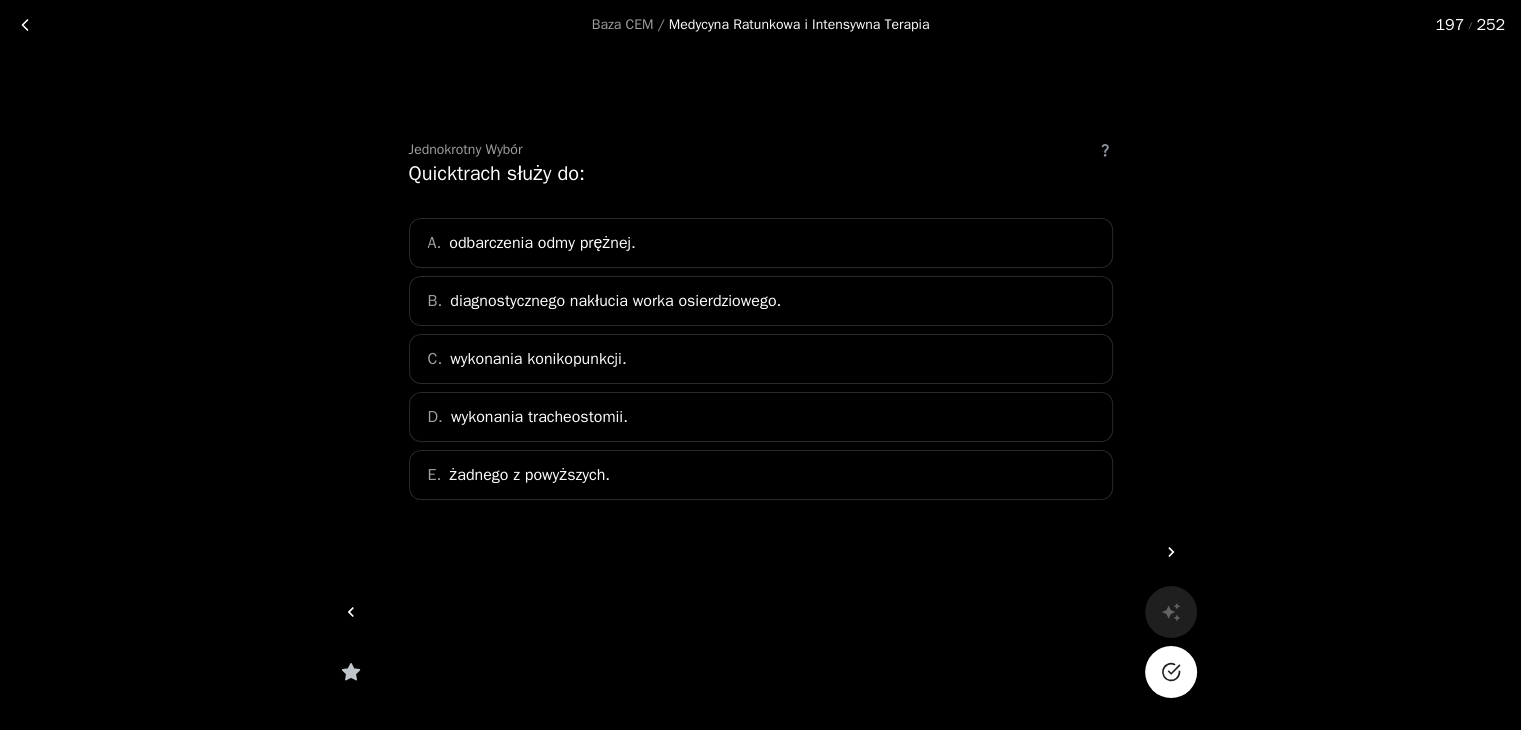 click on "C.   wykonania konikopunkcji." at bounding box center [761, 359] 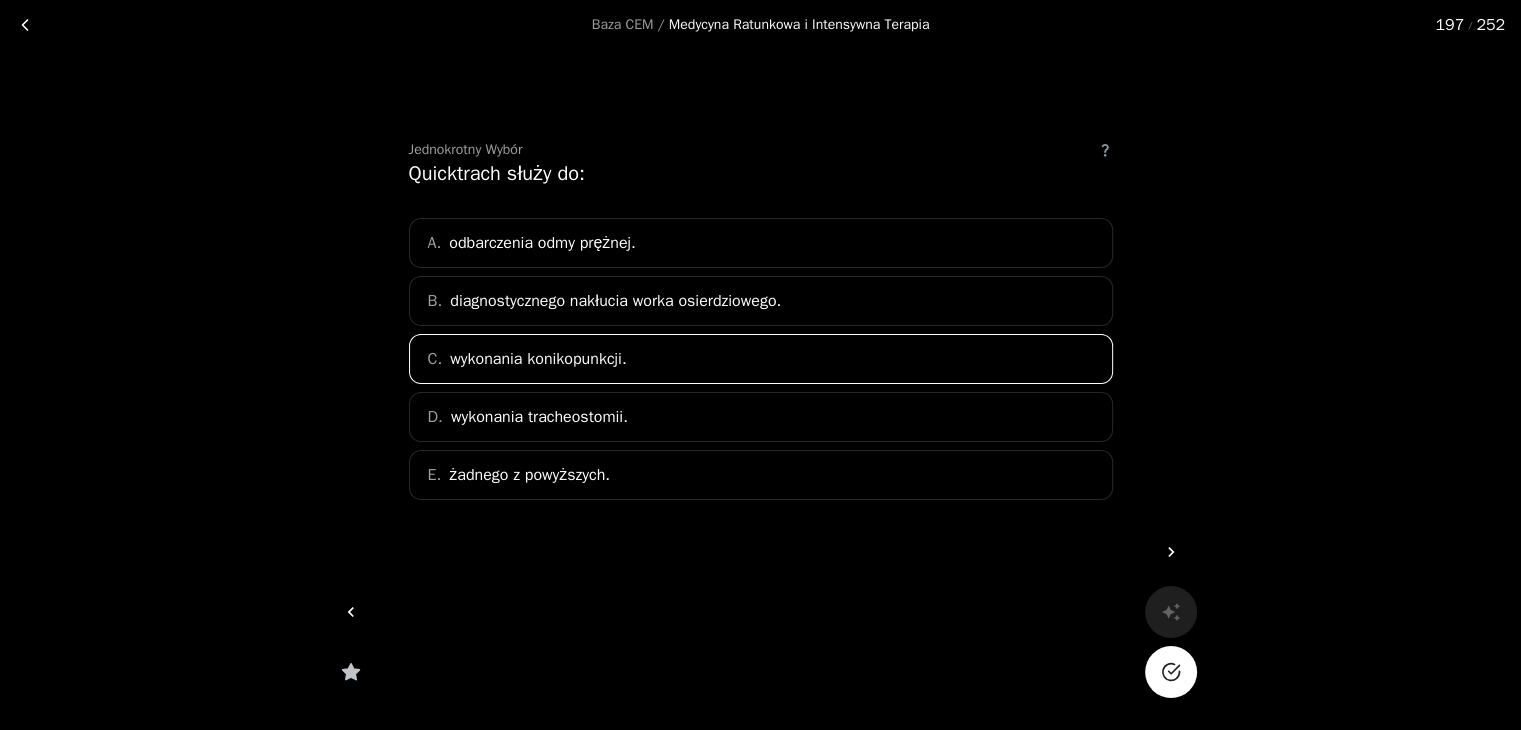 click at bounding box center (1171, 672) 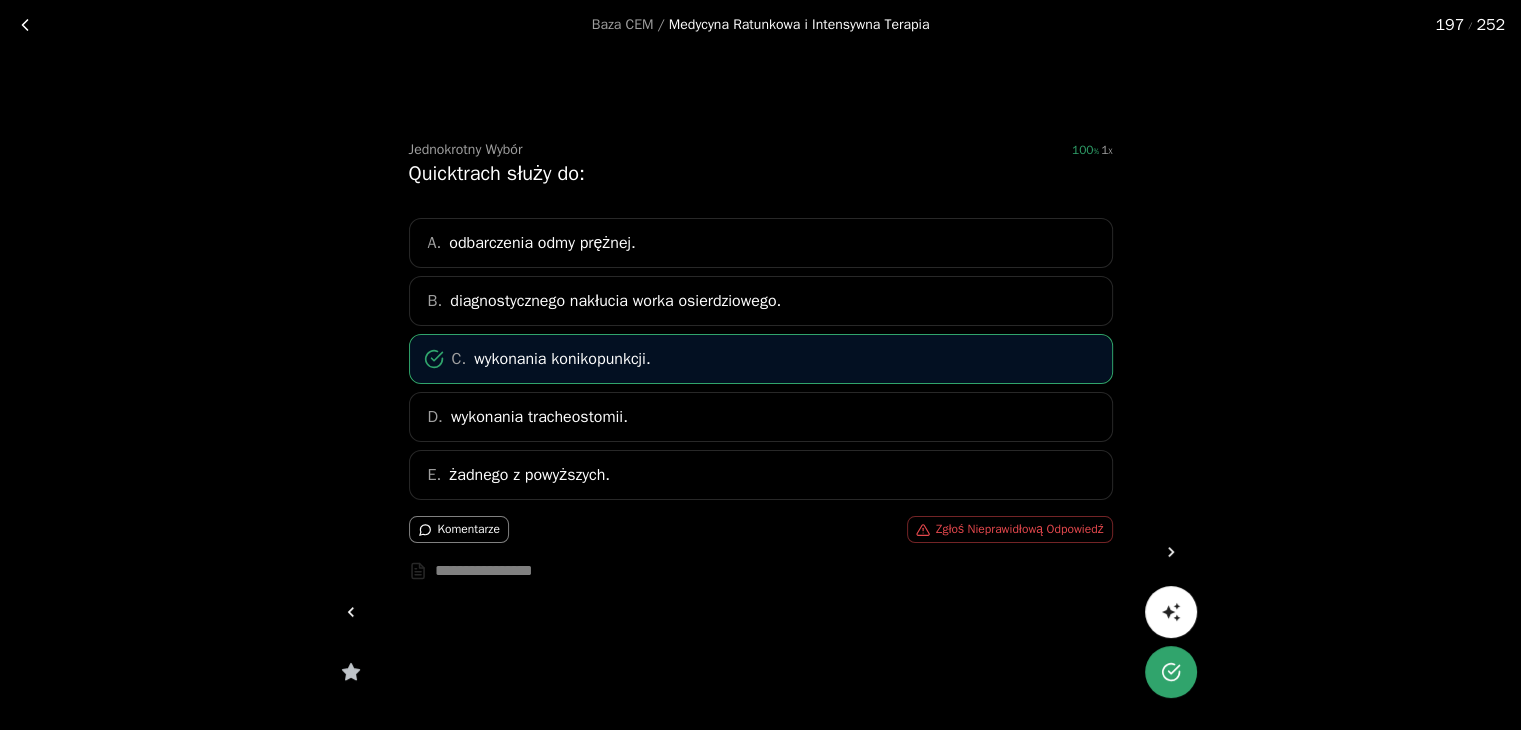 click 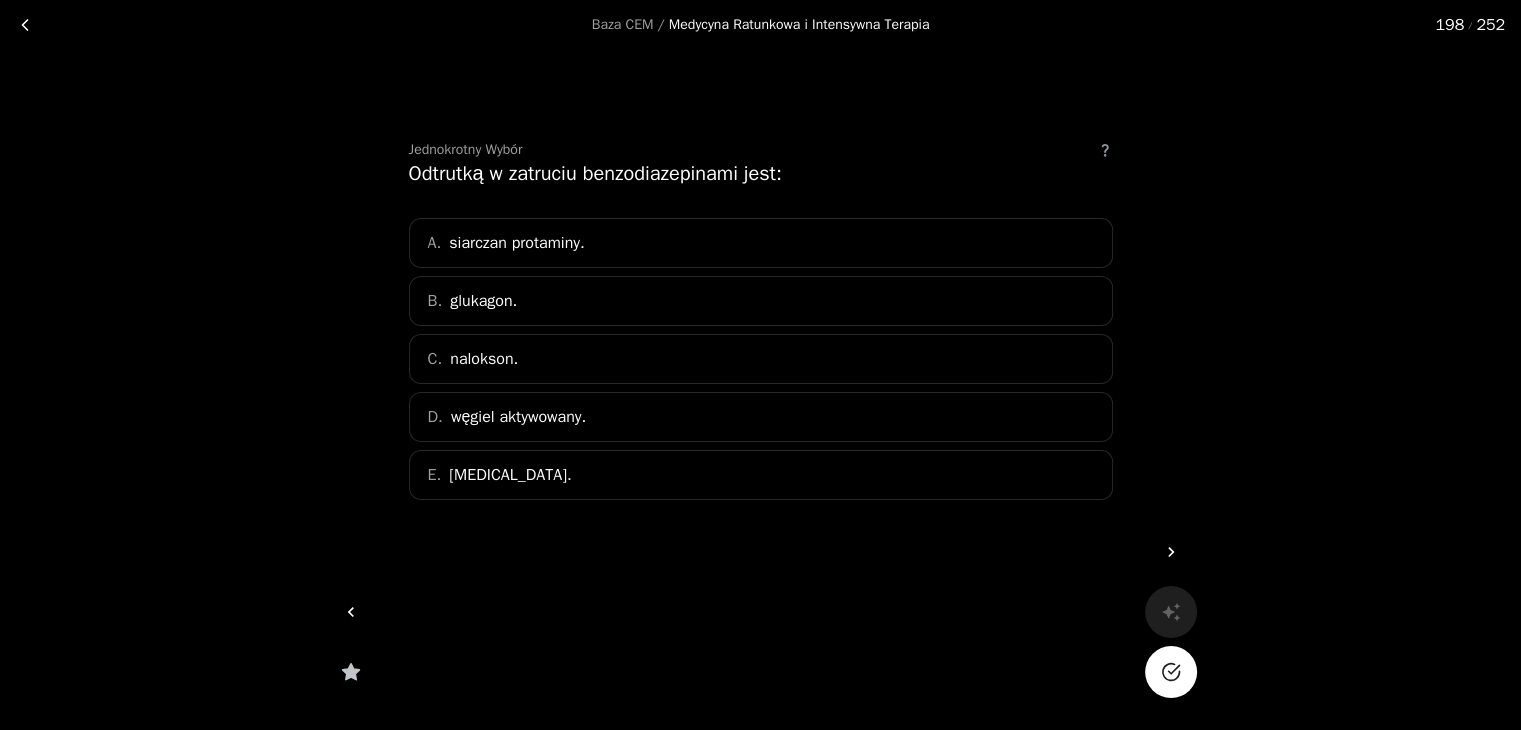 click on "E.   [MEDICAL_DATA]." at bounding box center (761, 475) 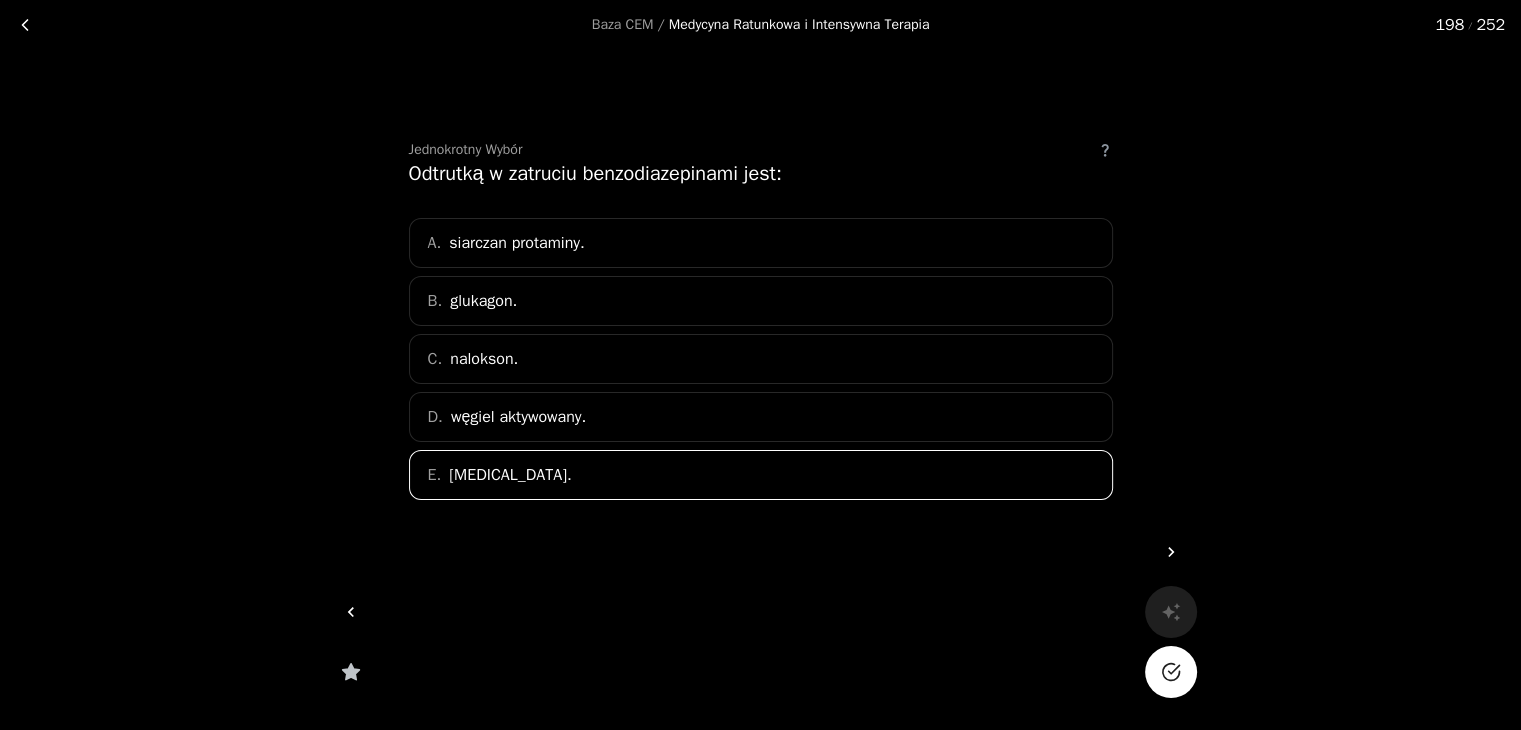 click at bounding box center (1171, 672) 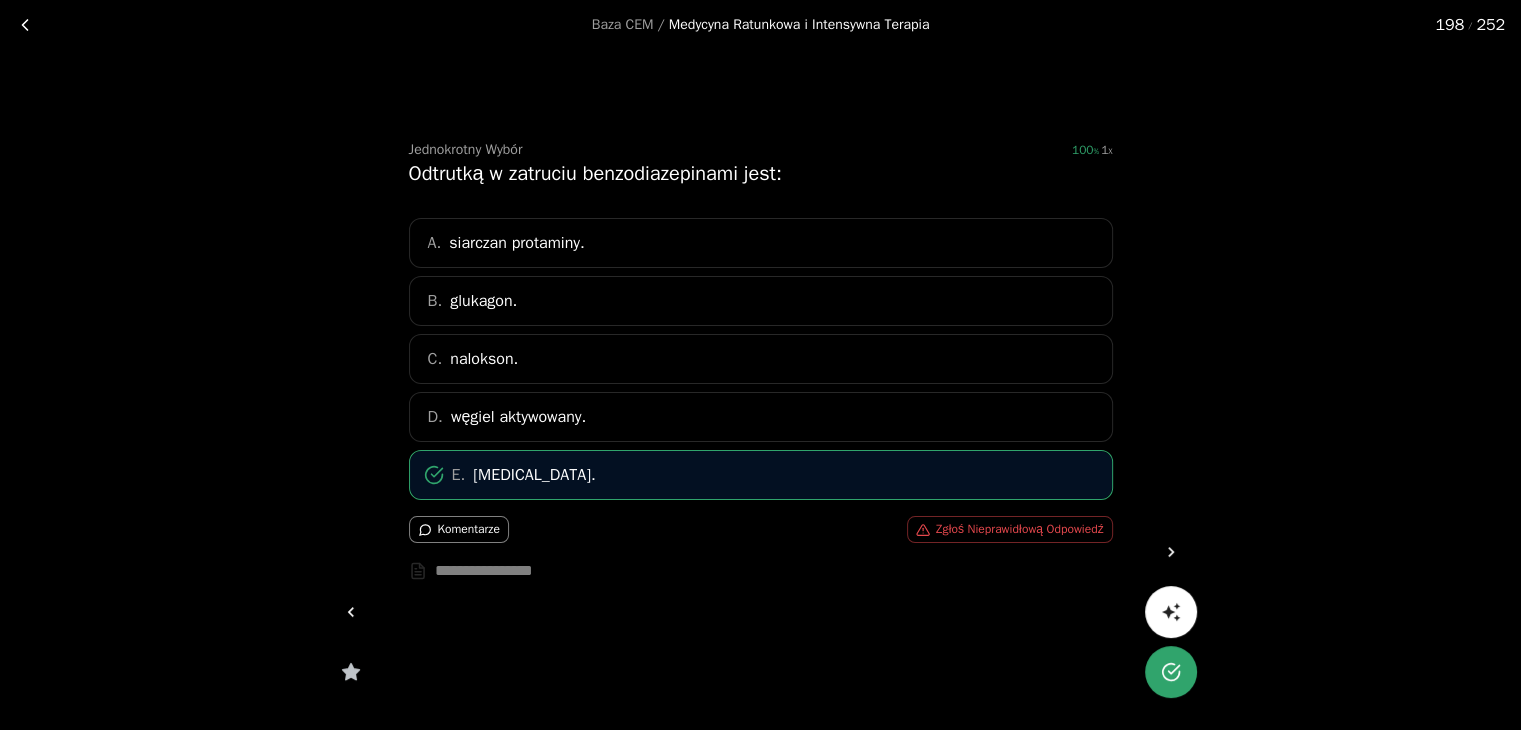 click at bounding box center (1171, 552) 